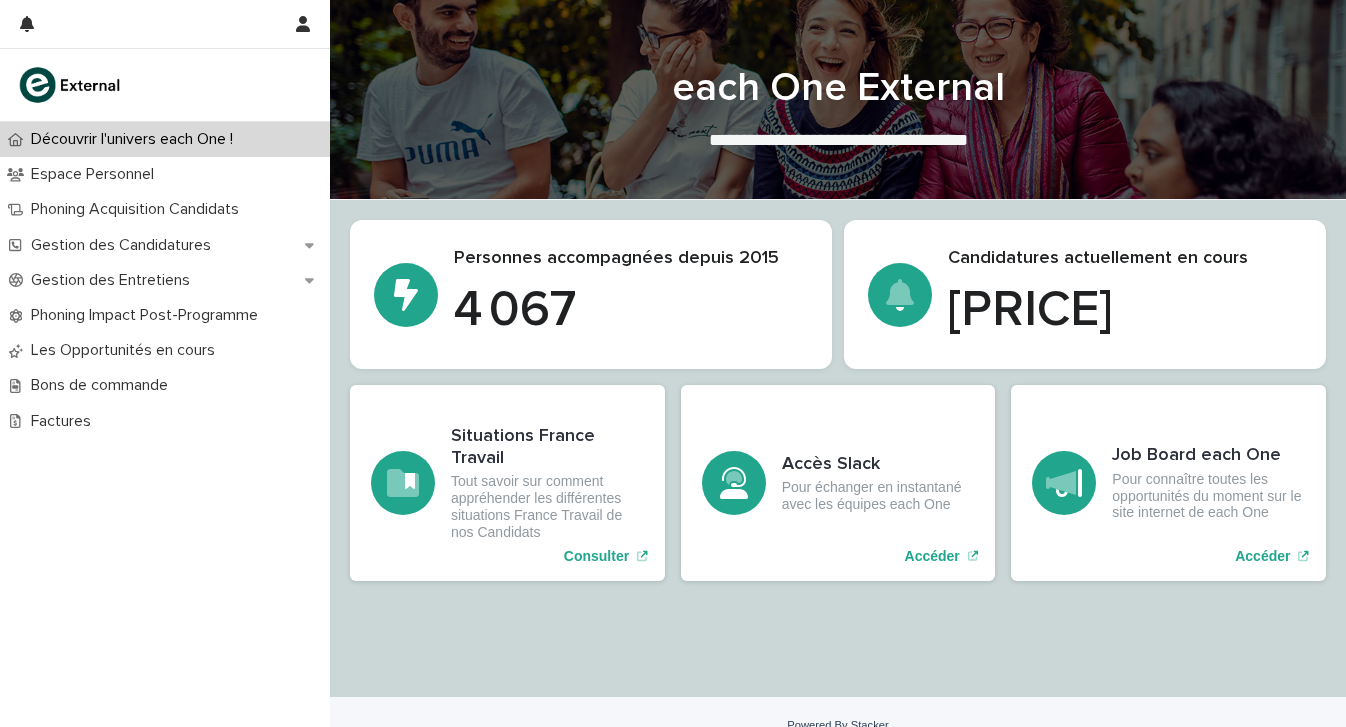 scroll, scrollTop: 0, scrollLeft: 0, axis: both 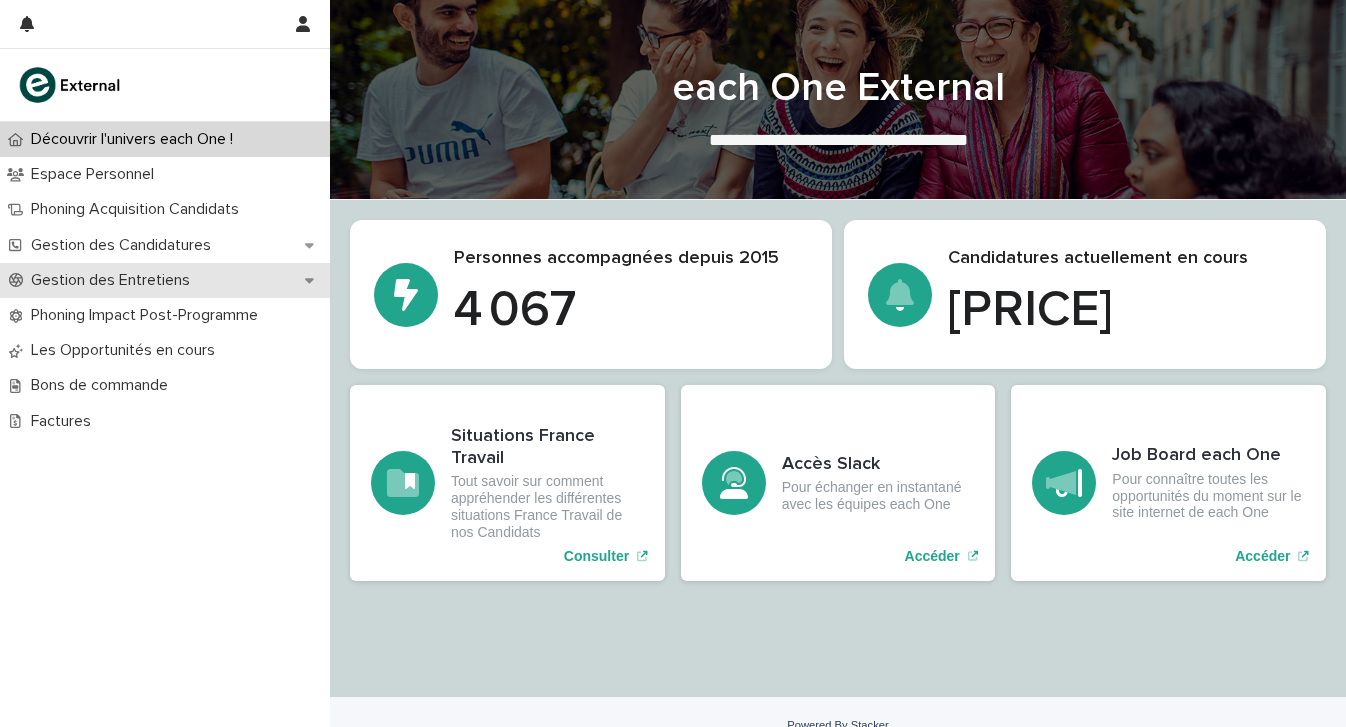 click on "Gestion des Entretiens" at bounding box center (114, 280) 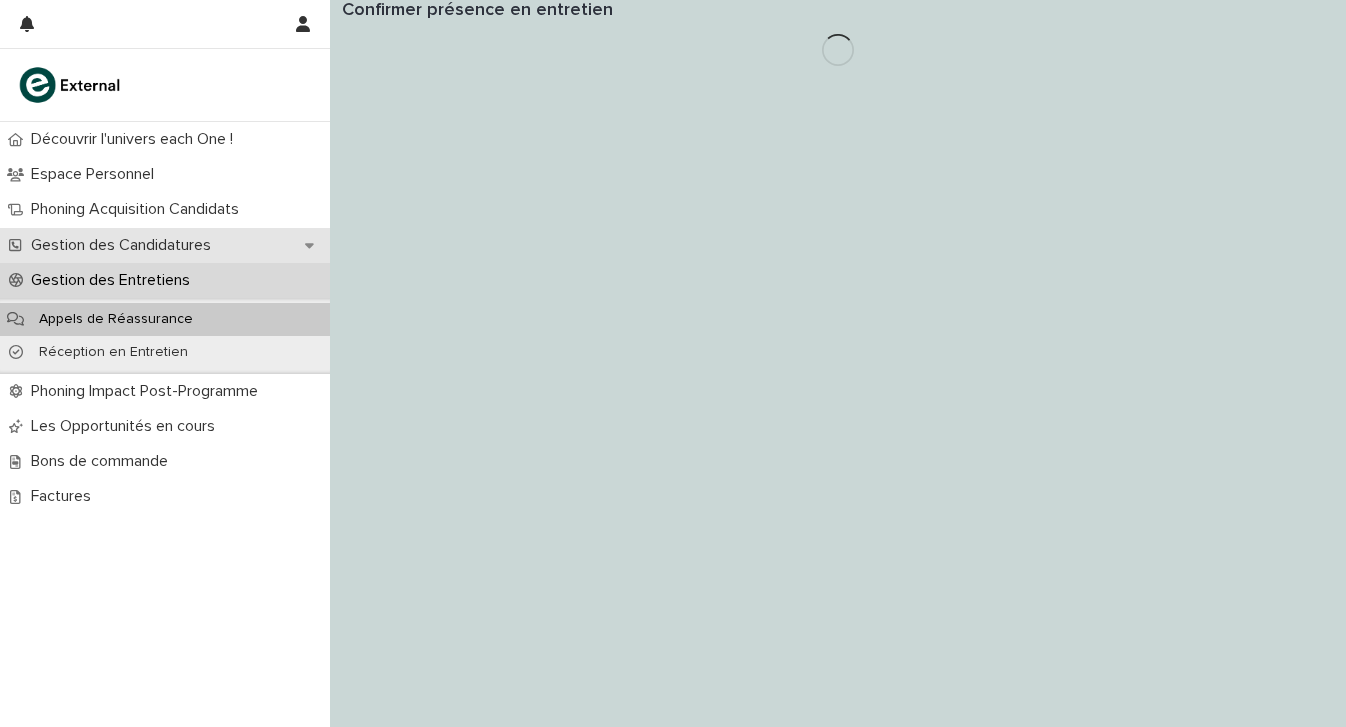 click on "Gestion des Candidatures" at bounding box center (165, 245) 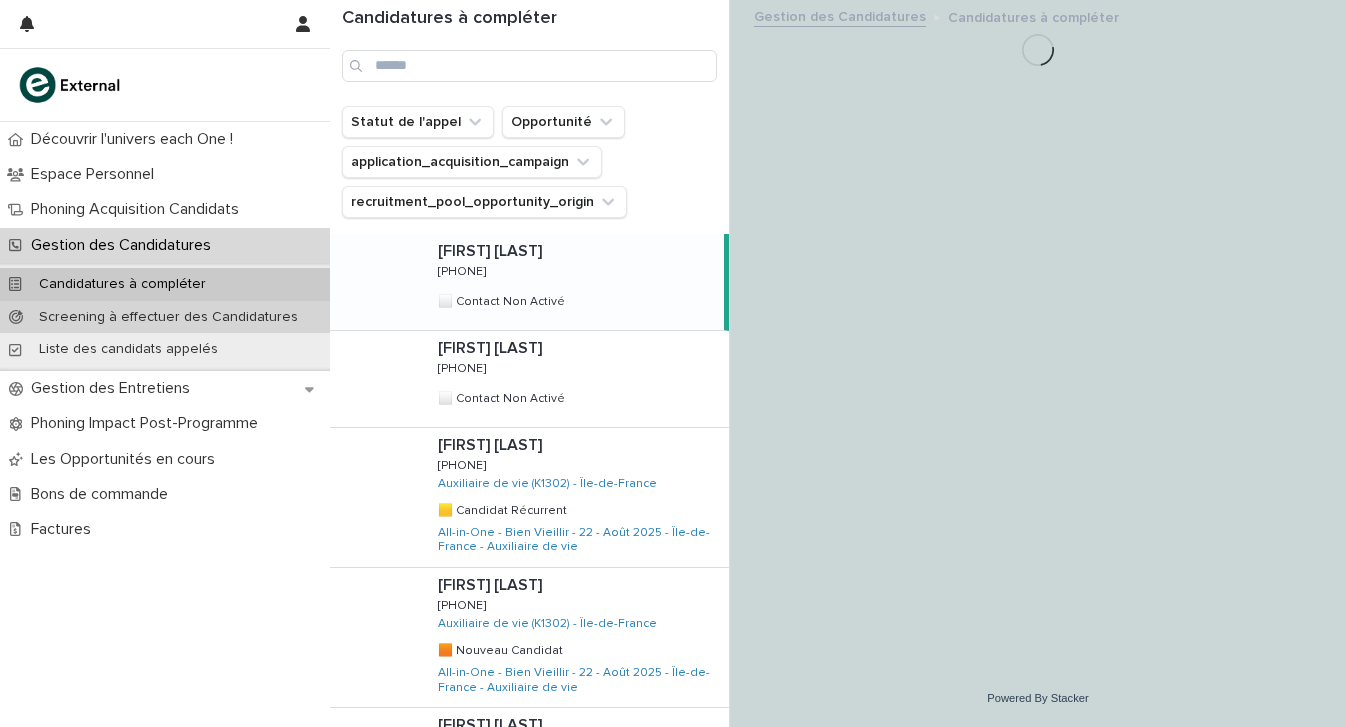 click on "Screening à effectuer des Candidatures" at bounding box center (165, 317) 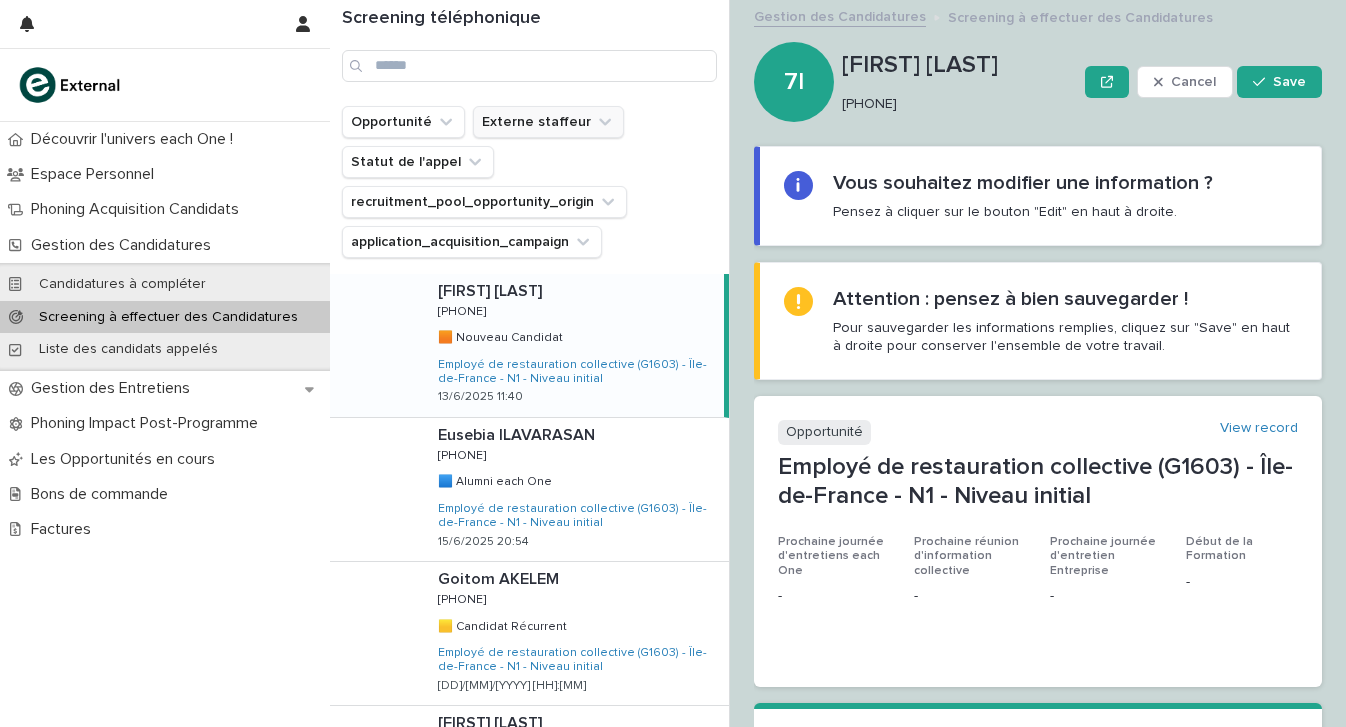 drag, startPoint x: 490, startPoint y: 184, endPoint x: 544, endPoint y: 126, distance: 79.24645 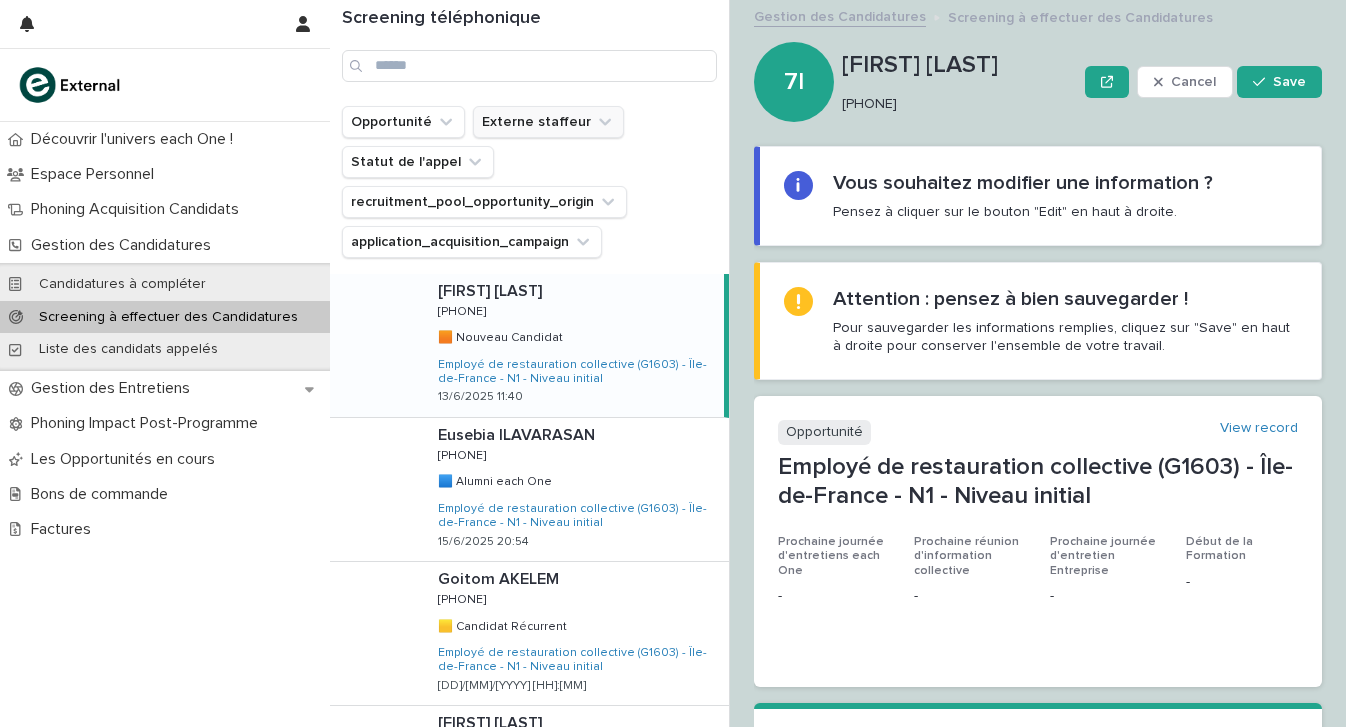 click on "Externe staffeur" at bounding box center [548, 122] 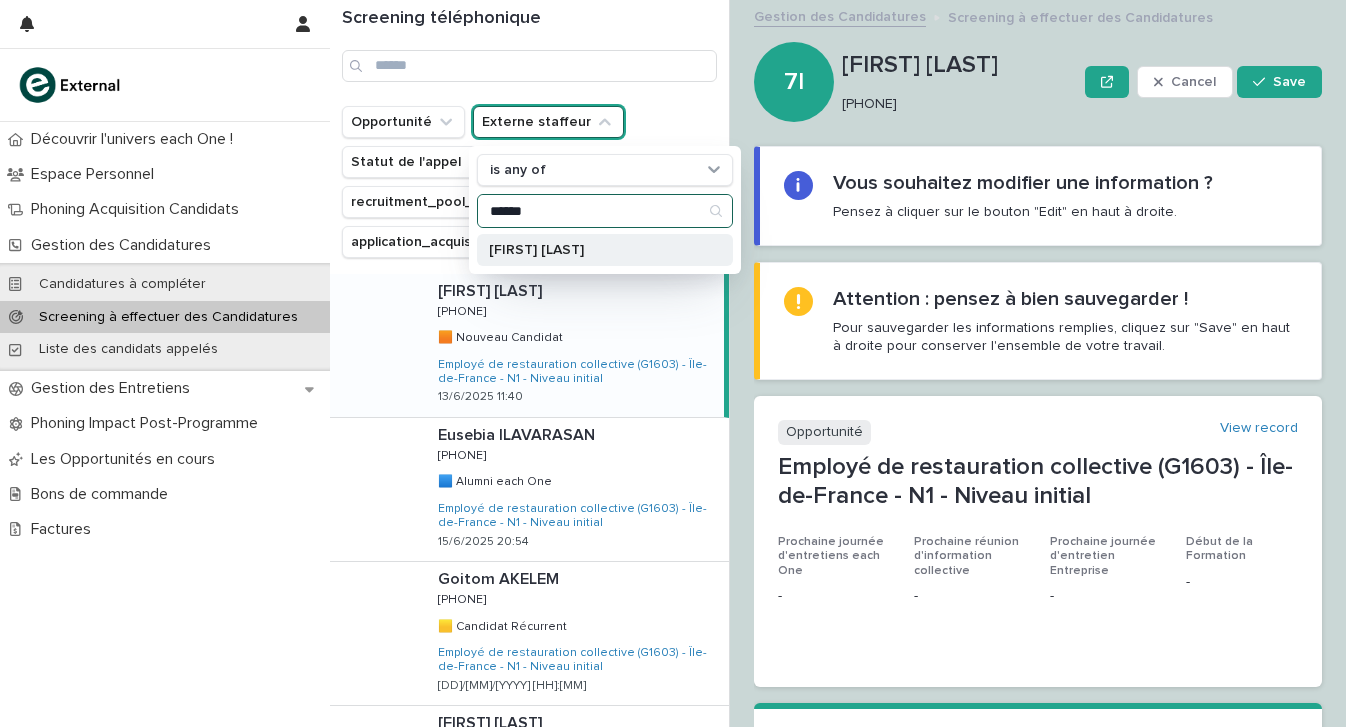 type on "******" 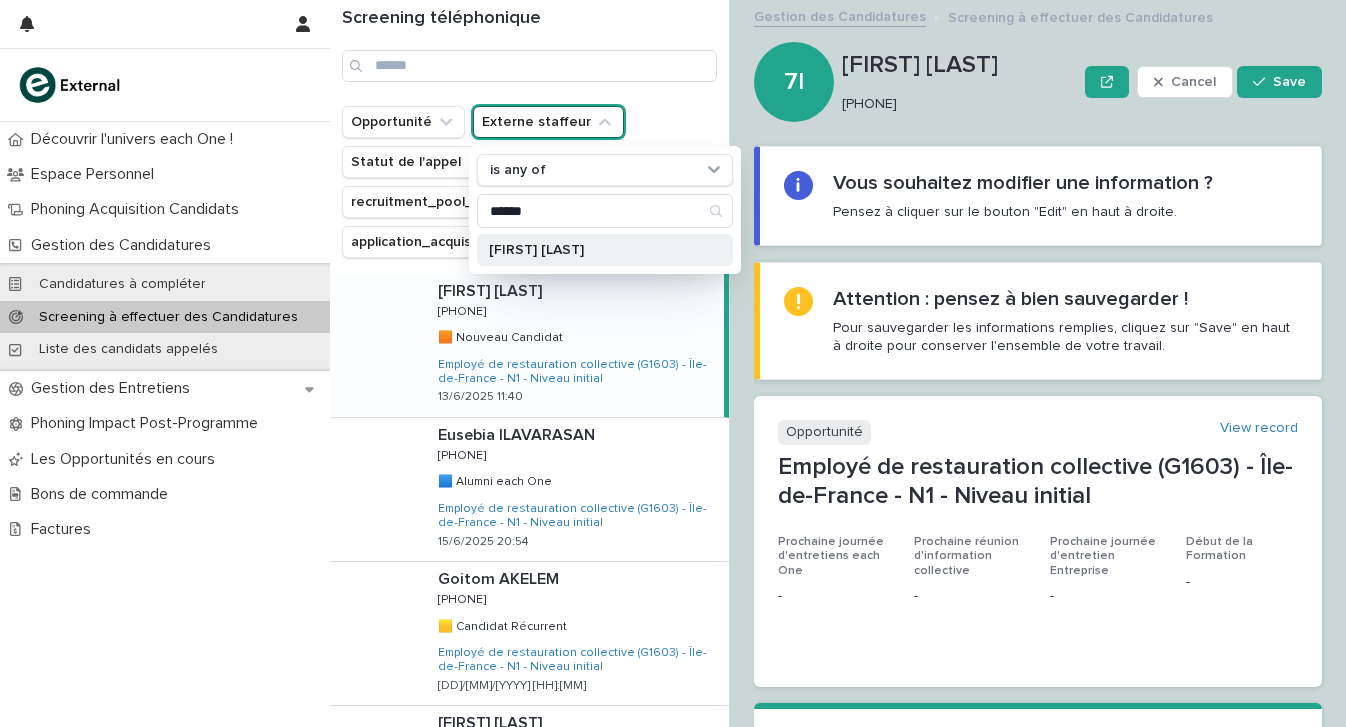 click on "[FIRST] [LAST]" at bounding box center (595, 250) 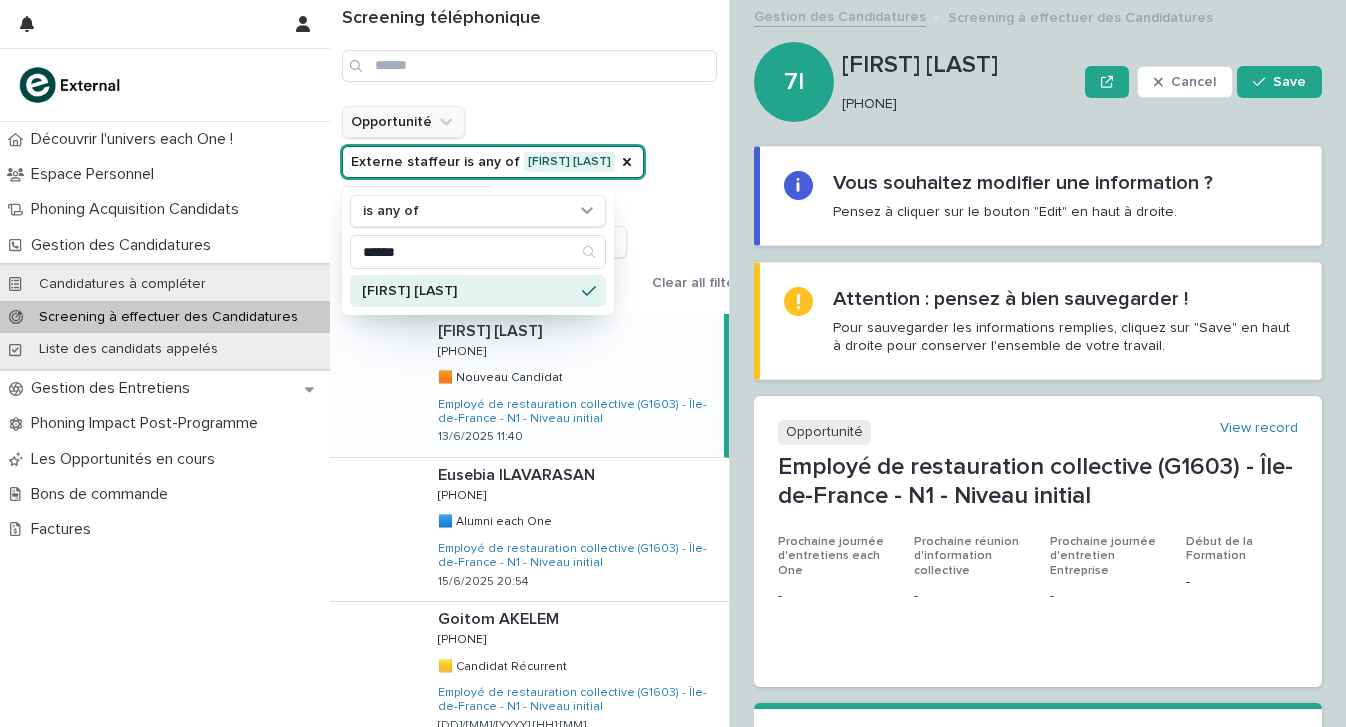 click on "Opportunité" at bounding box center [403, 122] 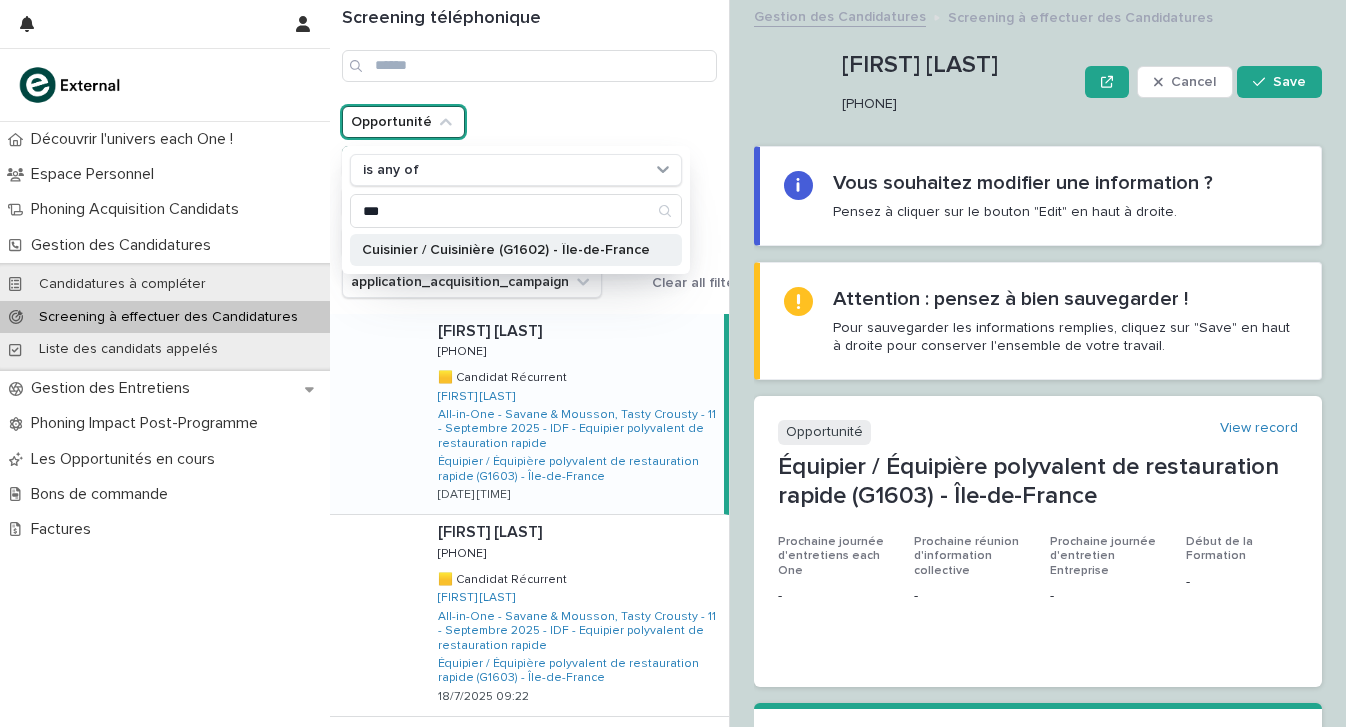 type on "***" 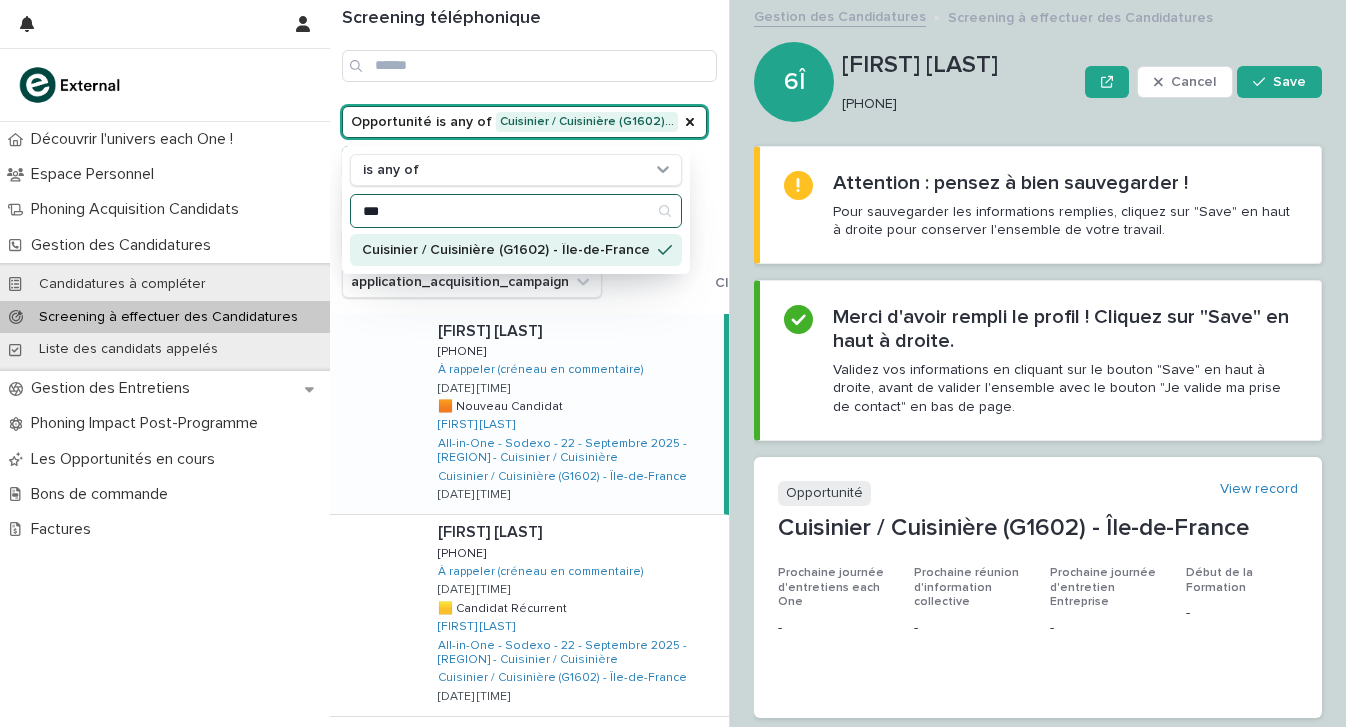 click on "***" at bounding box center [516, 211] 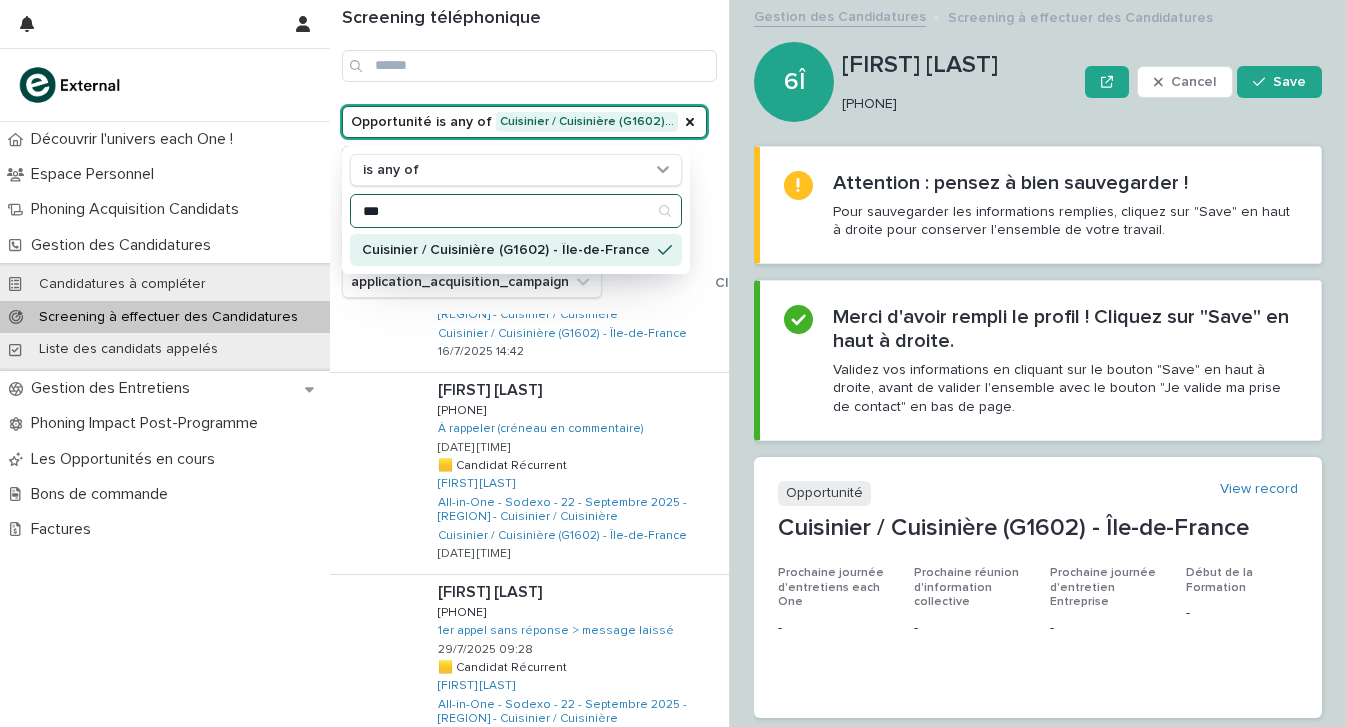 scroll, scrollTop: 1356, scrollLeft: 0, axis: vertical 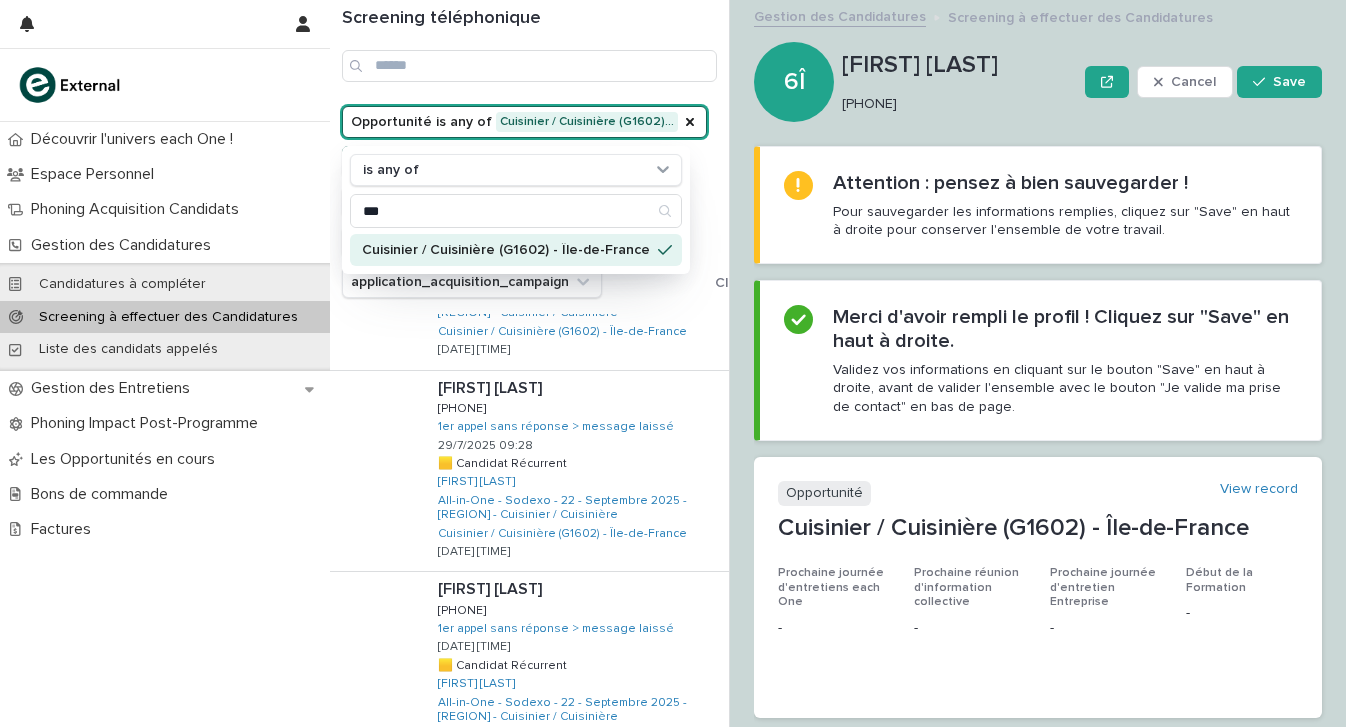 click on "Opportunité is any of Cuisinier / Cuisinière (G1602)… is any of *** Cuisinier / Cuisinière (G1602) - Île-de-France Externe staffeur is any of Woumou SOUARE Statut de l'appel recruitment_pool_opportunity_origin application_acquisition_campaign Clear all filters" at bounding box center [576, 202] 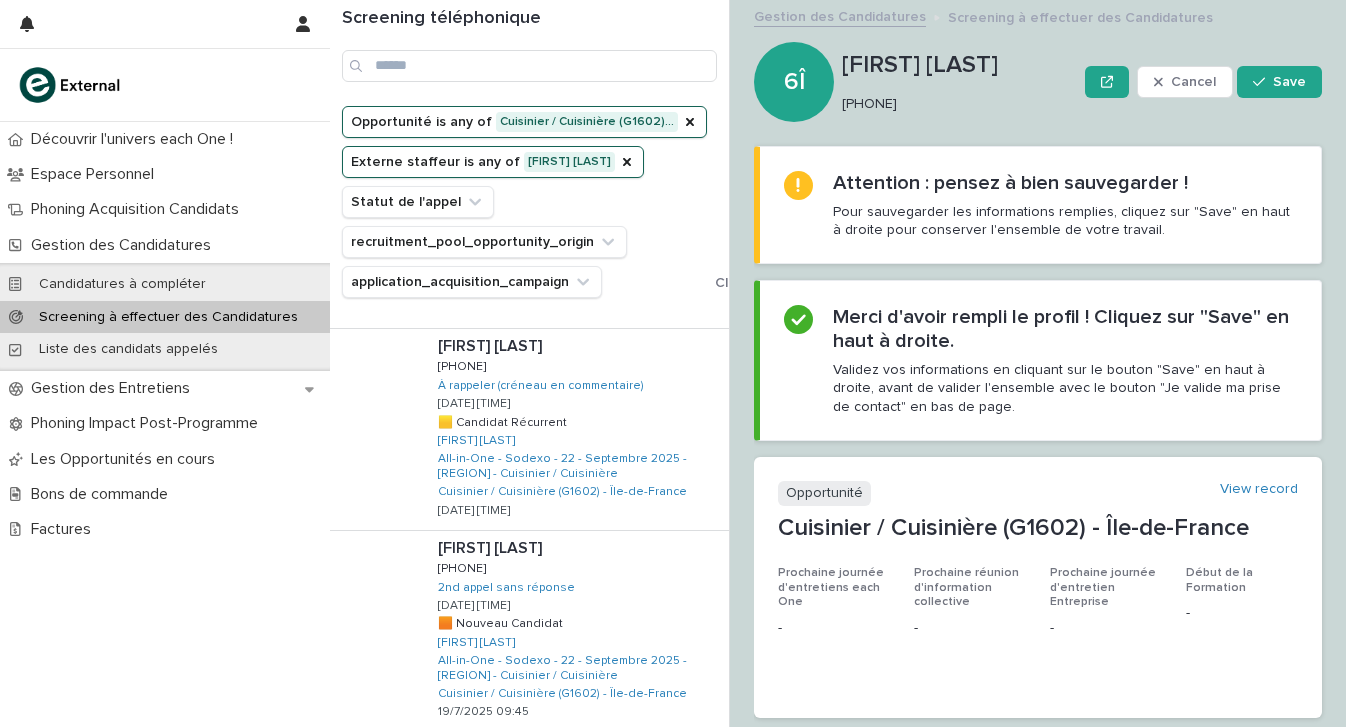 scroll, scrollTop: 593, scrollLeft: 0, axis: vertical 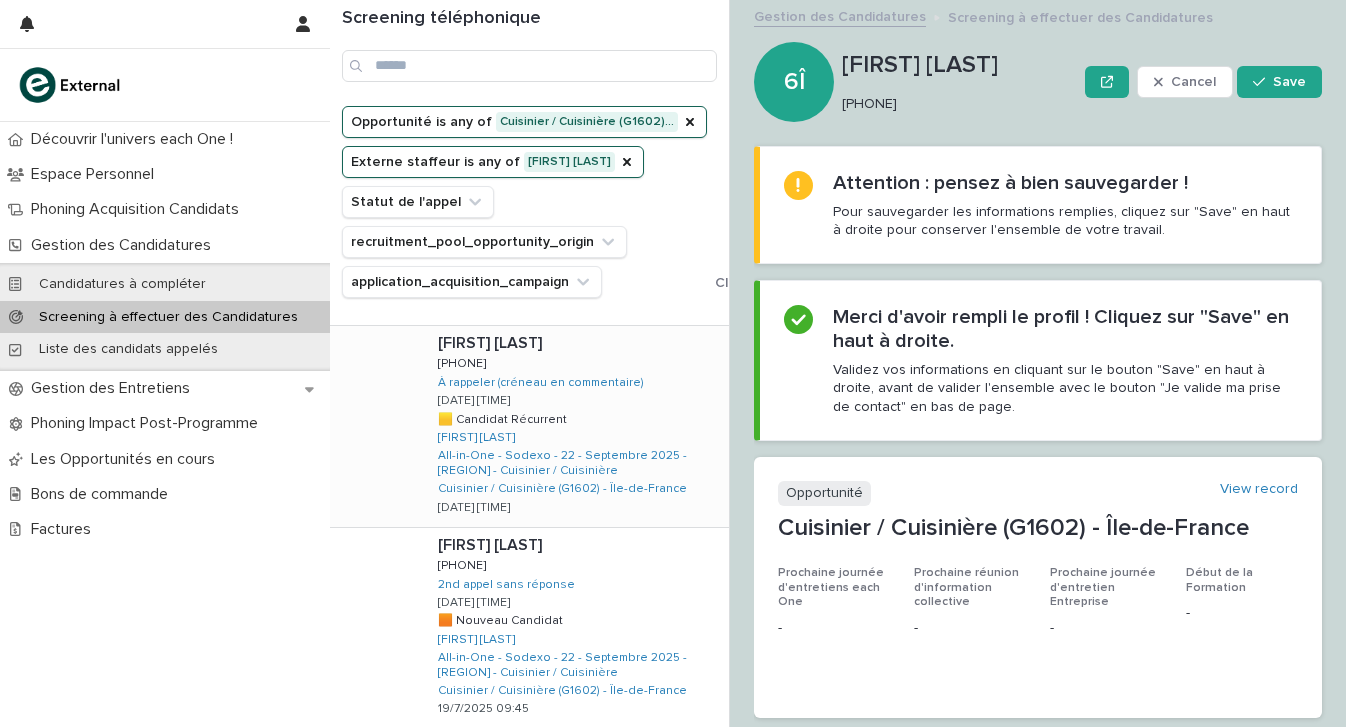click on "[FIRST] [LAST] [FIRST] [LAST]  [PHONE] [PHONE]  À rappeler (créneau en commentaire)   [DATE] [TIME] 🟨 Candidat Récurrent 🟨 Candidat Récurrent  [FIRST] [LAST]   All-in-One - Sodexo - 22 - Septembre 2025 - IDF - Cuisinier / Cuisinière   Cuisinier / Cuisinière (G1602) - Île-de-France   [DATE] [TIME]" at bounding box center (575, 426) 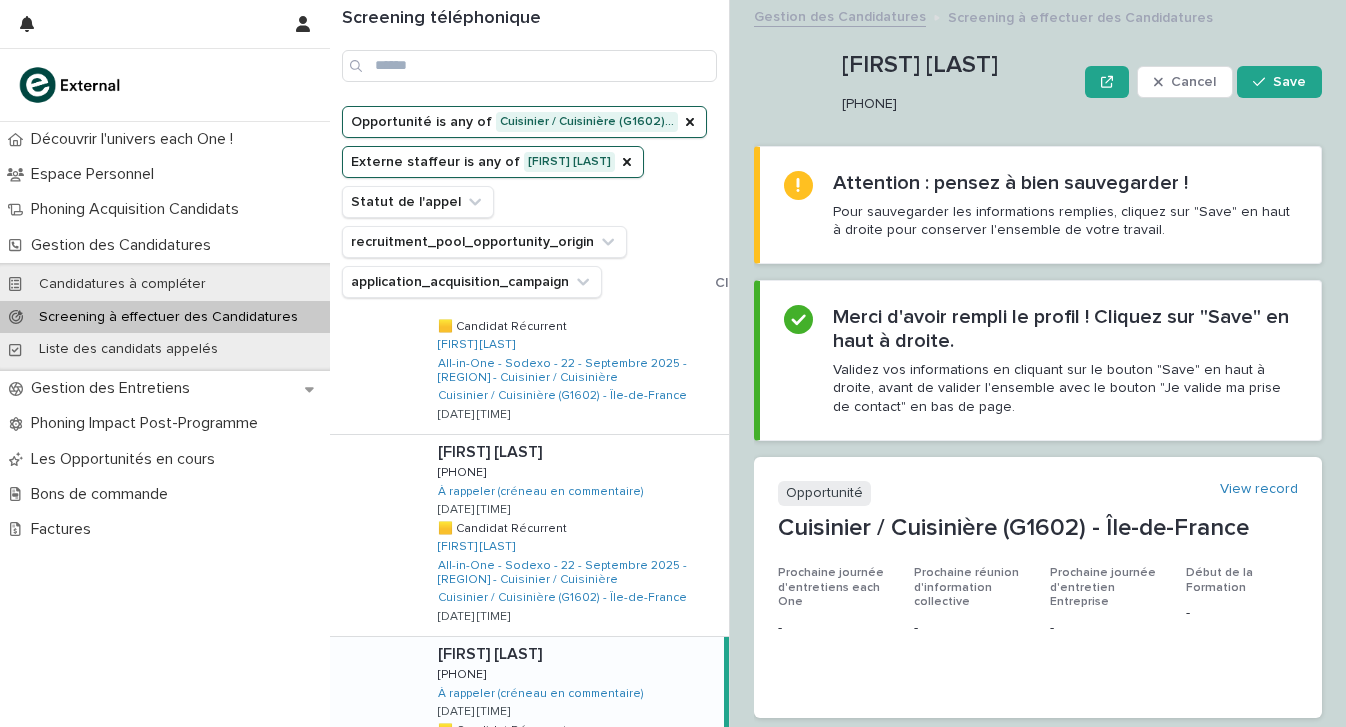 scroll, scrollTop: 284, scrollLeft: 0, axis: vertical 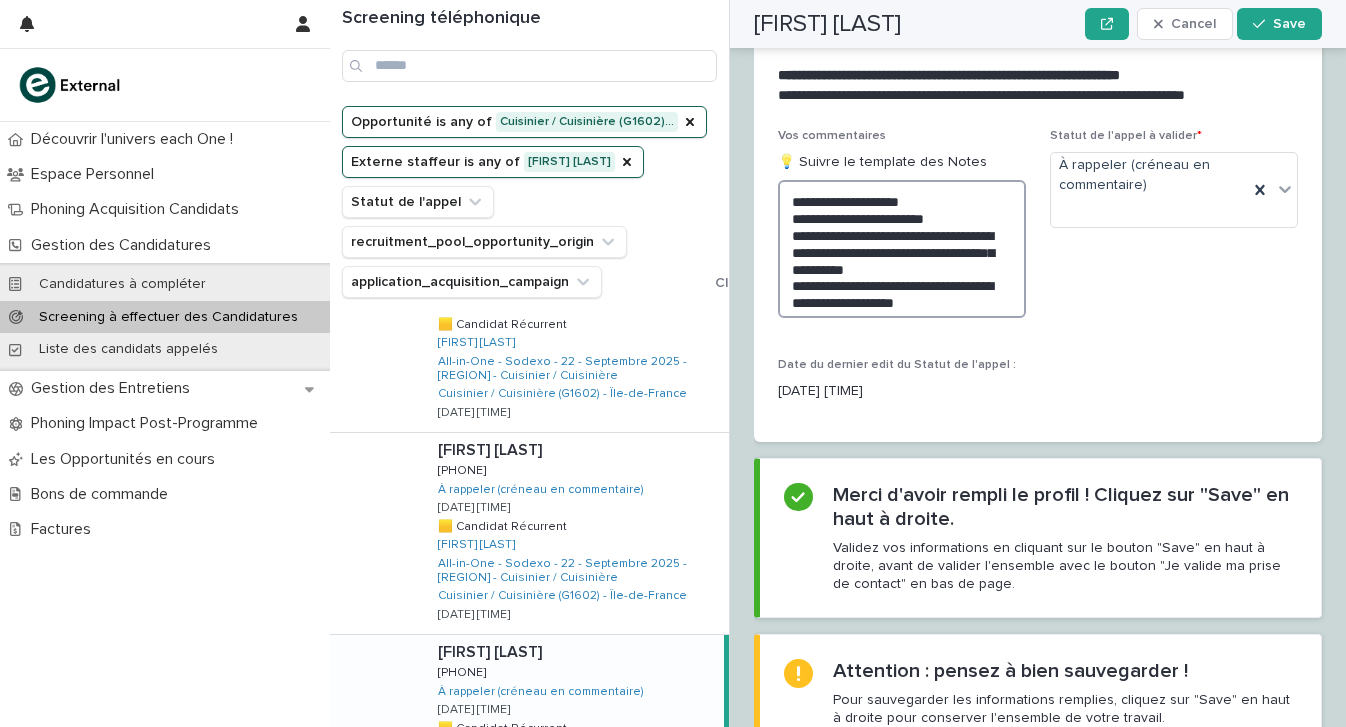 click on "**********" at bounding box center (902, 249) 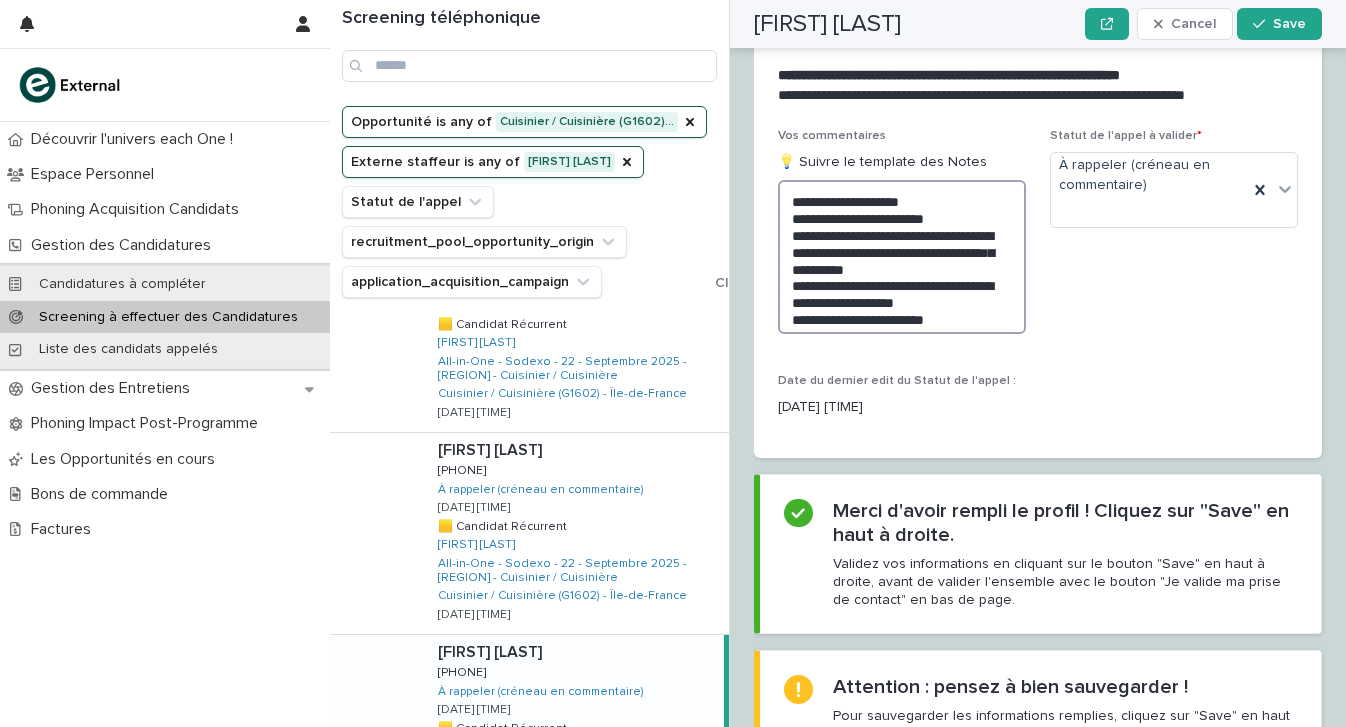 scroll, scrollTop: 3037, scrollLeft: 0, axis: vertical 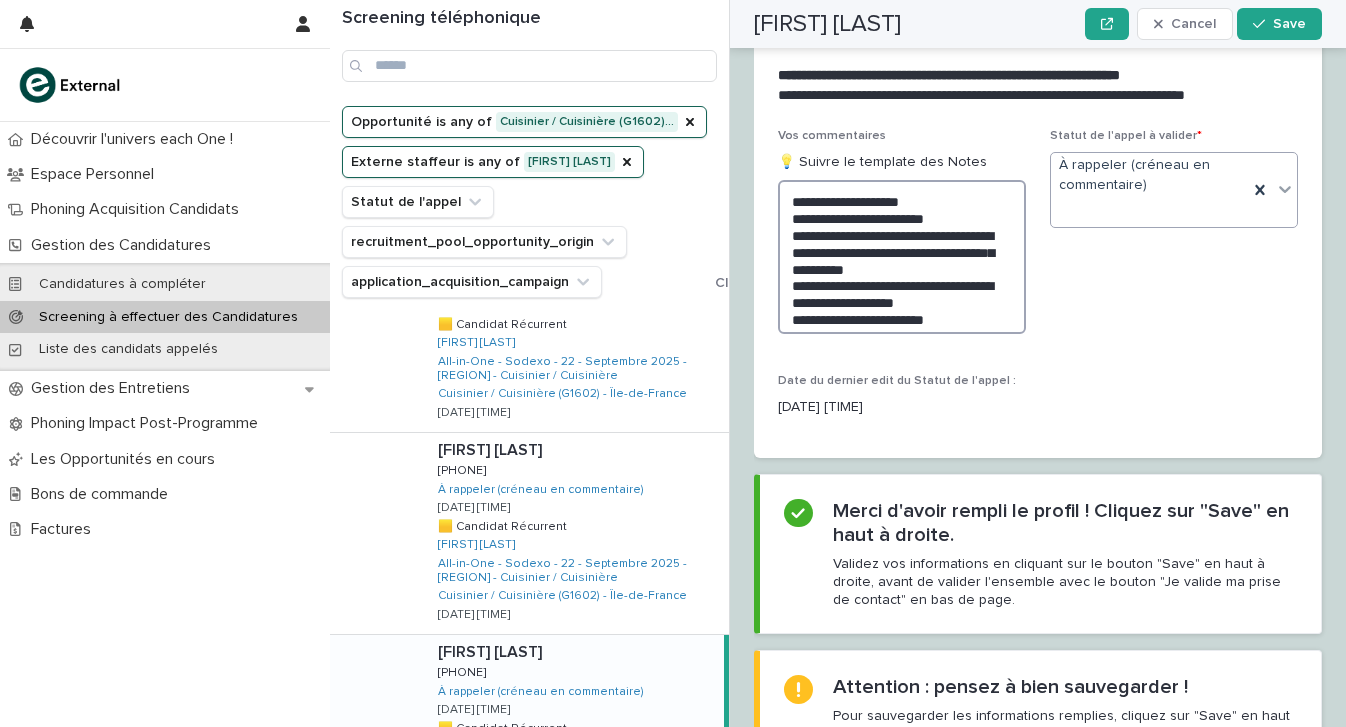 type on "**********" 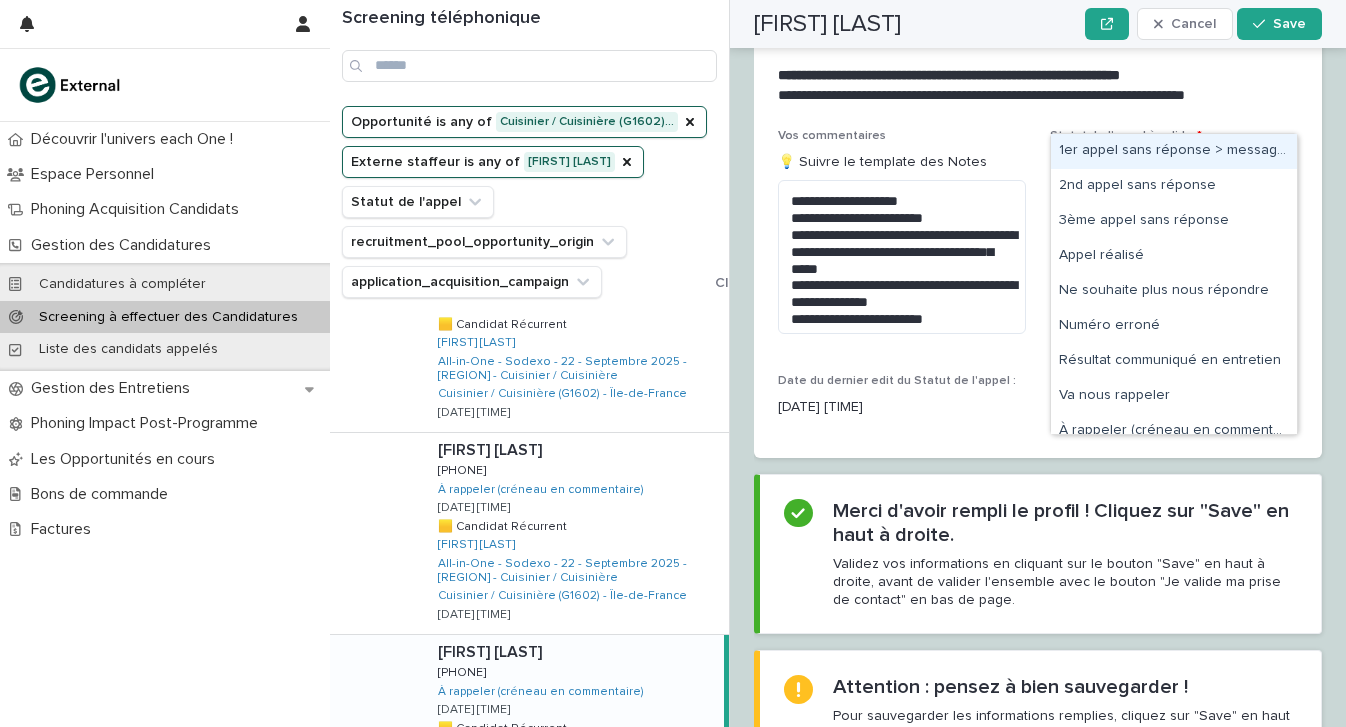 click on "À rappeler (créneau en commentaire)" at bounding box center [1149, 190] 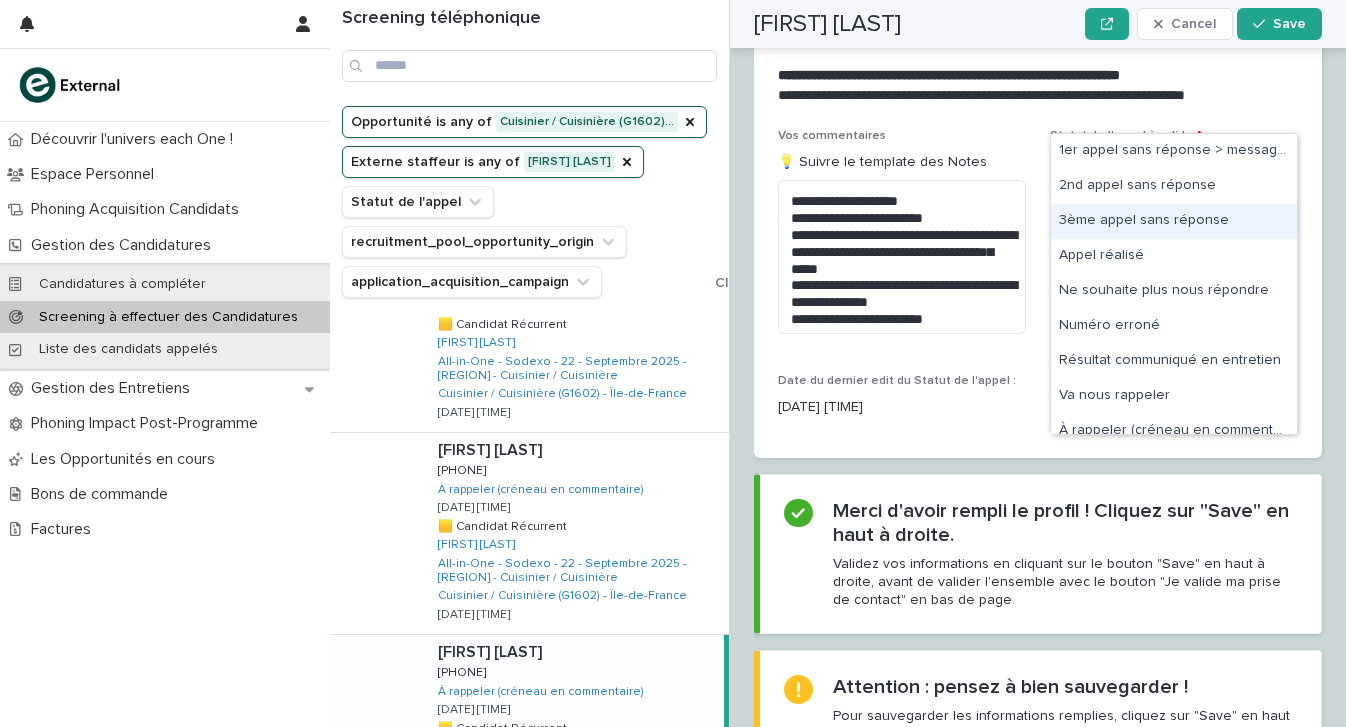click on "3ème appel sans réponse" at bounding box center [1174, 221] 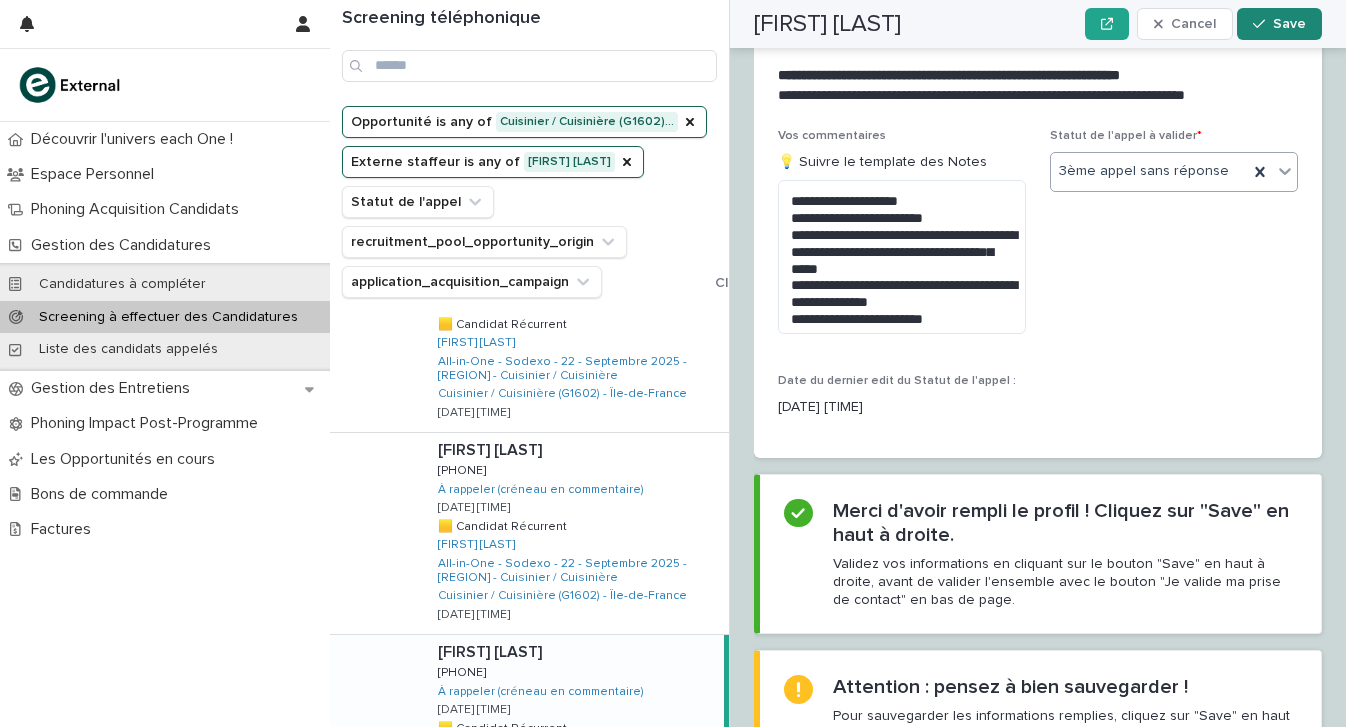 click on "Save" at bounding box center [1289, 24] 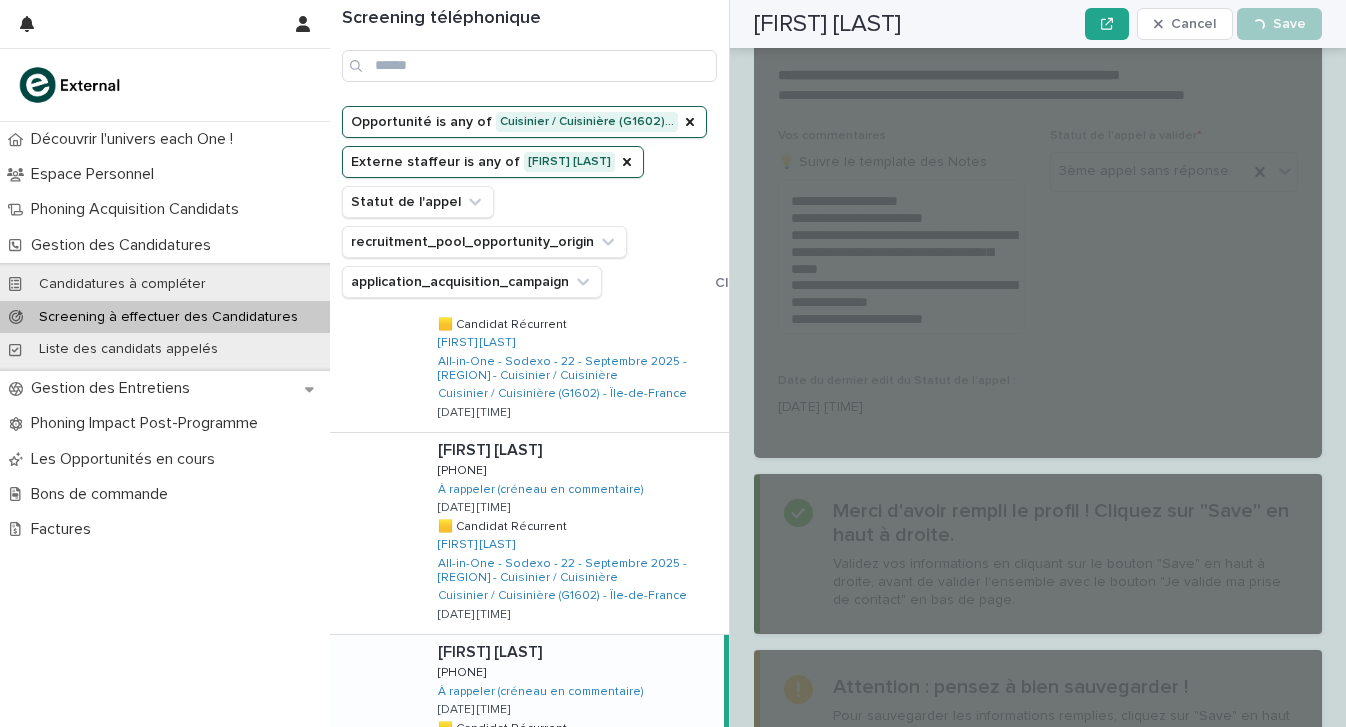 scroll, scrollTop: 3037, scrollLeft: 0, axis: vertical 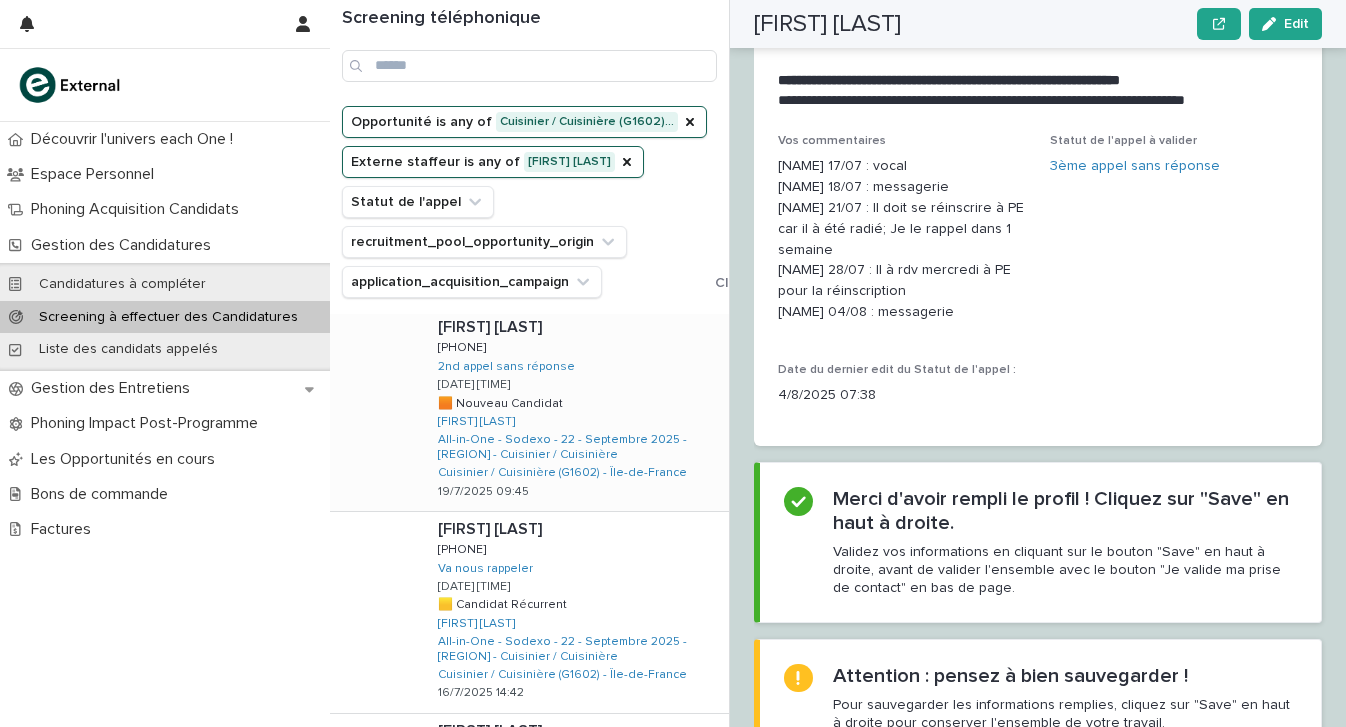 click on "[FIRST] [LAST] [FIRST] [LAST]   [PHONE] [PHONE]   2nd appel sans réponse   [DATE] [TIME] 🟧 Nouveau Candidat 🟧 Nouveau Candidat   [NAME] [LAST]   All-in-One - Sodexo - 22 - Septembre 2025 - [REGION] - Cuisinier / Cuisinière   Cuisinier / Cuisinière (G1602) - [REGION]   [DATE] [TIME]" at bounding box center (575, 410) 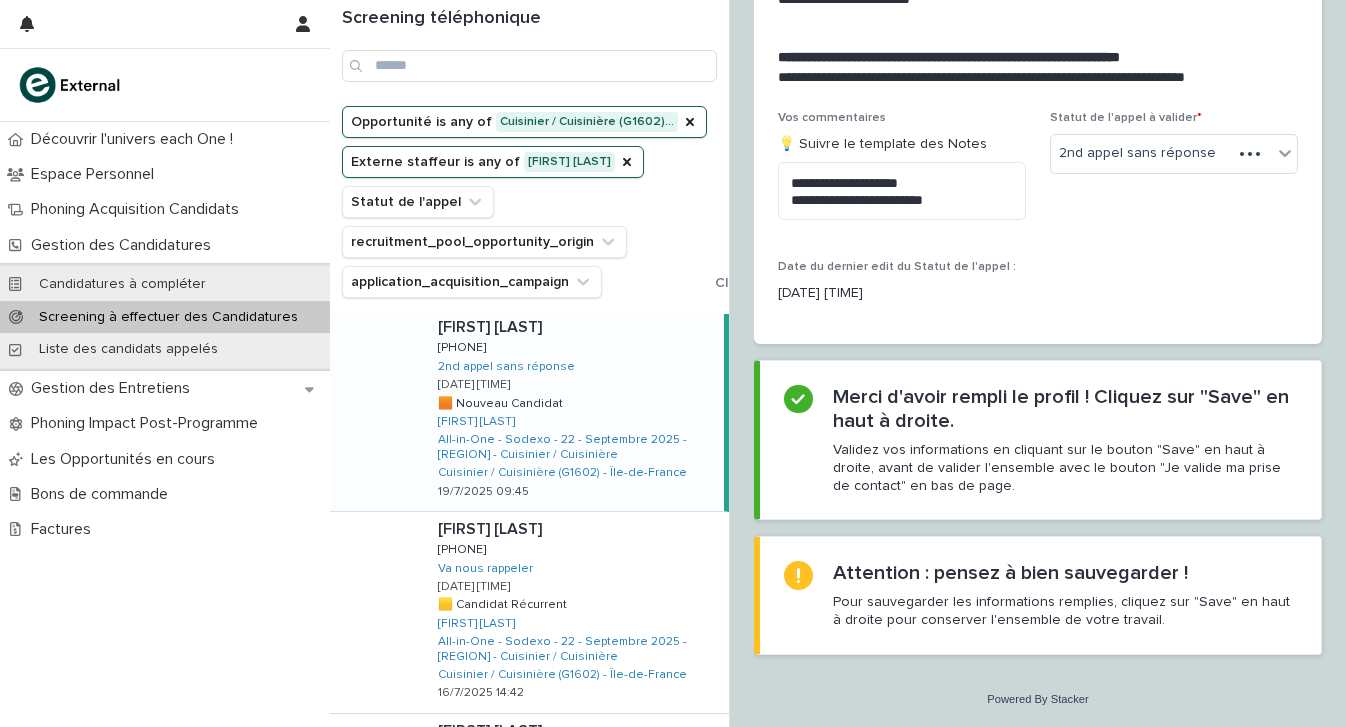 scroll, scrollTop: 2383, scrollLeft: 0, axis: vertical 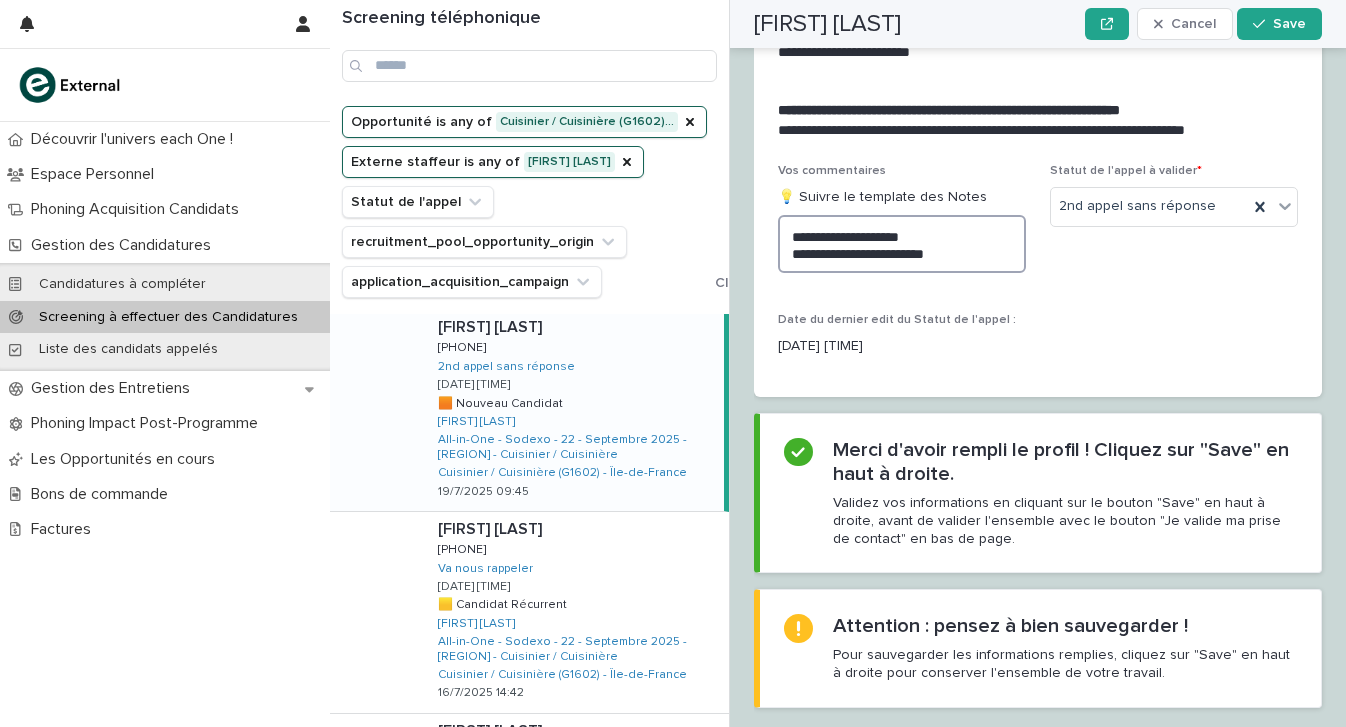 click on "**********" at bounding box center [902, 244] 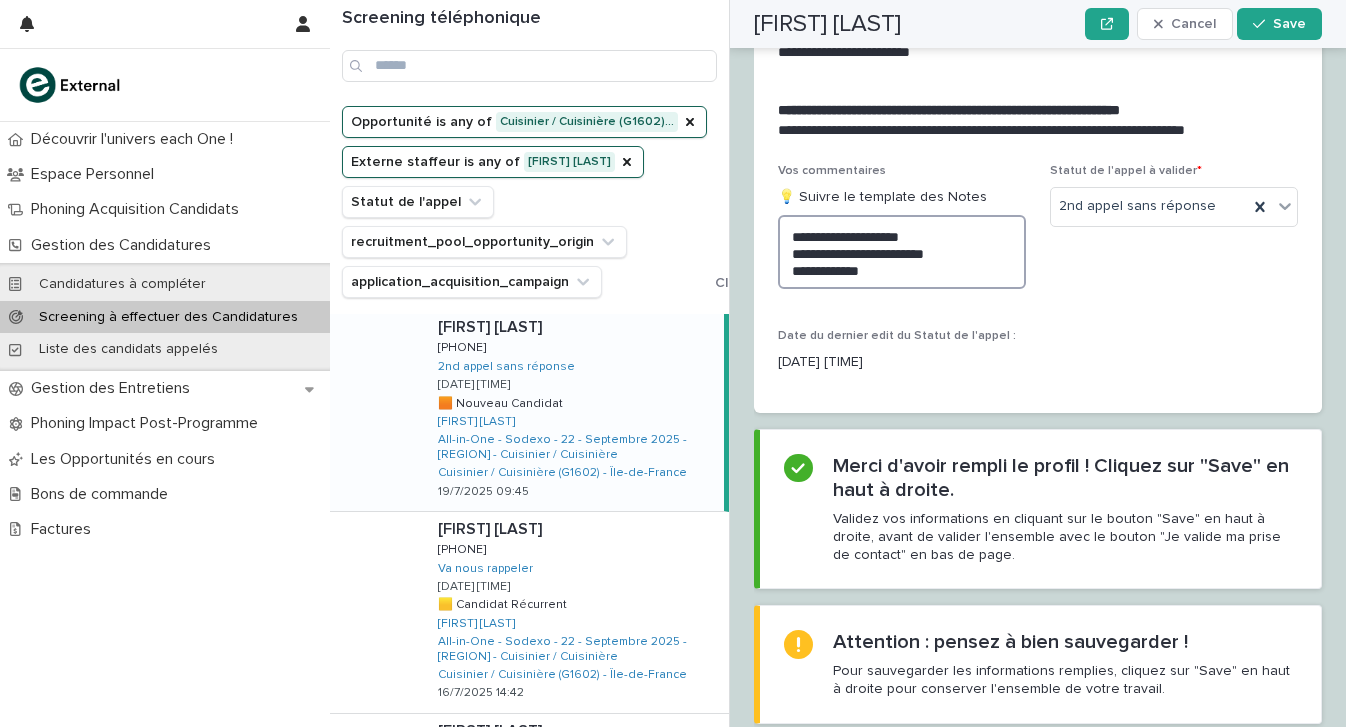 scroll, scrollTop: 2383, scrollLeft: 0, axis: vertical 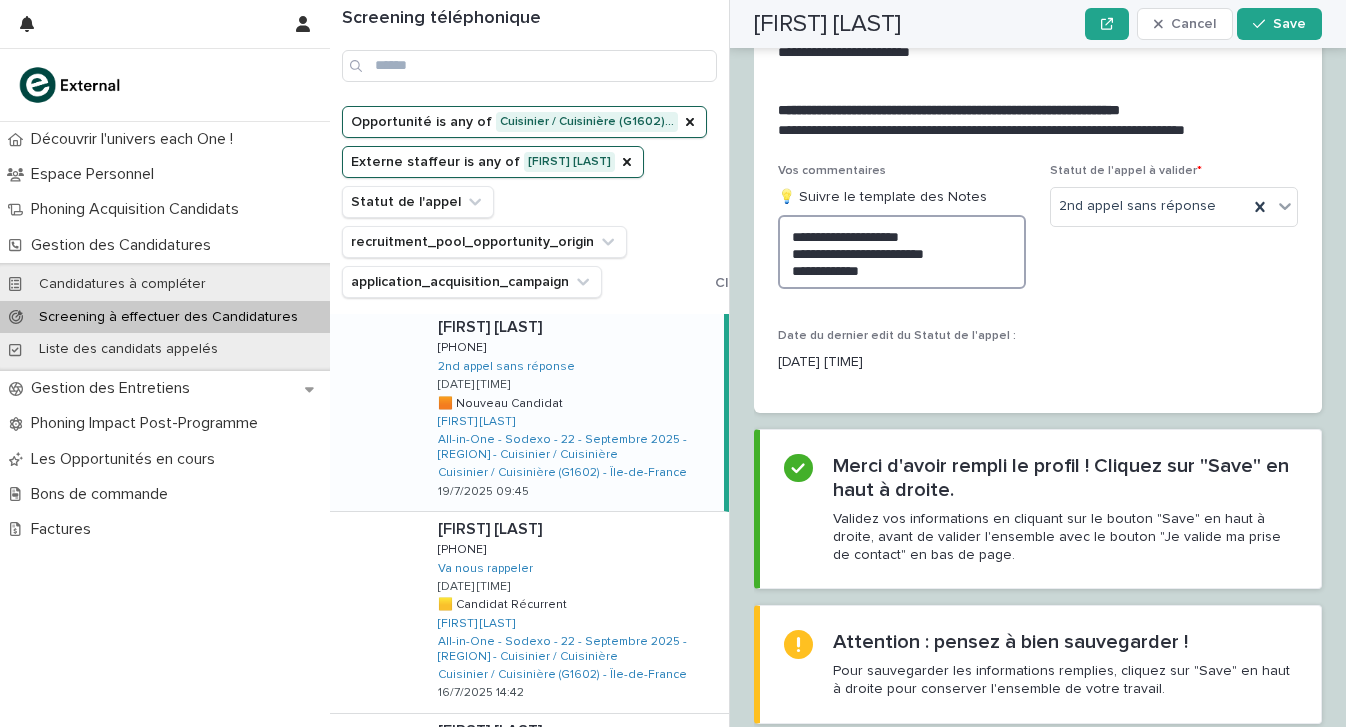 drag, startPoint x: 852, startPoint y: 221, endPoint x: 780, endPoint y: 220, distance: 72.00694 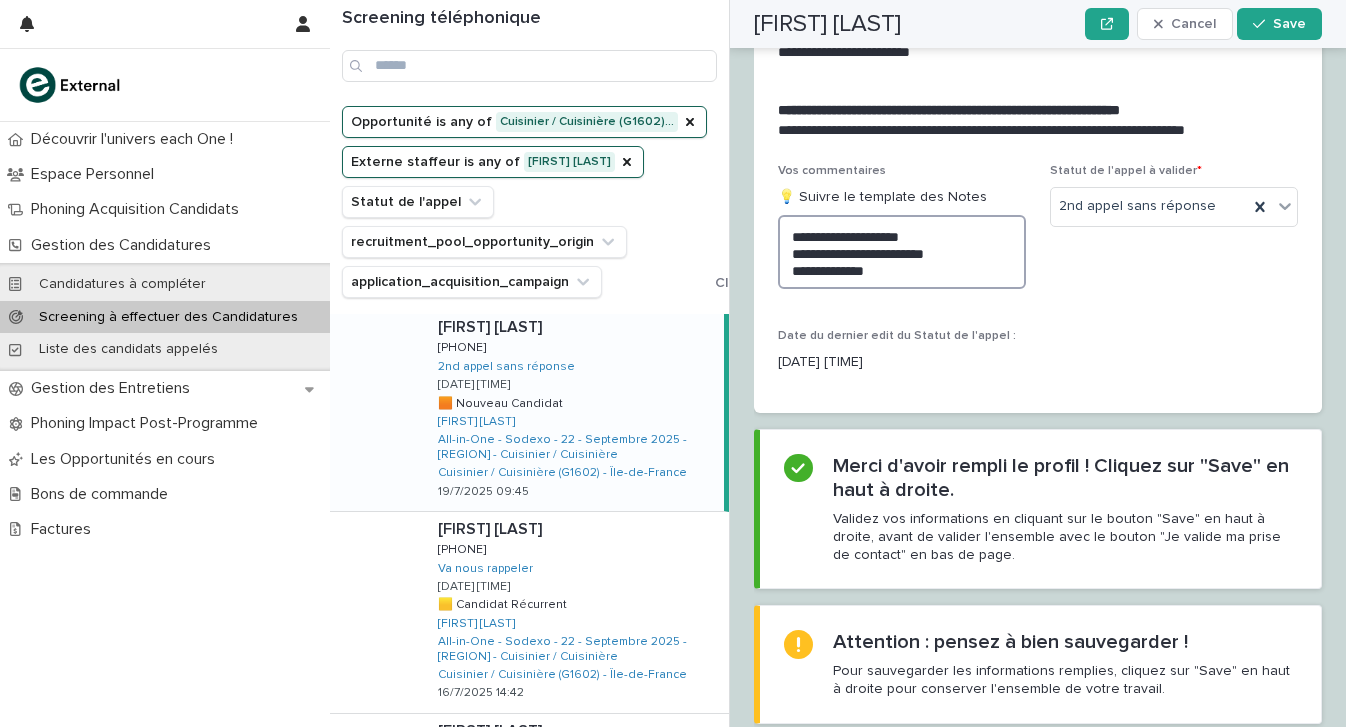 scroll, scrollTop: 2383, scrollLeft: 0, axis: vertical 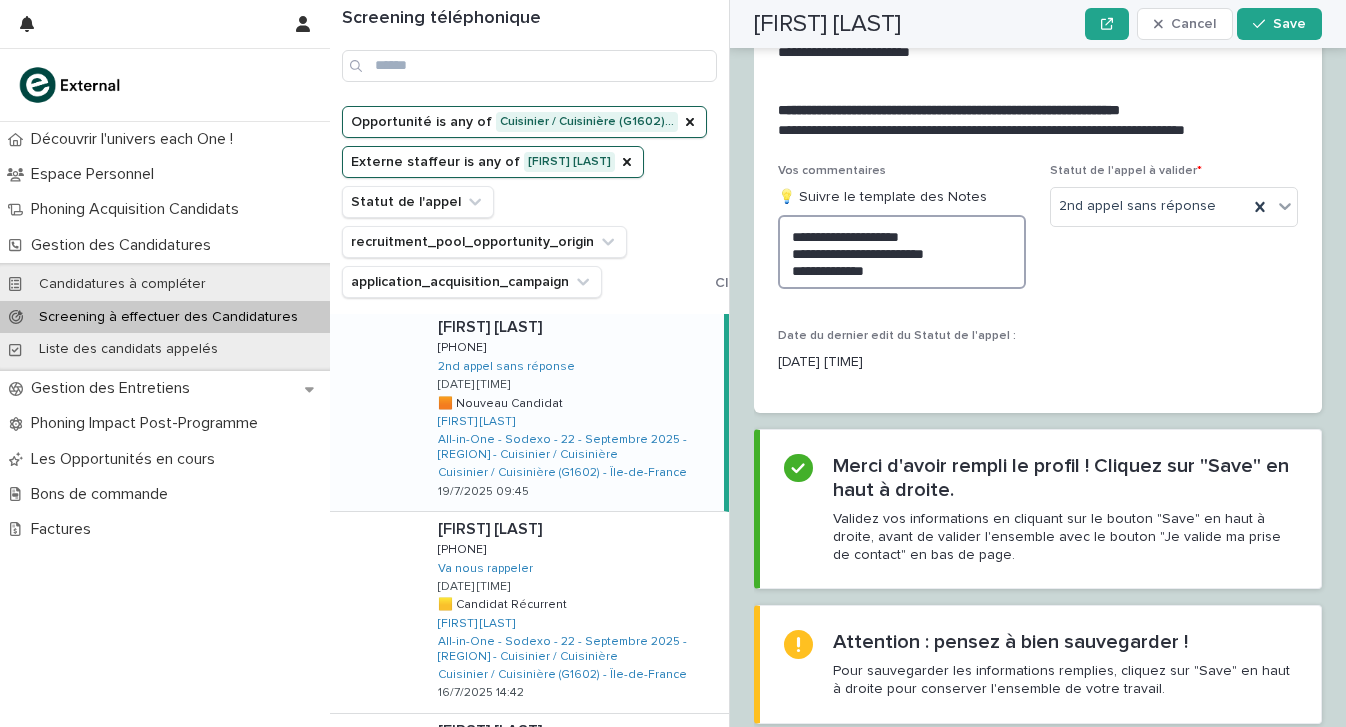 click on "**********" at bounding box center [902, 252] 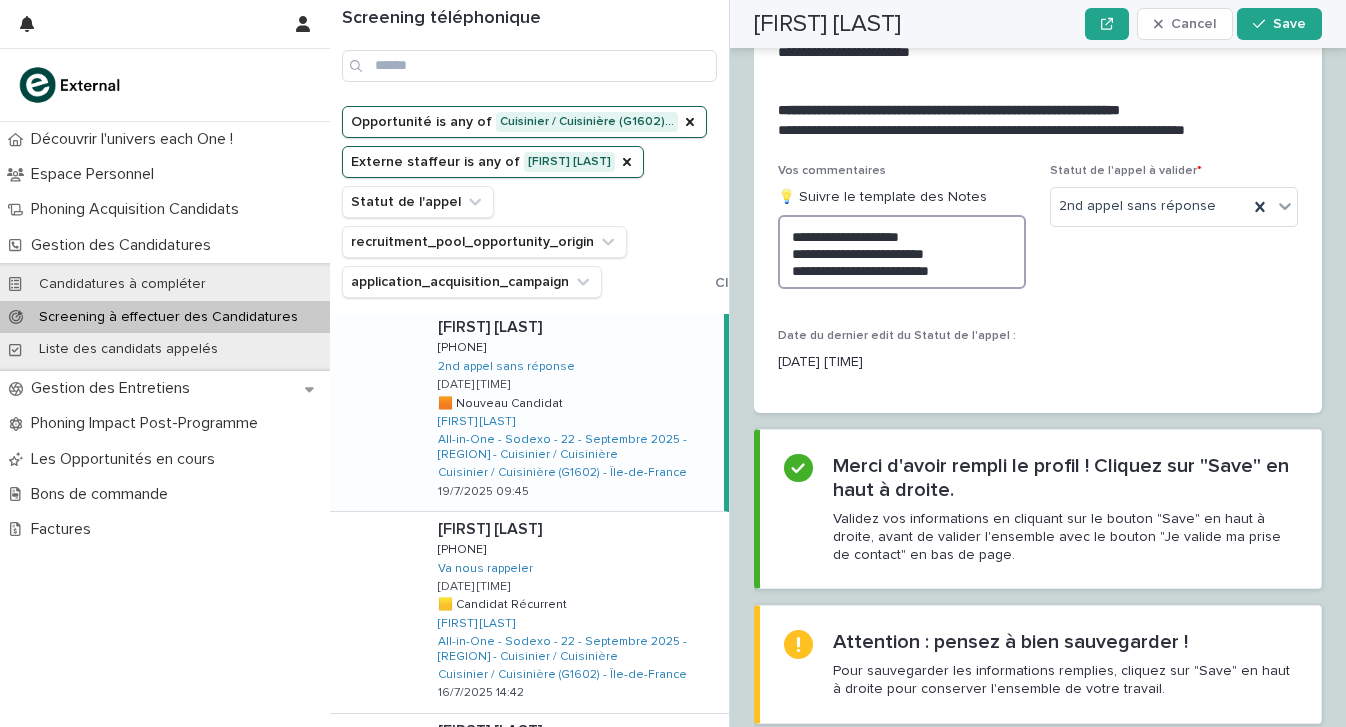 scroll, scrollTop: 2383, scrollLeft: 0, axis: vertical 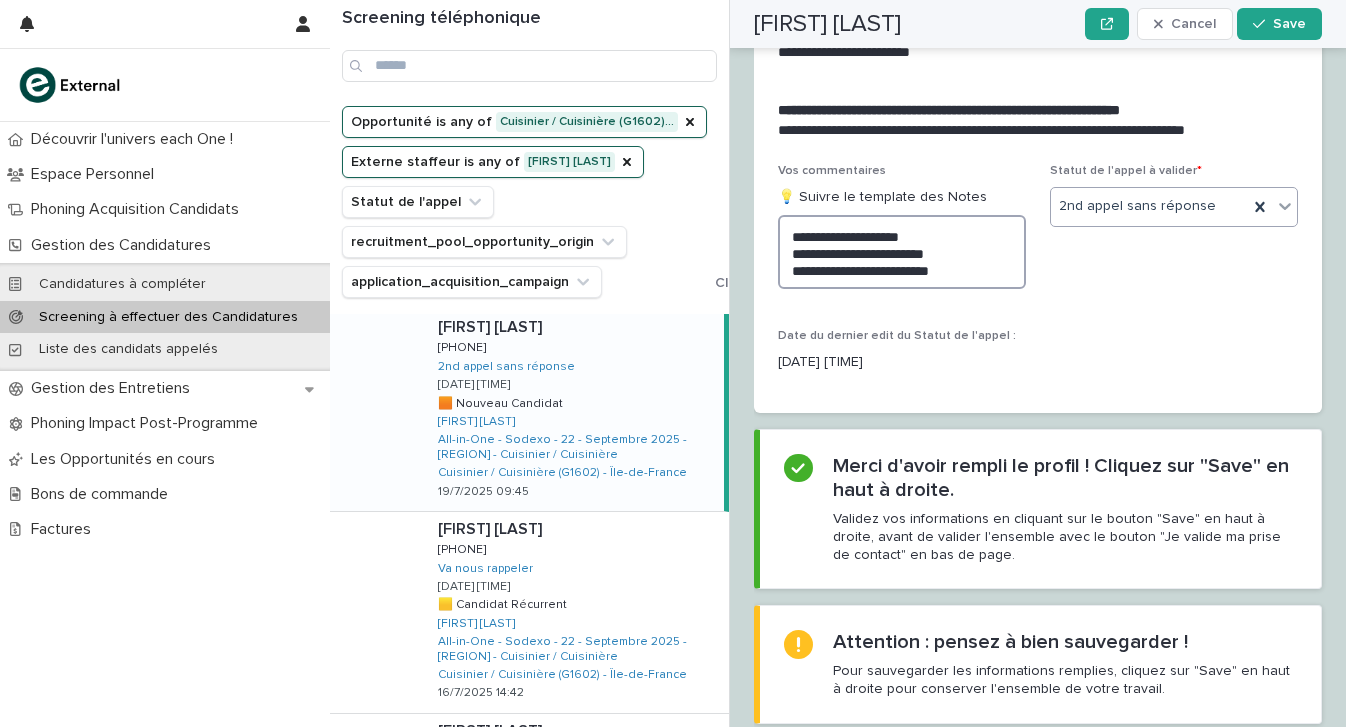type on "**********" 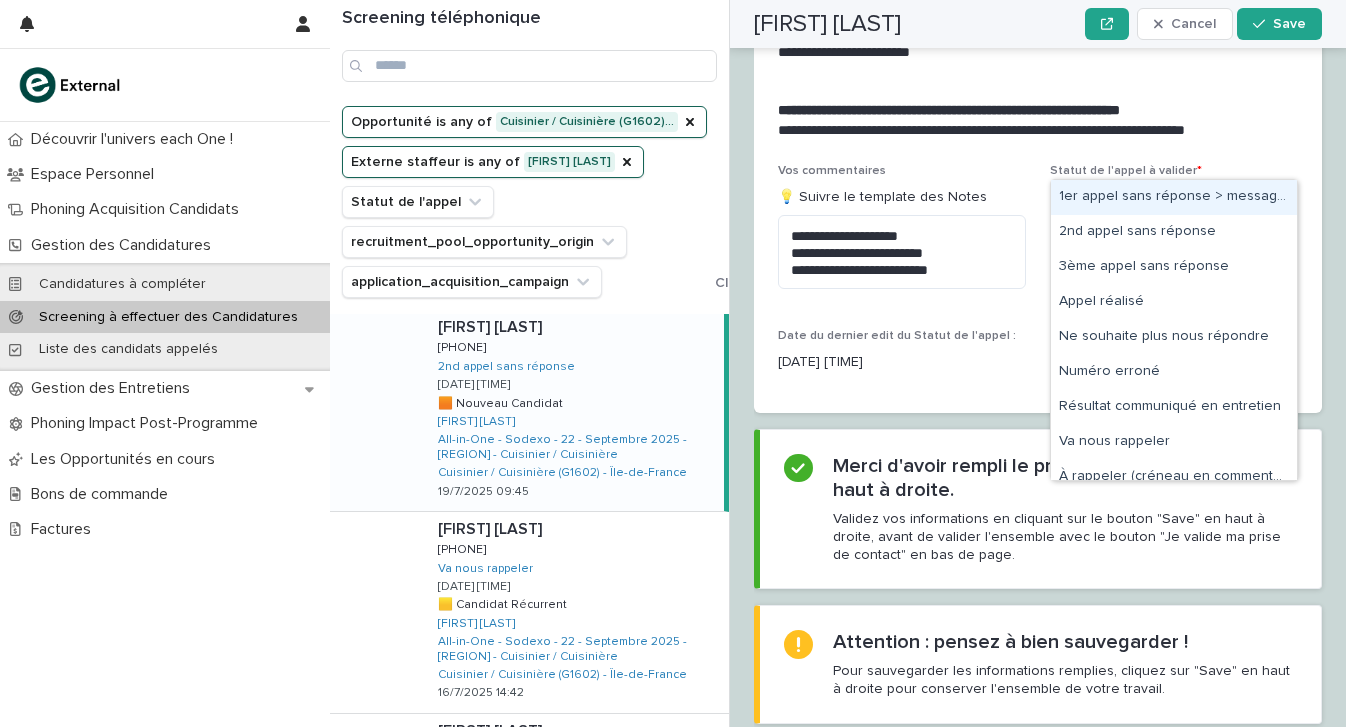 drag, startPoint x: 1129, startPoint y: 163, endPoint x: 1132, endPoint y: 206, distance: 43.104523 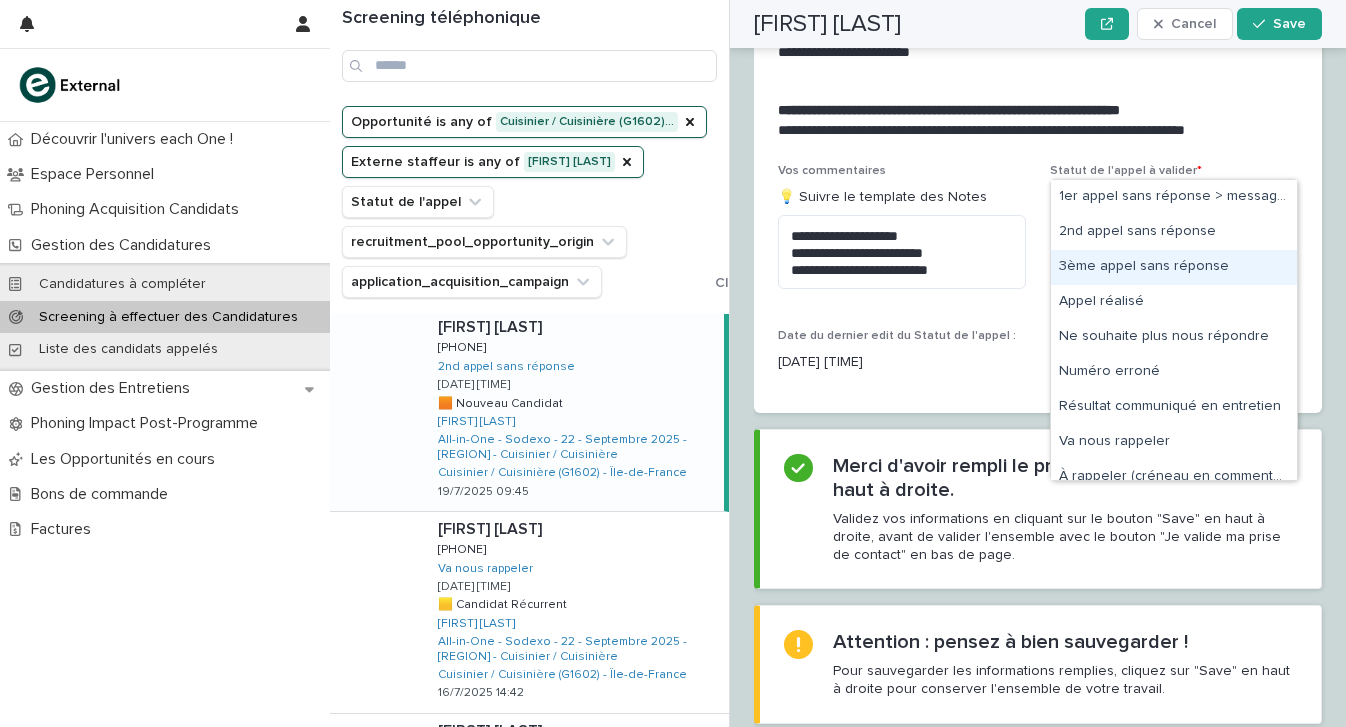 click on "3ème appel sans réponse" at bounding box center (1174, 267) 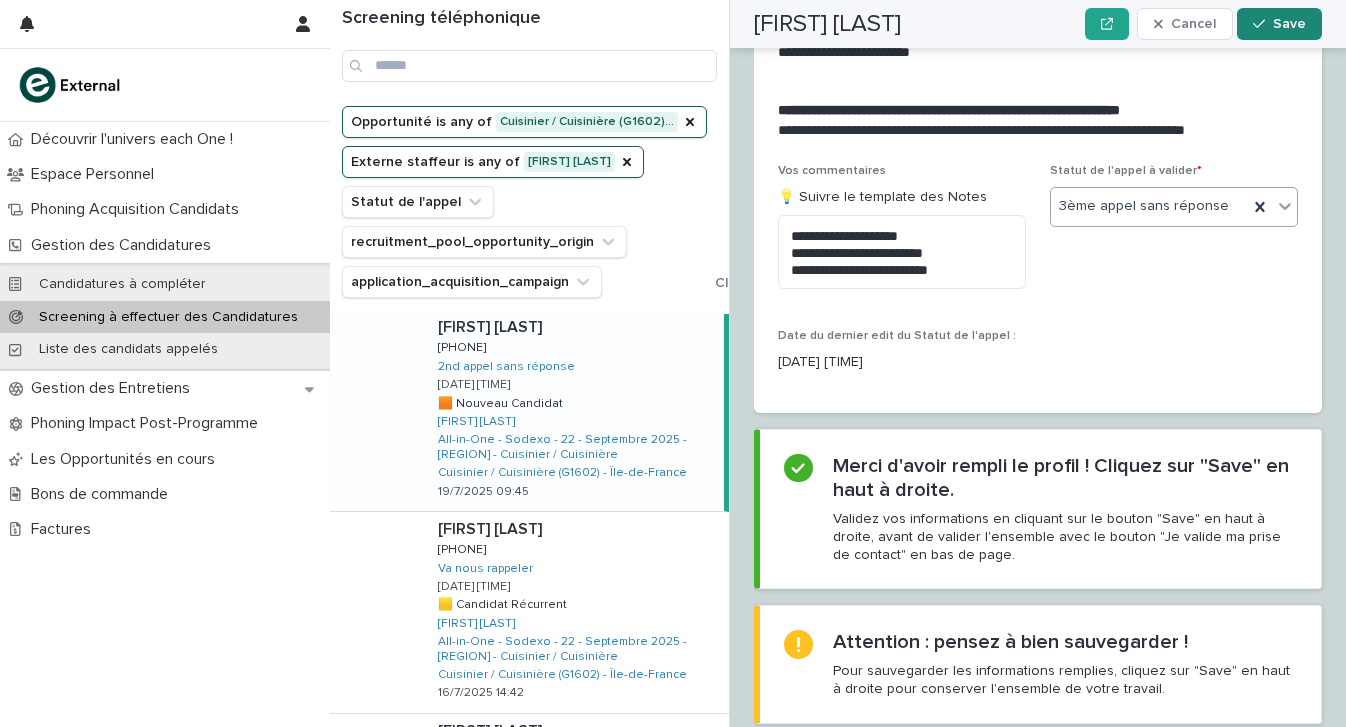 click on "Save" at bounding box center [1279, 24] 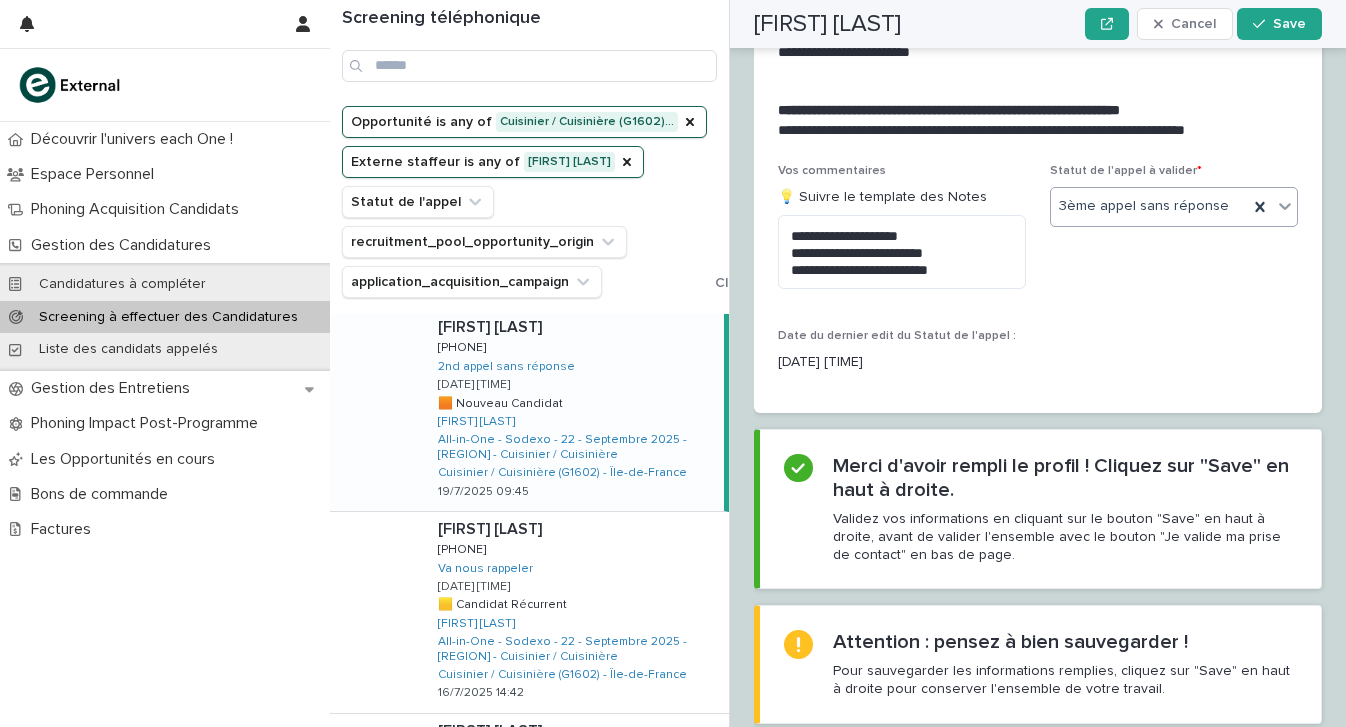scroll, scrollTop: 2383, scrollLeft: 0, axis: vertical 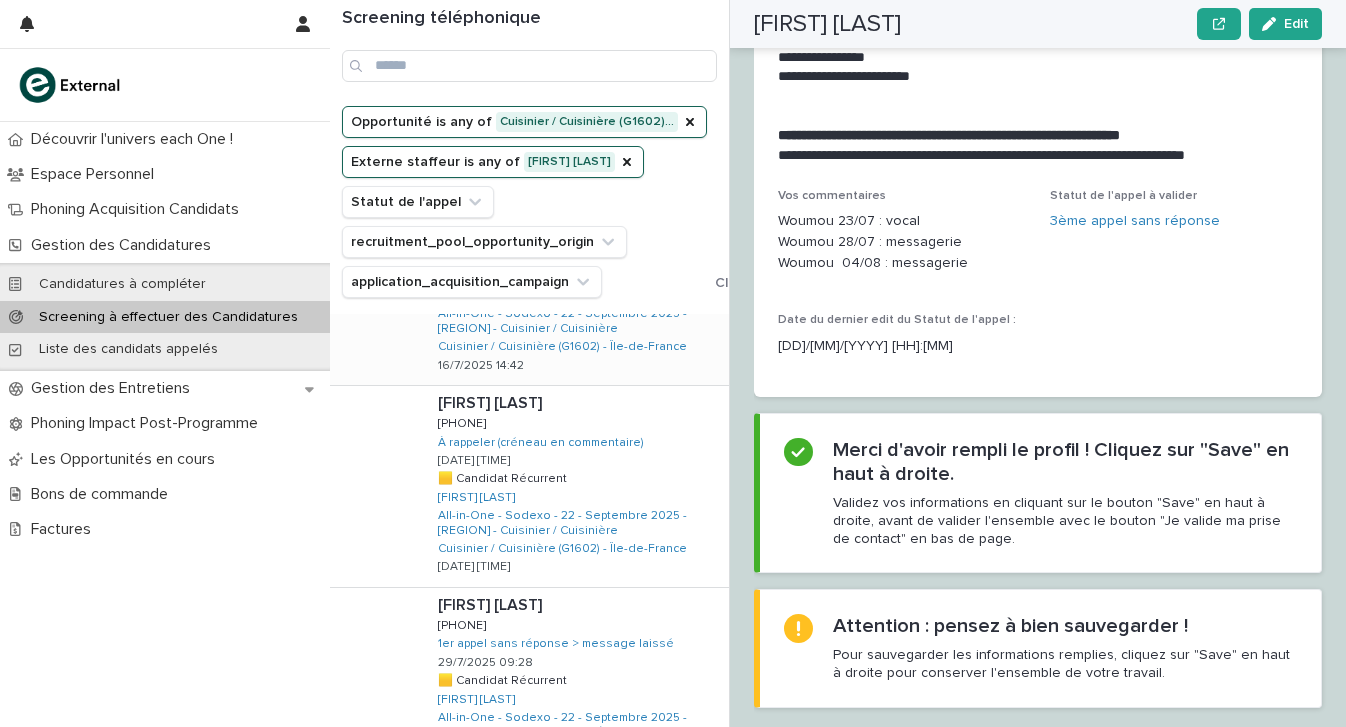 click on "[FIRST] [LAST] [FIRST] [LAST]  [PHONE] [PHONE]  Va nous rappeler   29/7/2025 09:22 🟨 Candidat Récurrent 🟨 Candidat Récurrent  Woumou SOUARE   All-in-One - Sodexo - 22 - Septembre 2025 - IDF - Cuisinier / Cuisinière   Cuisinier / Cuisinière (G1602) - Île-de-France   16/7/2025 14:42" at bounding box center [575, 284] 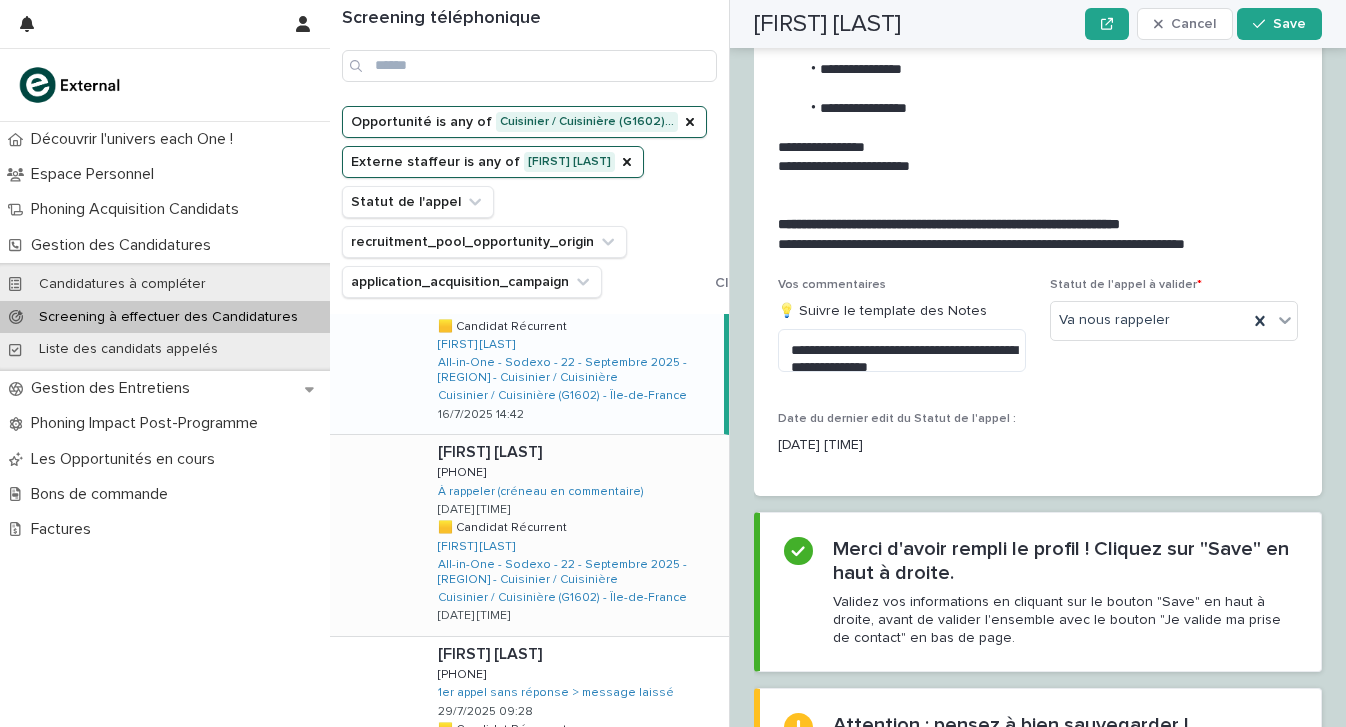 scroll, scrollTop: 684, scrollLeft: 0, axis: vertical 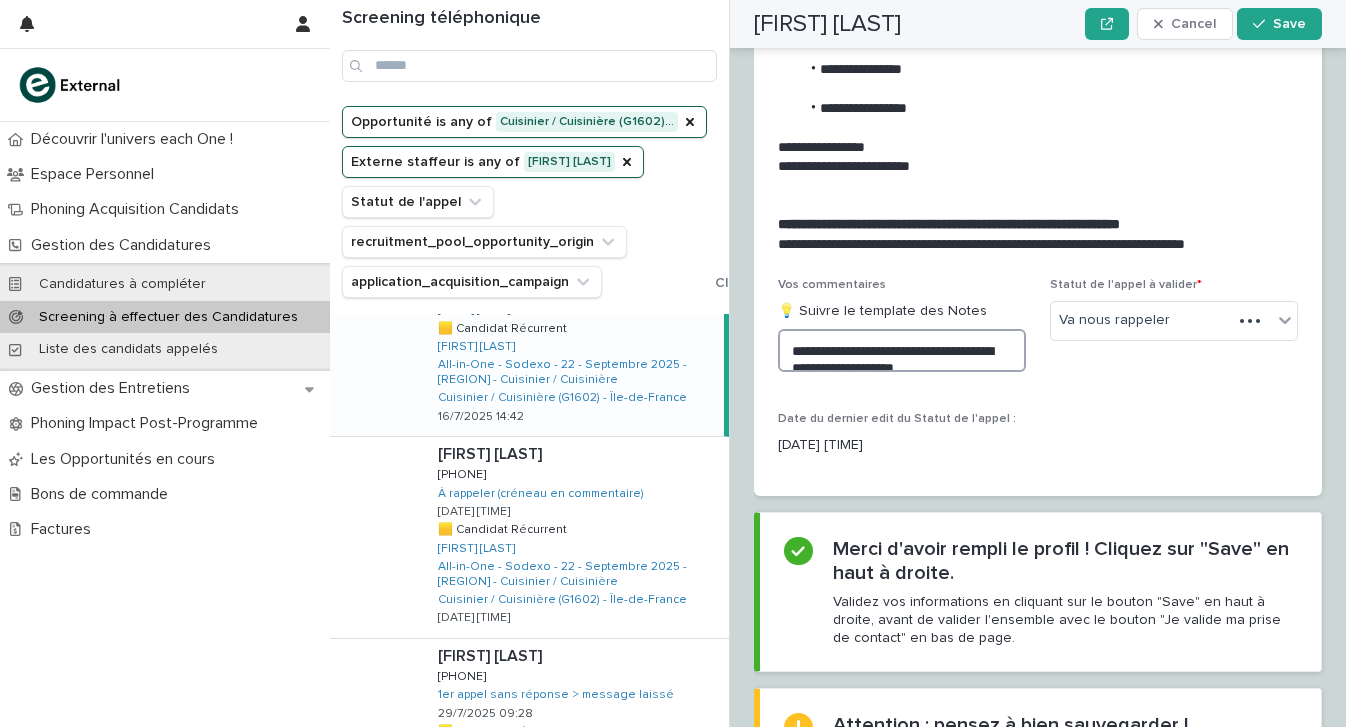 click on "**********" at bounding box center (902, 350) 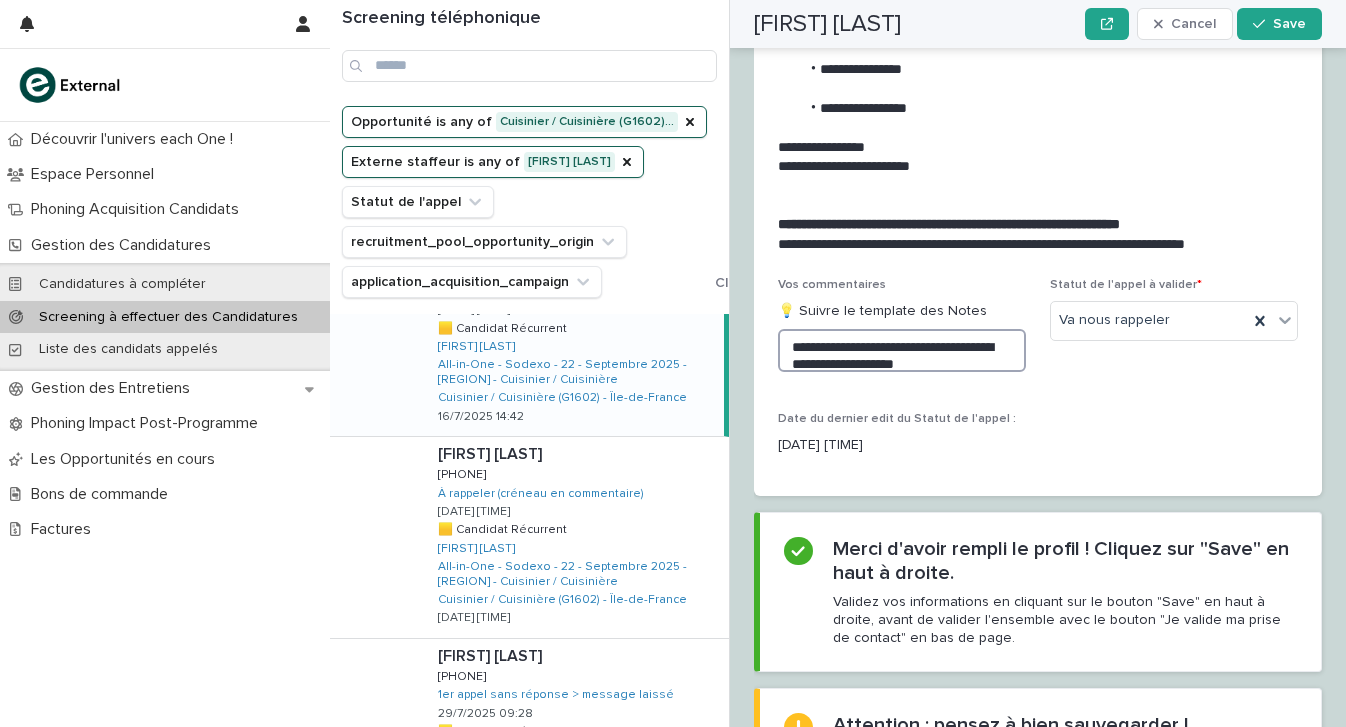 scroll, scrollTop: 2, scrollLeft: 0, axis: vertical 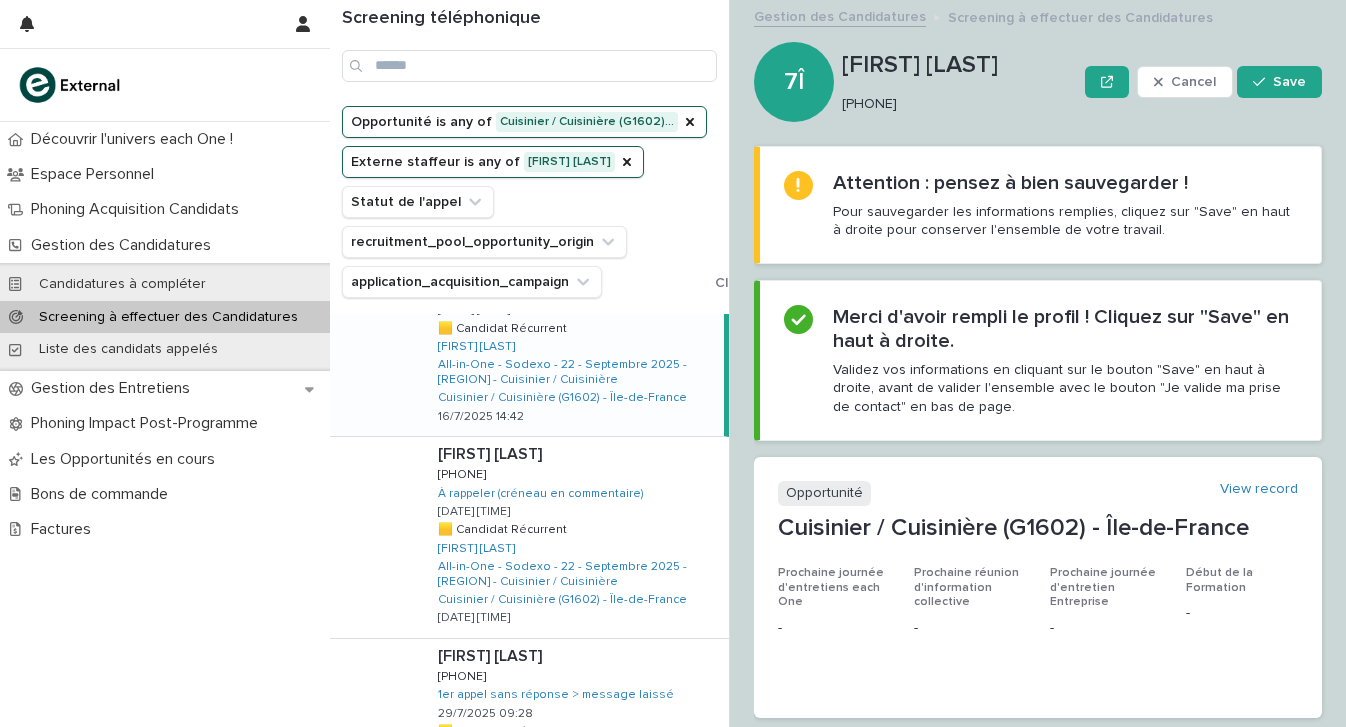click on "[PHONE]" at bounding box center (955, 104) 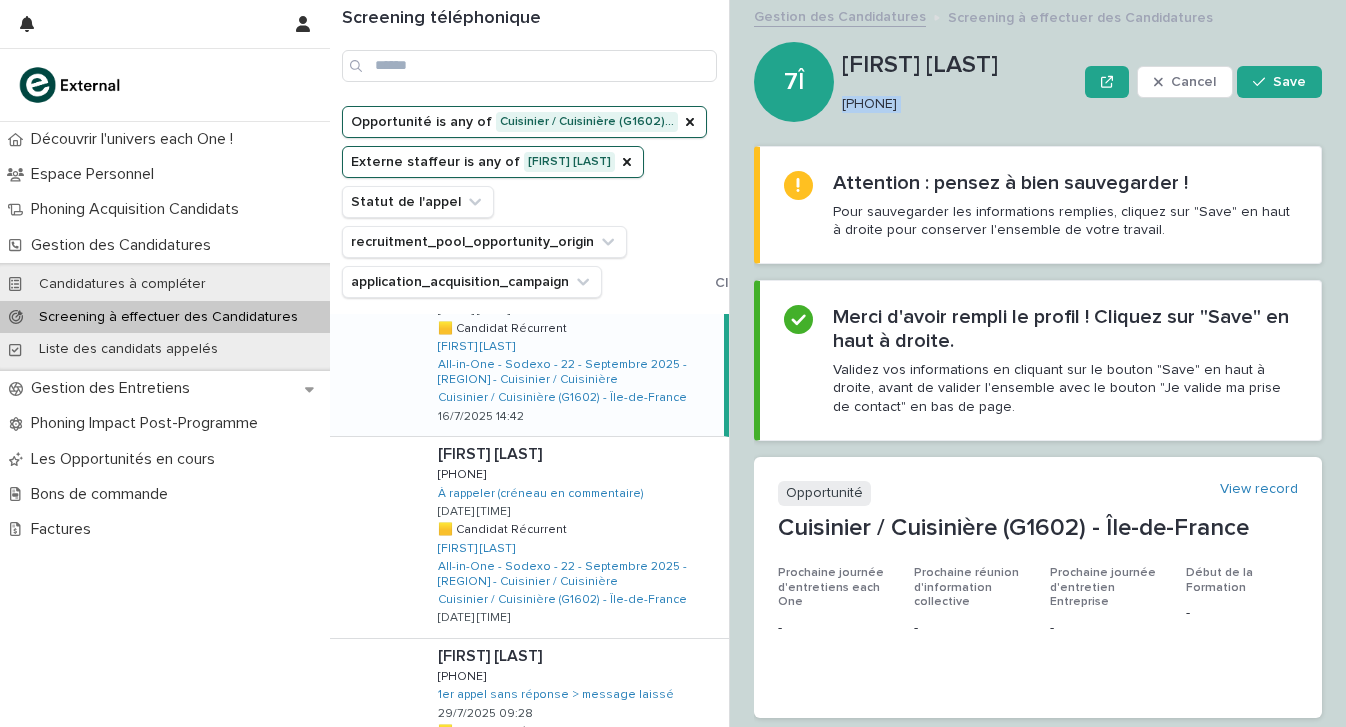 click on "[PHONE]" at bounding box center [955, 104] 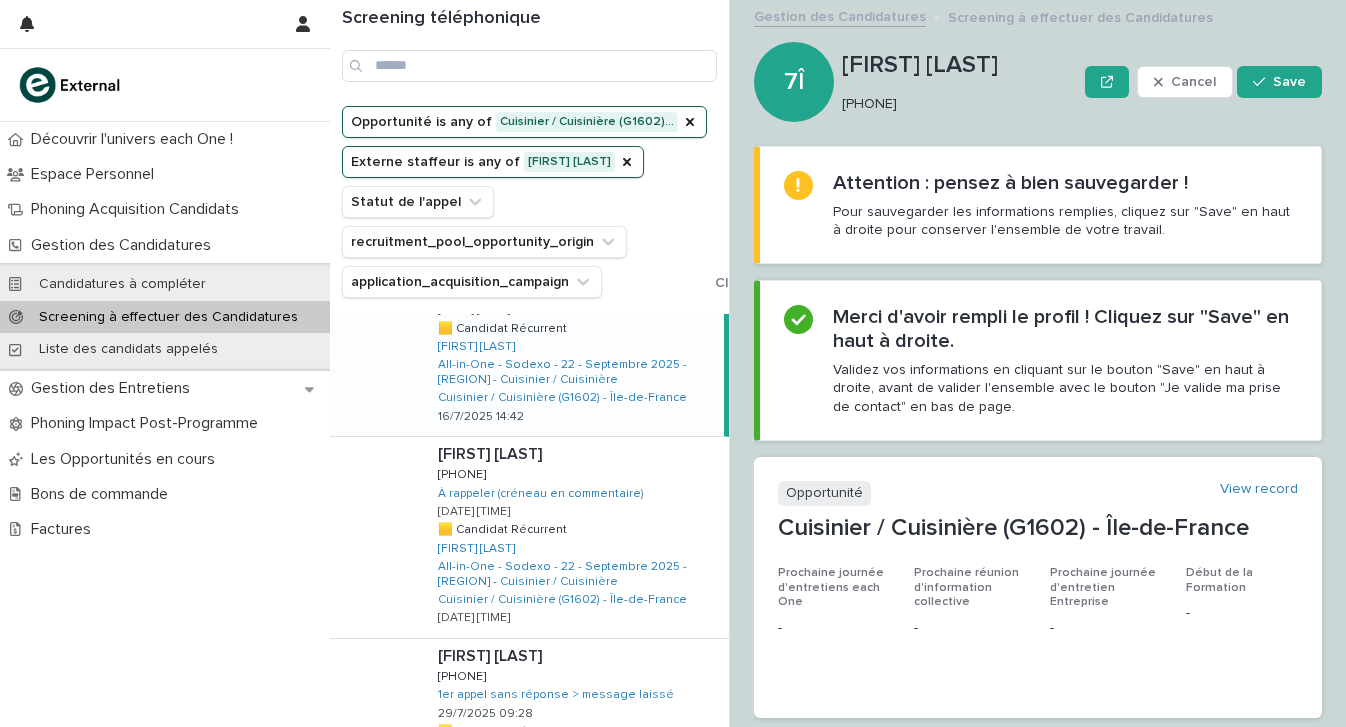 click on "[PHONE]" at bounding box center (955, 104) 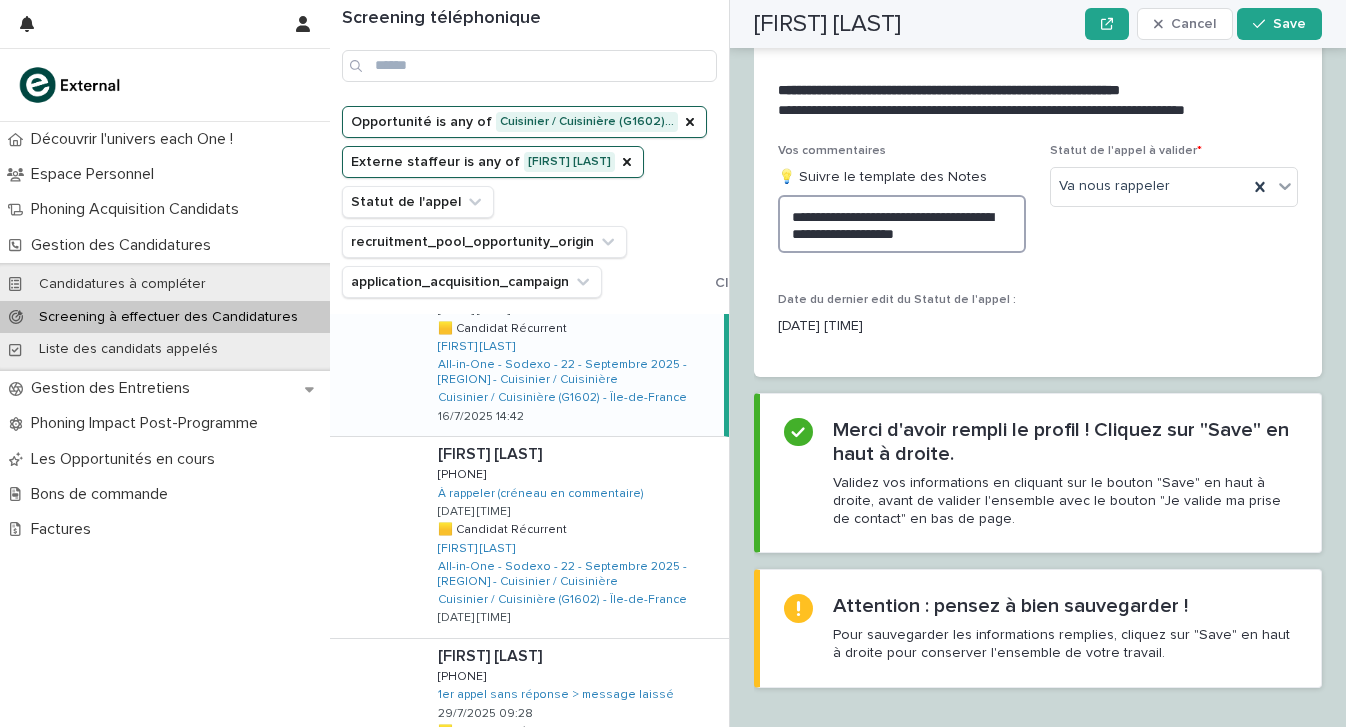 click on "**********" at bounding box center (902, 224) 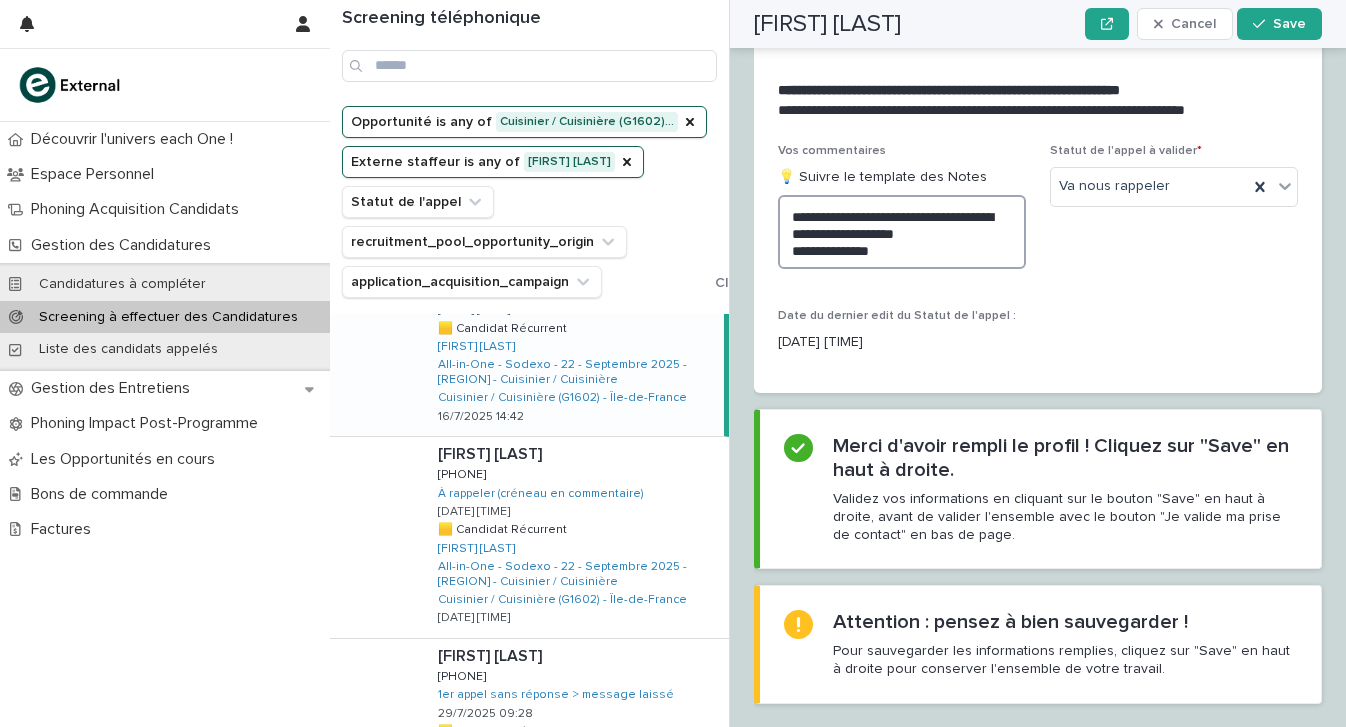 scroll, scrollTop: 2403, scrollLeft: 0, axis: vertical 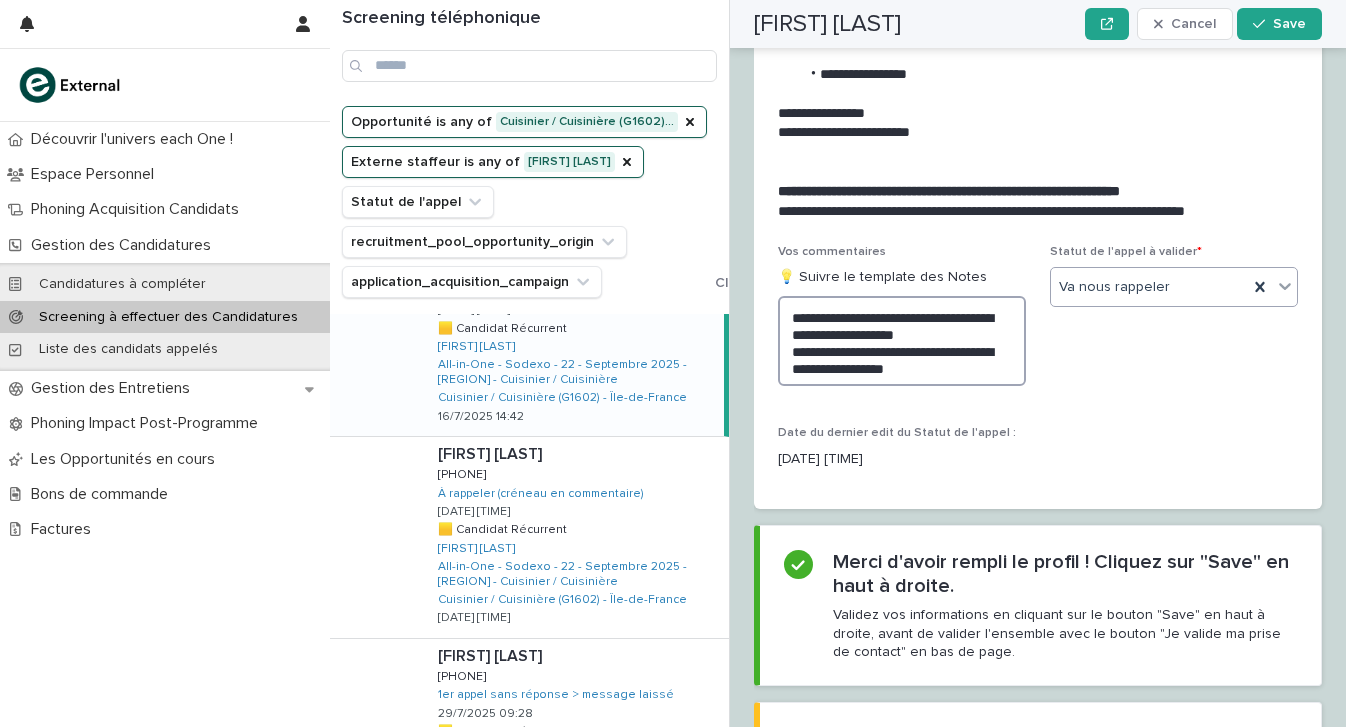 type on "**********" 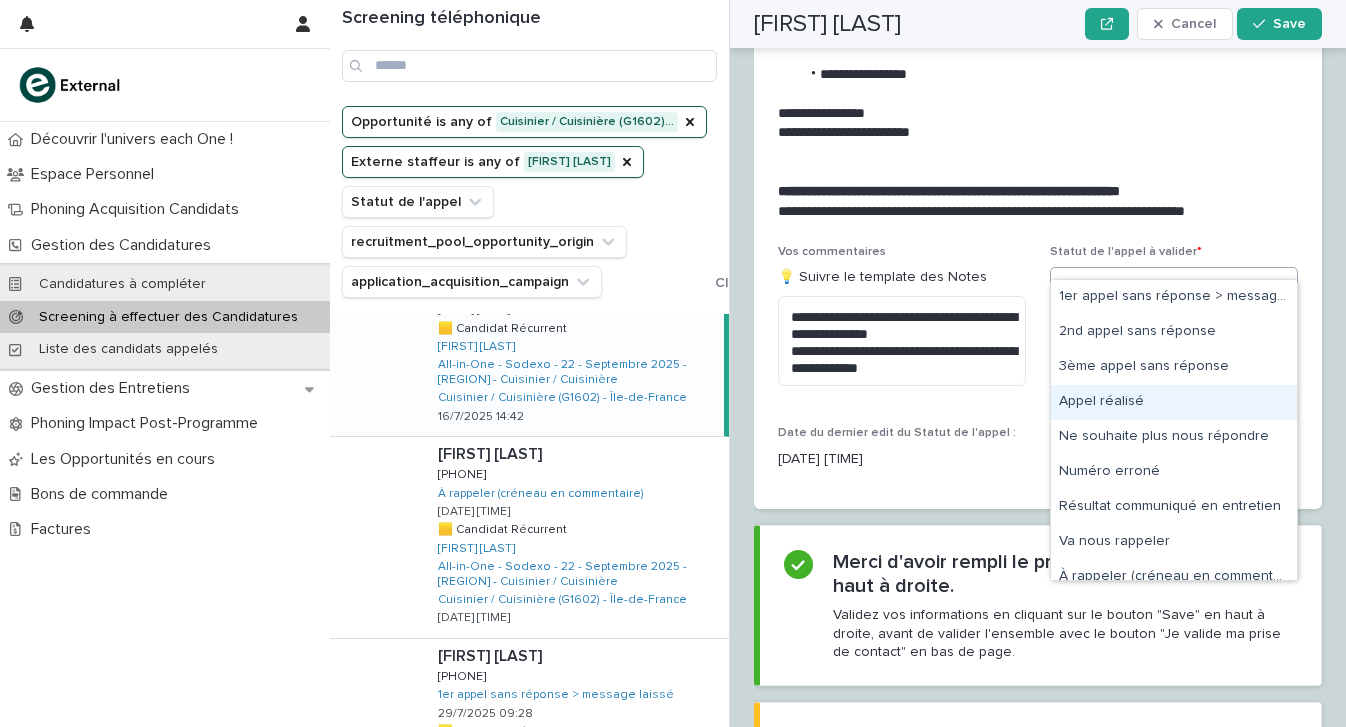 drag, startPoint x: 1129, startPoint y: 267, endPoint x: 1135, endPoint y: 381, distance: 114.15778 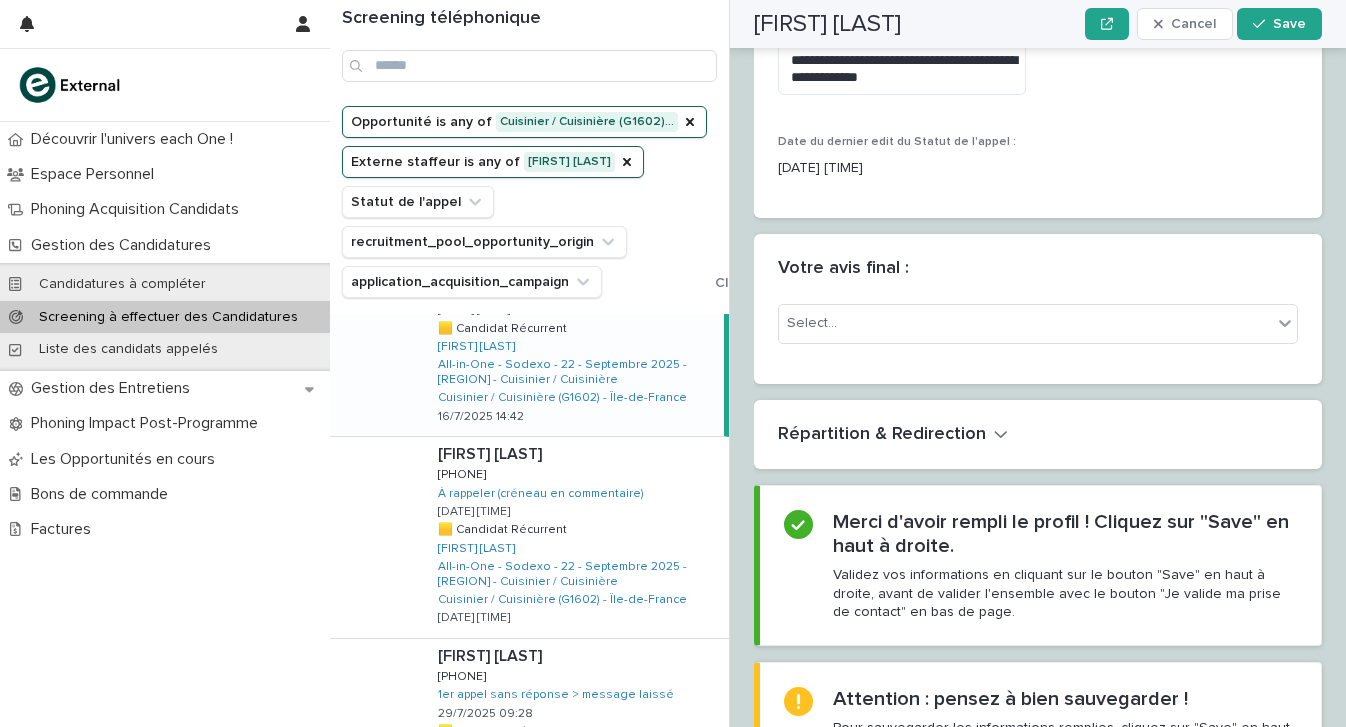 scroll, scrollTop: 2717, scrollLeft: 0, axis: vertical 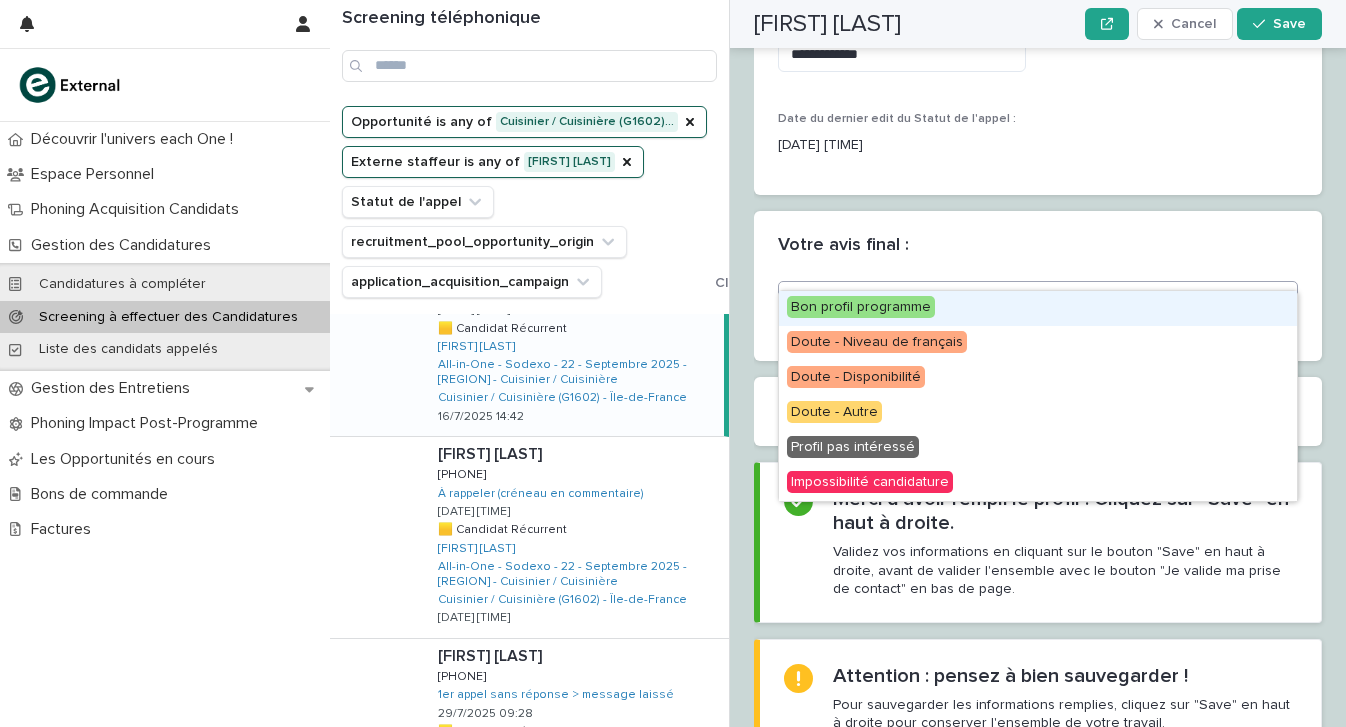drag, startPoint x: 1002, startPoint y: 258, endPoint x: 970, endPoint y: 324, distance: 73.34848 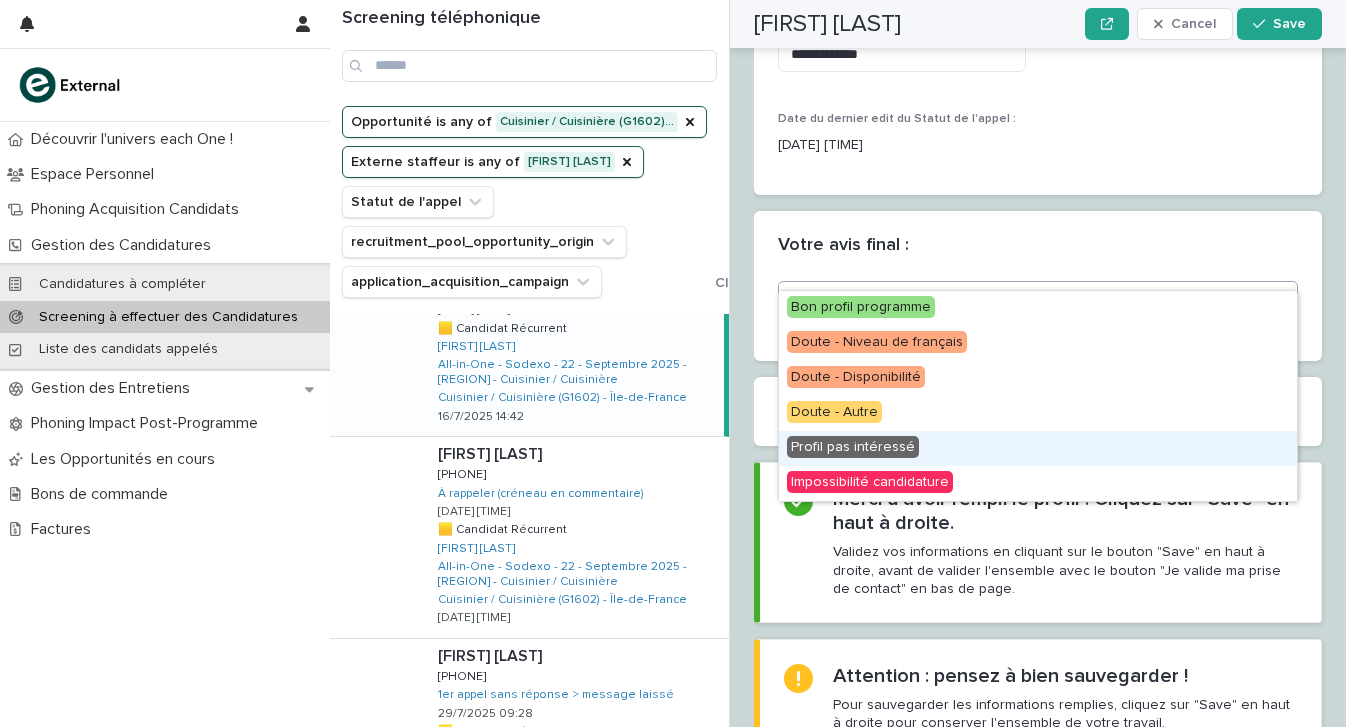 click on "Profil pas intéressé" at bounding box center (1038, 448) 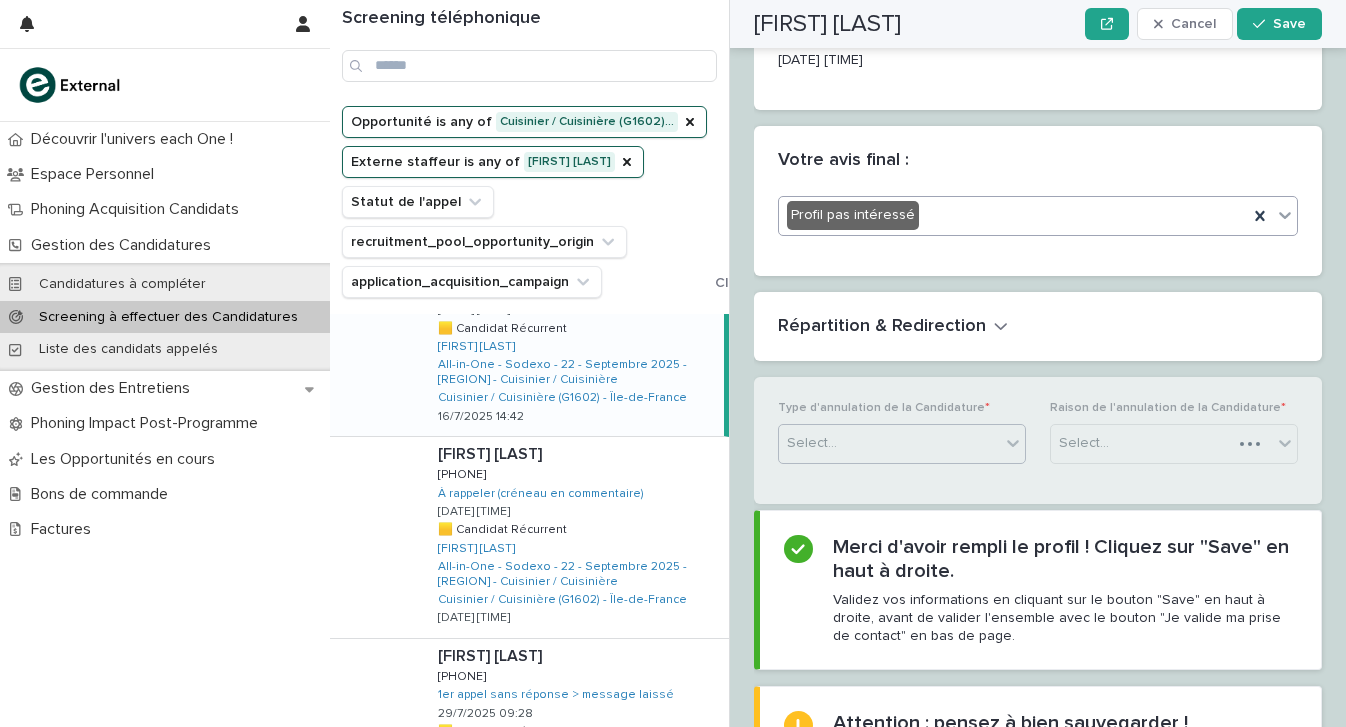 scroll, scrollTop: 2831, scrollLeft: 0, axis: vertical 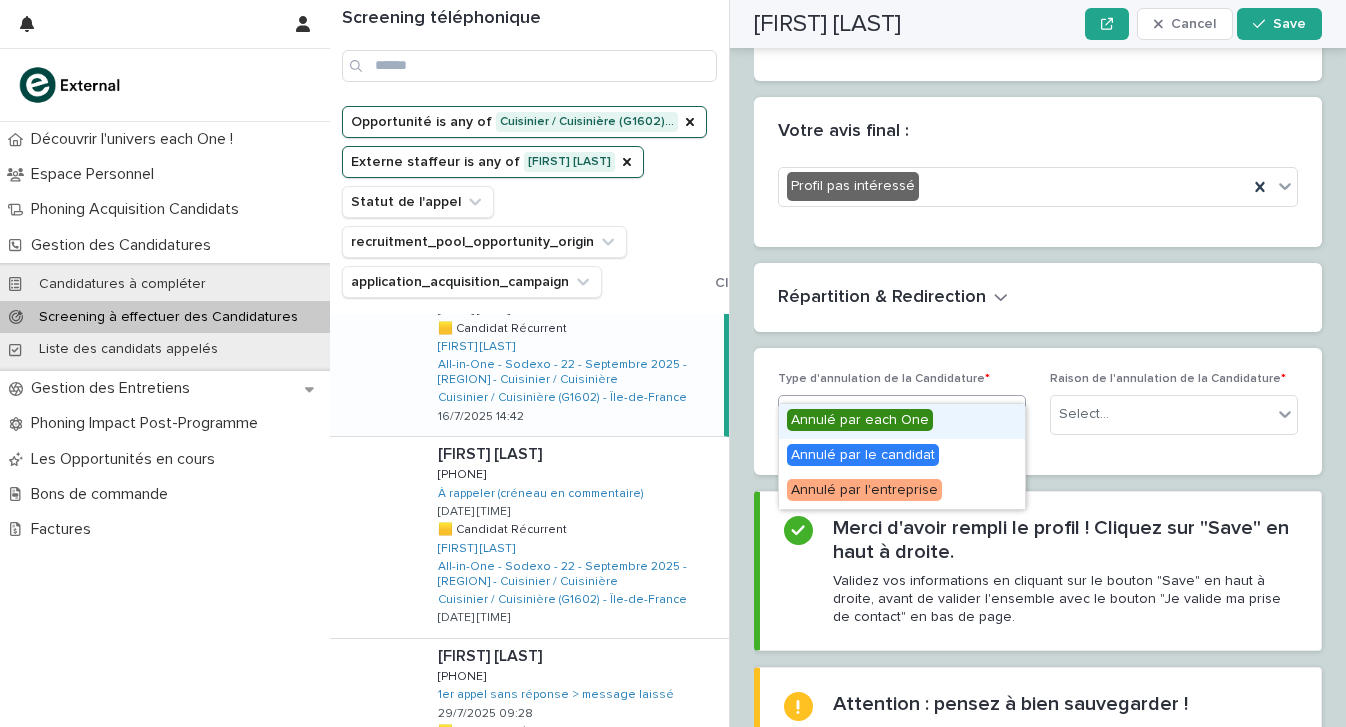 click on "Select..." at bounding box center [889, 414] 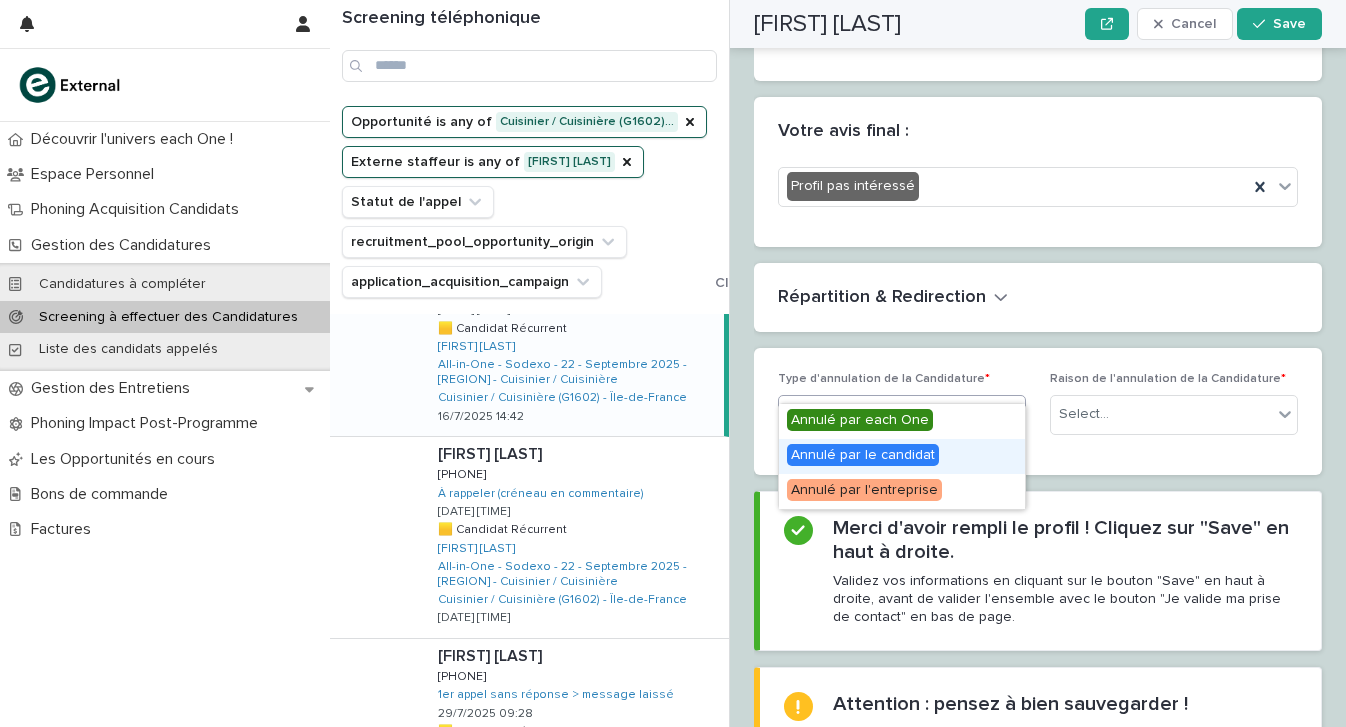 click on "Annulé par le candidat" at bounding box center [863, 455] 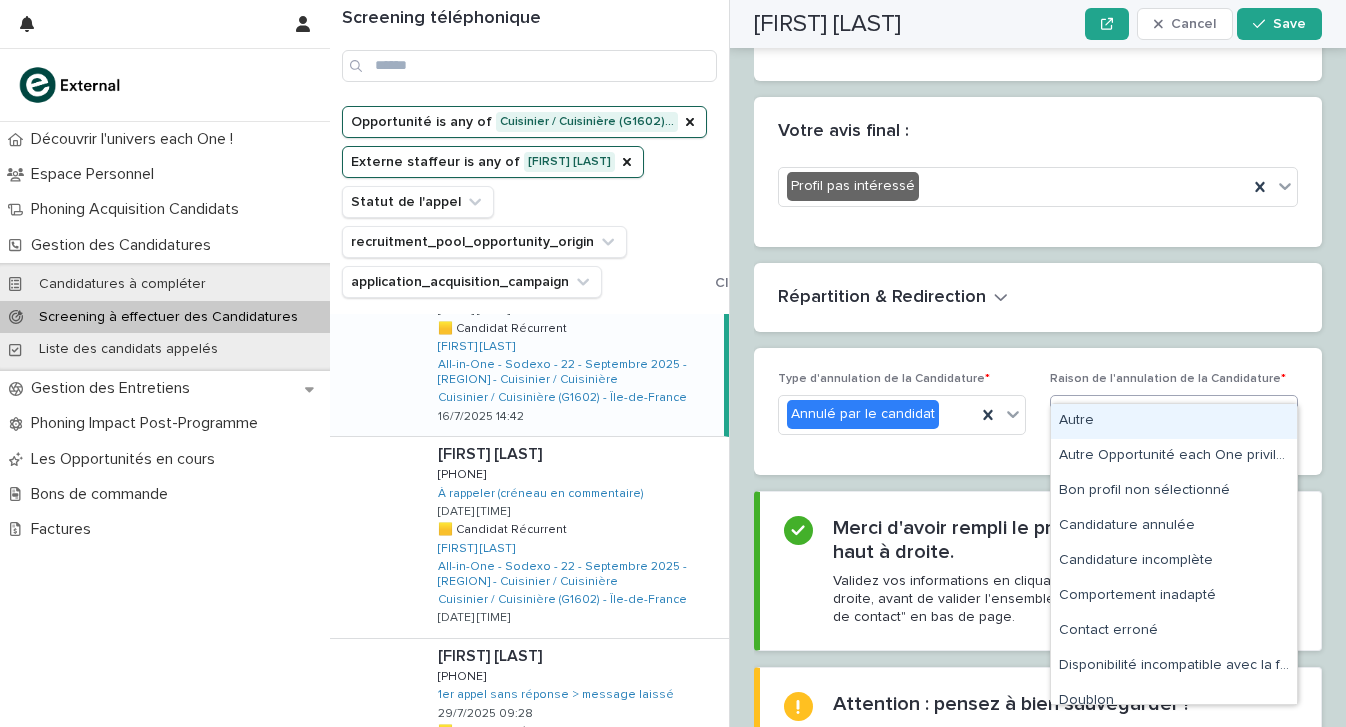 click on "Select..." at bounding box center (1084, 414) 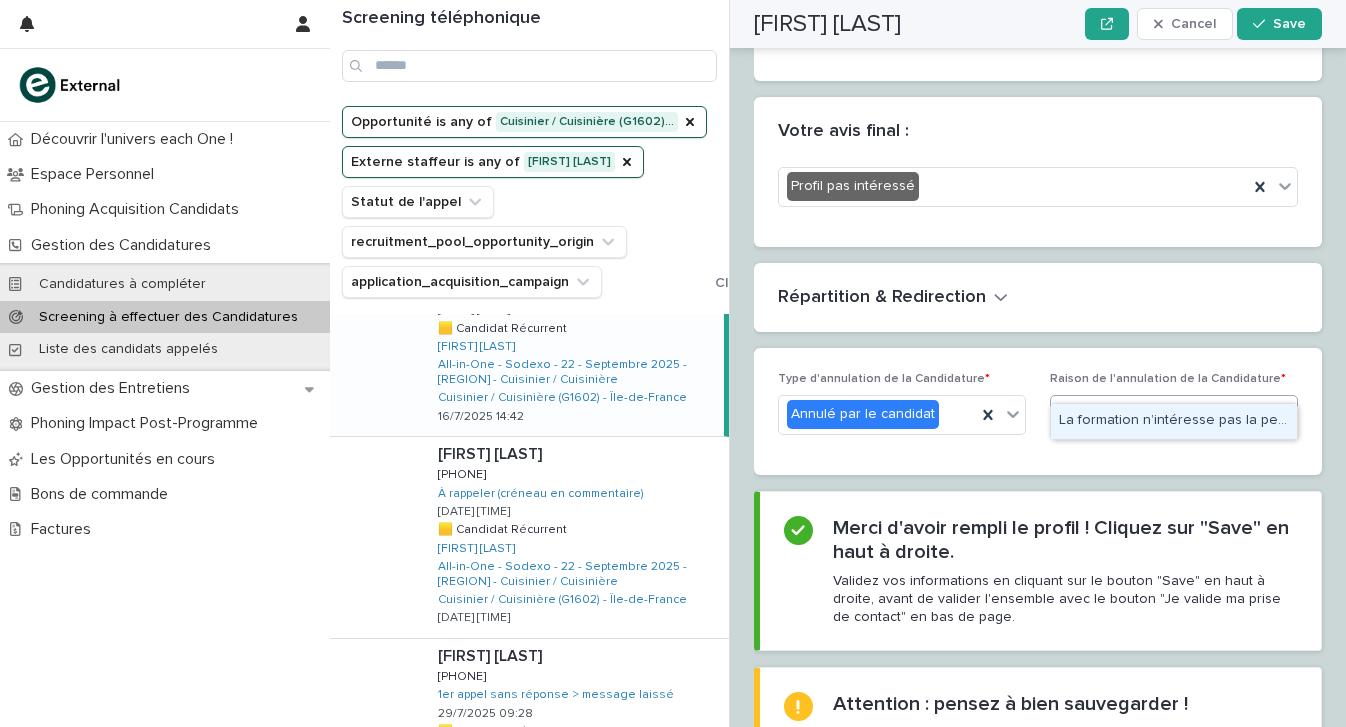 type on "****" 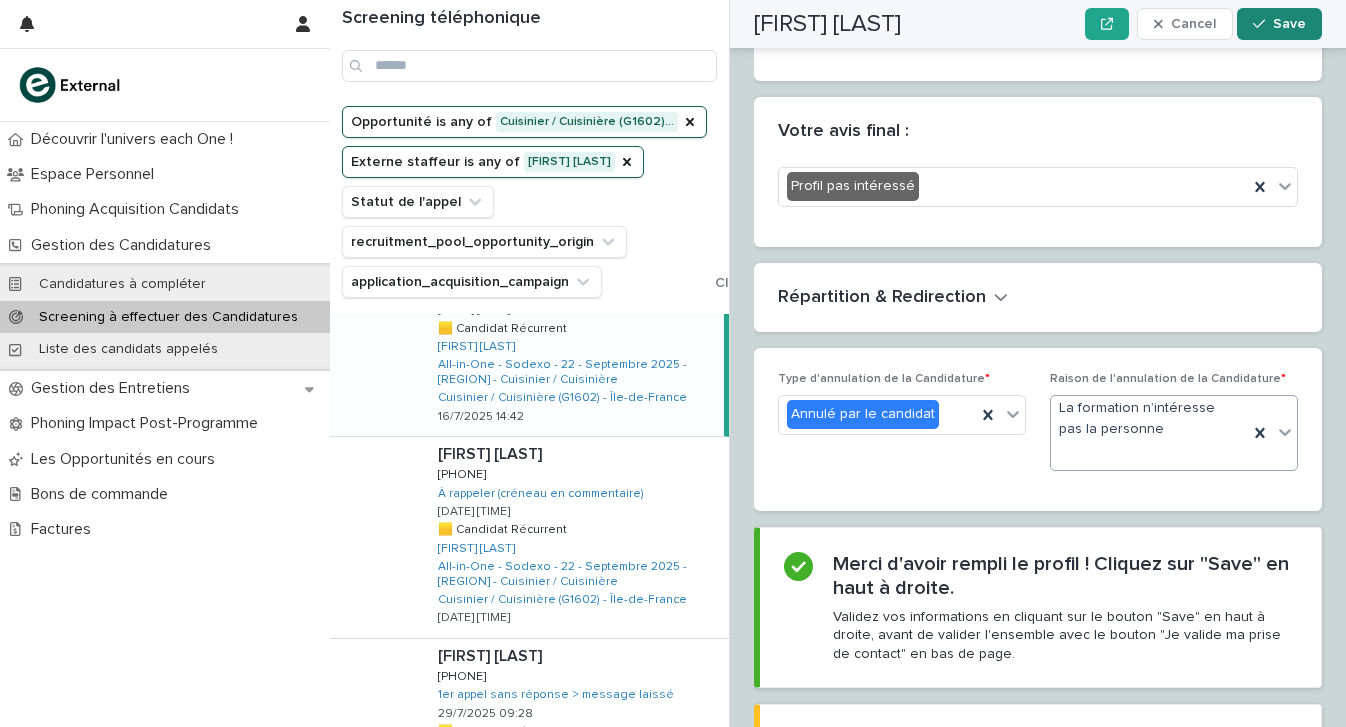 click on "Save" at bounding box center (1289, 24) 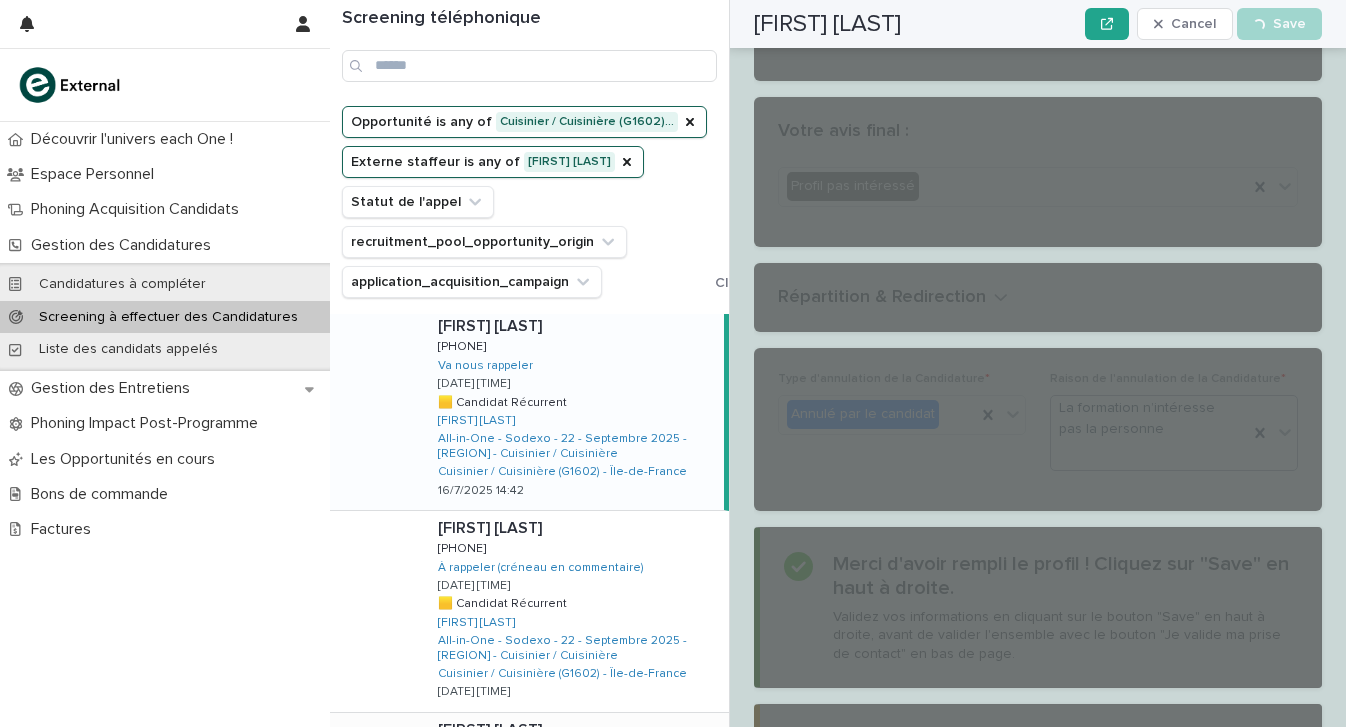 scroll, scrollTop: 620, scrollLeft: 0, axis: vertical 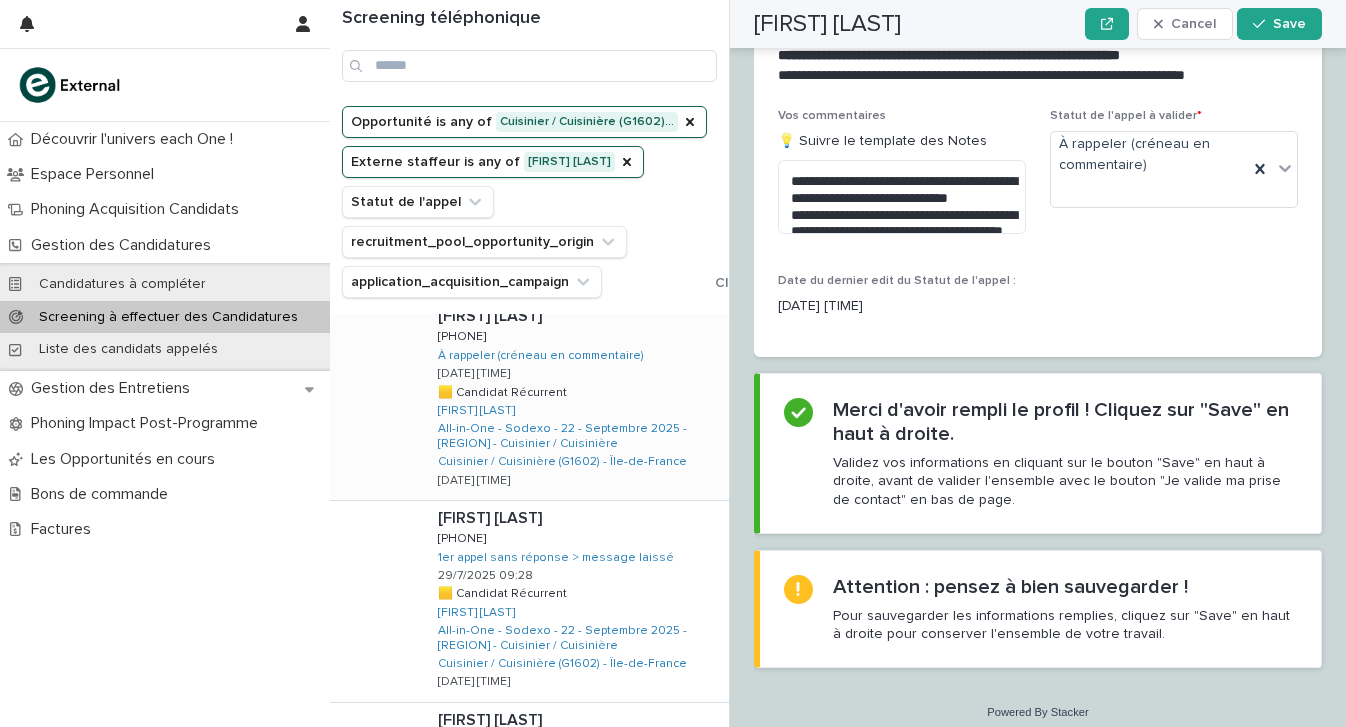 click on "[FIRST] [LAST] [FIRST] [LAST]   [PHONE] [PHONE]   À rappeler (créneau en commentaire)   [DD]/[MM]/[YYYY] [HH]:[MM] 🟨 Candidat Récurrent 🟨 Candidat Récurrent   [LAST] [LAST]   All-in-One - Sodexo - 22 - Septembre 2025 - IDF - Cuisinier / Cuisinière   Cuisinier / Cuisinière (G1602) - Île-de-France   [DD]/[MM]/[YYYY] [HH]:[MM]" at bounding box center (575, 399) 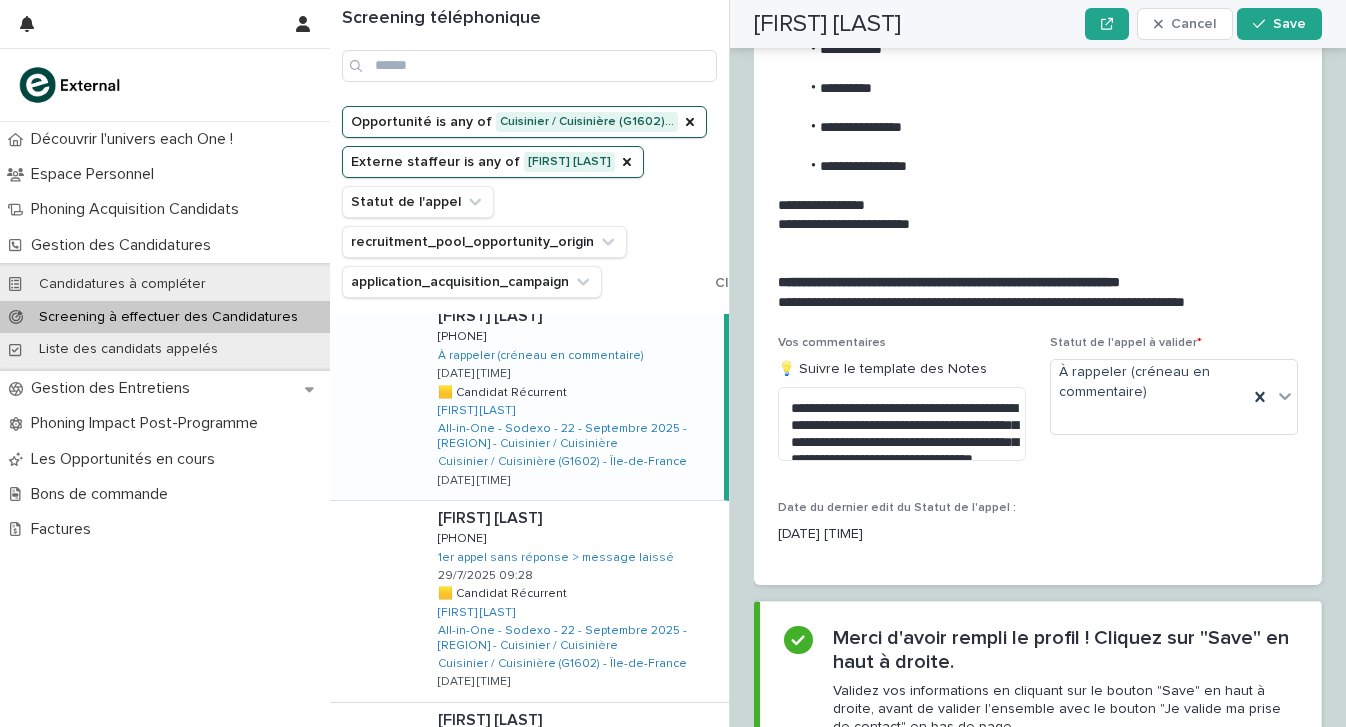 scroll, scrollTop: 2829, scrollLeft: 0, axis: vertical 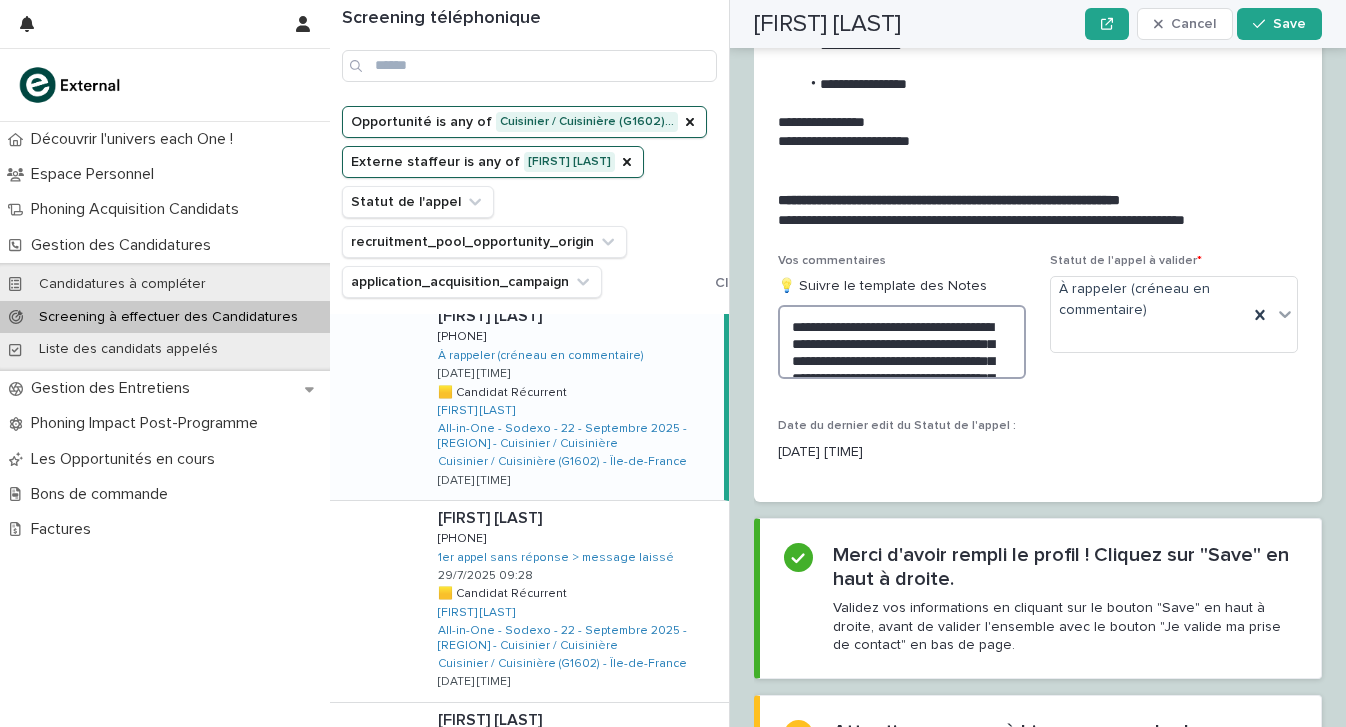 click on "**********" at bounding box center [902, 342] 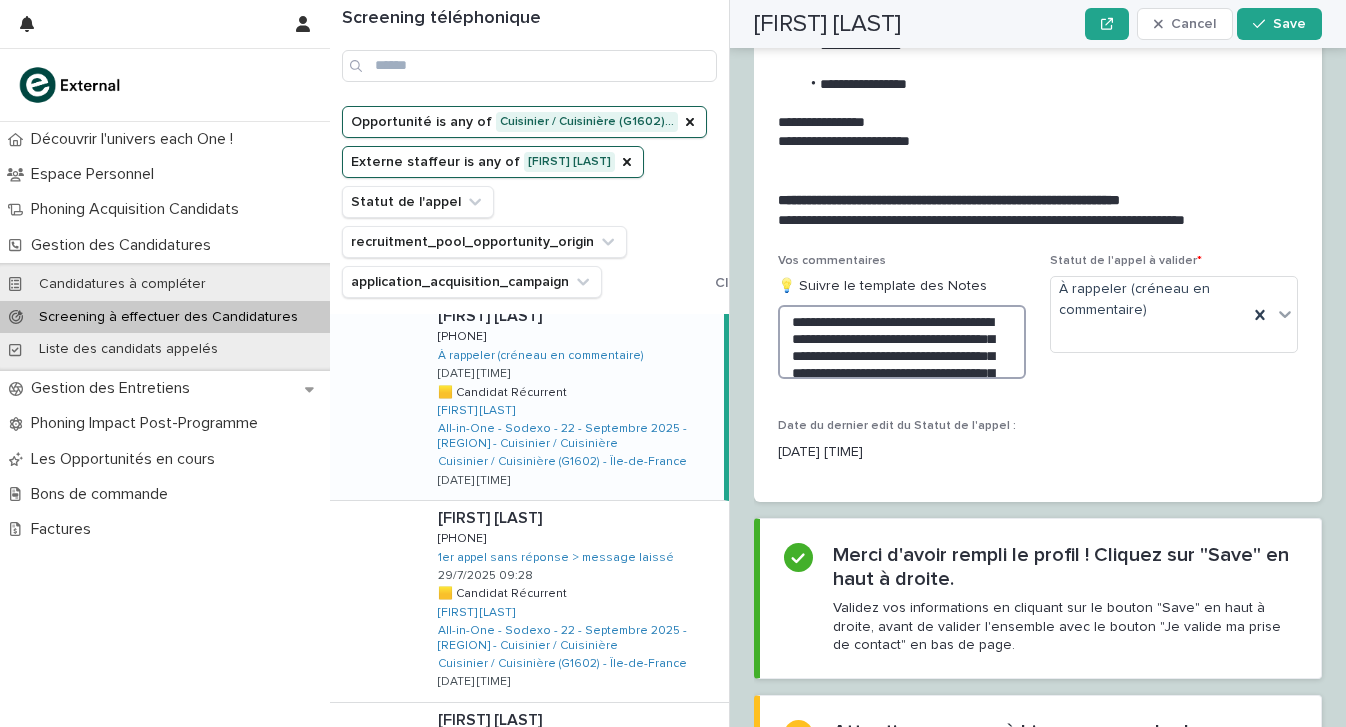 scroll, scrollTop: 48, scrollLeft: 0, axis: vertical 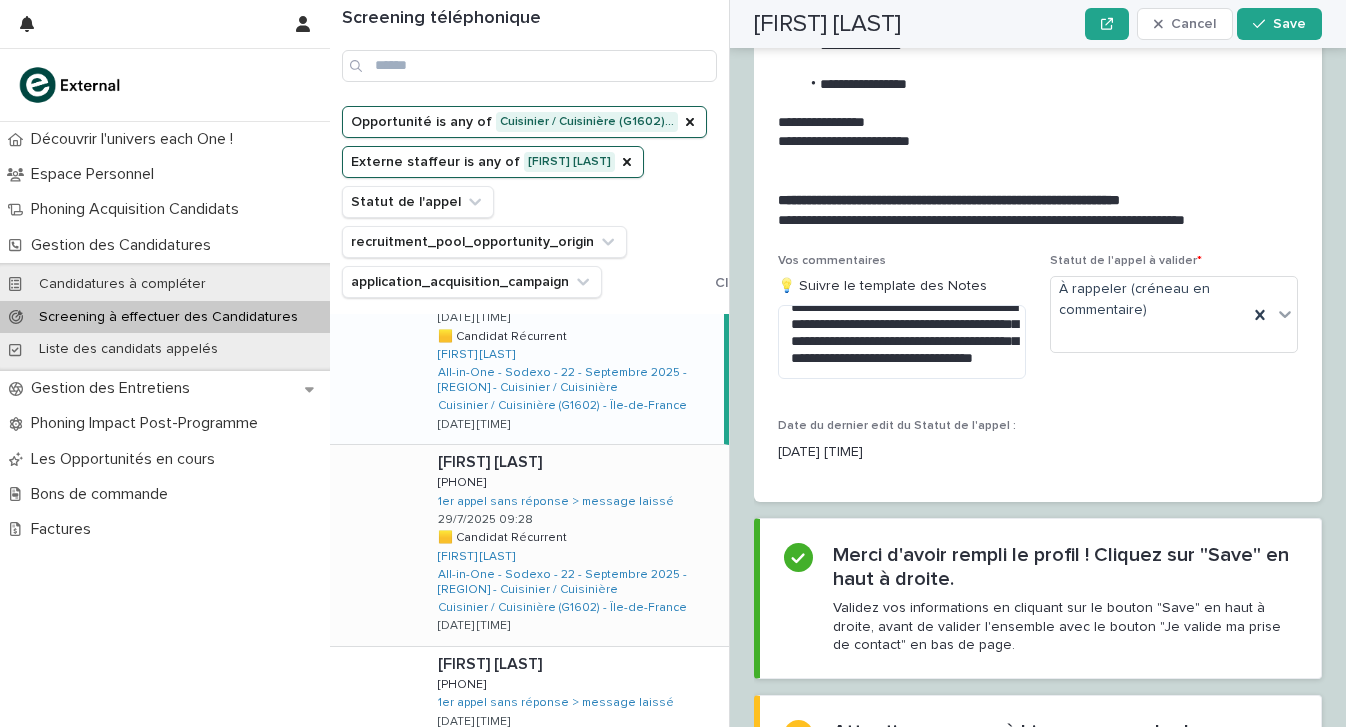 click on "[FIRST] [LAST] [FIRST] [LAST]   [PHONE] [PHONE]   1er appel sans réponse > message laissé   [DATE] [TIME] 🟨 Candidat Récurrent 🟨 Candidat Récurrent   [NAME] [LAST]   All-in-One - Sodexo - 22 - Septembre 2025 - [REGION] - Cuisinier / Cuisinière   Cuisinier / Cuisinière (G1602) - [REGION]   [DATE] [TIME]" at bounding box center [575, 545] 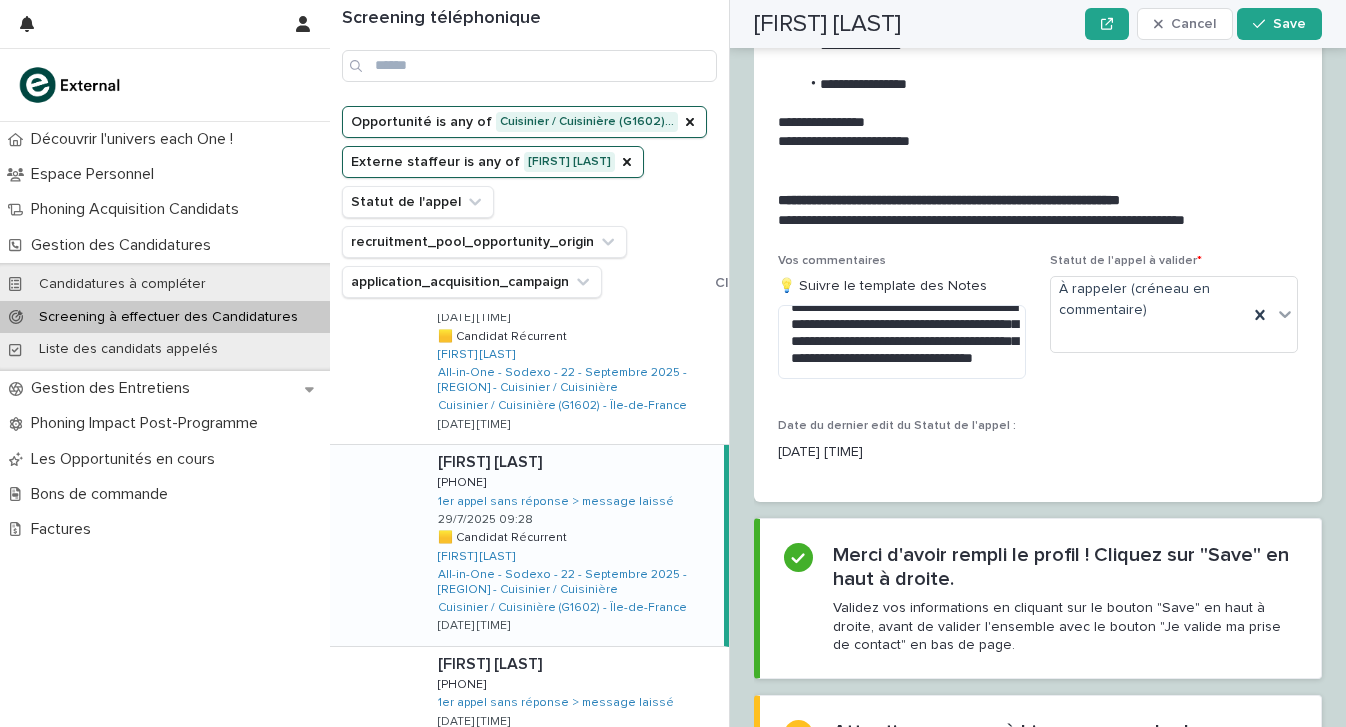 scroll, scrollTop: 32, scrollLeft: 0, axis: vertical 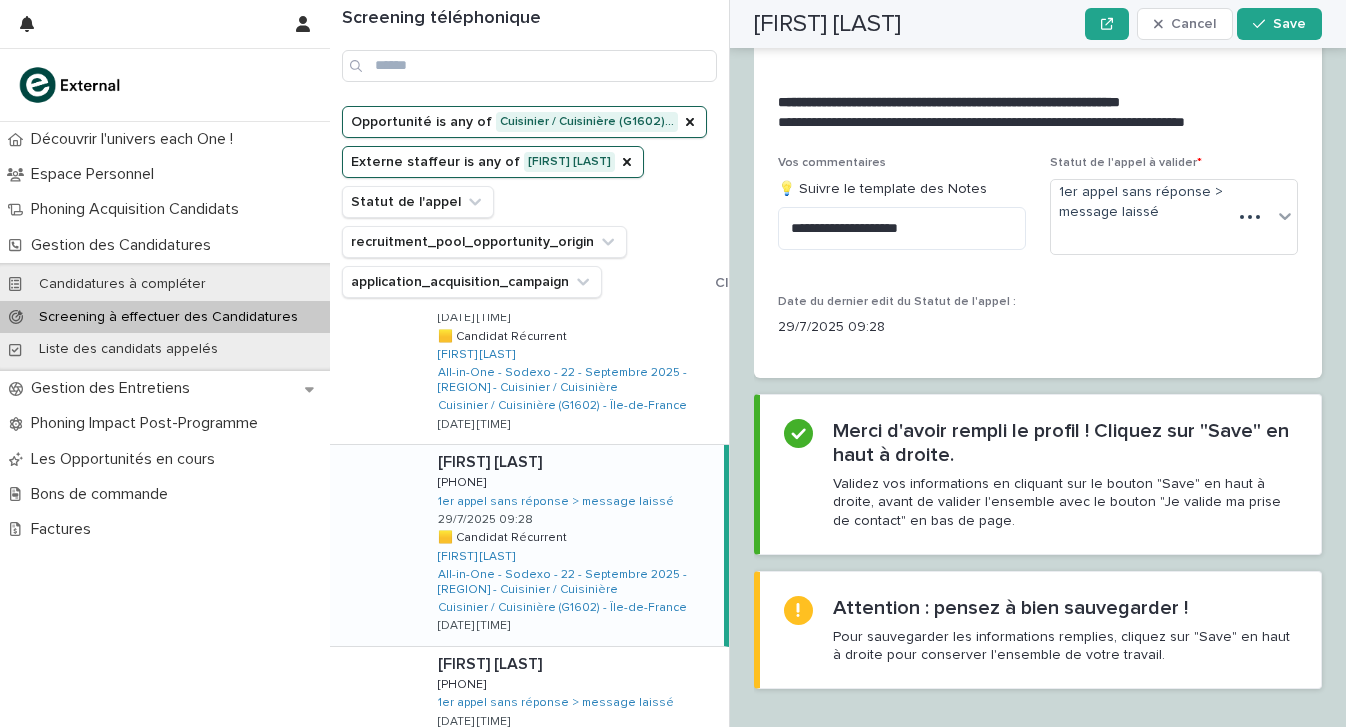 click at bounding box center (577, 462) 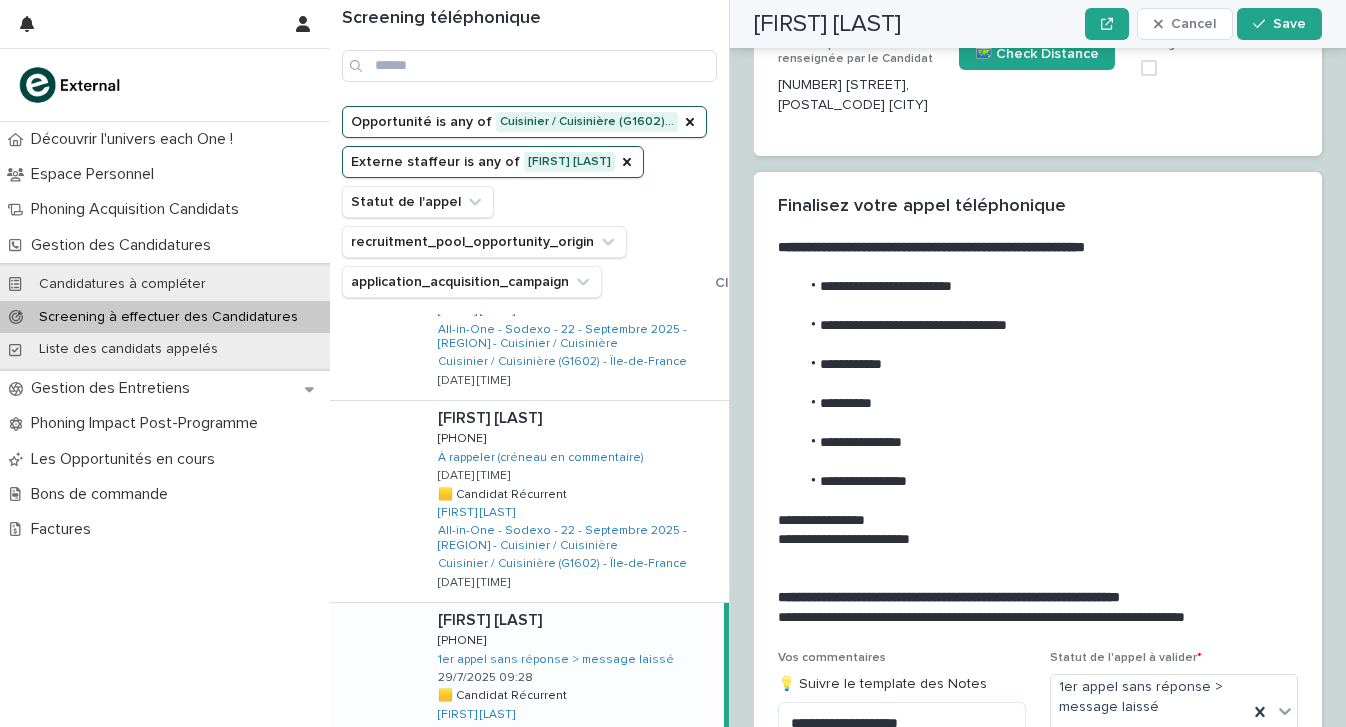 scroll, scrollTop: 526, scrollLeft: 0, axis: vertical 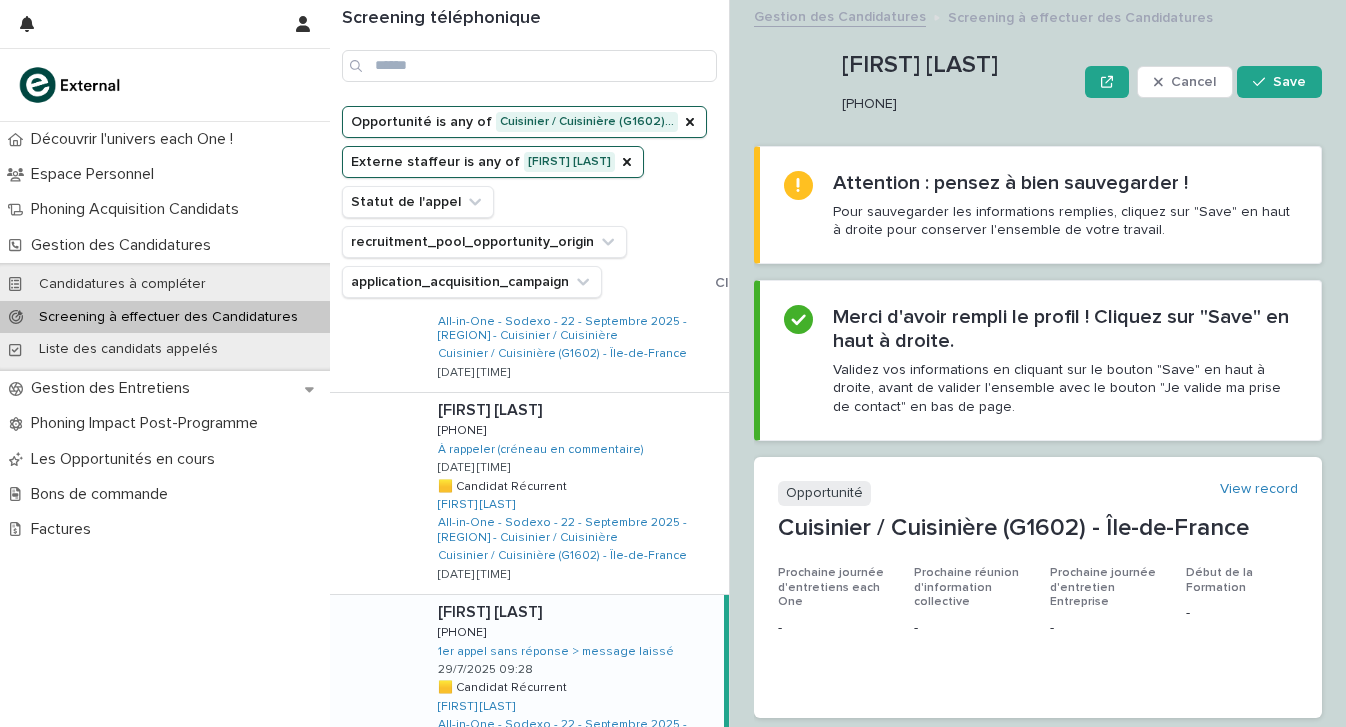 click on "[PHONE]" at bounding box center (955, 104) 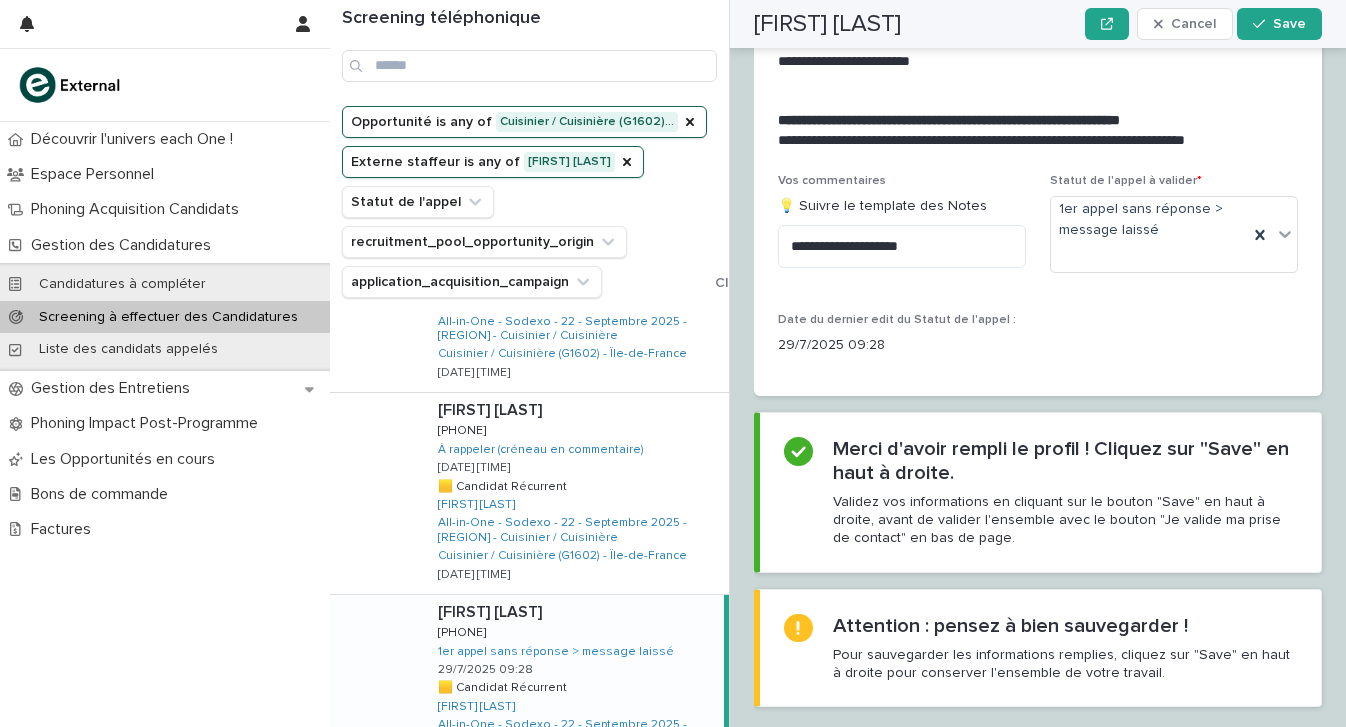 scroll, scrollTop: 2905, scrollLeft: 0, axis: vertical 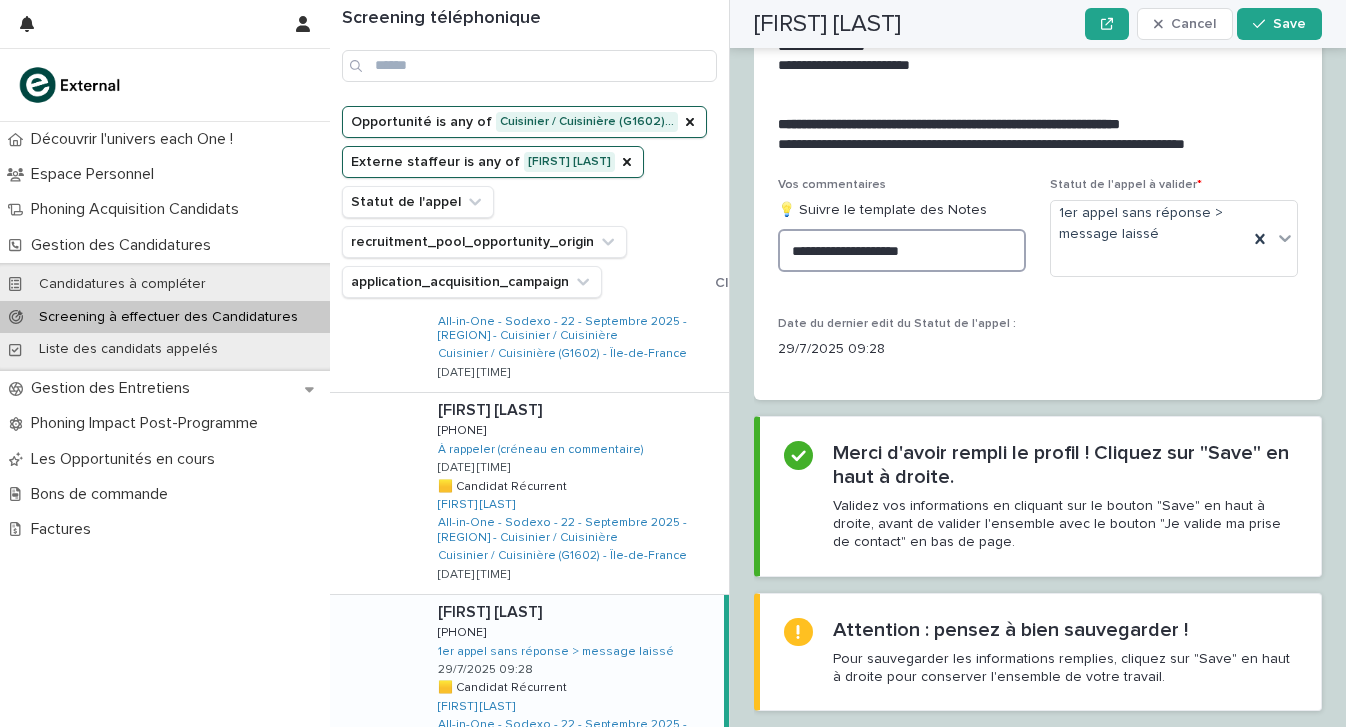 click on "**********" at bounding box center [902, 250] 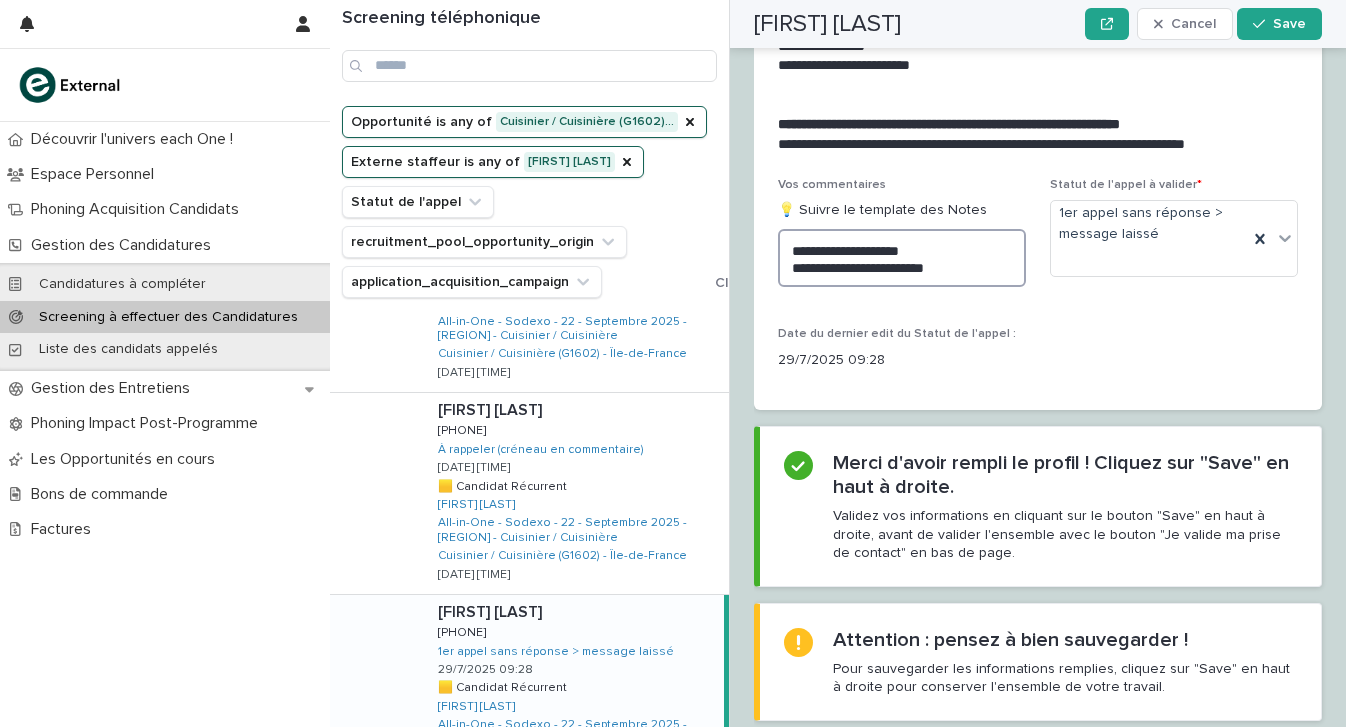click on "**********" at bounding box center (902, 258) 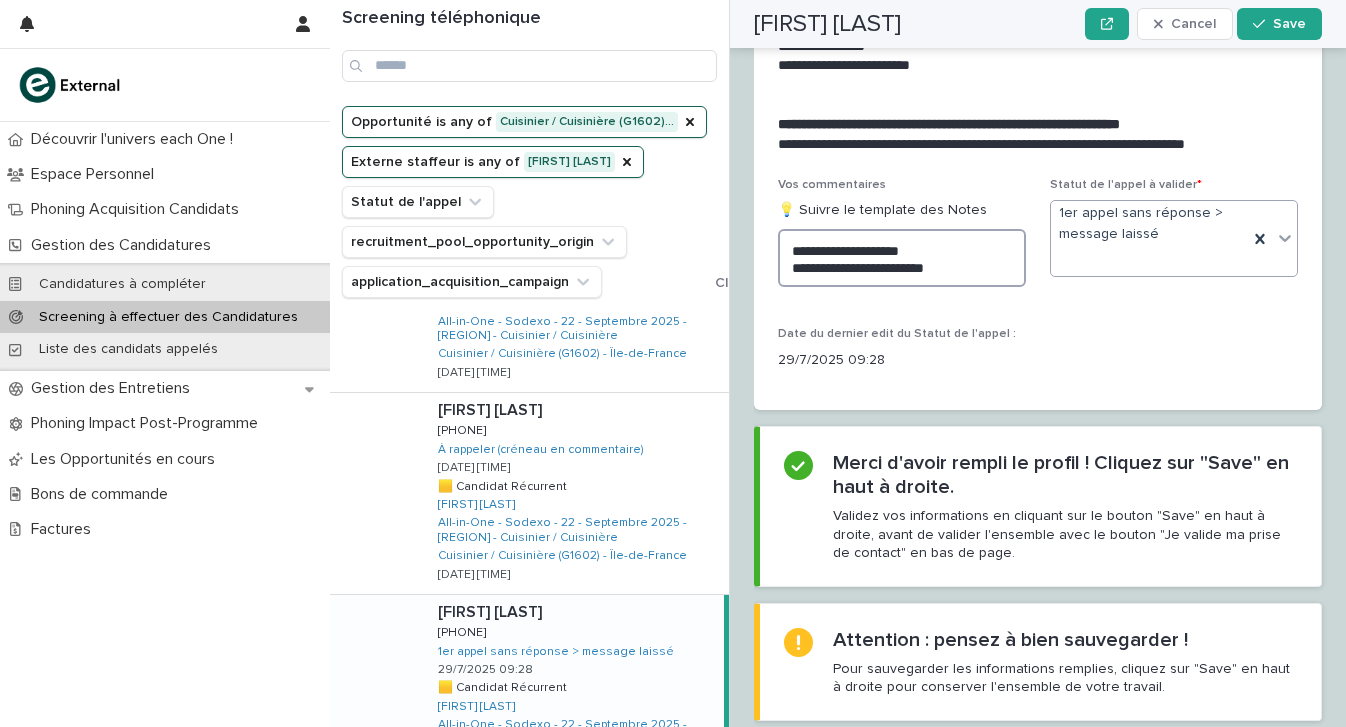 type on "**********" 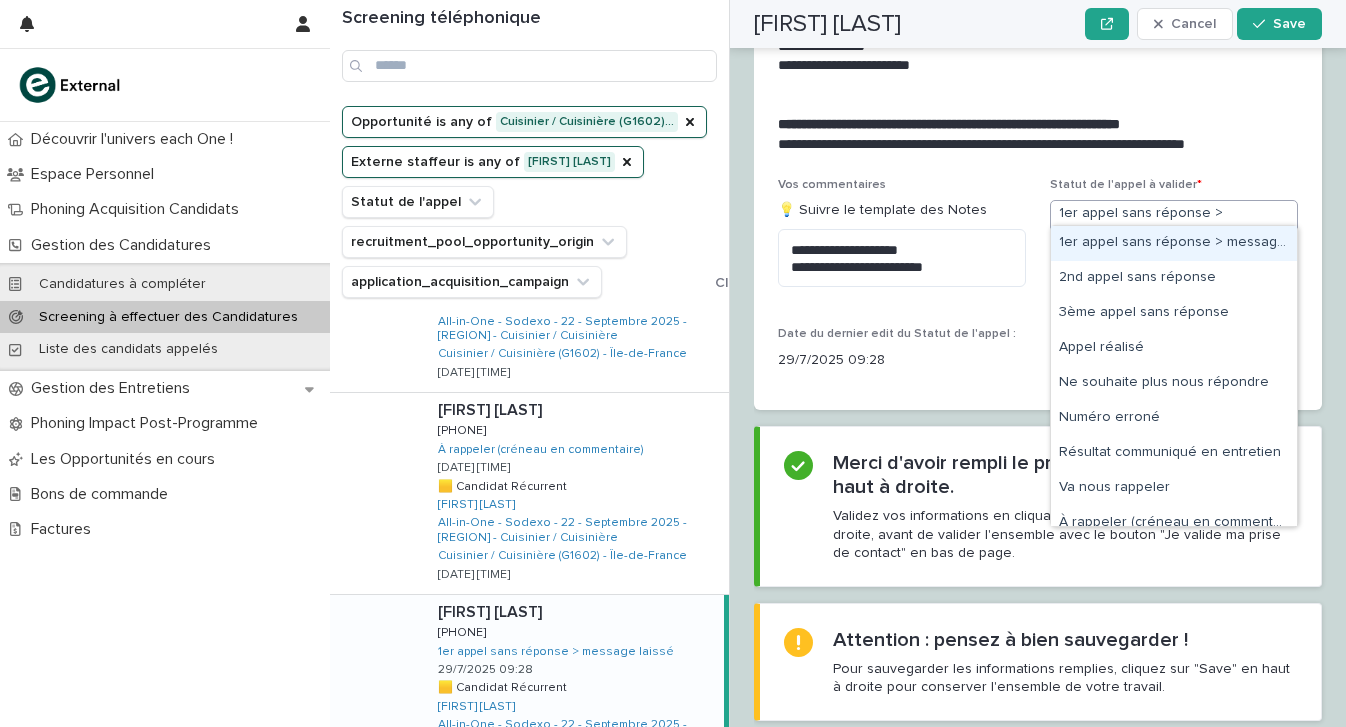 click on "1er appel sans réponse > message laissé" at bounding box center [1149, 238] 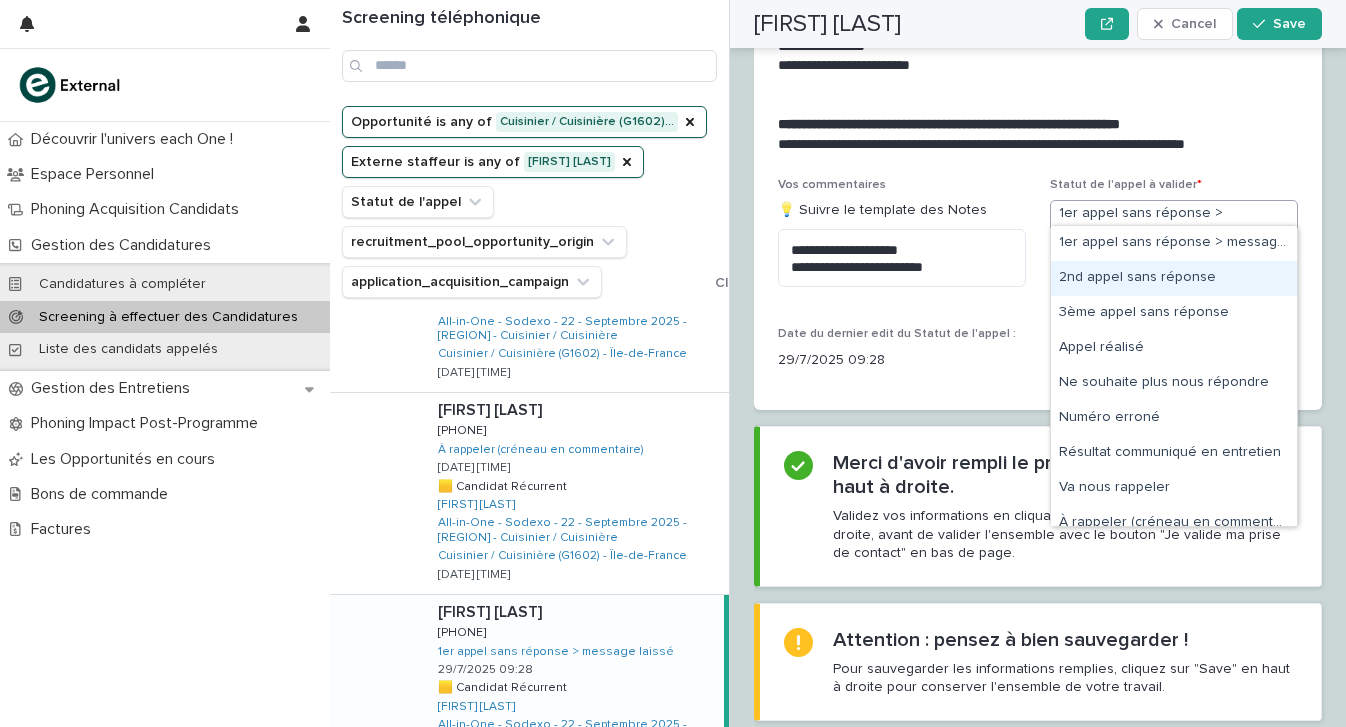 click on "2nd appel sans réponse" at bounding box center [1174, 278] 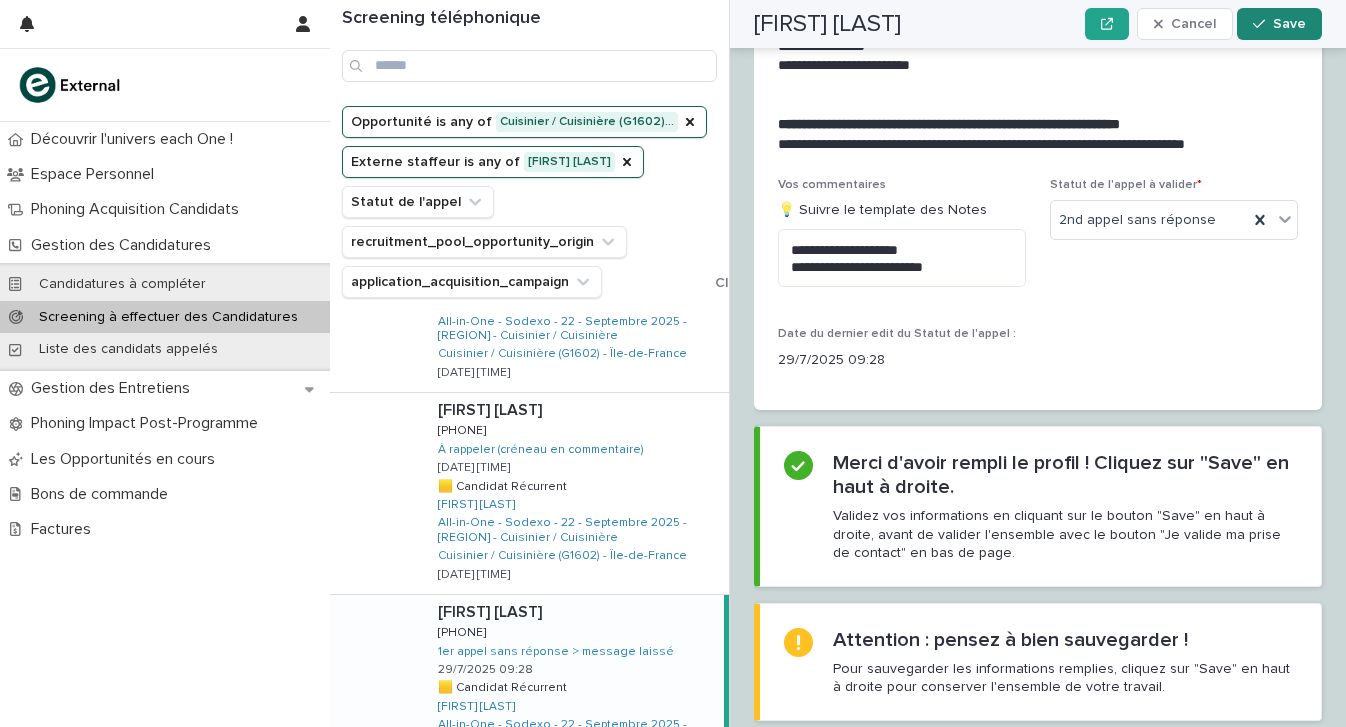 click on "Save" at bounding box center (1279, 24) 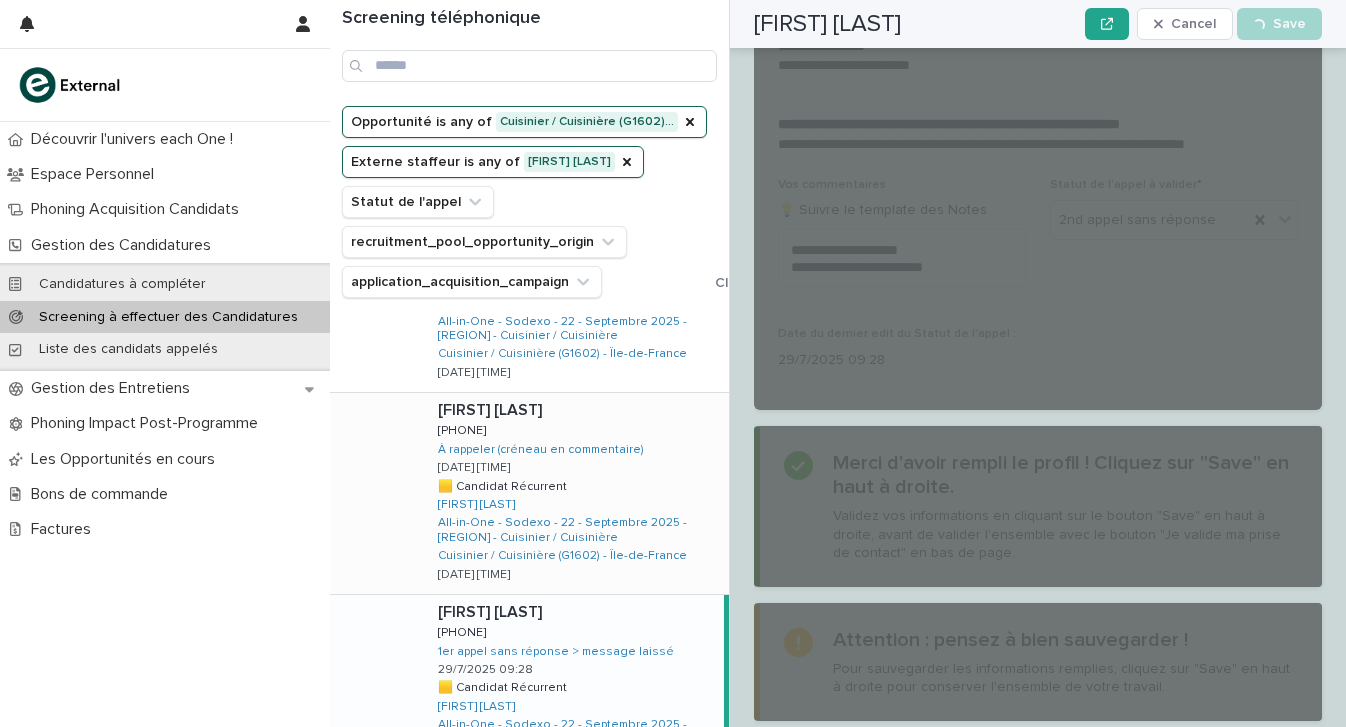scroll, scrollTop: 2905, scrollLeft: 0, axis: vertical 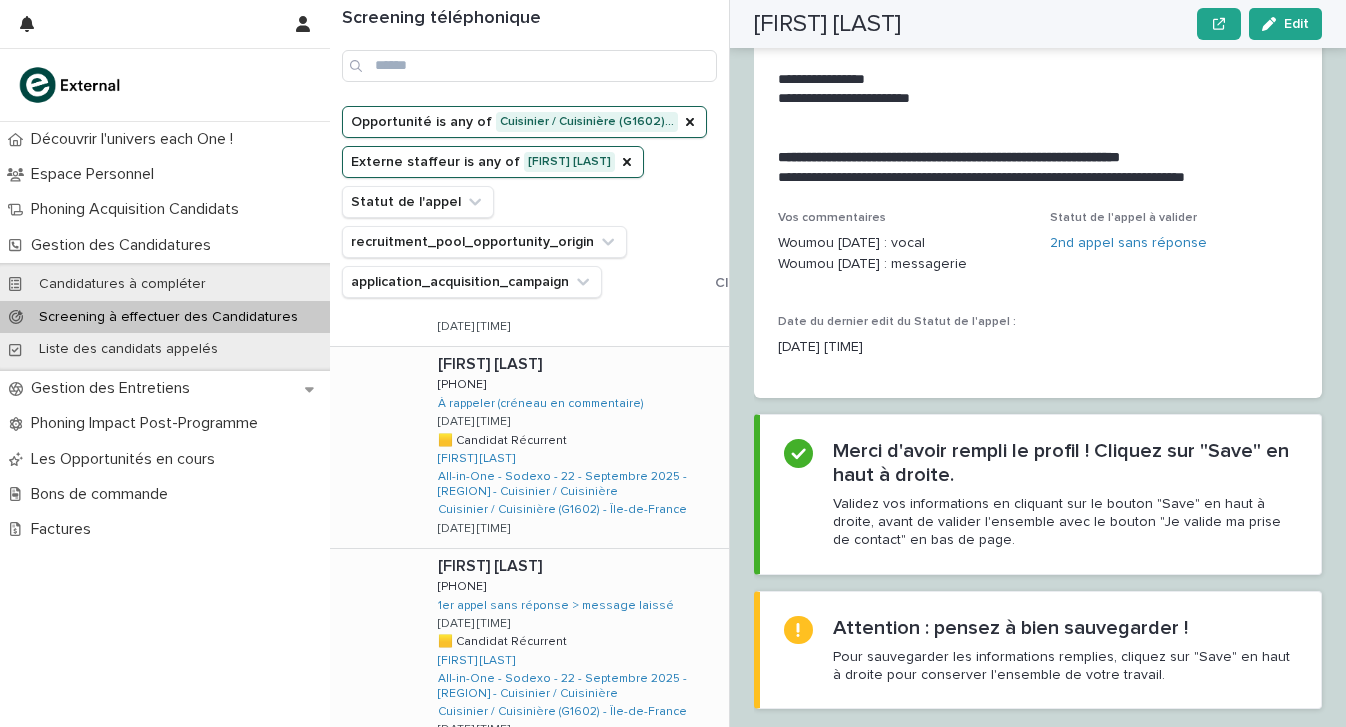 click on "[FIRST] [LAST] [FIRST] [LAST]  [PHONE] [PHONE]  1er appel sans réponse > message laissé   29/7/2025 09:30 🟨 Candidat Récurrent 🟨 Candidat Récurrent  Woumou SOUARE   All-in-One - Sodexo - 22 - Septembre 2025 - IDF - Cuisinier / Cuisinière   Cuisinier / Cuisinière (G1602) - Île-de-France   16/7/2025 14:43" at bounding box center [575, 649] 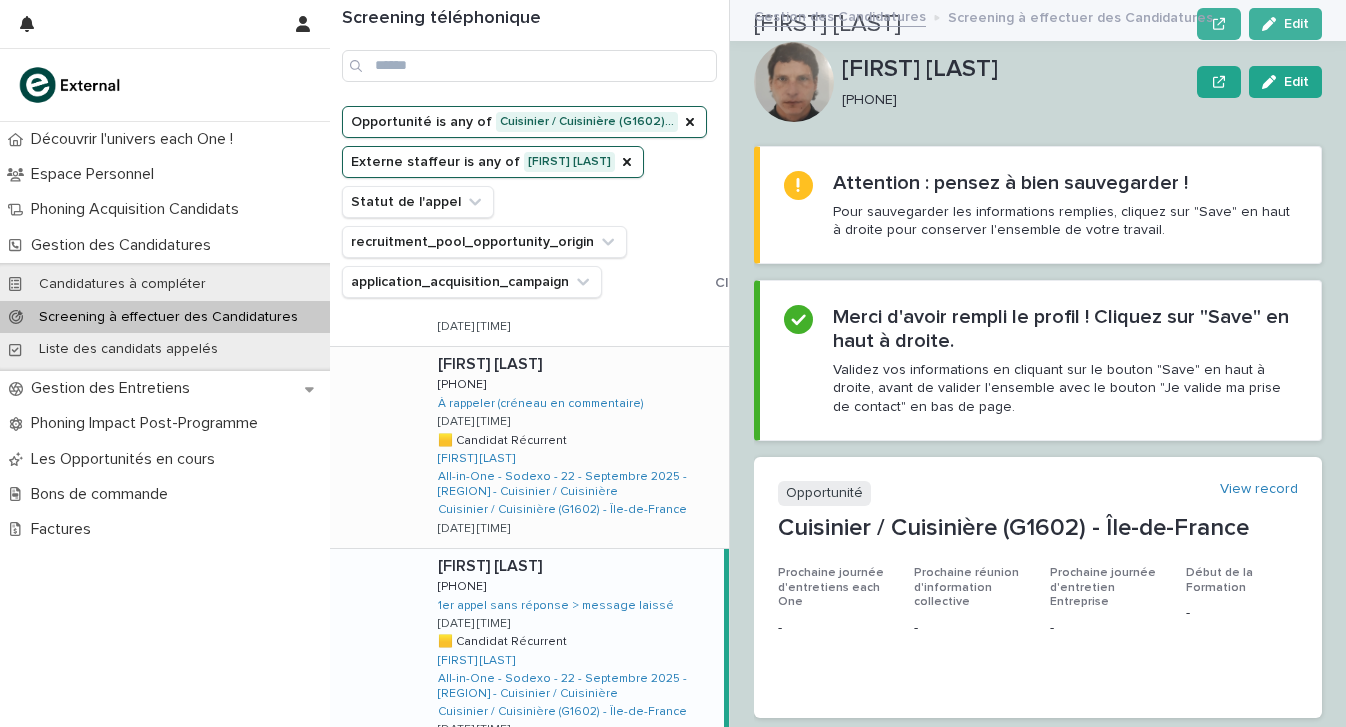 scroll, scrollTop: 0, scrollLeft: 0, axis: both 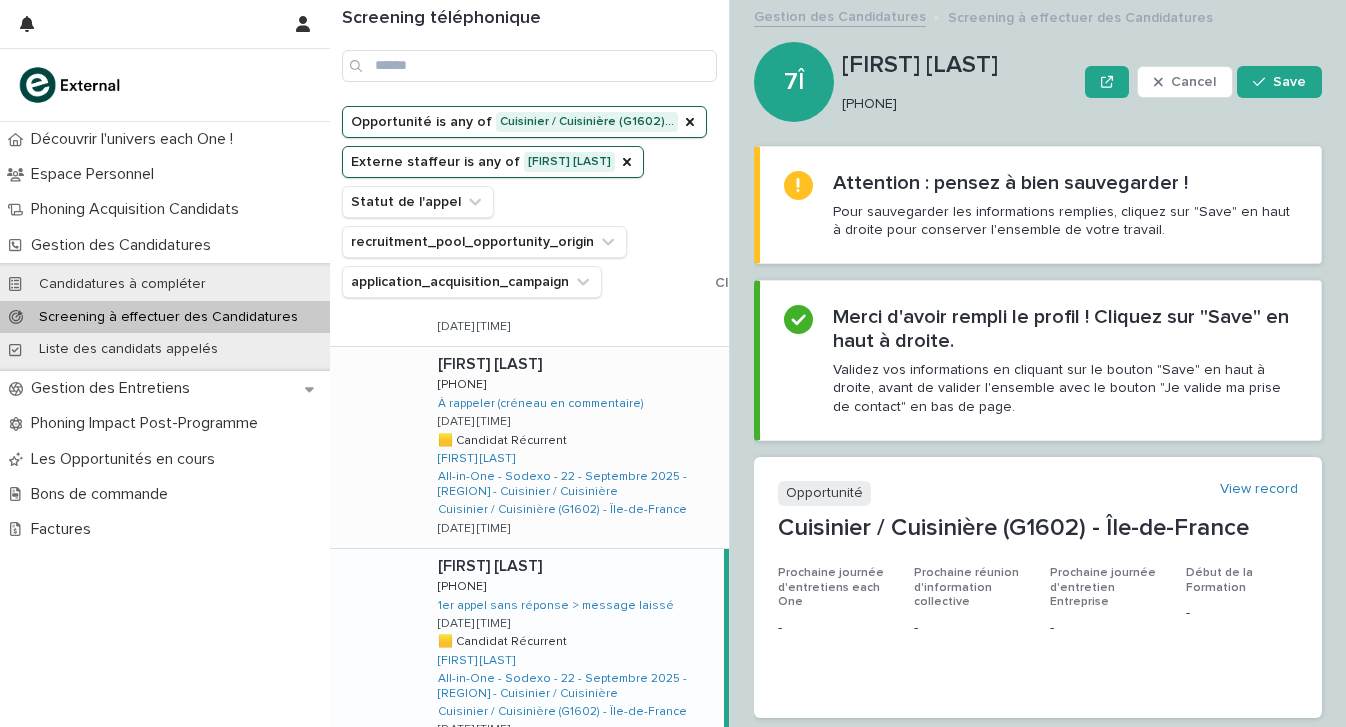 click on "[PHONE]" at bounding box center (955, 104) 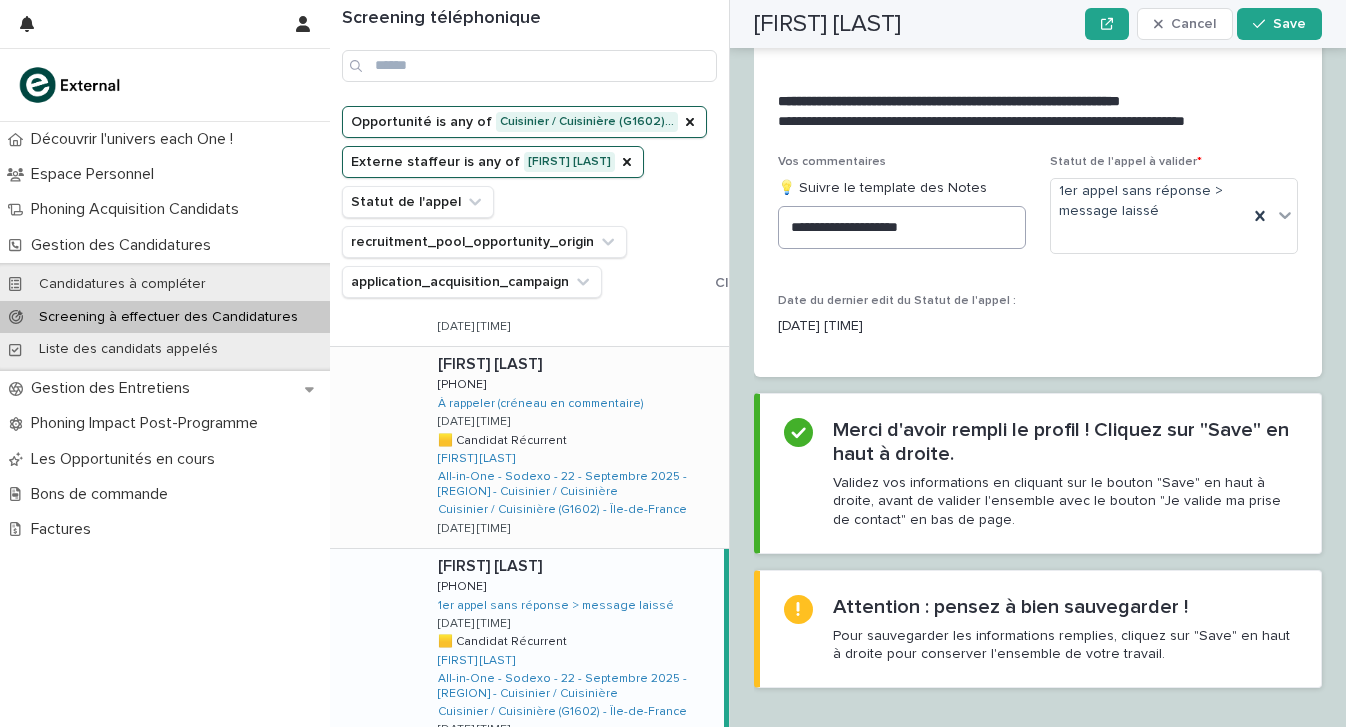 scroll, scrollTop: 2391, scrollLeft: 0, axis: vertical 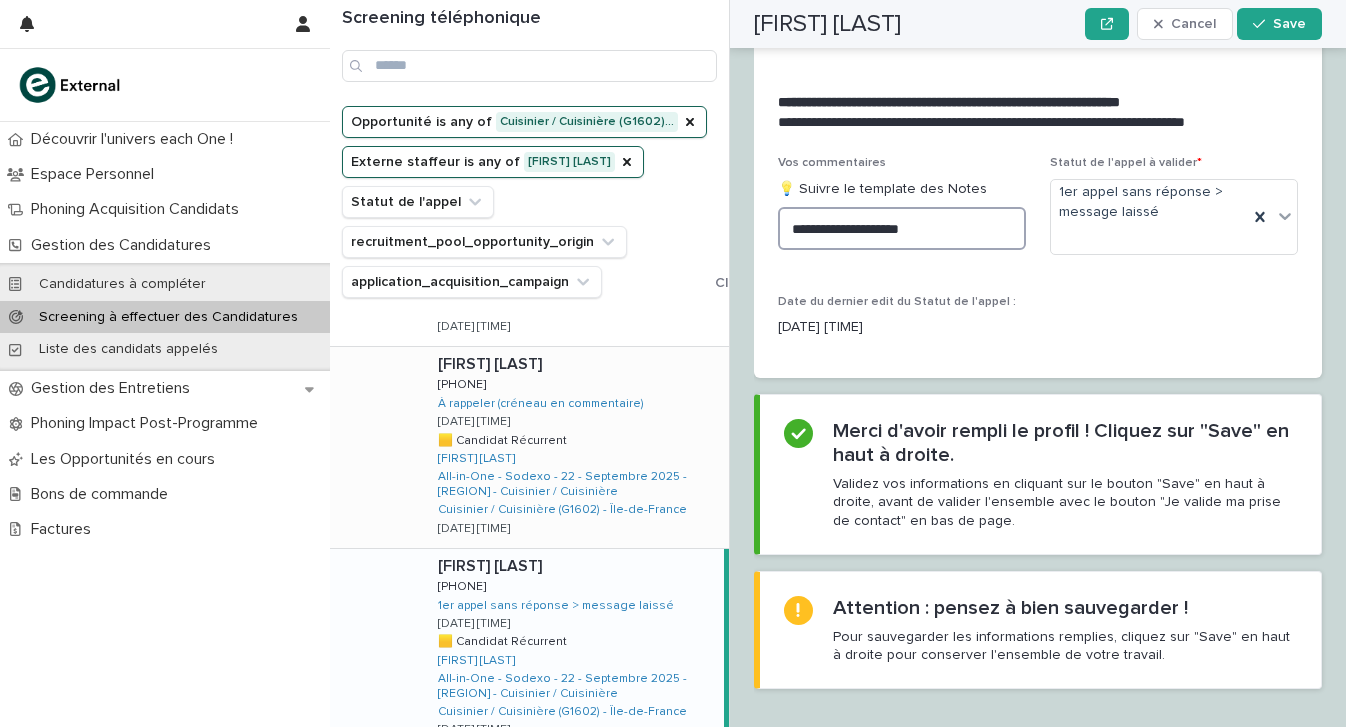 click on "**********" at bounding box center (902, 228) 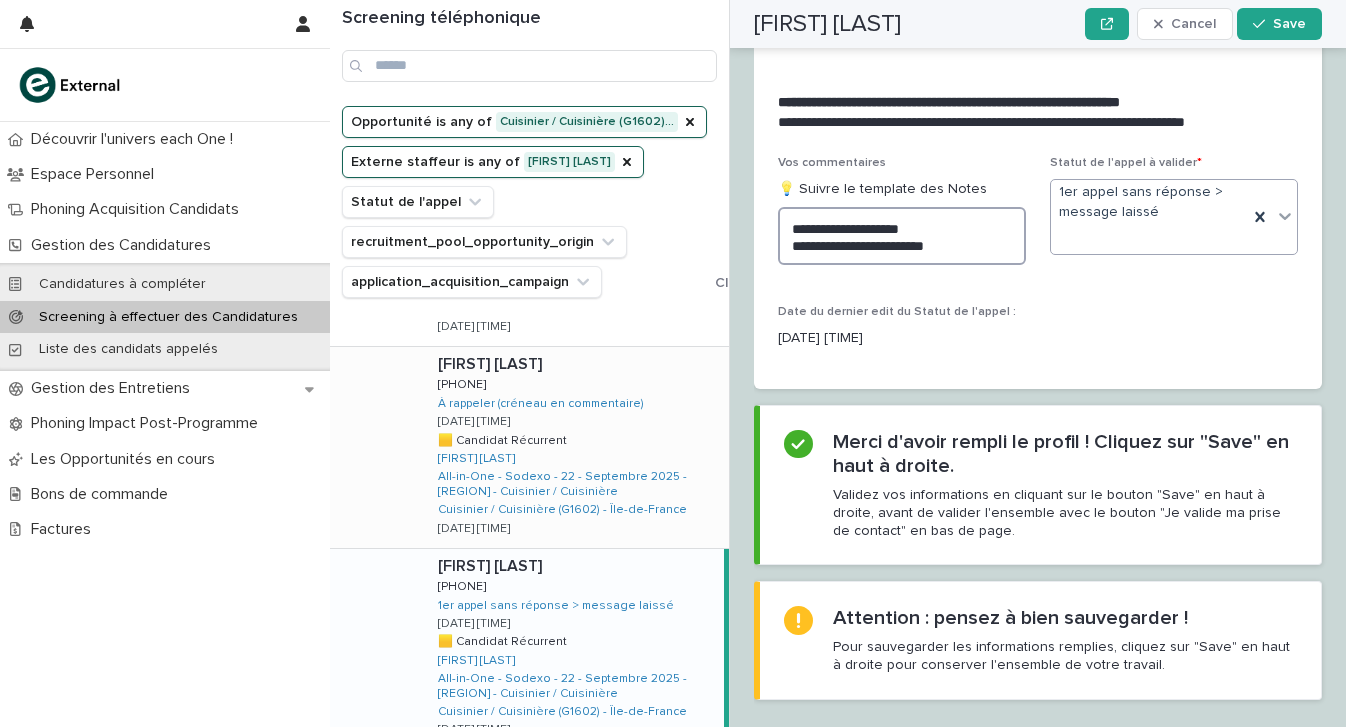 type on "**********" 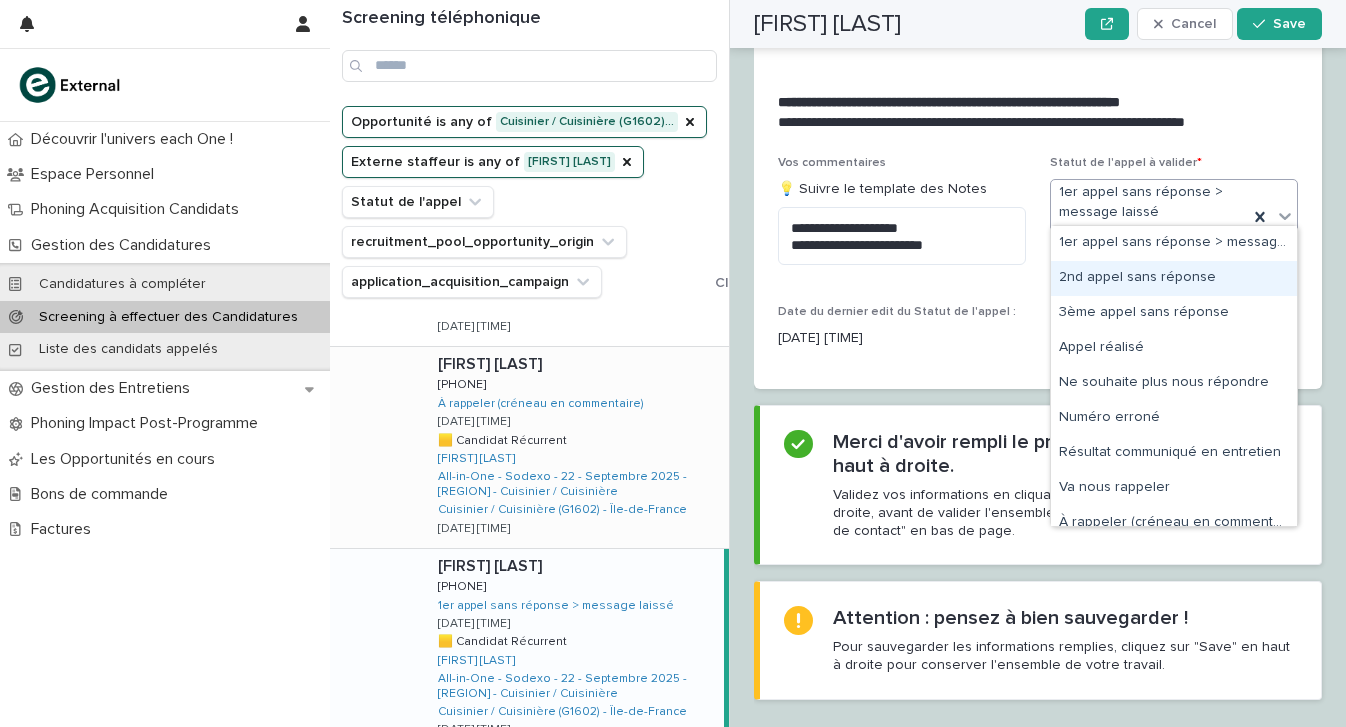 click on "2nd appel sans réponse" at bounding box center (1174, 278) 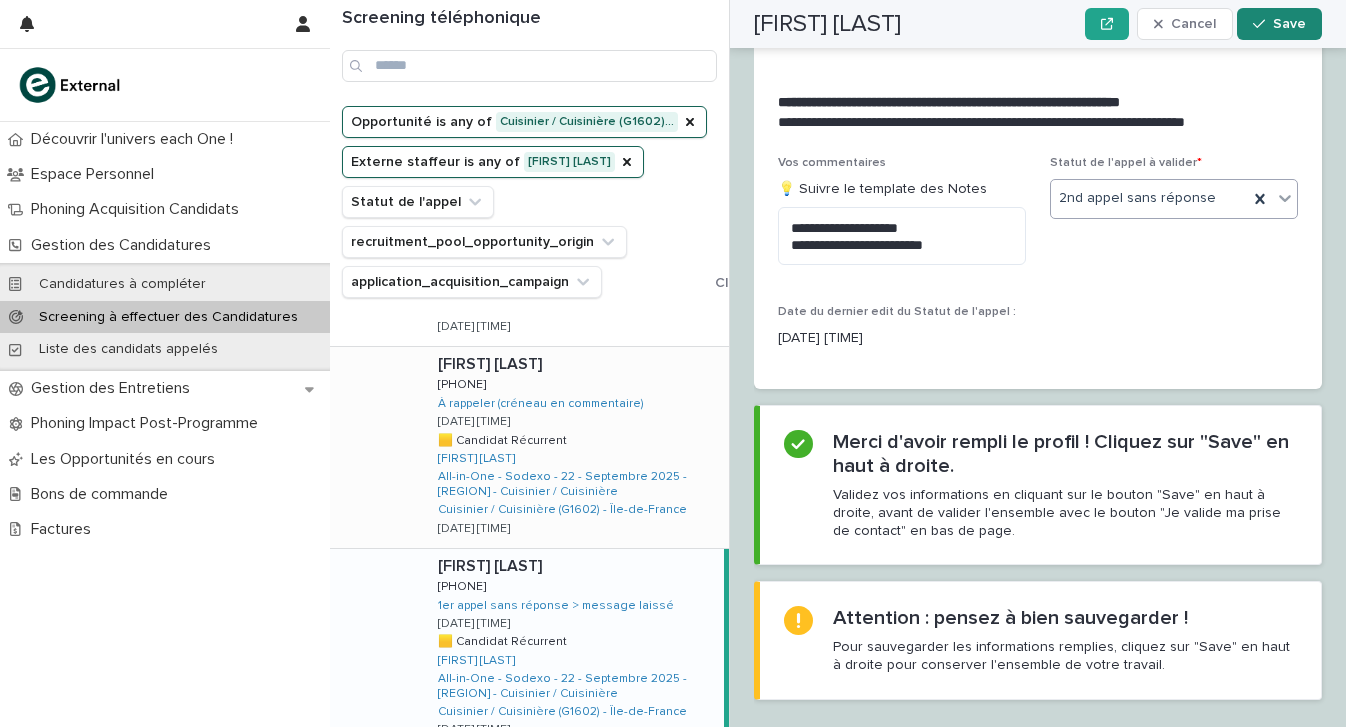 click on "Save" at bounding box center (1279, 24) 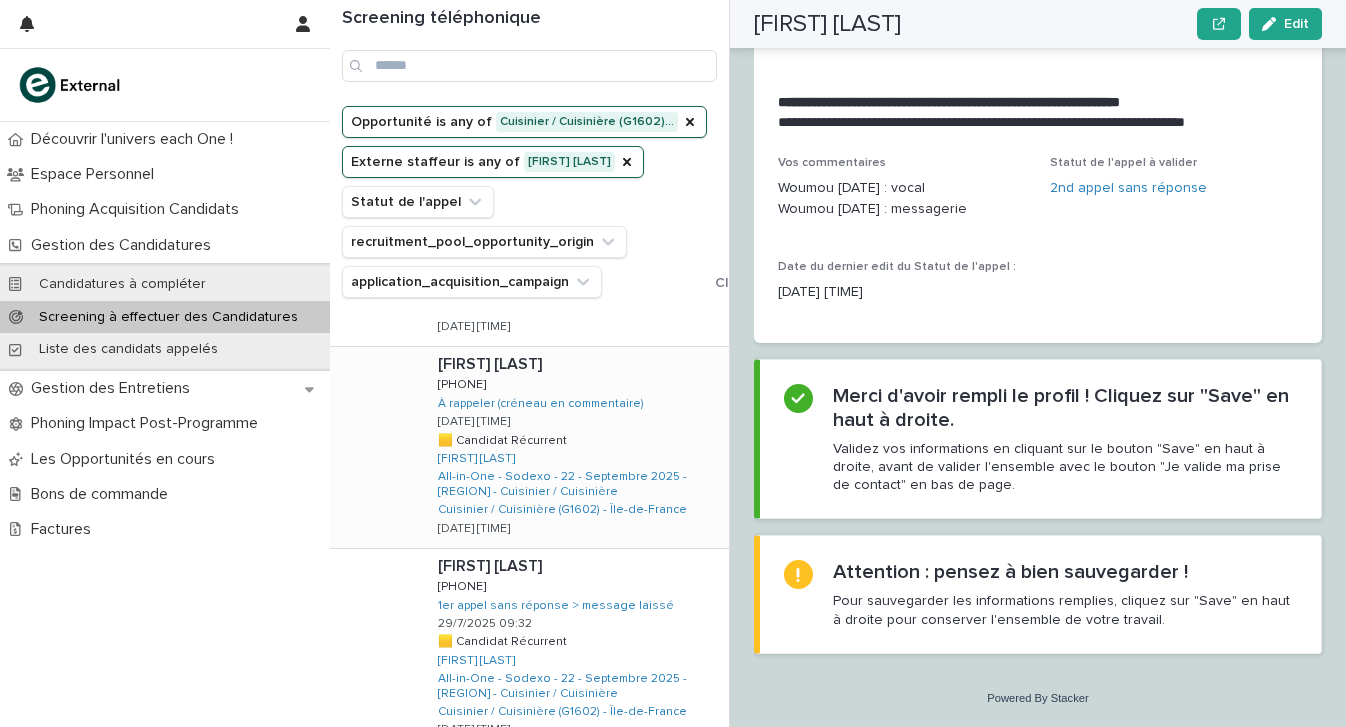 scroll, scrollTop: 2261, scrollLeft: 0, axis: vertical 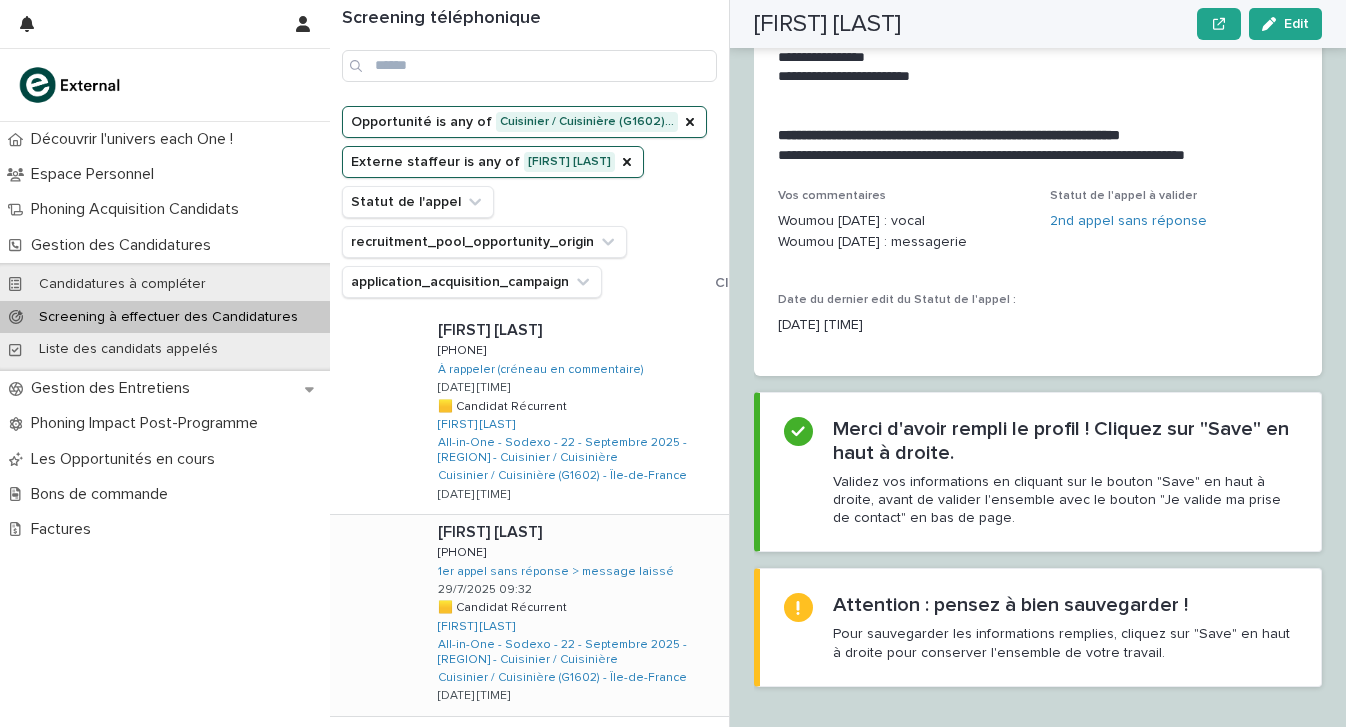 click at bounding box center [579, 532] 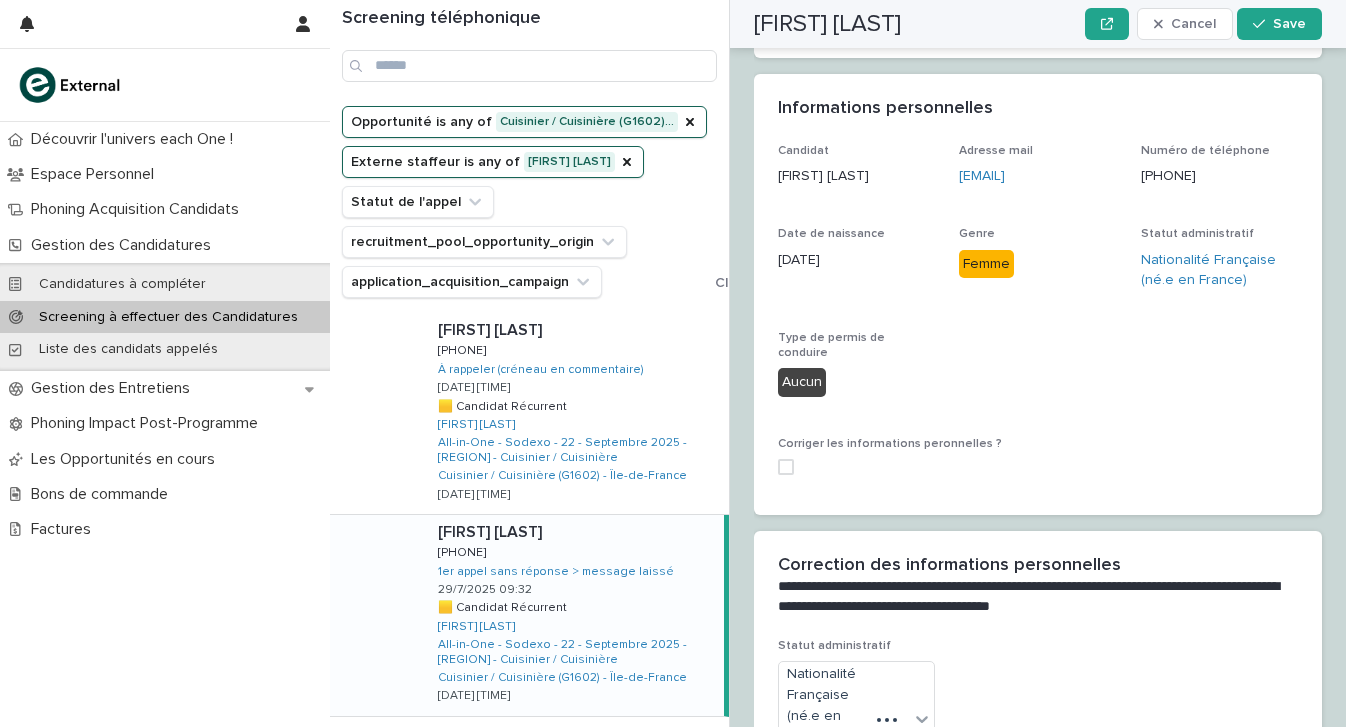 scroll, scrollTop: 0, scrollLeft: 0, axis: both 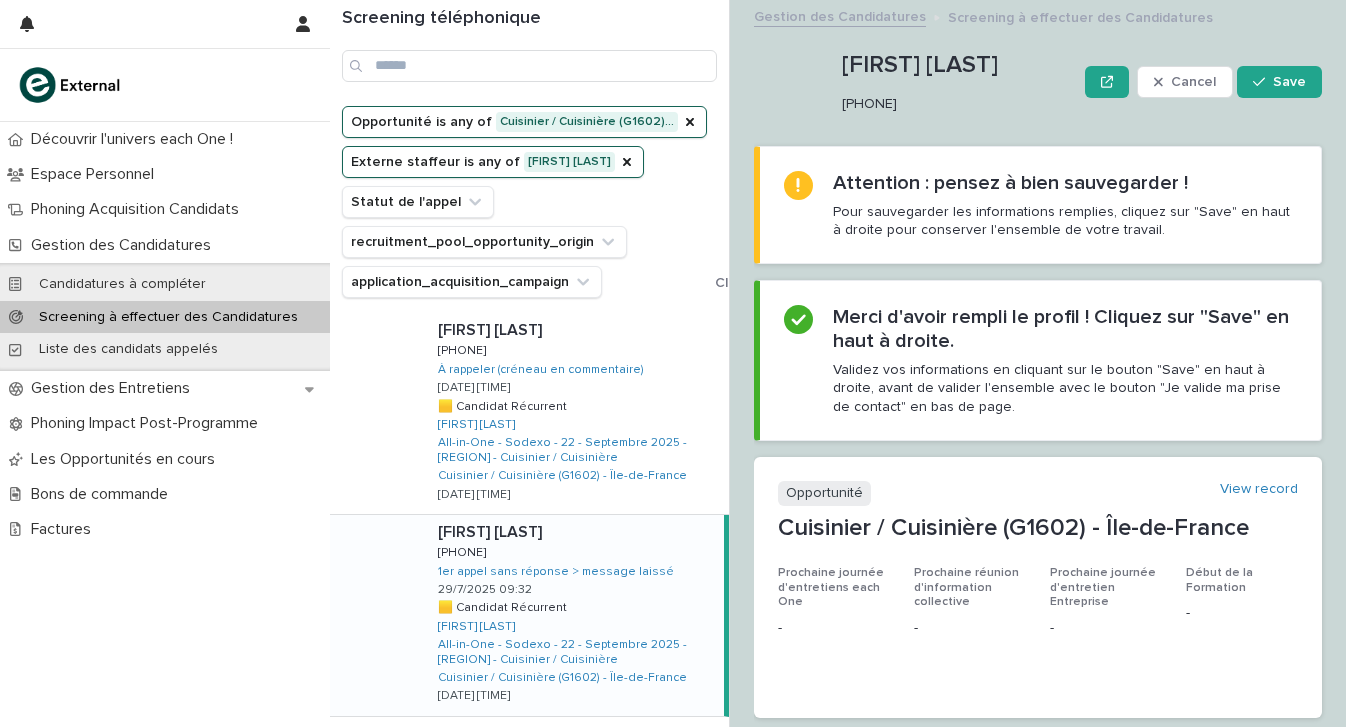 click on "[PHONE]" at bounding box center (955, 104) 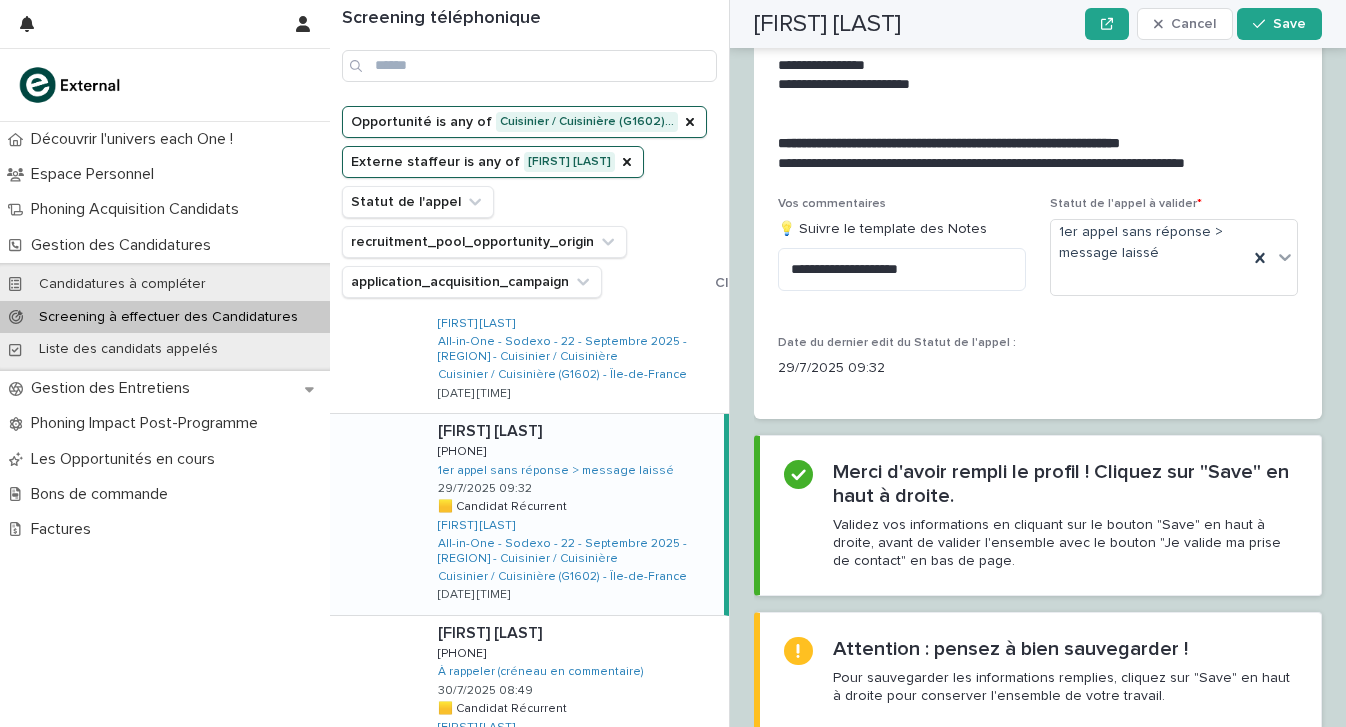 scroll, scrollTop: 2885, scrollLeft: 0, axis: vertical 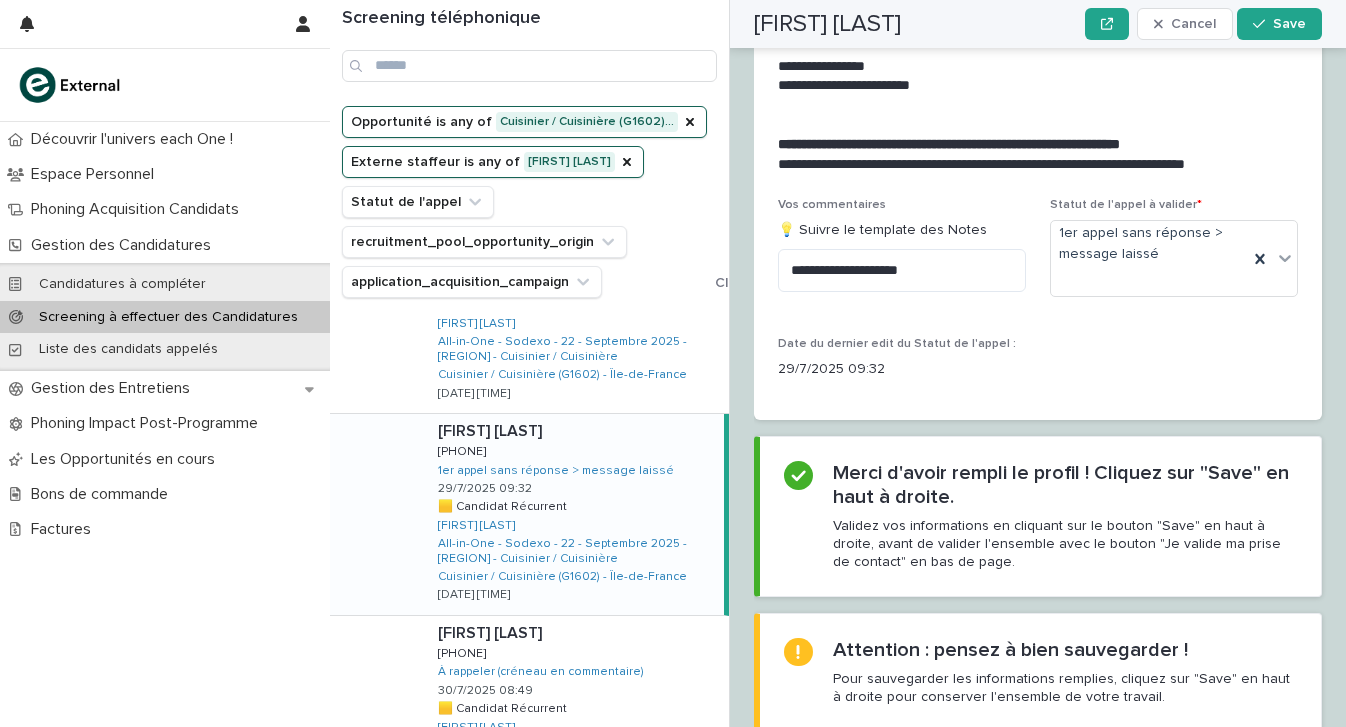 click on "**********" at bounding box center [902, 253] 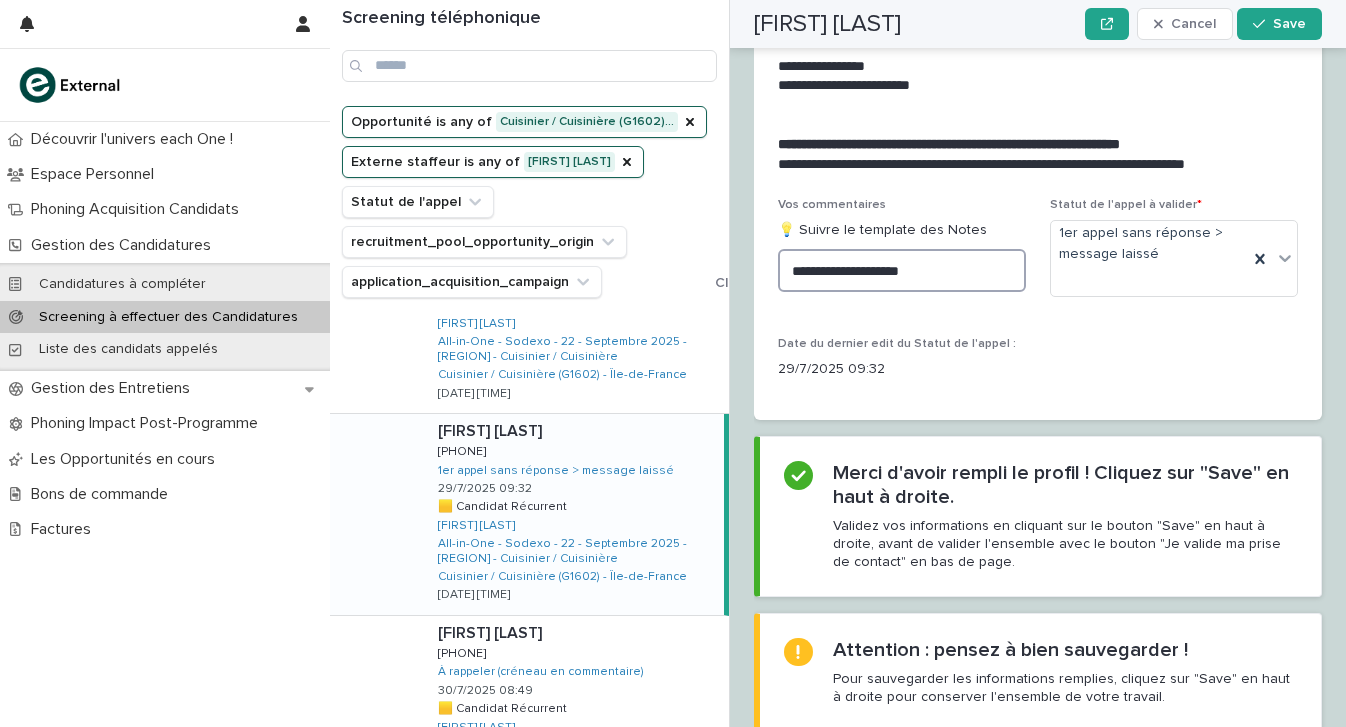 click on "**********" at bounding box center [902, 270] 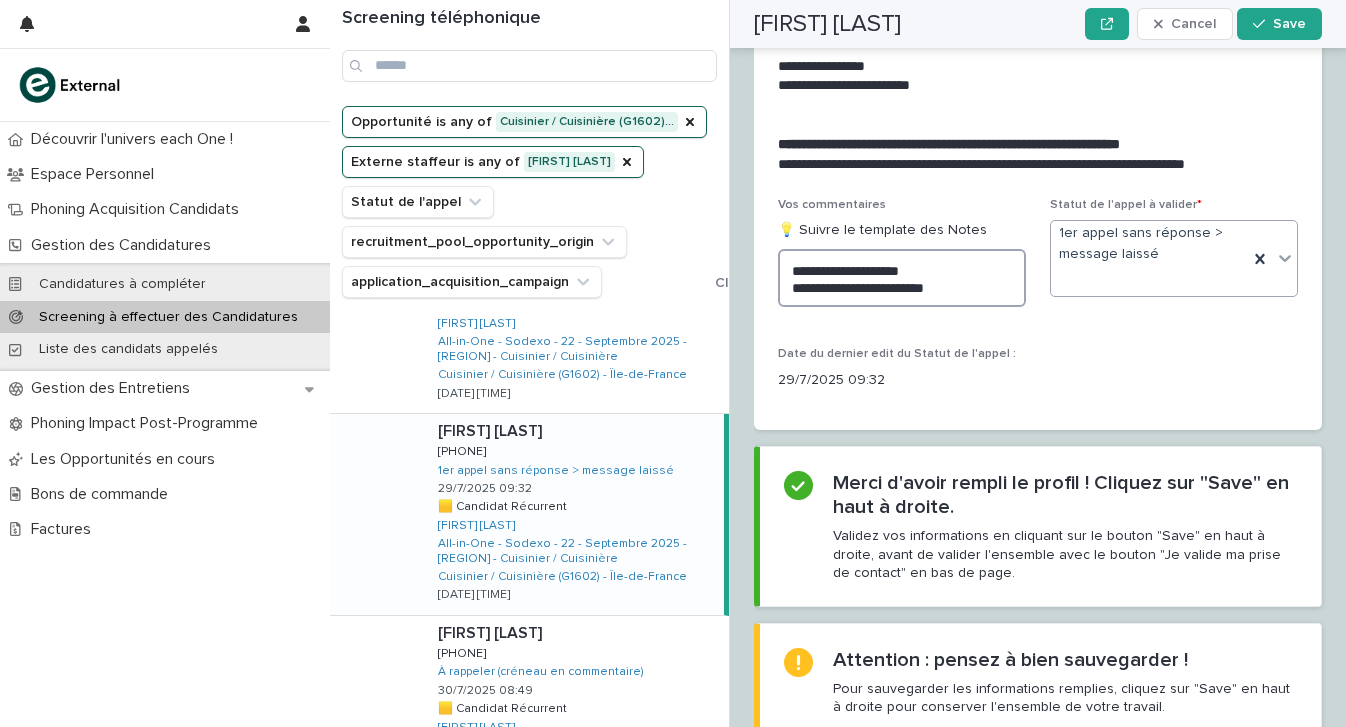 type on "**********" 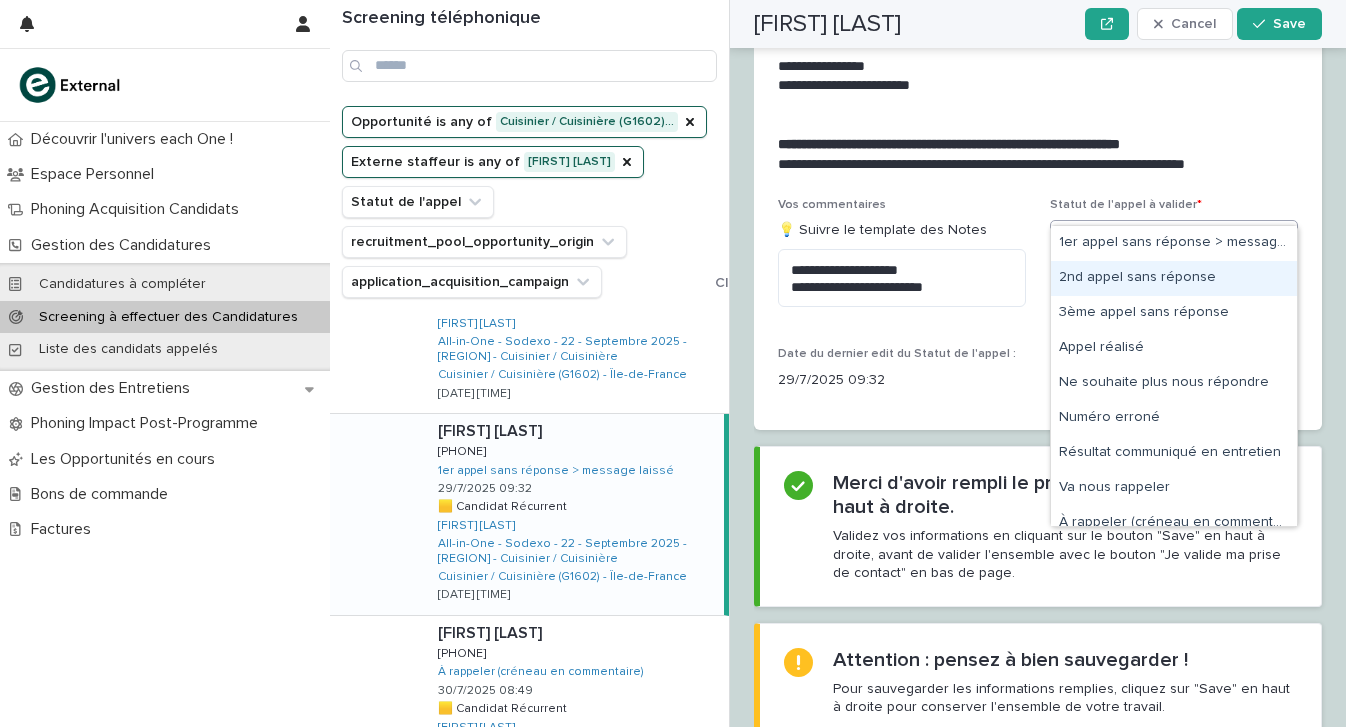 drag, startPoint x: 1168, startPoint y: 259, endPoint x: 1160, endPoint y: 280, distance: 22.472204 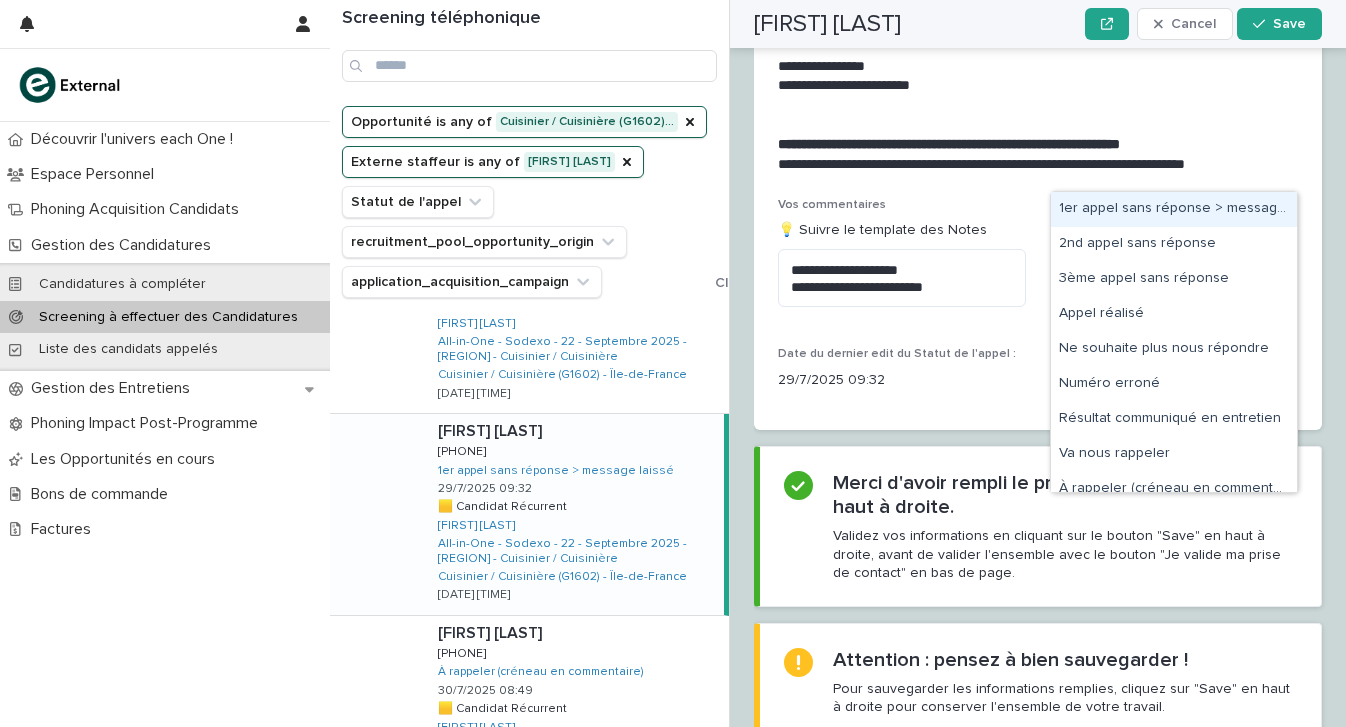 click on "2nd appel sans réponse" at bounding box center (1149, 240) 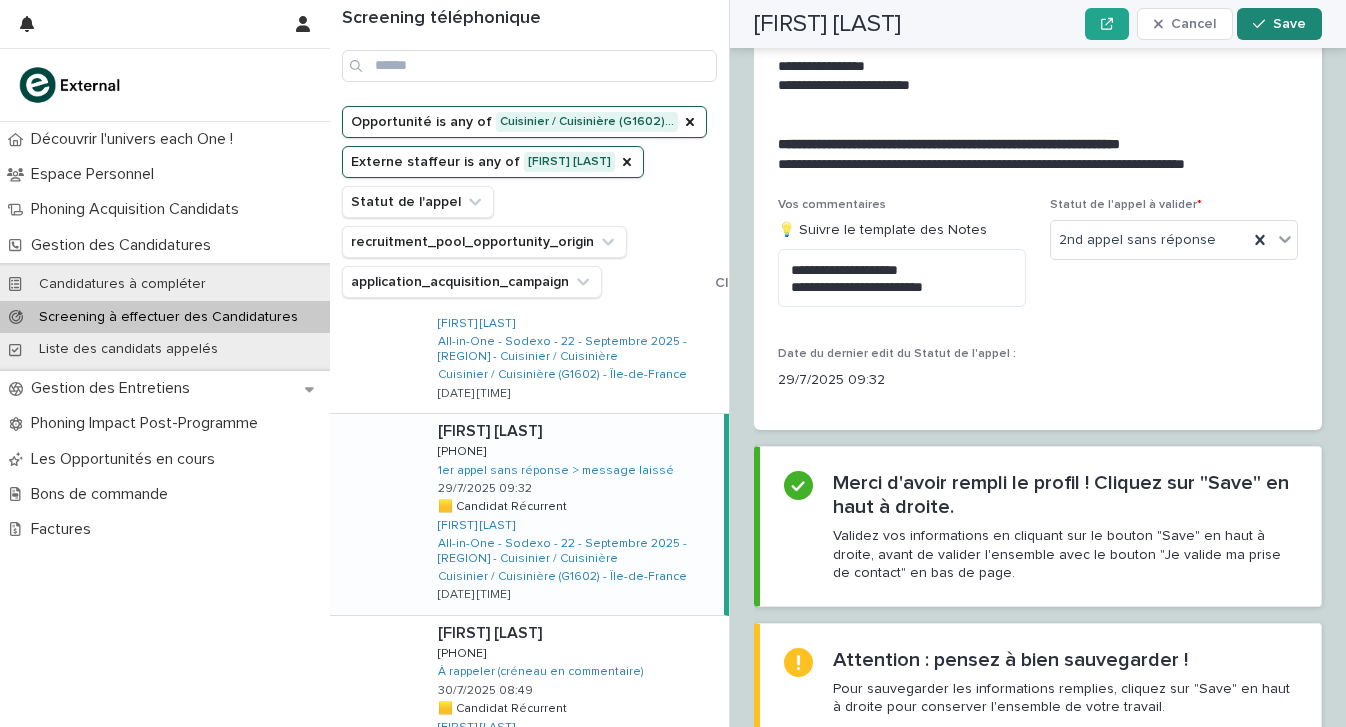 click on "Save" at bounding box center [1289, 24] 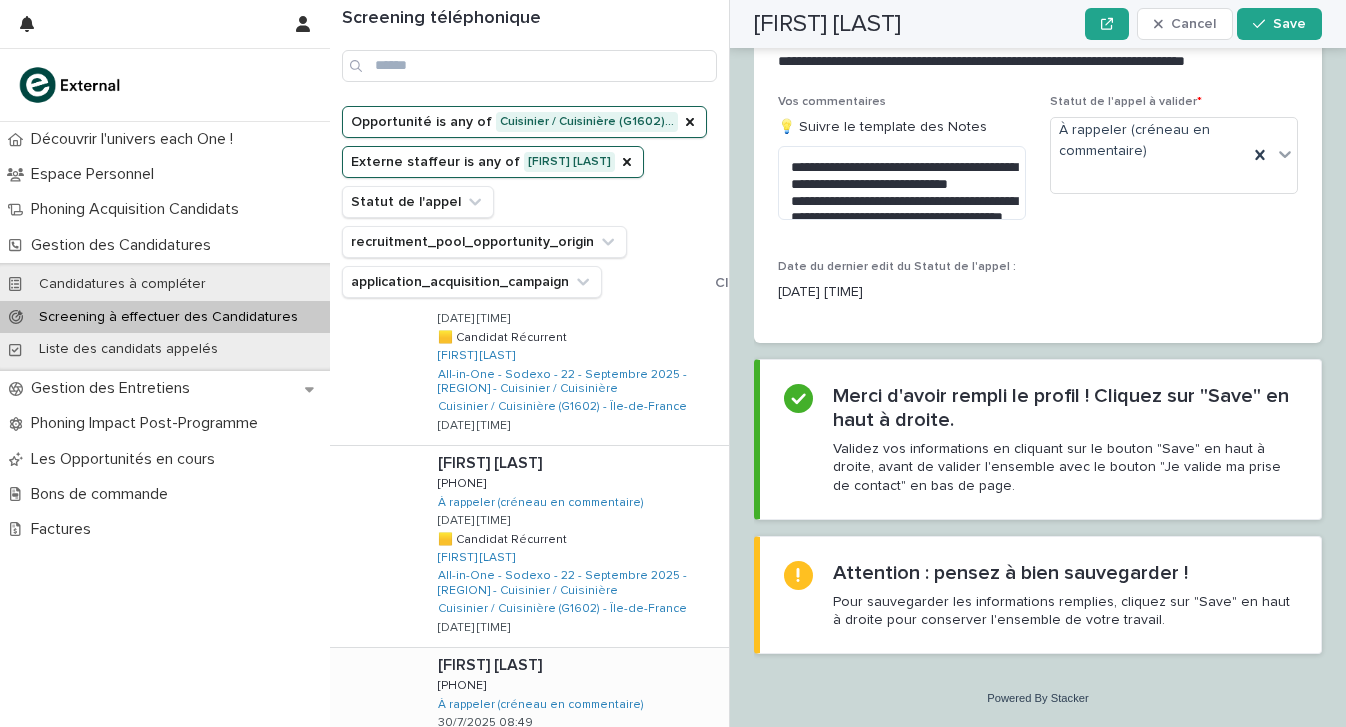 scroll, scrollTop: 644, scrollLeft: 0, axis: vertical 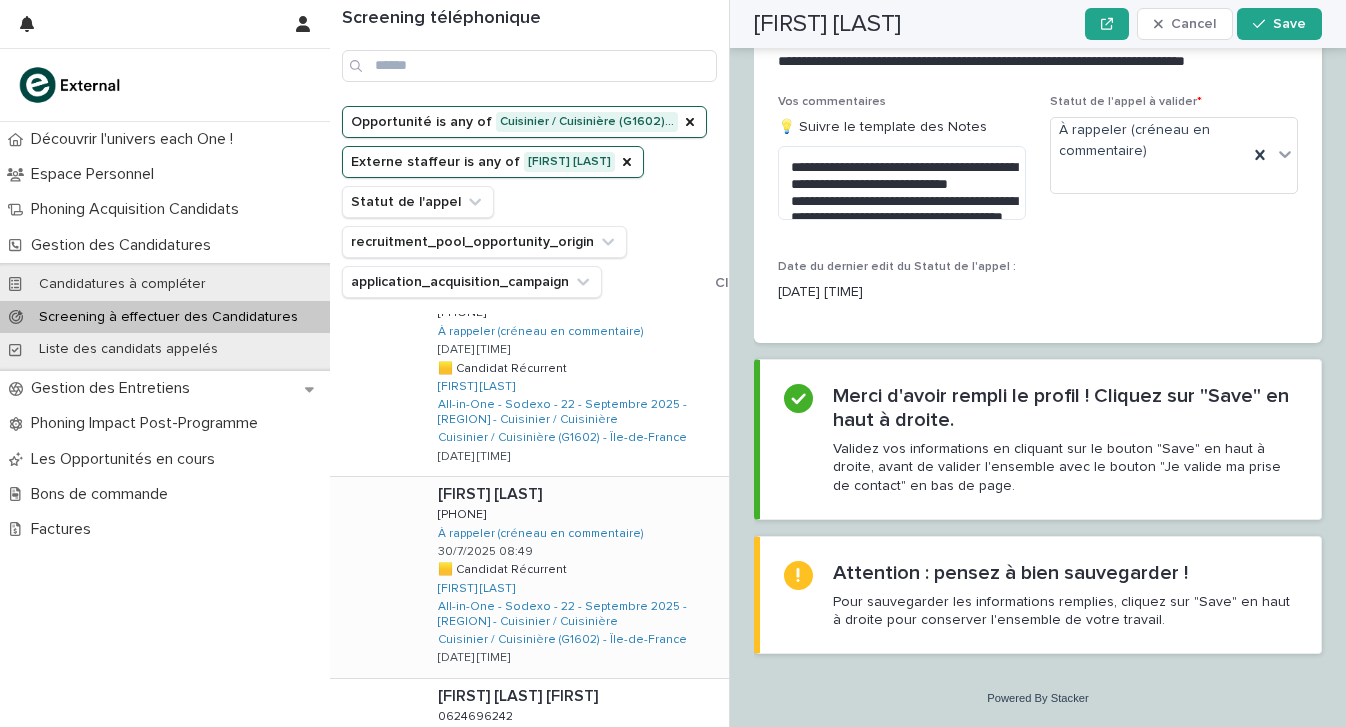 click at bounding box center (579, 494) 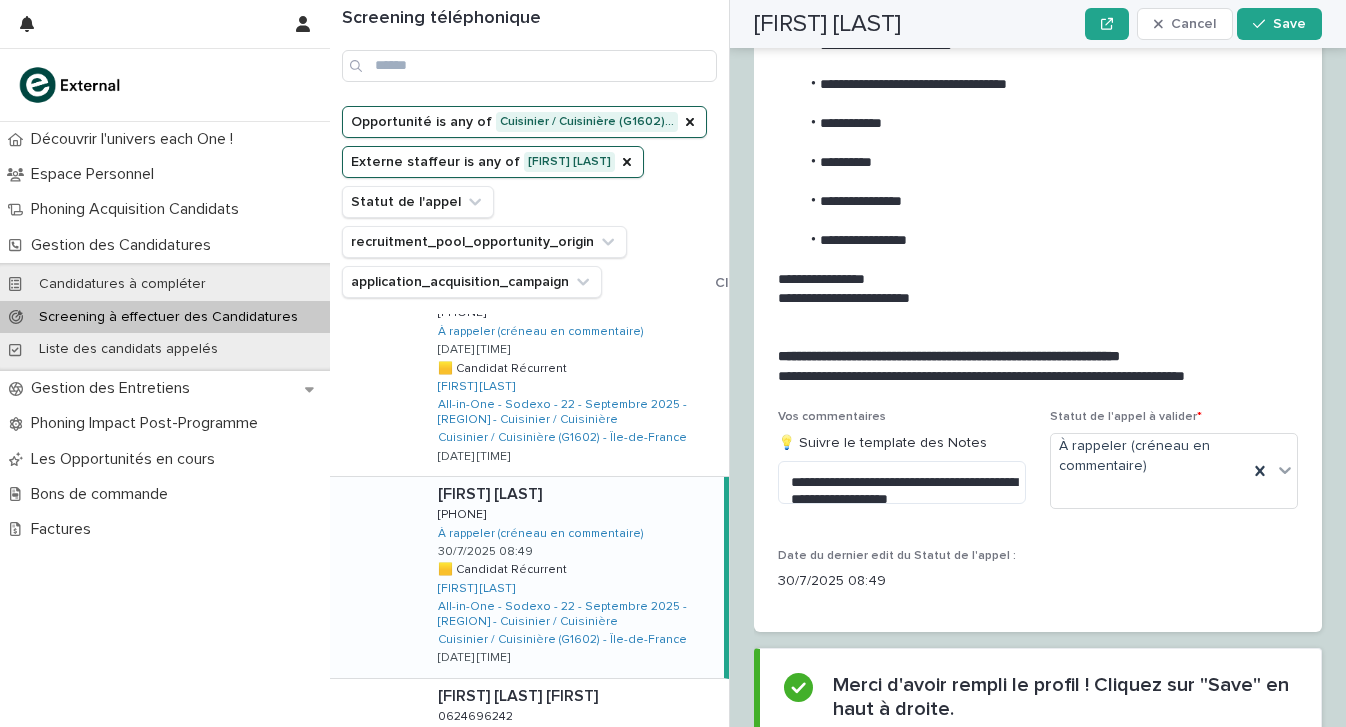 scroll, scrollTop: 2154, scrollLeft: 0, axis: vertical 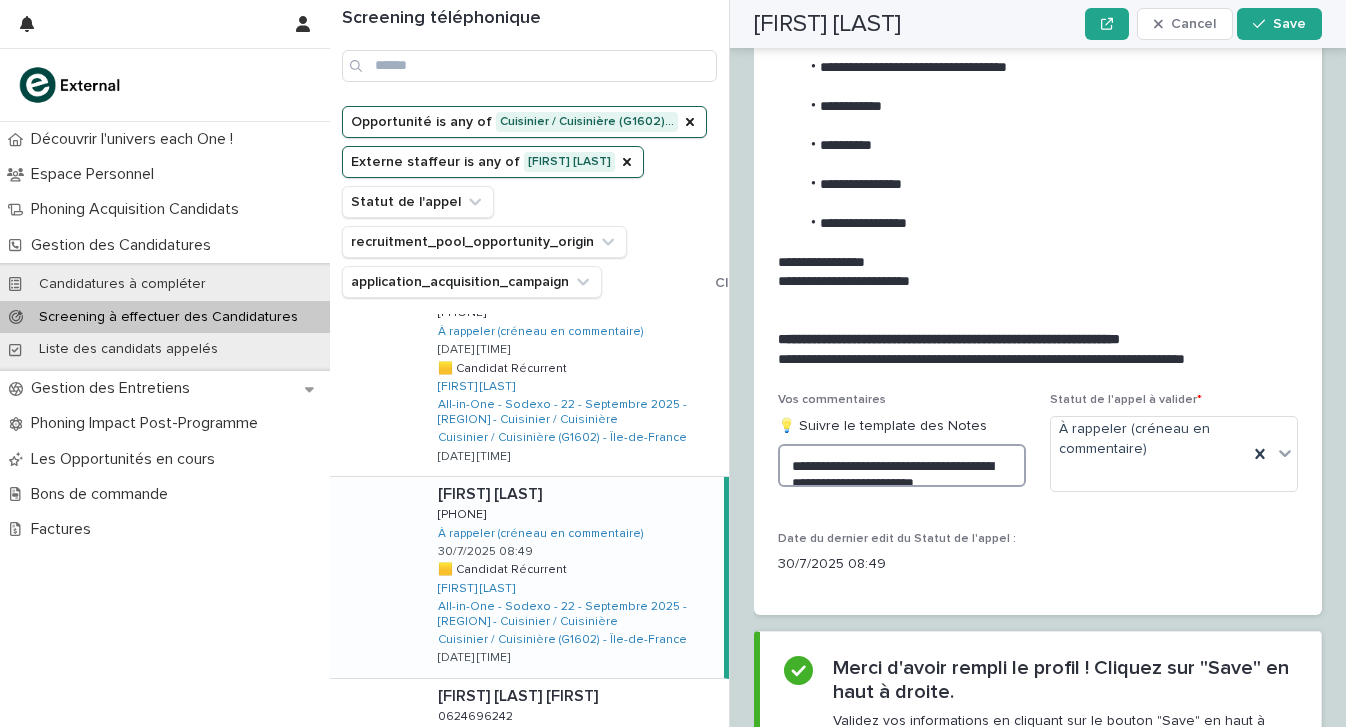 click on "**********" at bounding box center [902, 465] 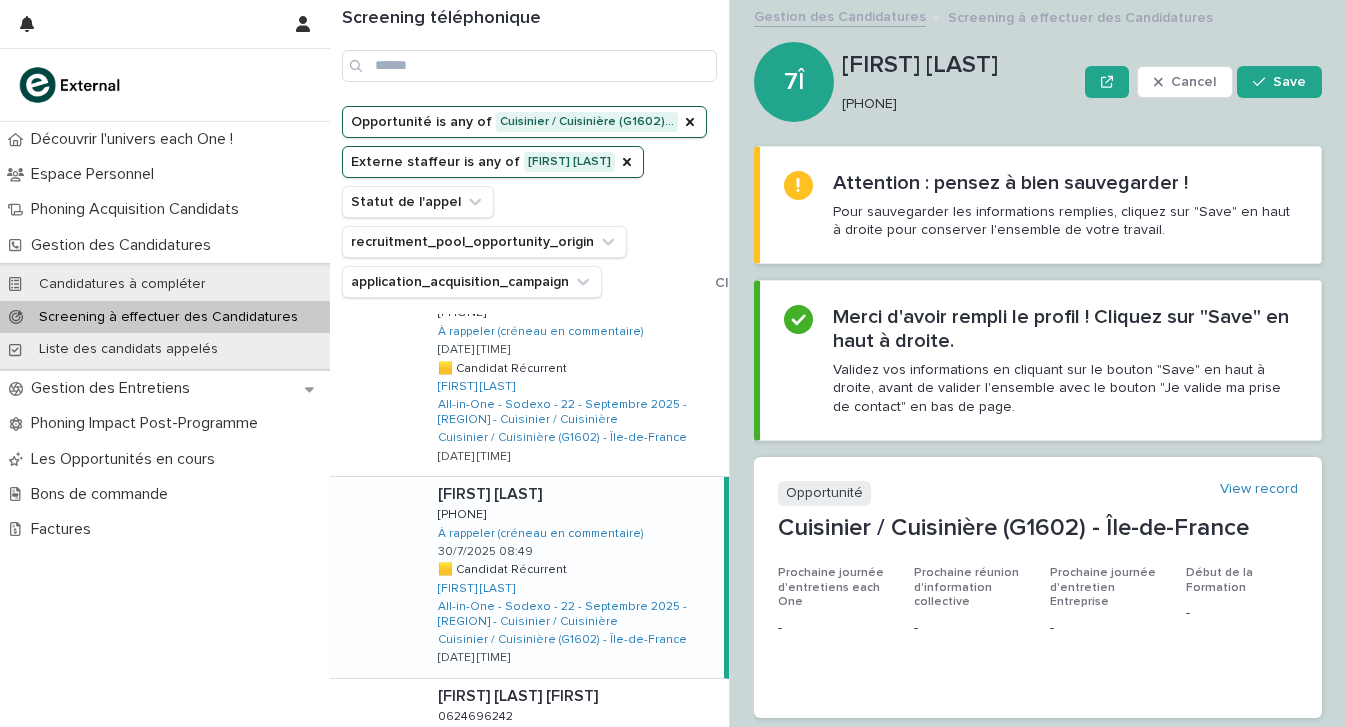 scroll, scrollTop: 0, scrollLeft: 0, axis: both 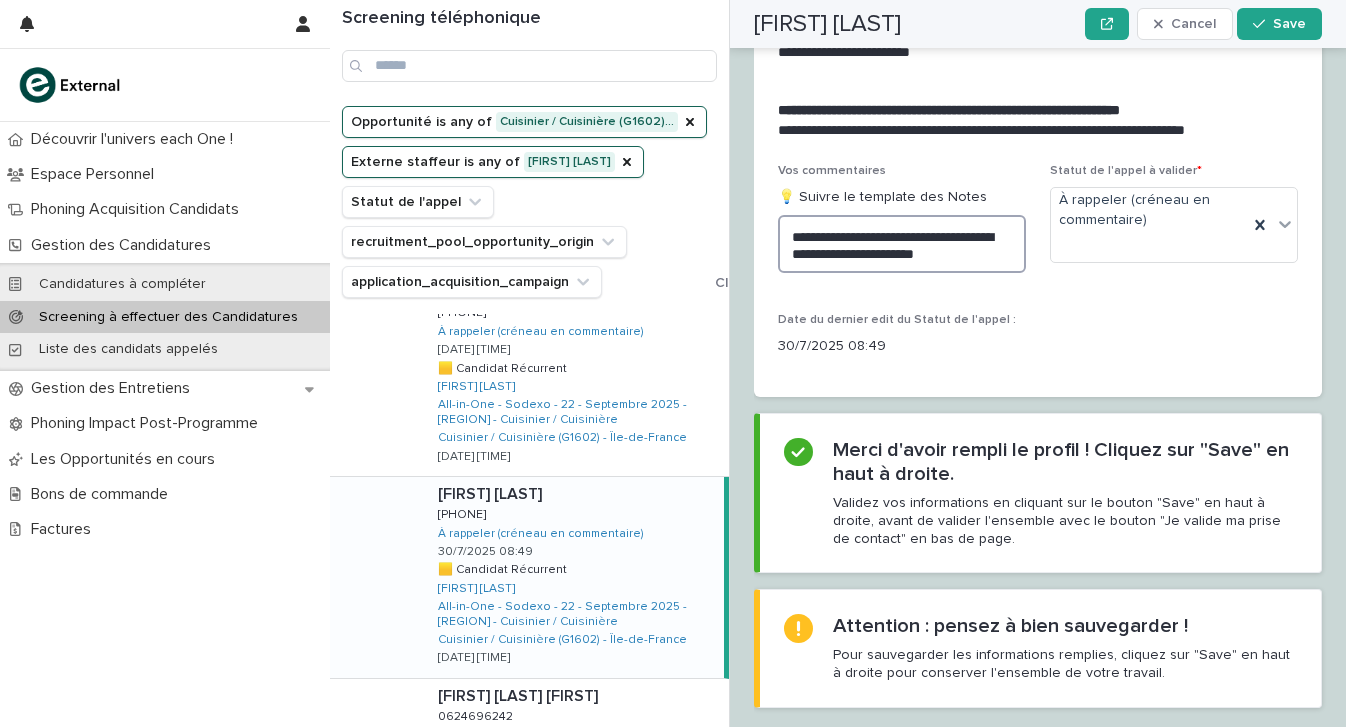 click on "**********" at bounding box center (902, 244) 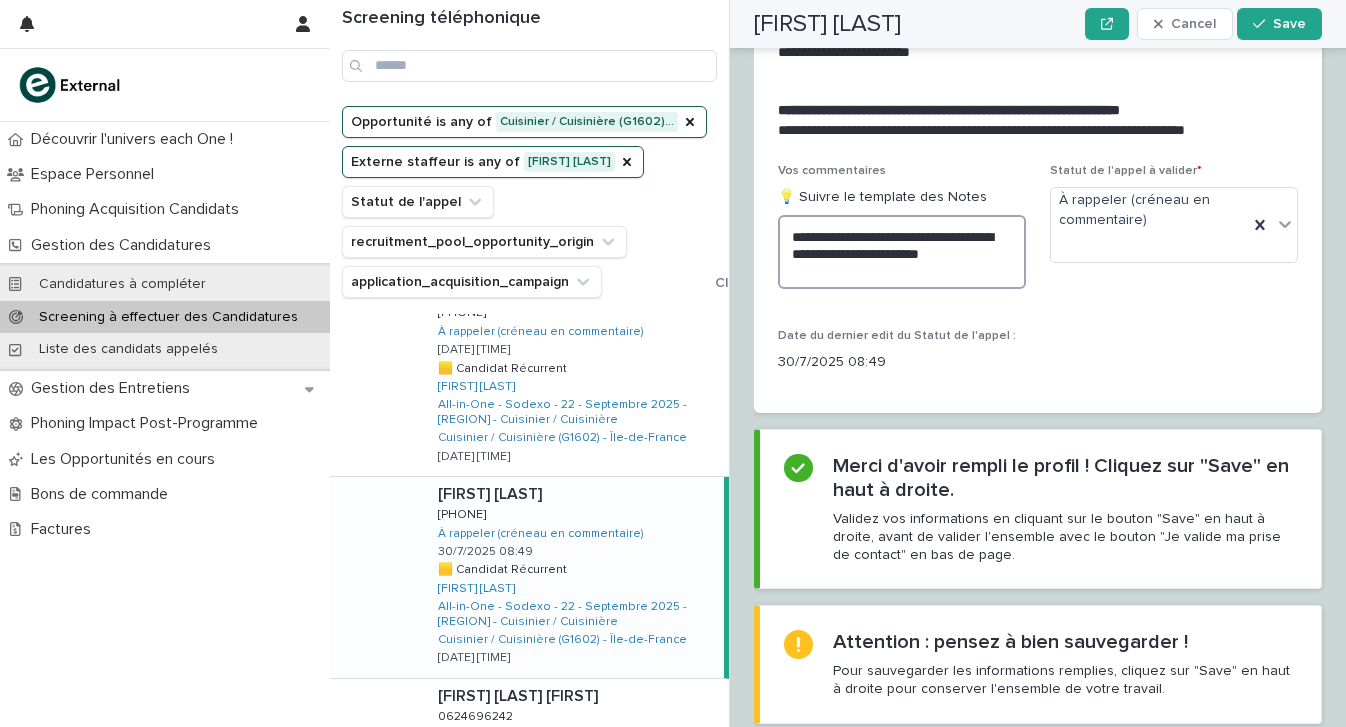 scroll, scrollTop: 2383, scrollLeft: 0, axis: vertical 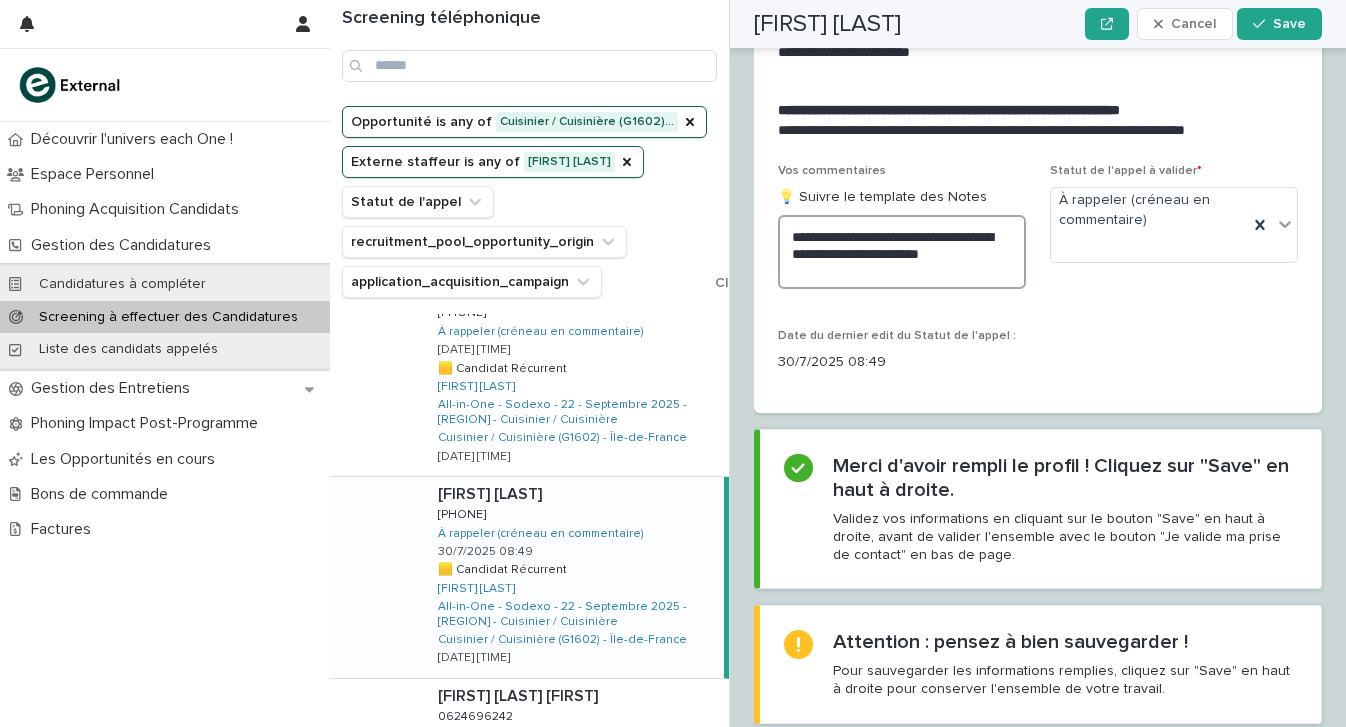 paste on "**********" 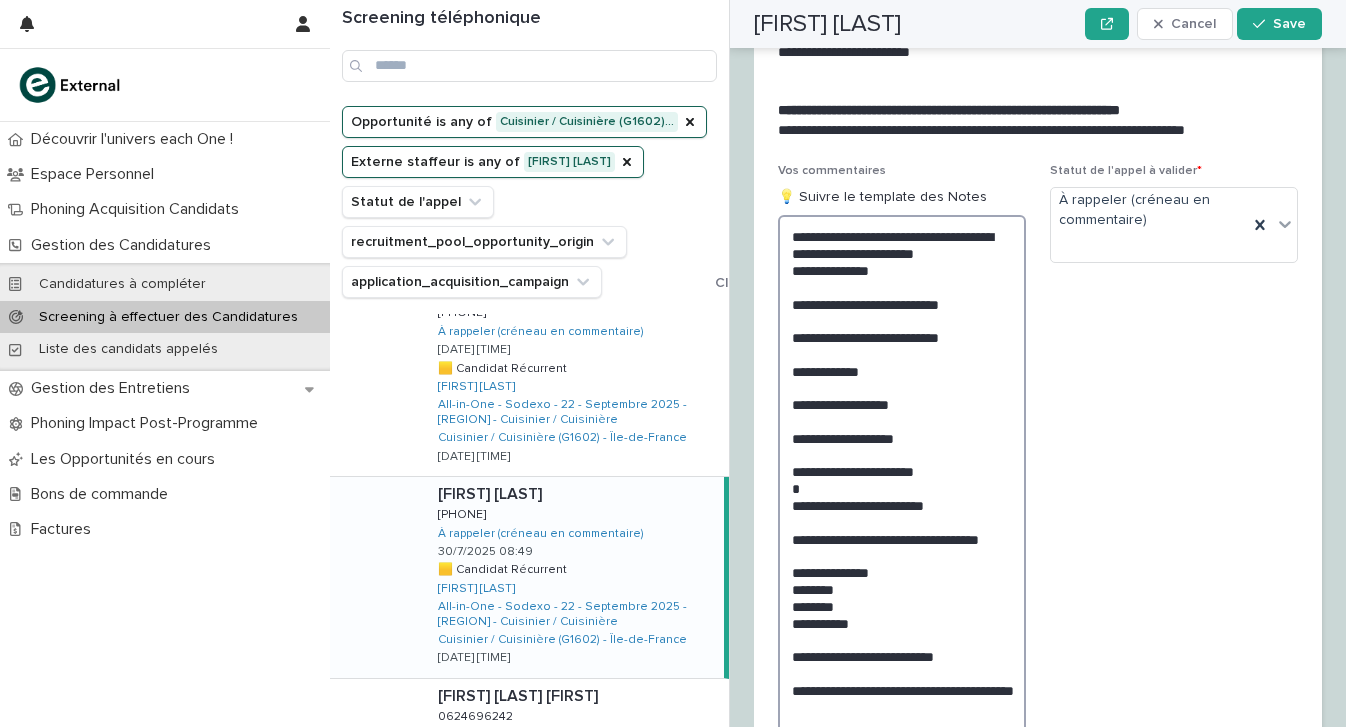 scroll, scrollTop: 2383, scrollLeft: 0, axis: vertical 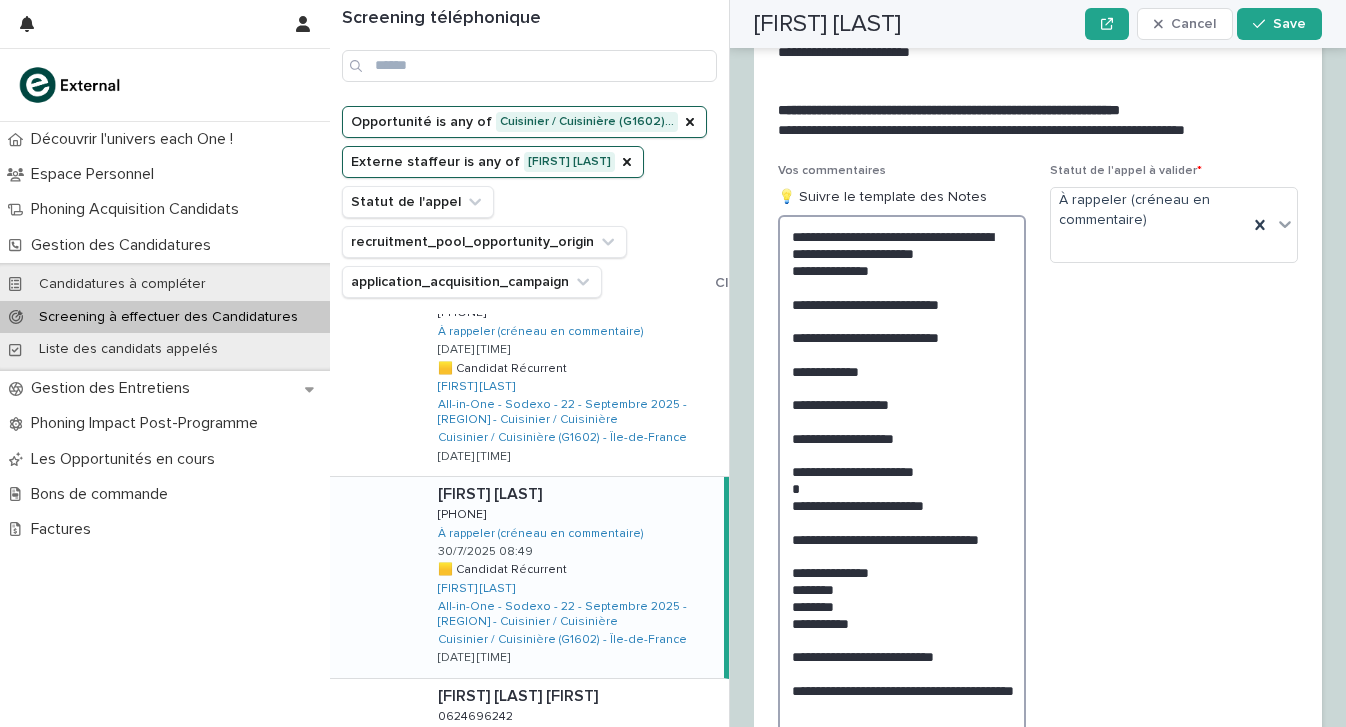 click on "**********" at bounding box center (902, 476) 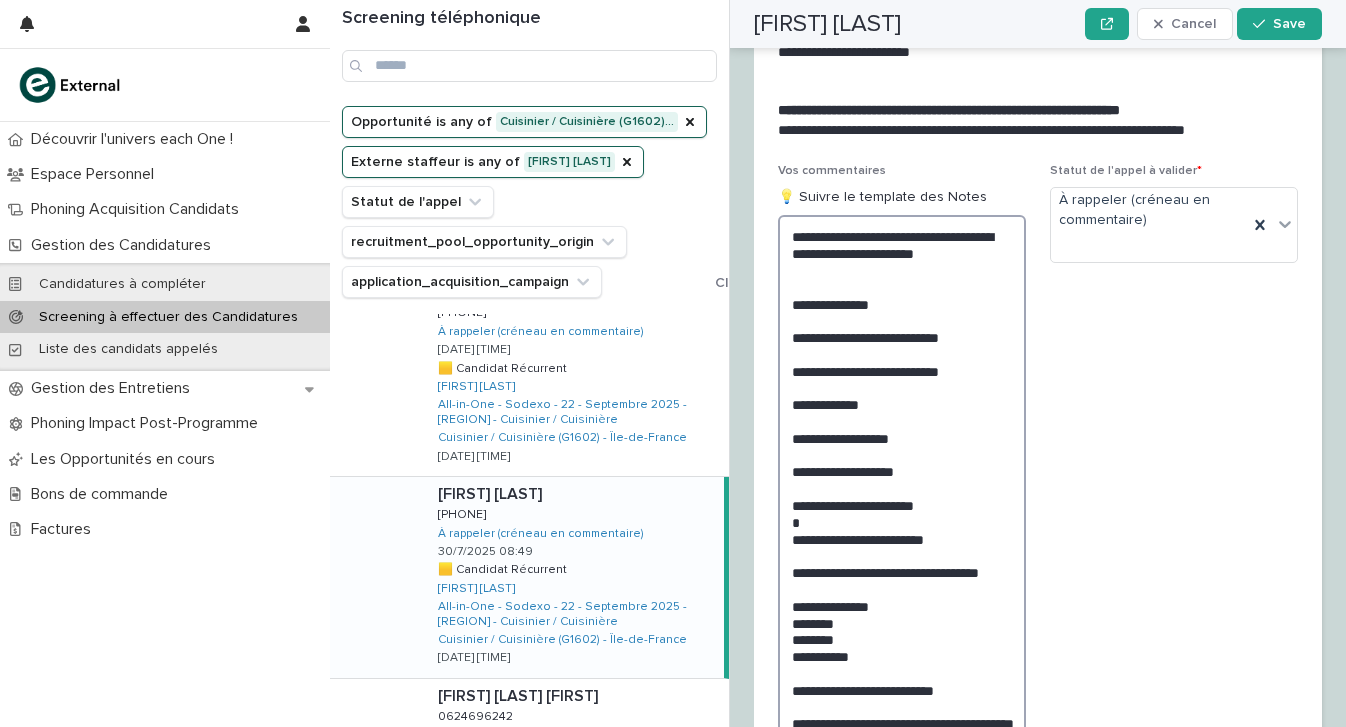 scroll, scrollTop: 2383, scrollLeft: 0, axis: vertical 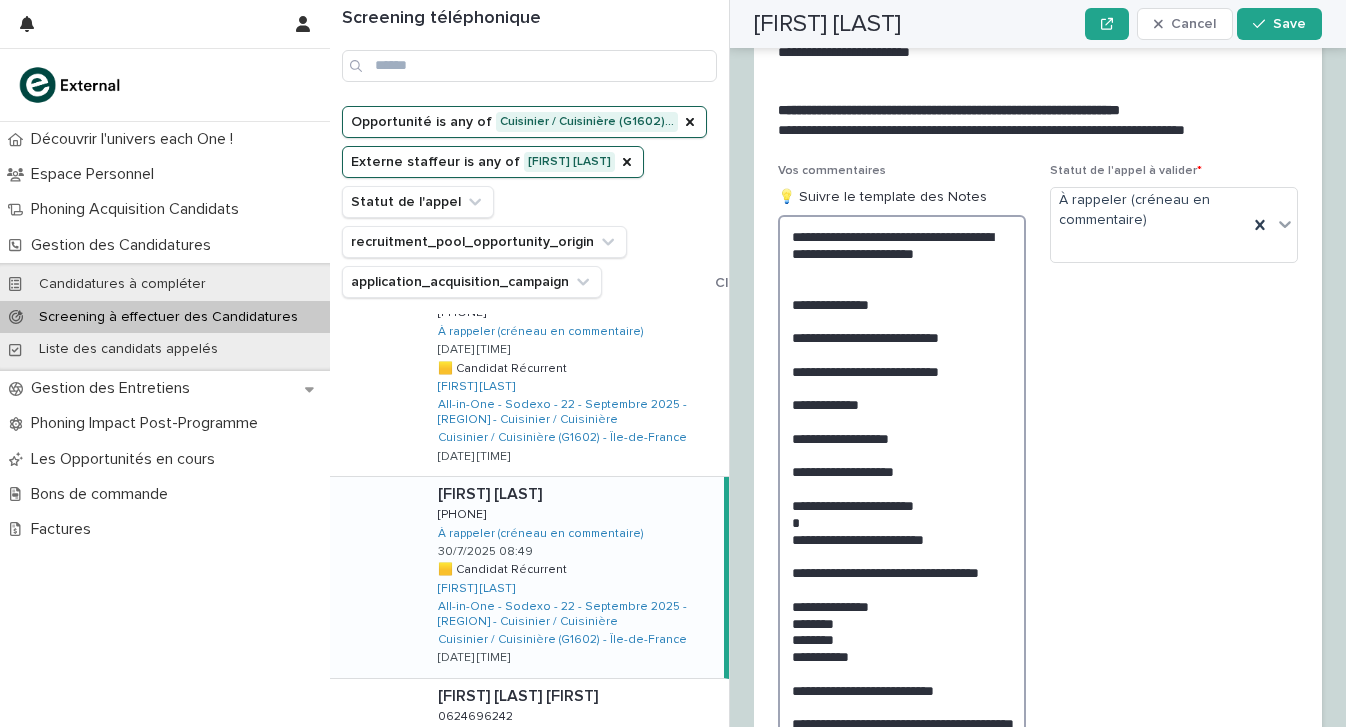 click on "**********" at bounding box center (902, 492) 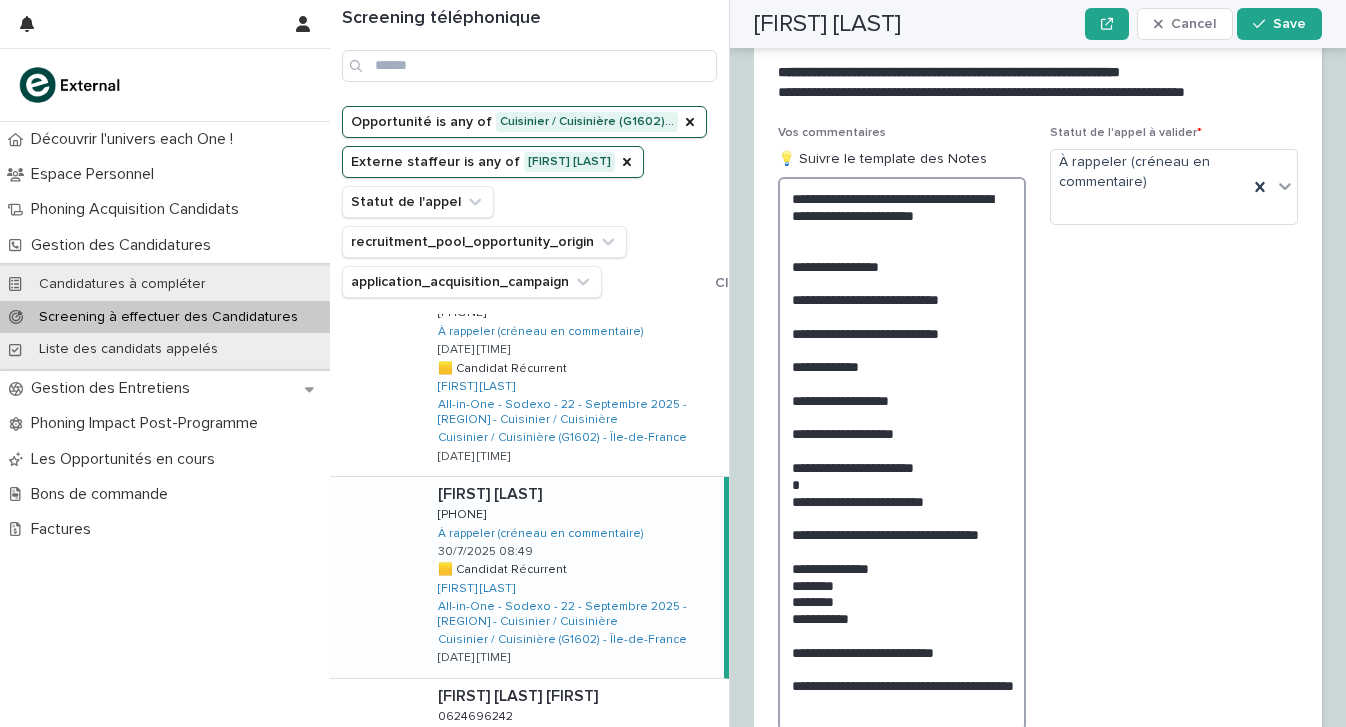 scroll, scrollTop: 2429, scrollLeft: 0, axis: vertical 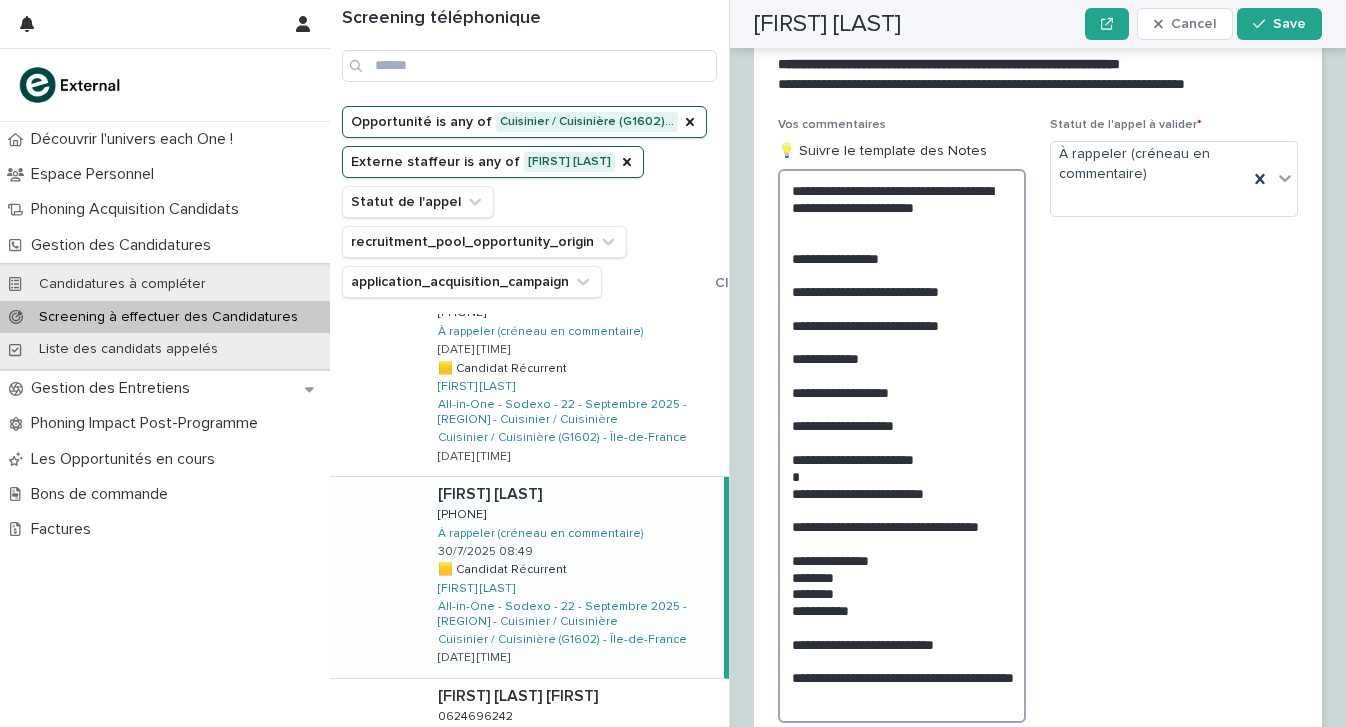 click on "**********" at bounding box center (902, 446) 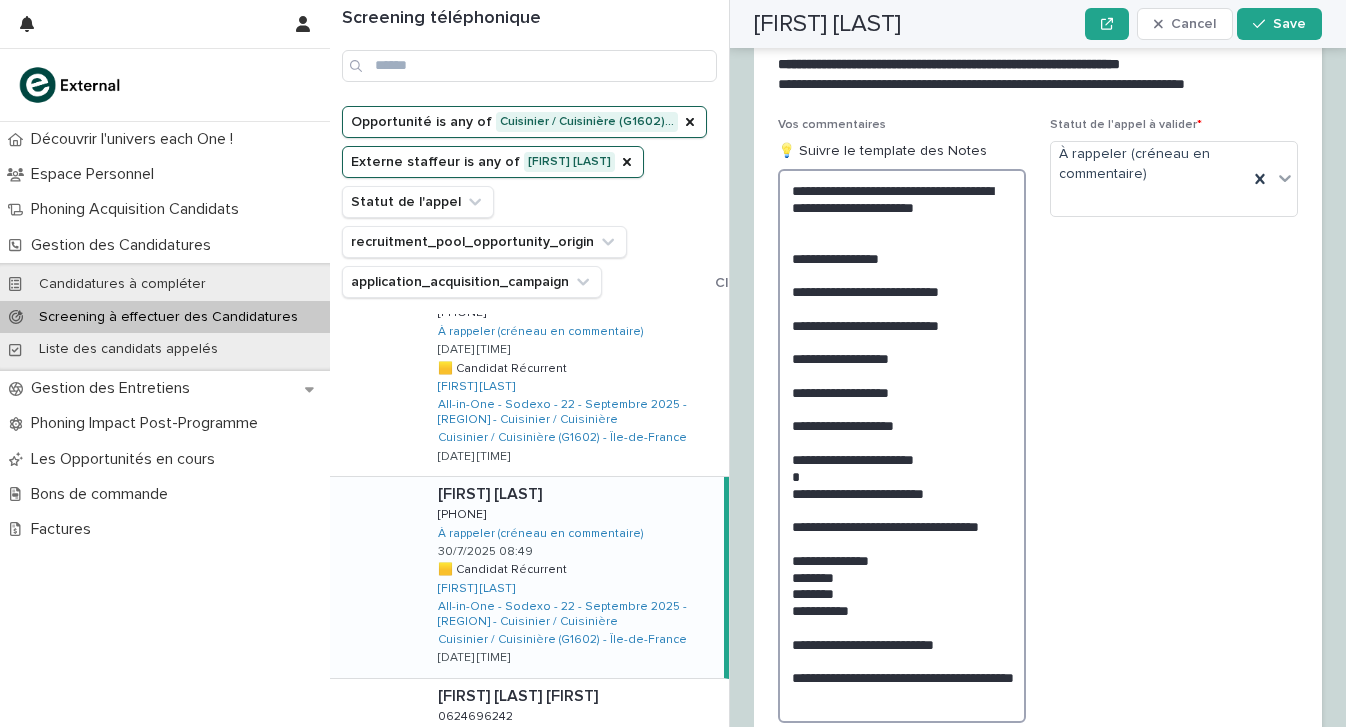 scroll, scrollTop: 2429, scrollLeft: 0, axis: vertical 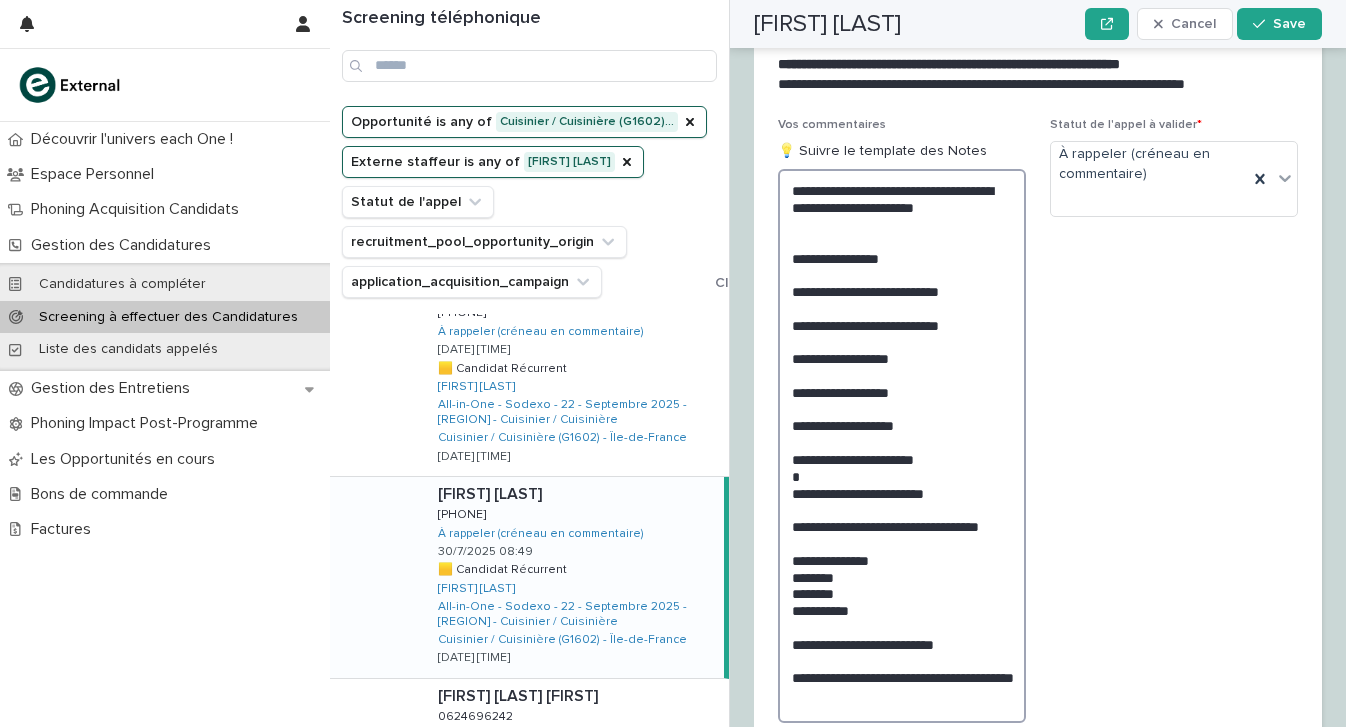 drag, startPoint x: 869, startPoint y: 564, endPoint x: 768, endPoint y: 499, distance: 120.108284 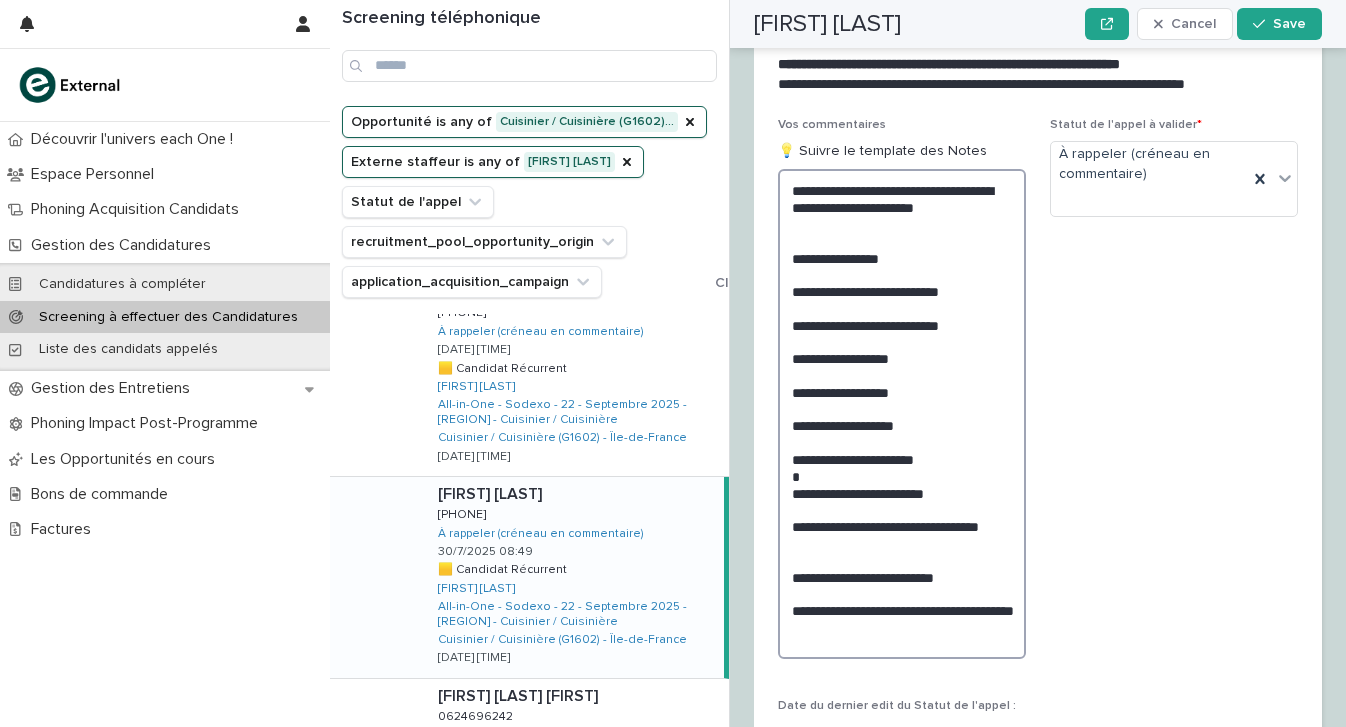 scroll, scrollTop: 2429, scrollLeft: 0, axis: vertical 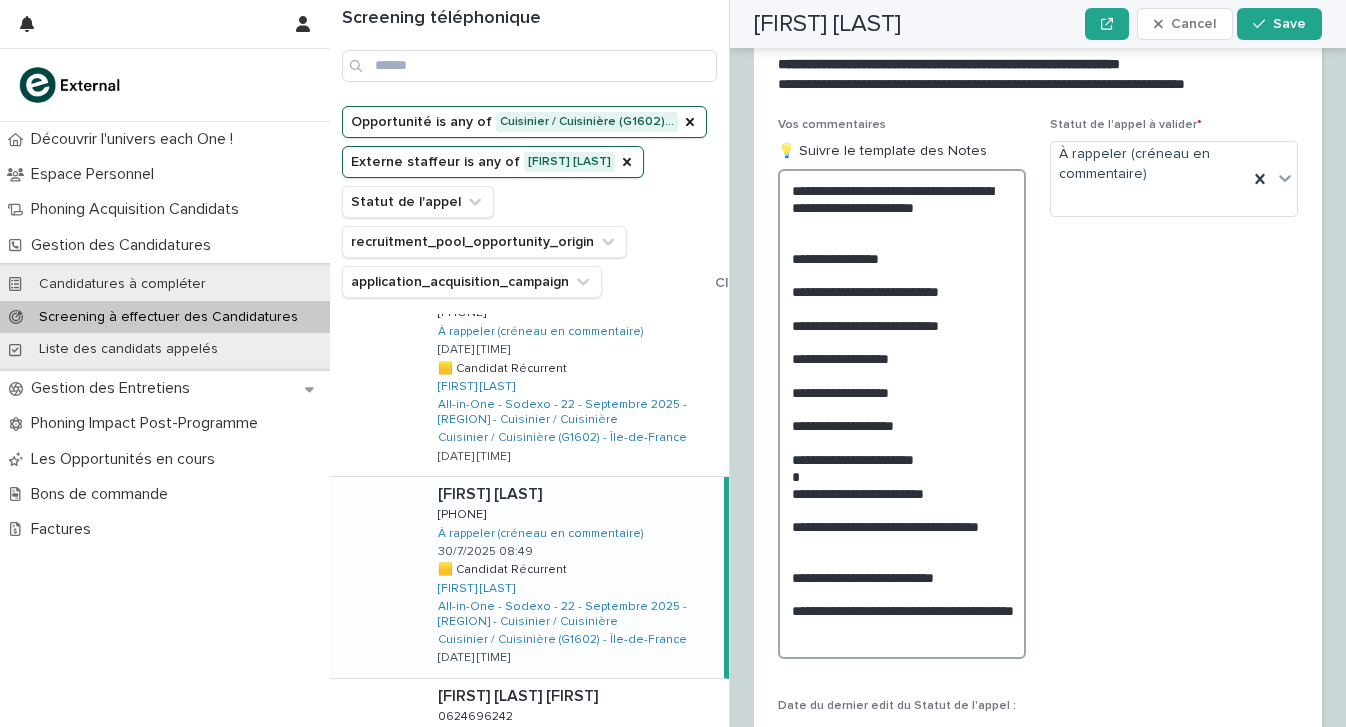 click on "**********" at bounding box center (902, 414) 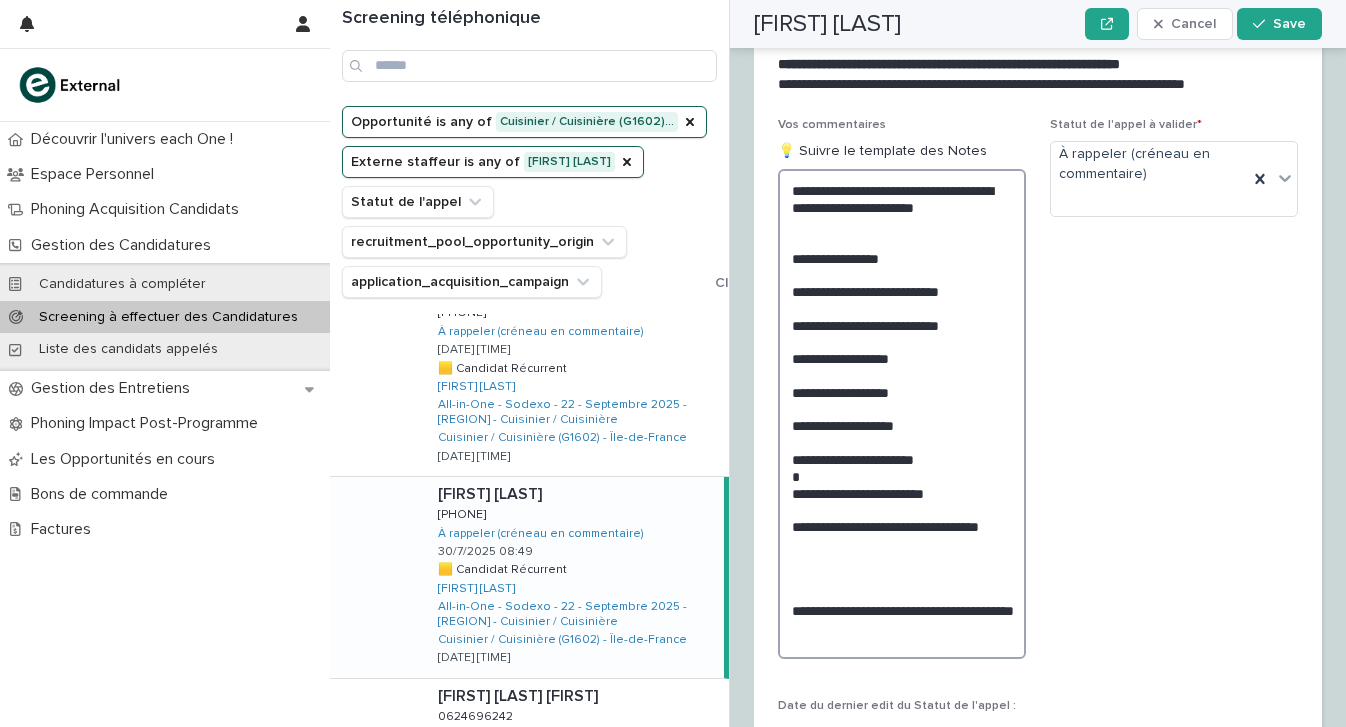 scroll, scrollTop: 2429, scrollLeft: 0, axis: vertical 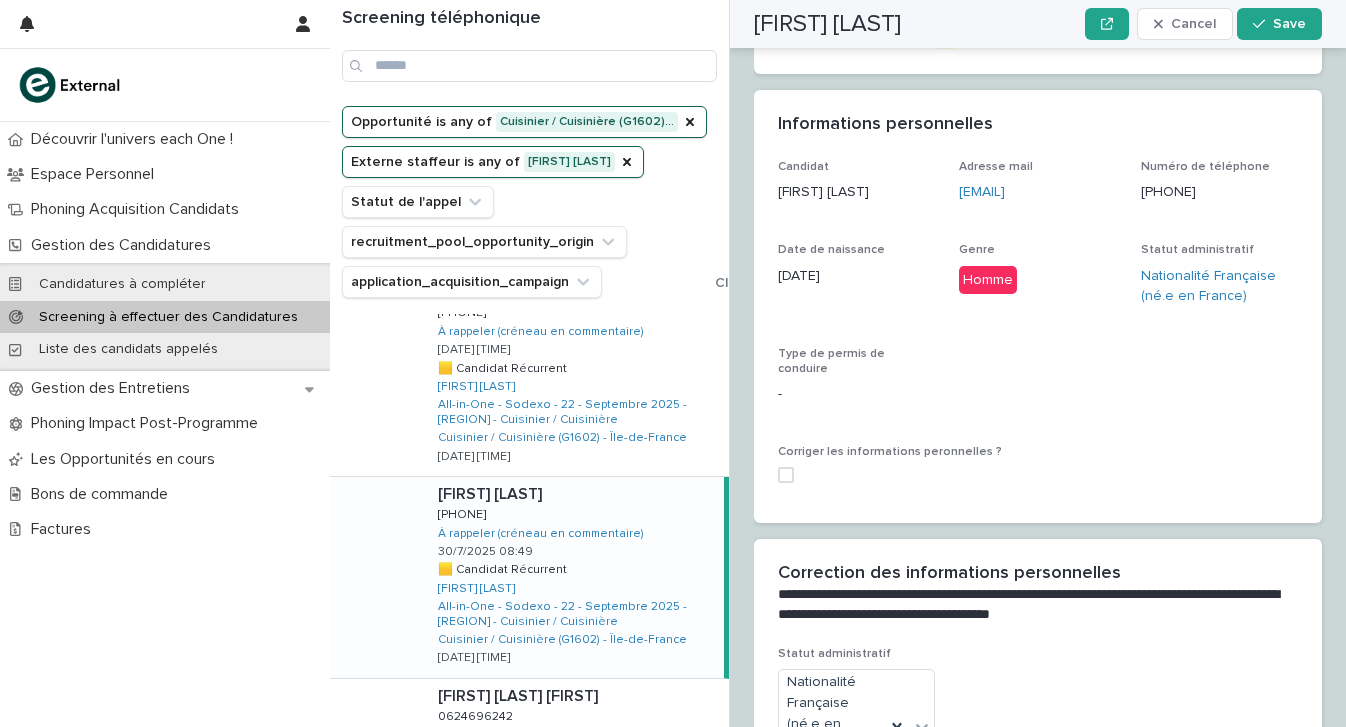 click at bounding box center [786, 475] 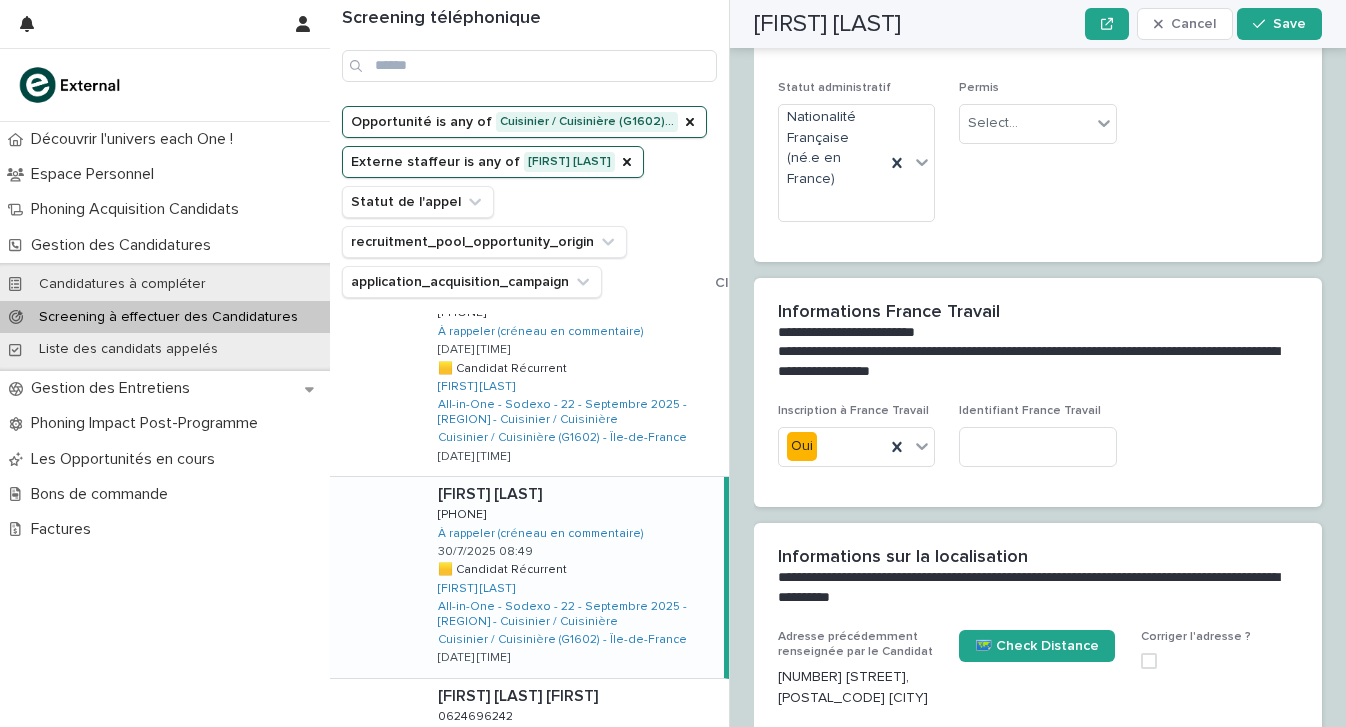 scroll, scrollTop: 1502, scrollLeft: 0, axis: vertical 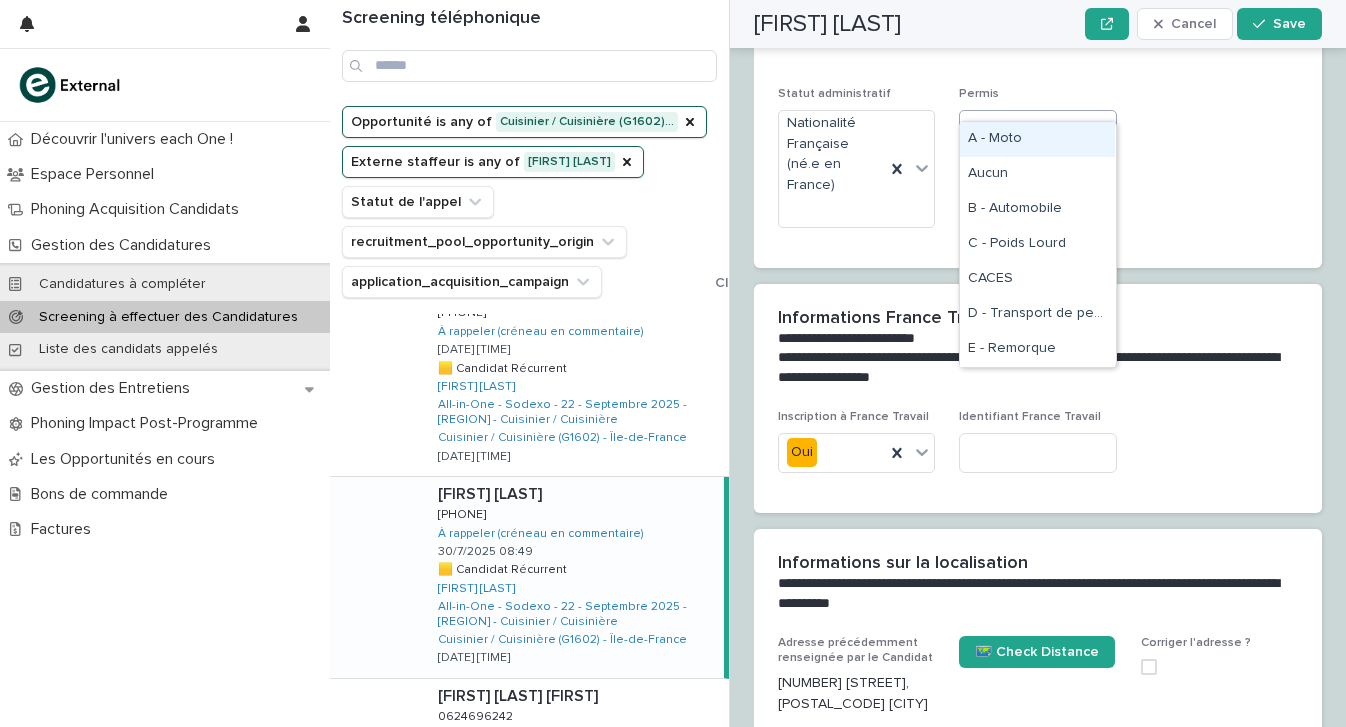 click on "Select..." at bounding box center [1025, 129] 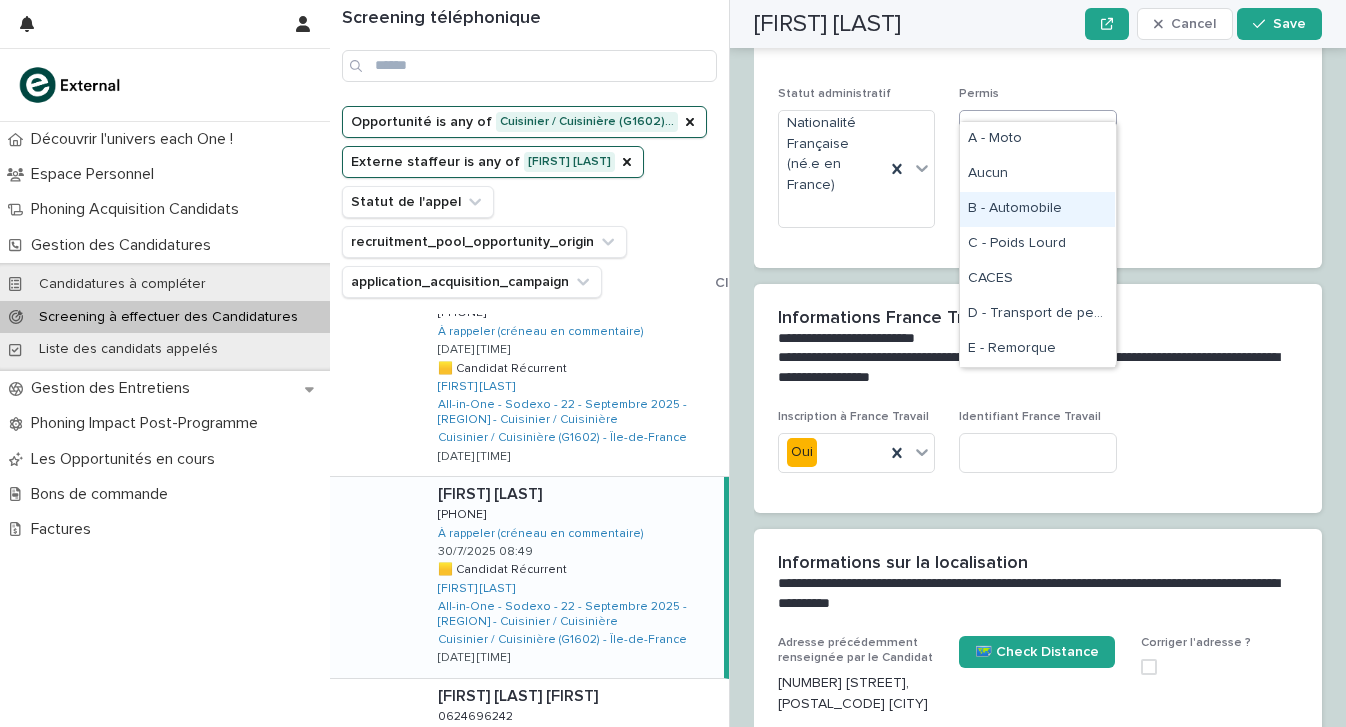 click on "B - Automobile" at bounding box center [1037, 209] 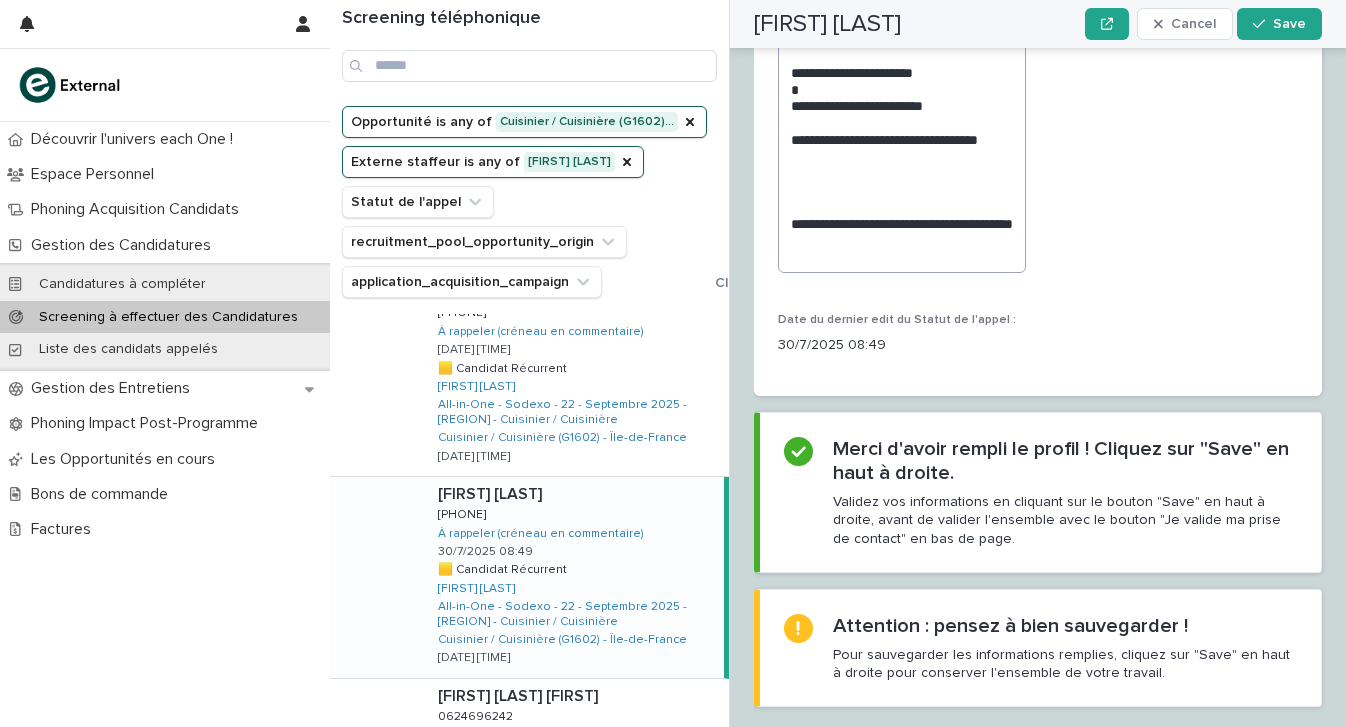 scroll, scrollTop: 3019, scrollLeft: 0, axis: vertical 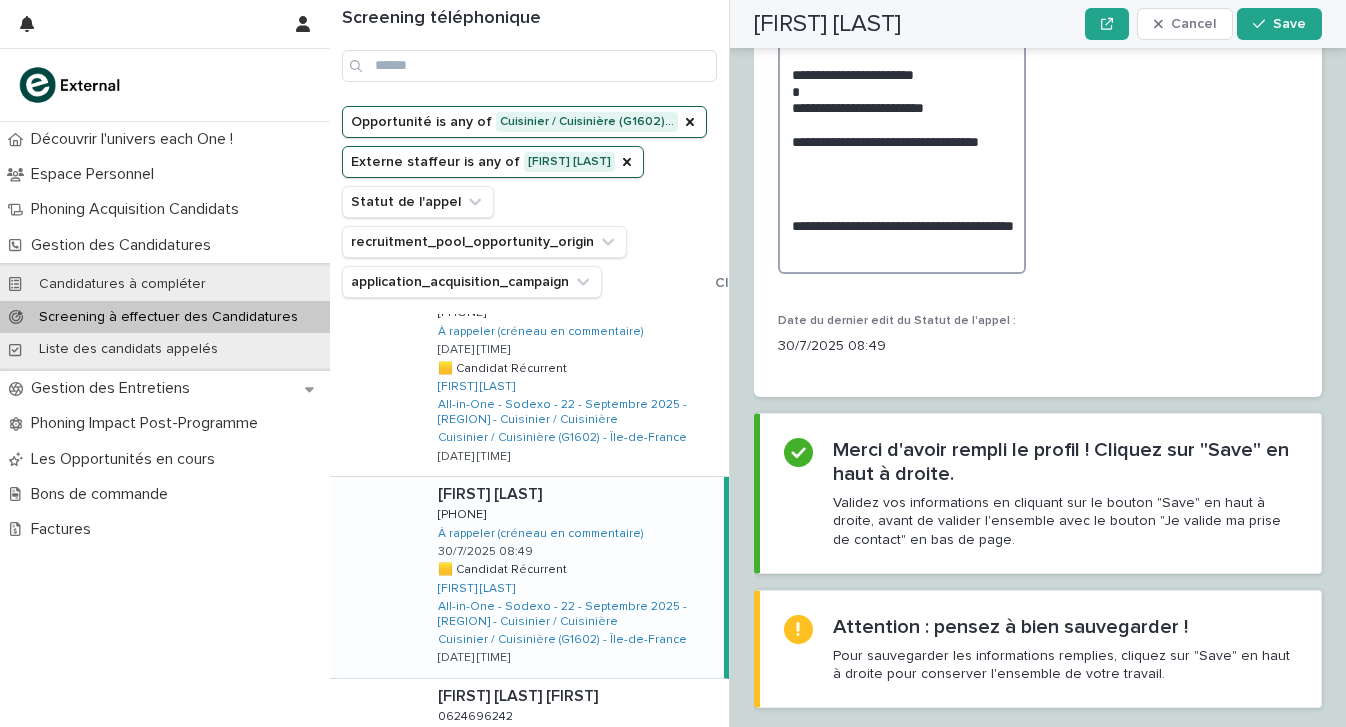 click on "**********" at bounding box center (902, 29) 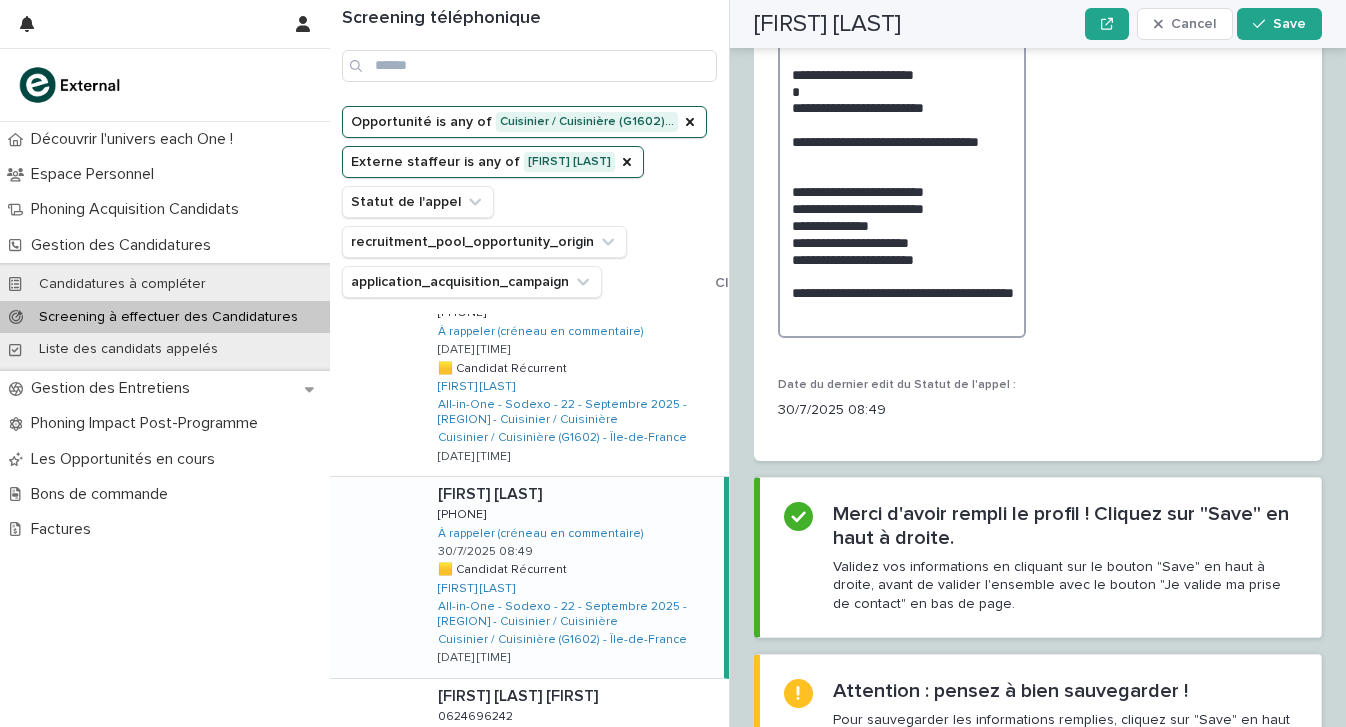 scroll, scrollTop: 3019, scrollLeft: 0, axis: vertical 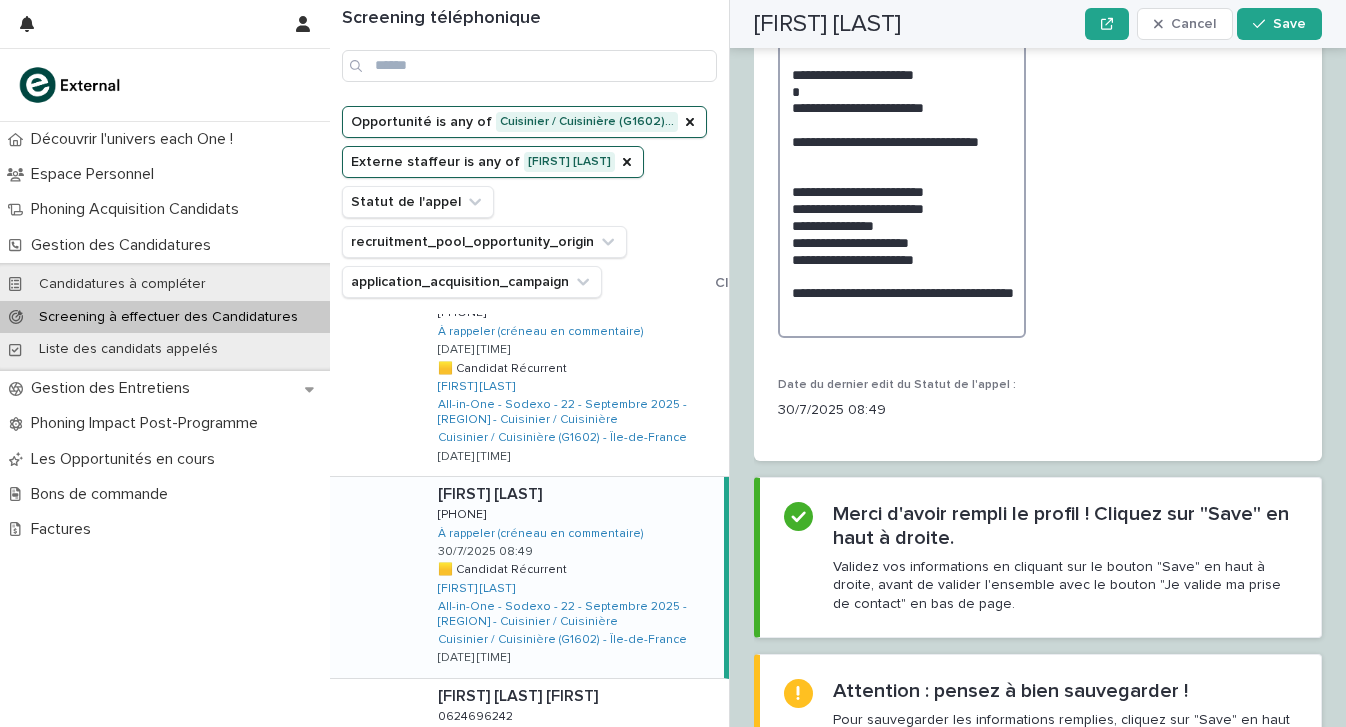 click on "**********" at bounding box center (902, 61) 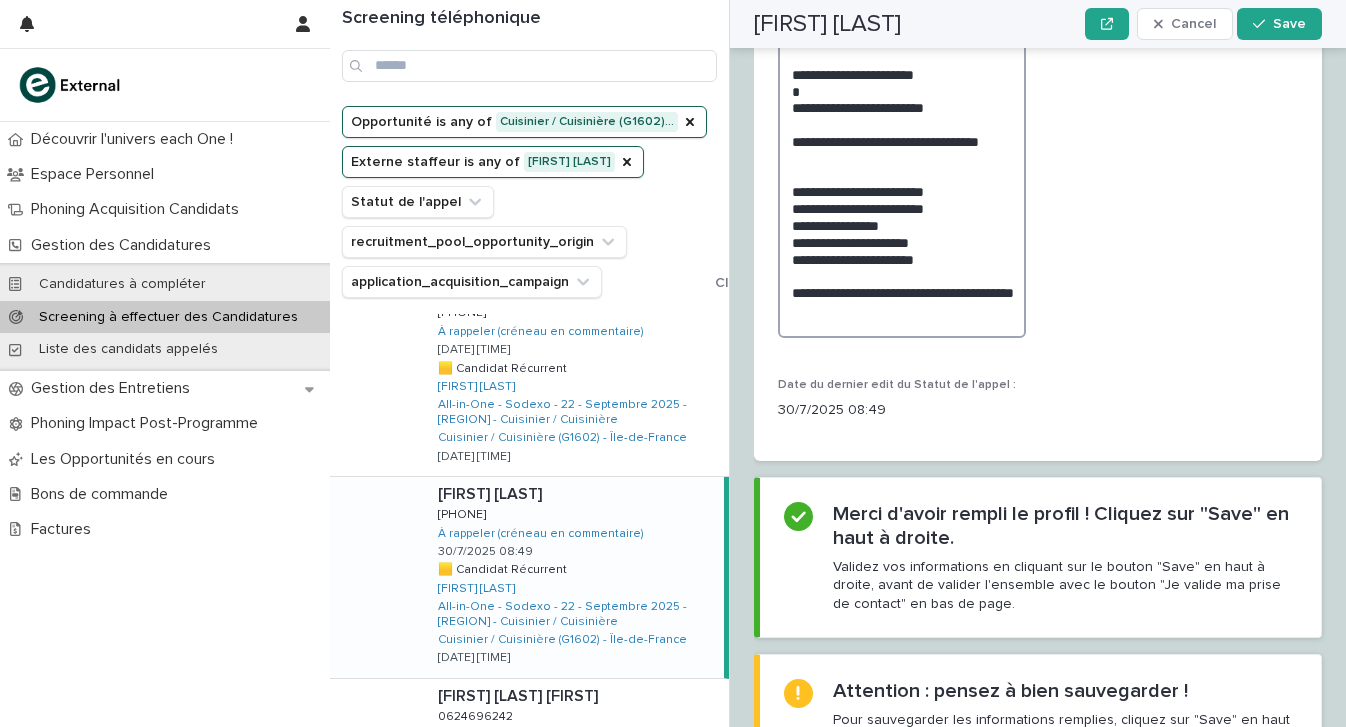 scroll, scrollTop: 3019, scrollLeft: 0, axis: vertical 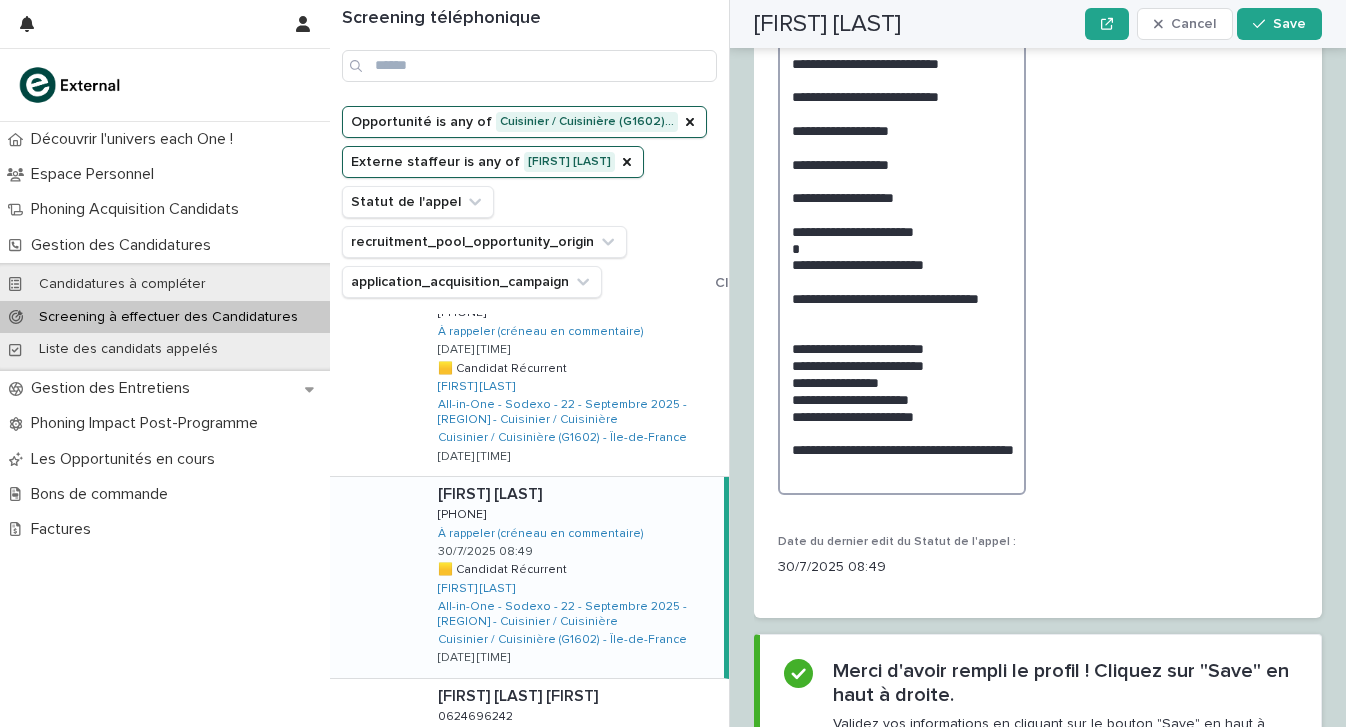 click on "**********" at bounding box center [902, 218] 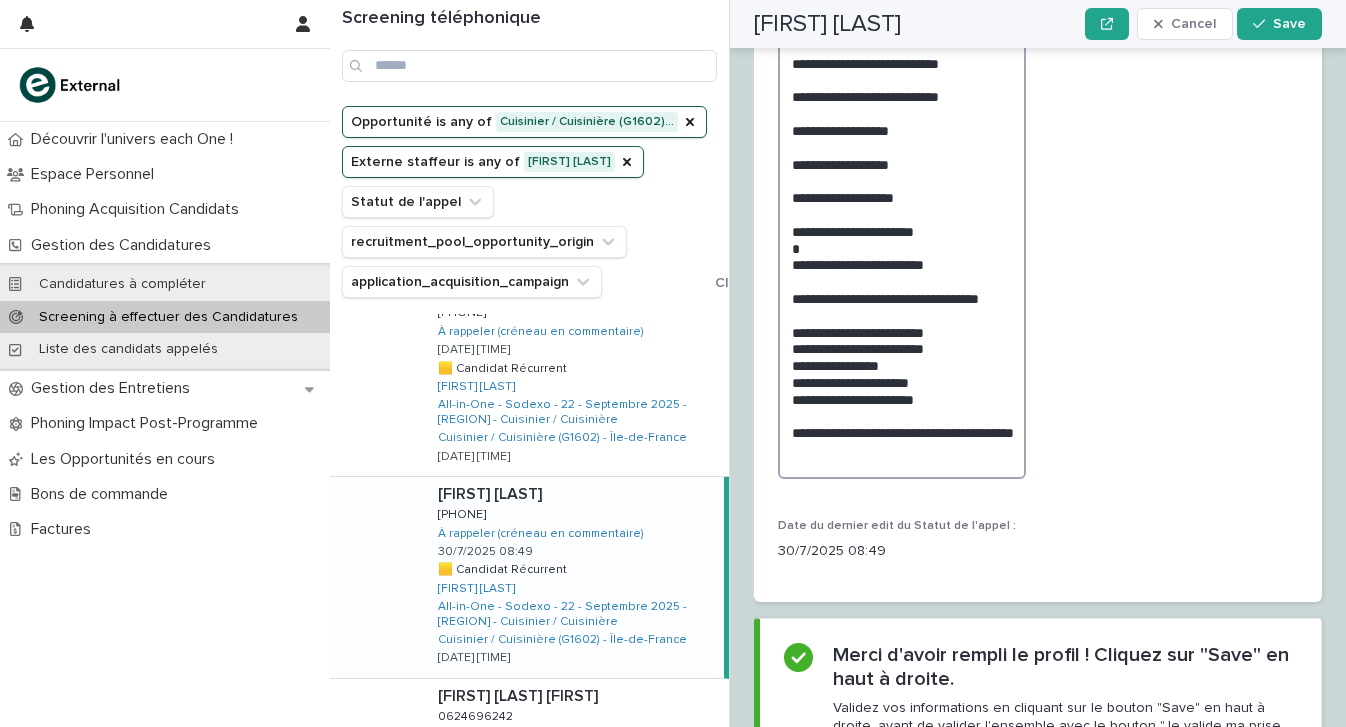 scroll, scrollTop: 2862, scrollLeft: 0, axis: vertical 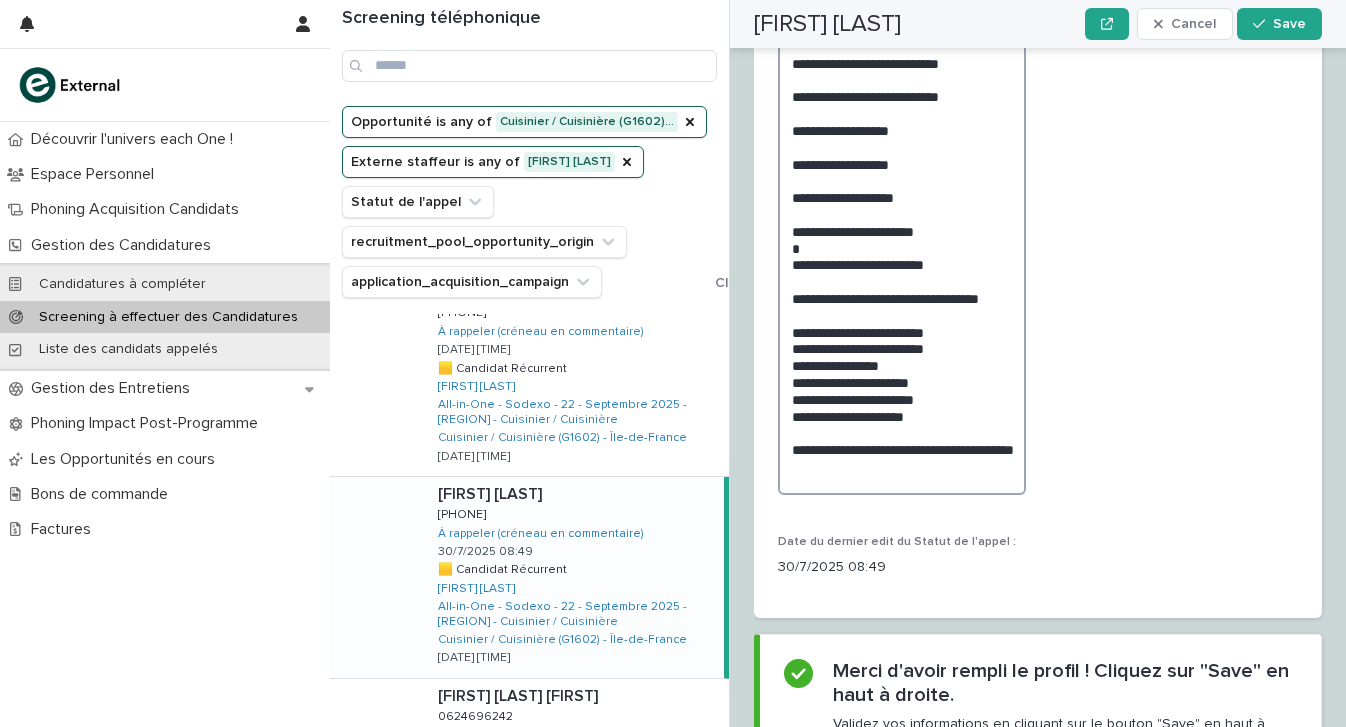 drag, startPoint x: 975, startPoint y: 199, endPoint x: 873, endPoint y: 194, distance: 102.122475 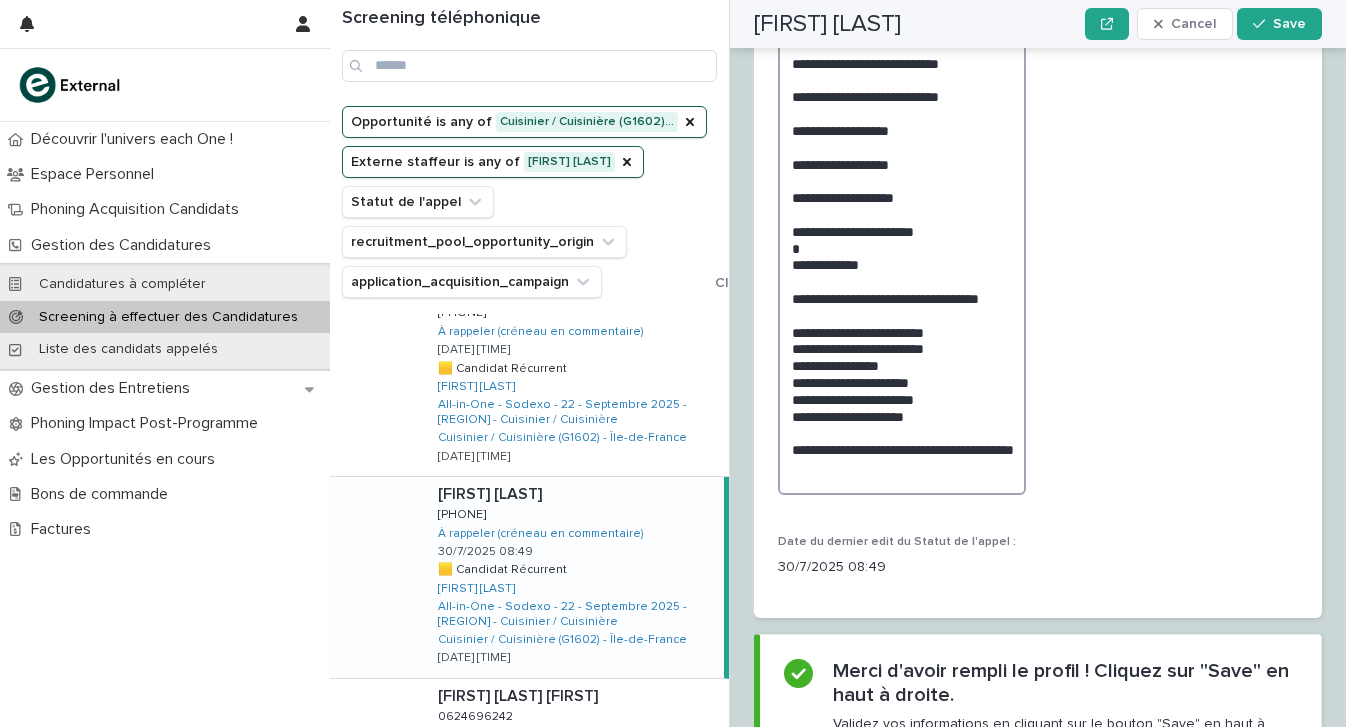 scroll, scrollTop: 2862, scrollLeft: 0, axis: vertical 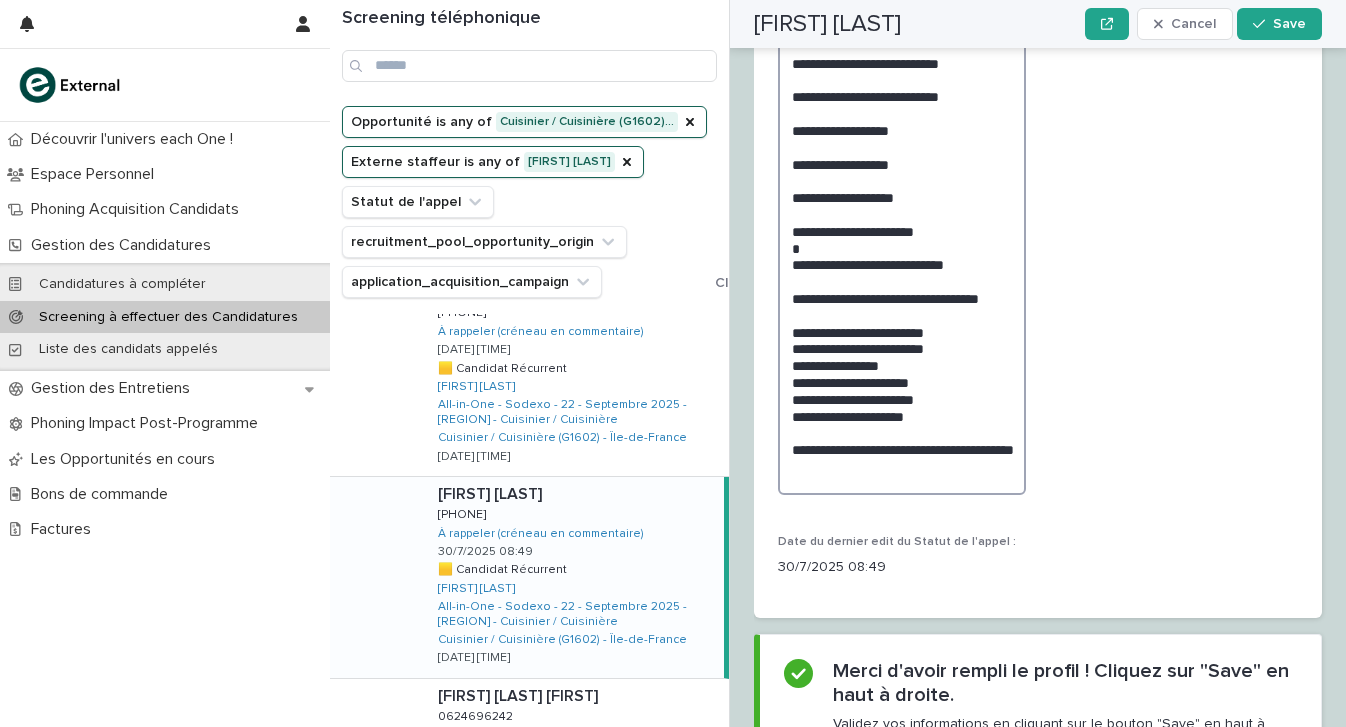 click on "**********" at bounding box center [902, 218] 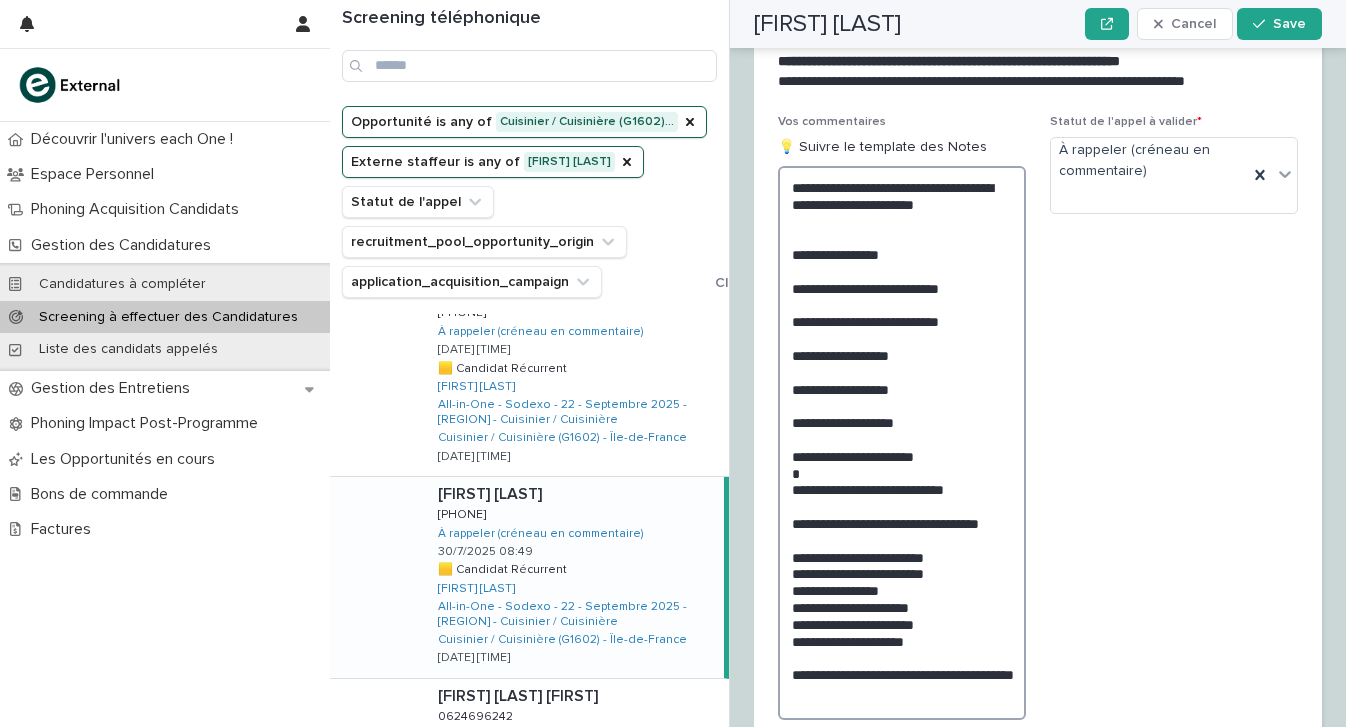 scroll, scrollTop: 2613, scrollLeft: 0, axis: vertical 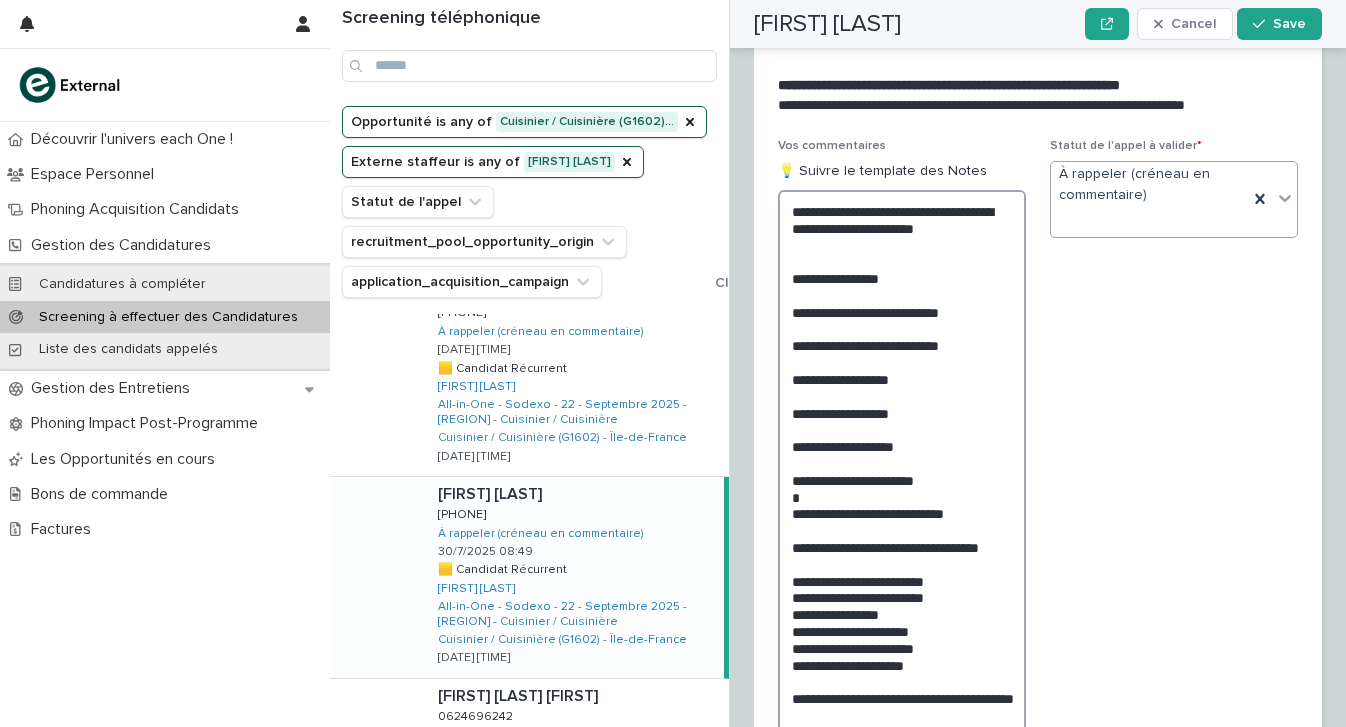 type on "**********" 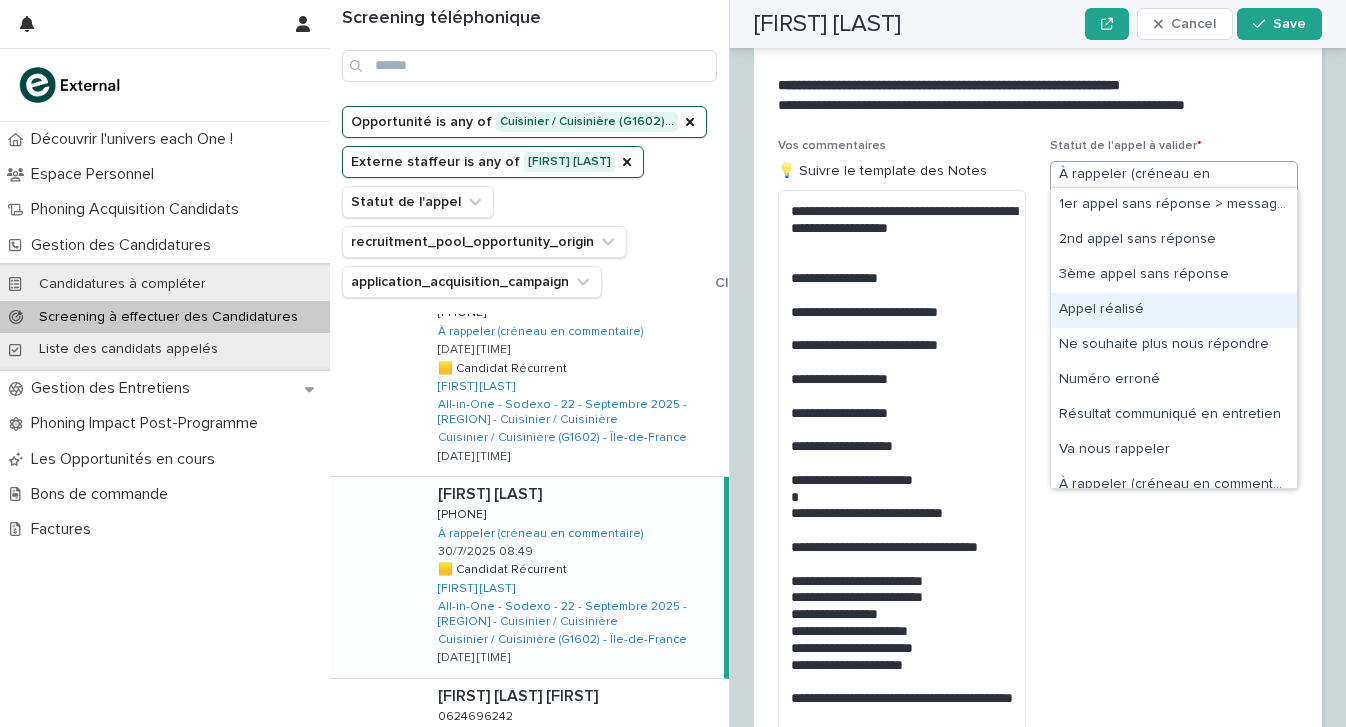 click on "Appel réalisé" at bounding box center [1174, 310] 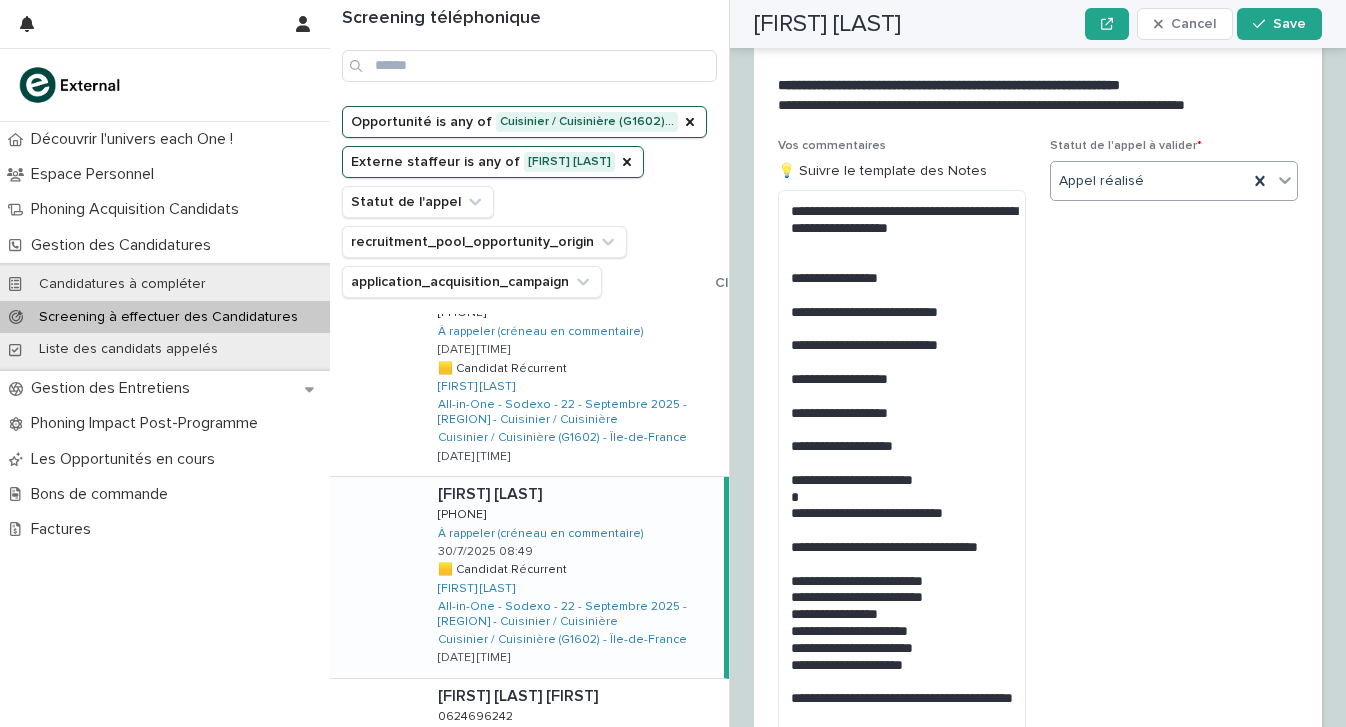 scroll, scrollTop: 2613, scrollLeft: 0, axis: vertical 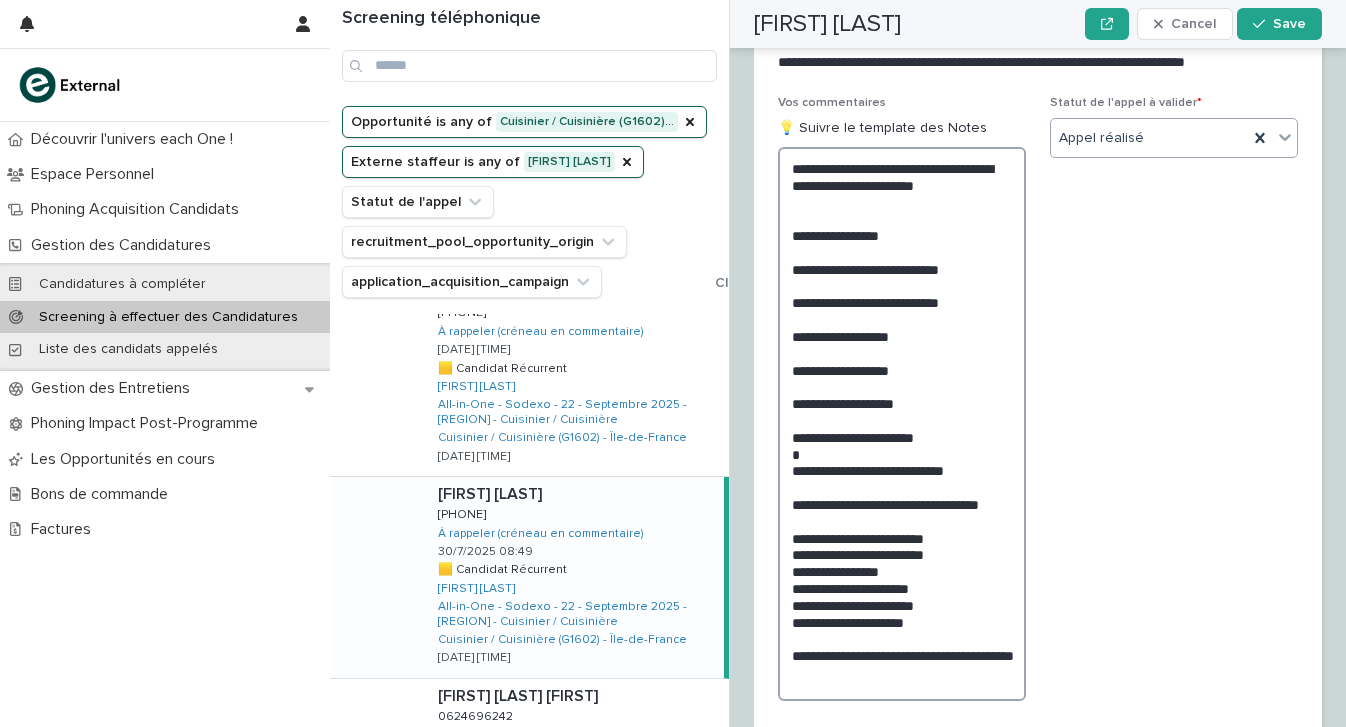 click on "**********" at bounding box center [902, 424] 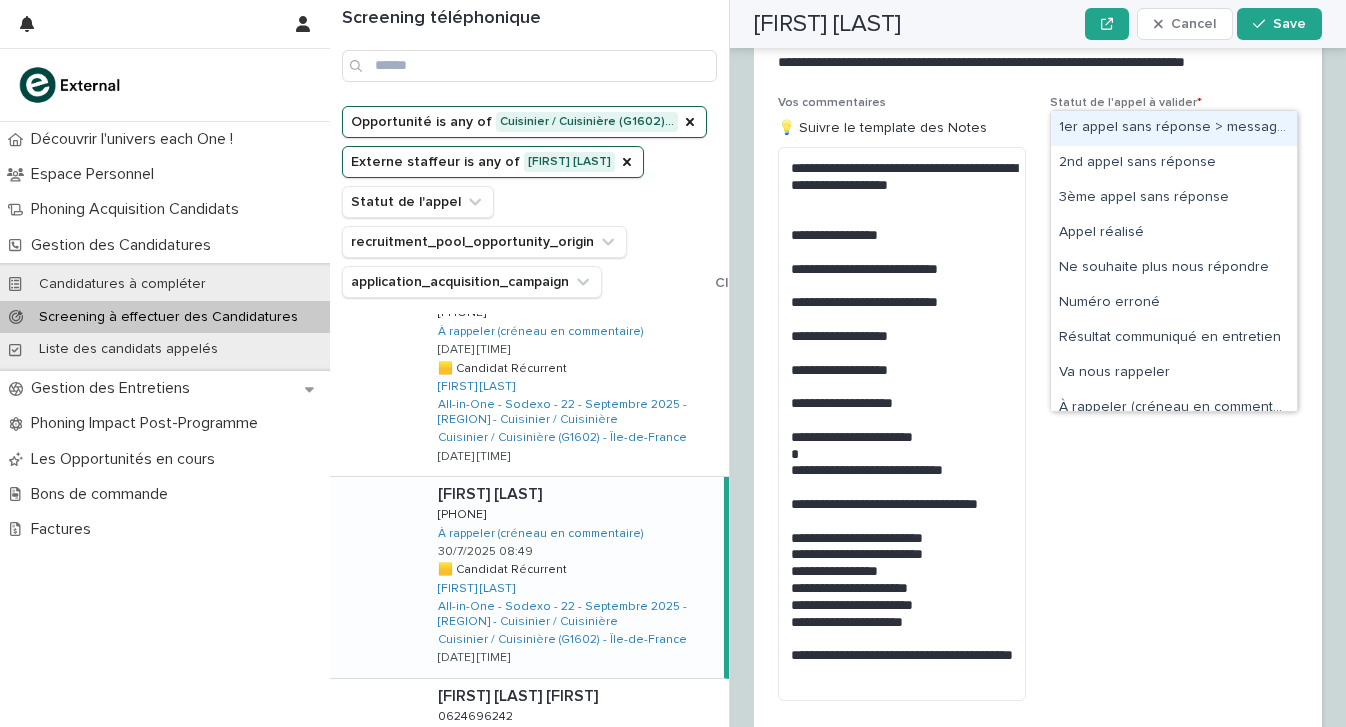 click on "Appel réalisé" at bounding box center (1149, 138) 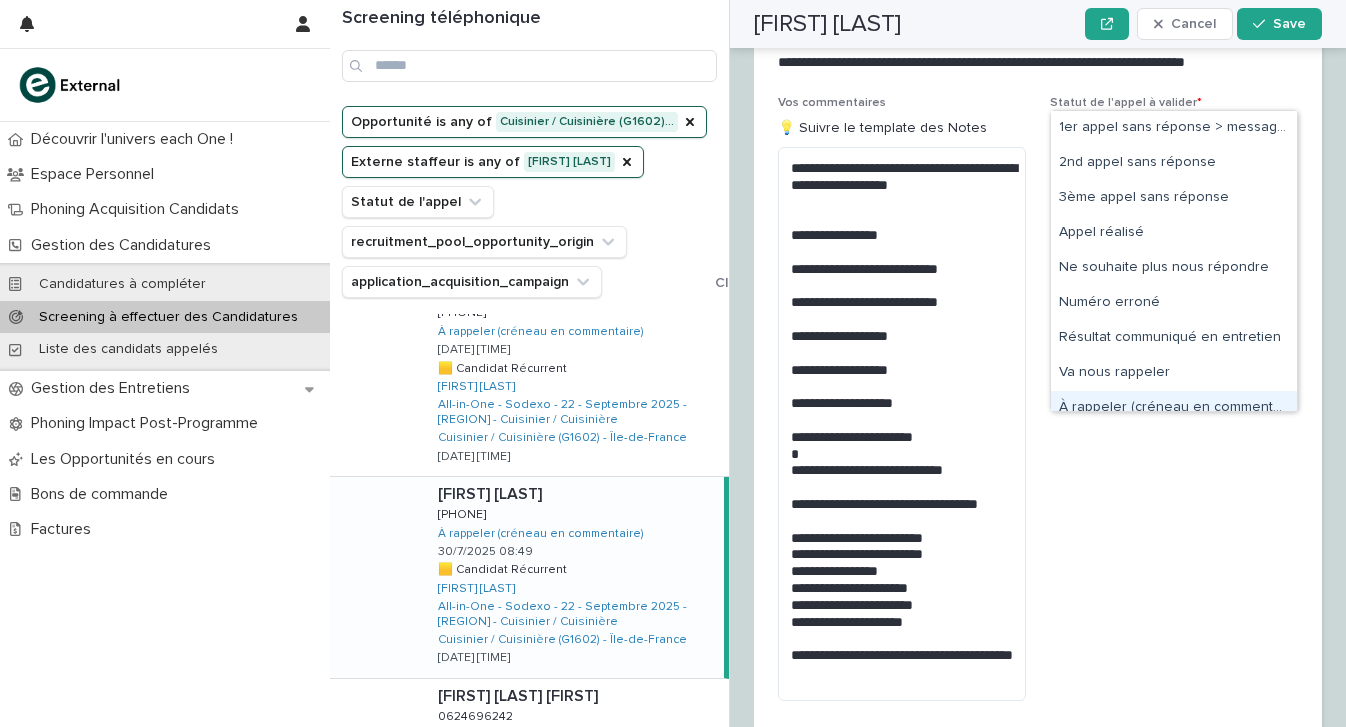 click on "Statut de l'appel à valider *  option Appel réalisé, selected.   option À rappeler (créneau en commentaire) focused, 9 of 9. 9 results available. Use Up and Down to choose options, press Enter to select the currently focused option, press Escape to exit the menu, press Tab to select the option and exit the menu. Appel réalisé" at bounding box center [1174, 406] 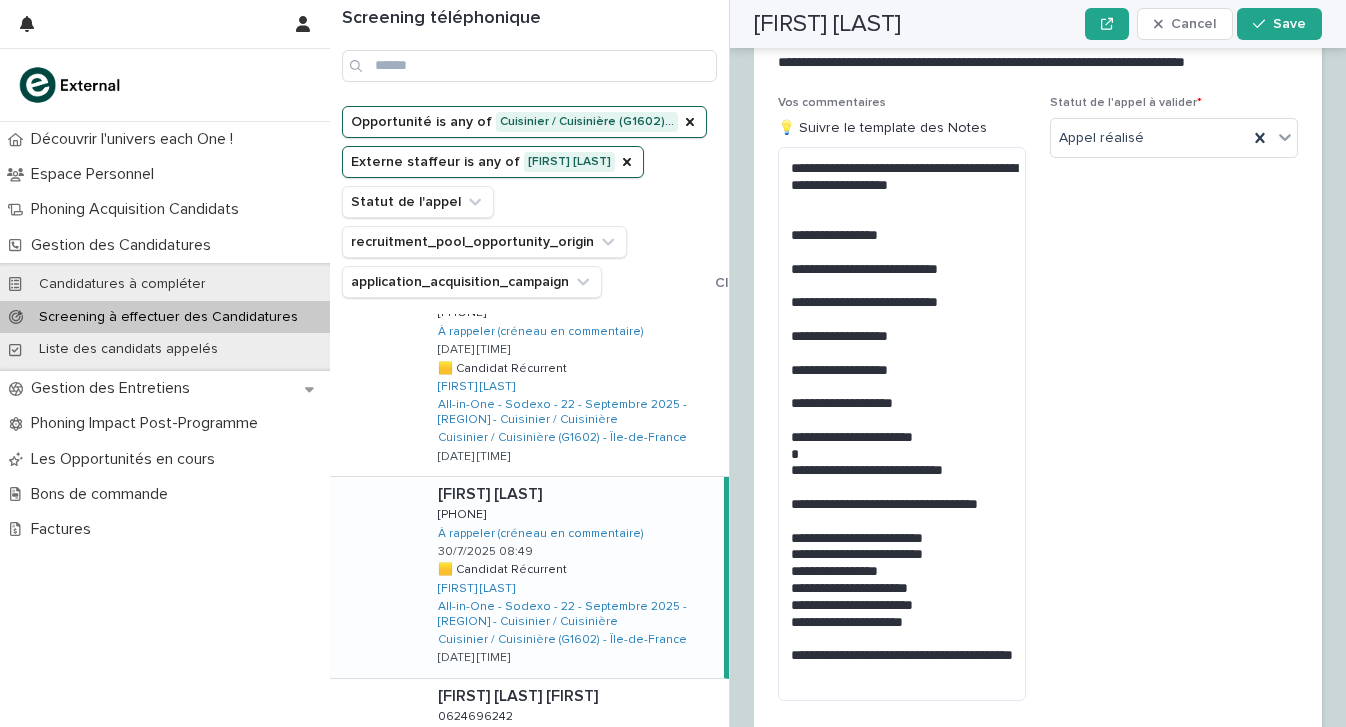scroll, scrollTop: 2667, scrollLeft: 0, axis: vertical 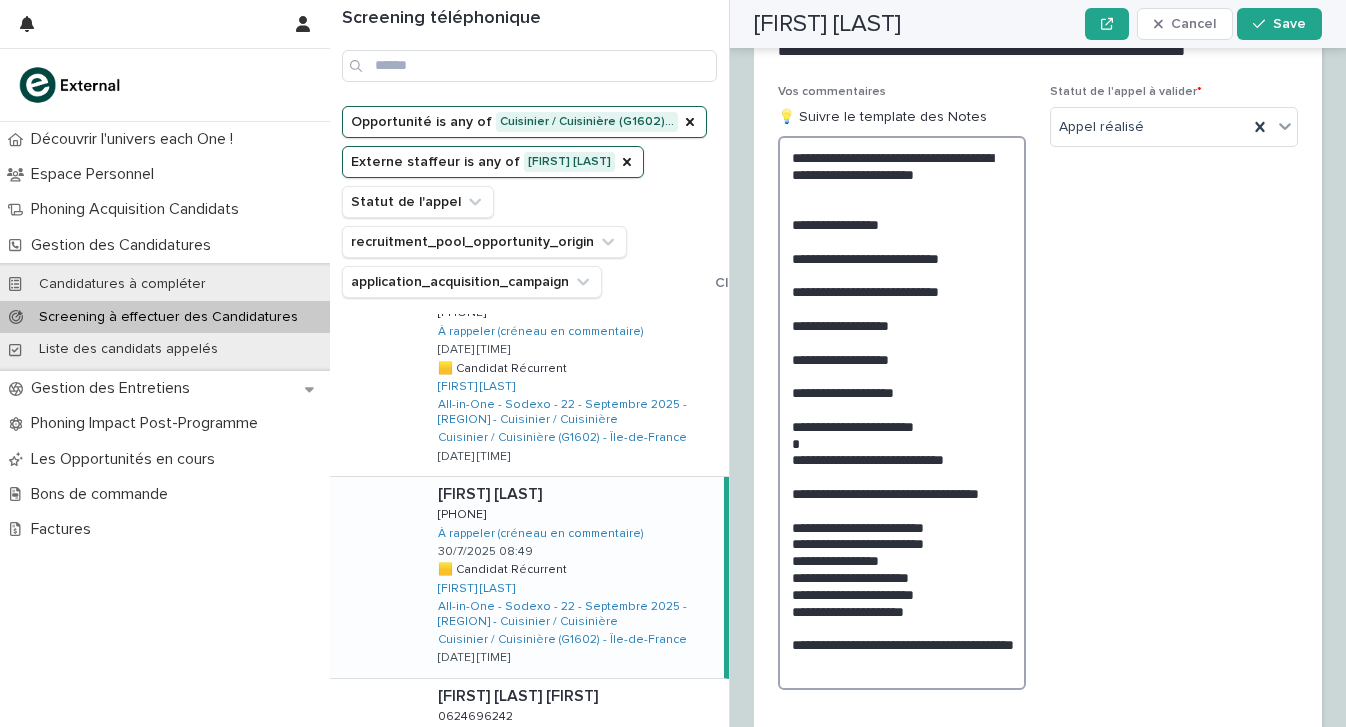 click on "**********" at bounding box center (902, 413) 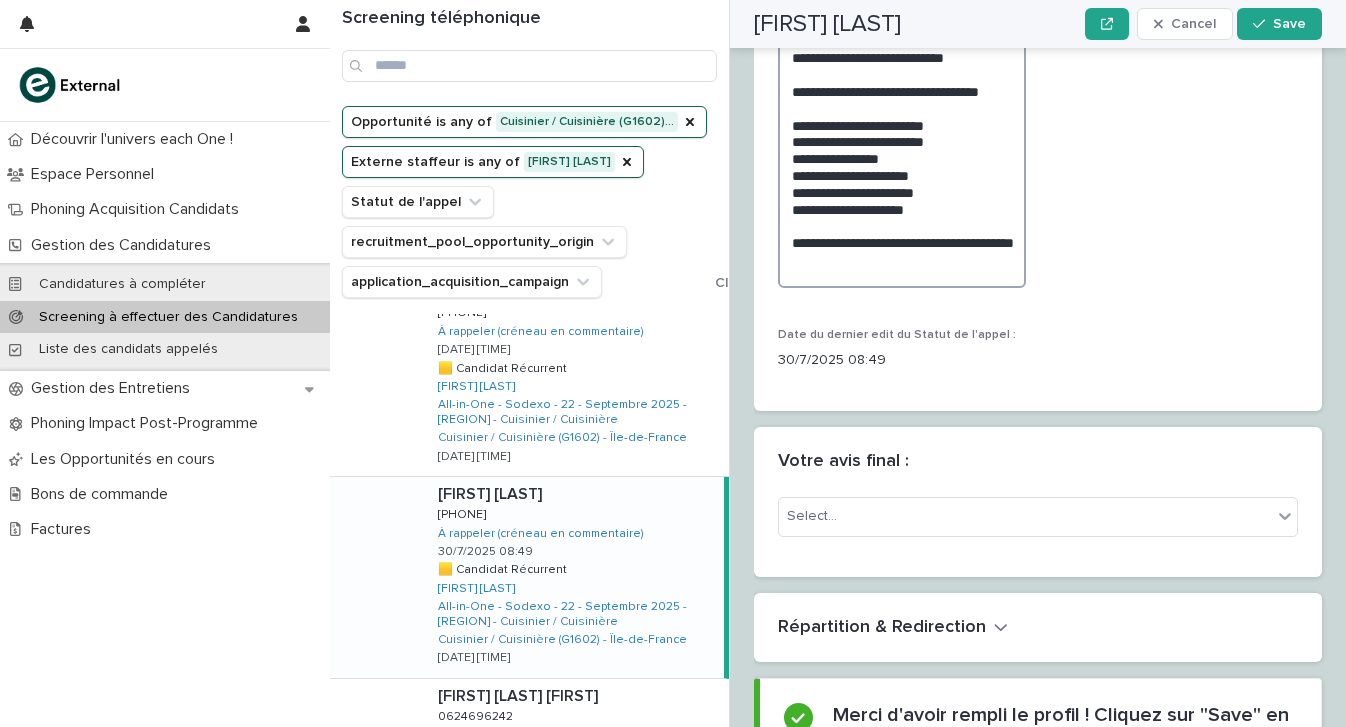 scroll, scrollTop: 3247, scrollLeft: 0, axis: vertical 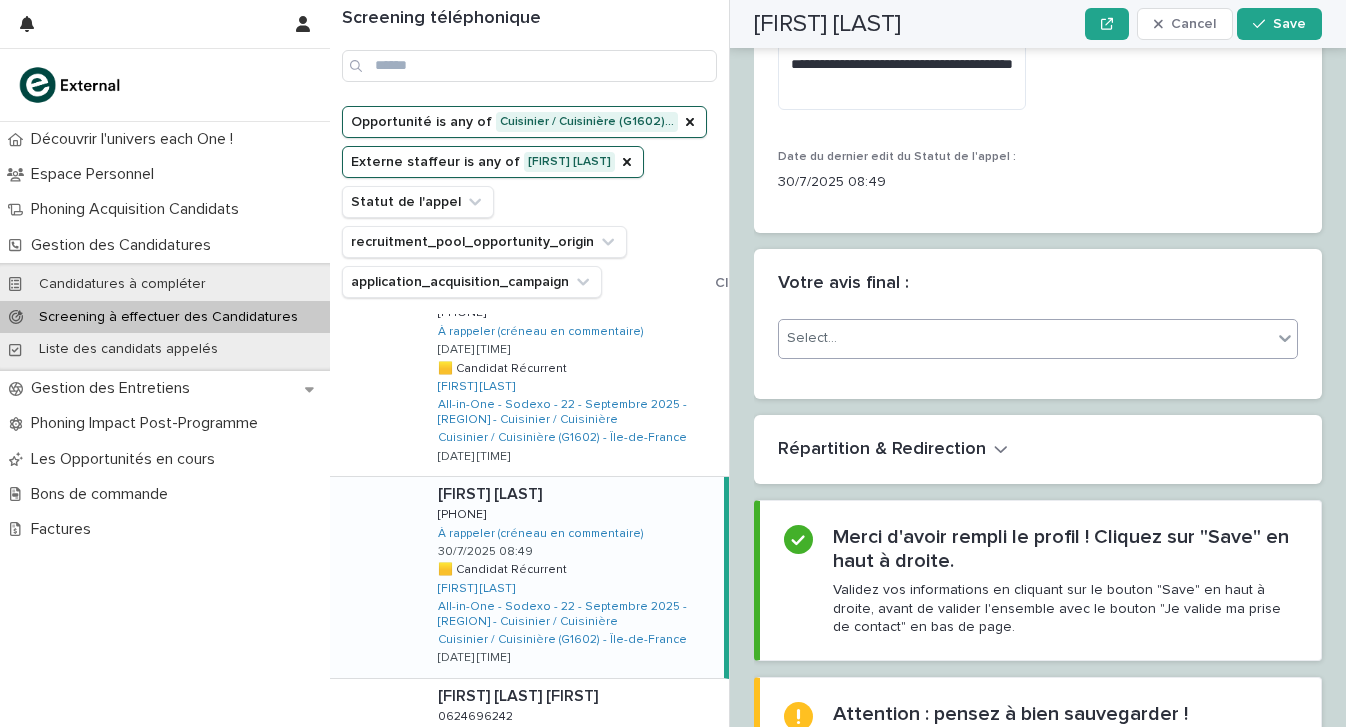 click on "Select..." at bounding box center (1025, 338) 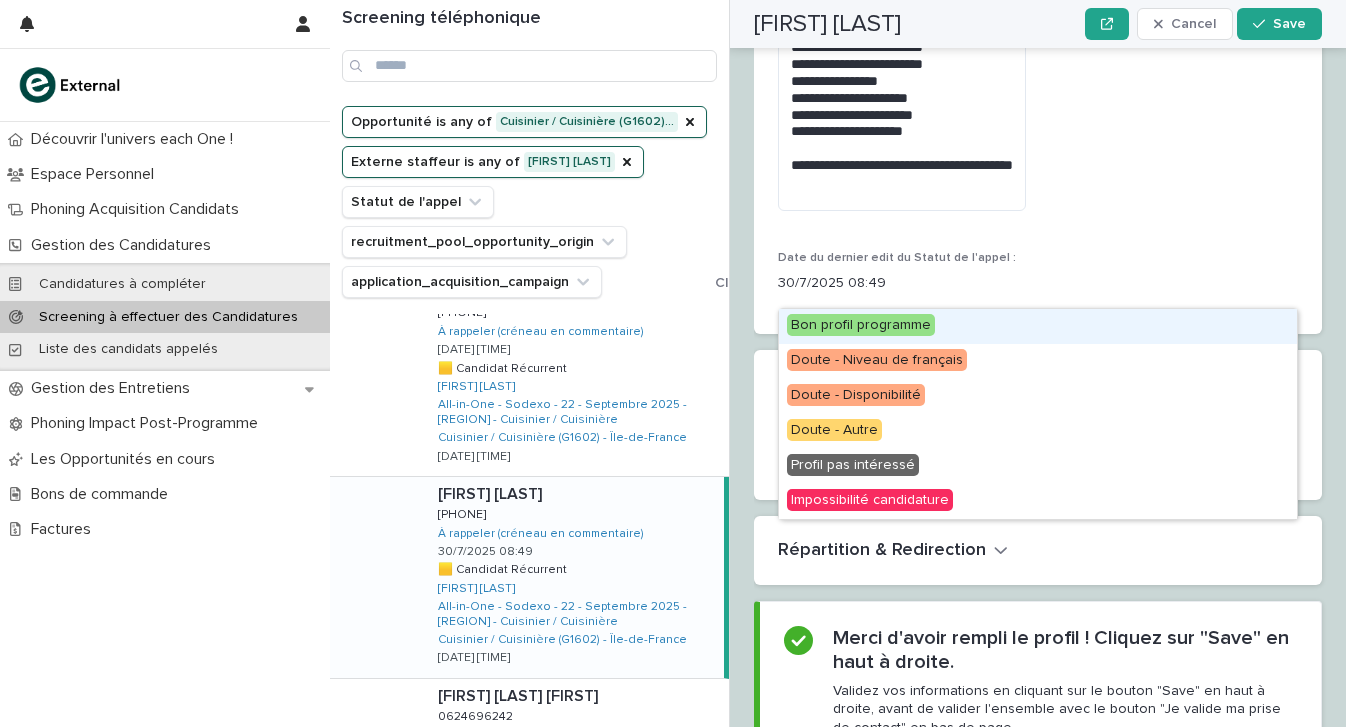 scroll, scrollTop: 3247, scrollLeft: 0, axis: vertical 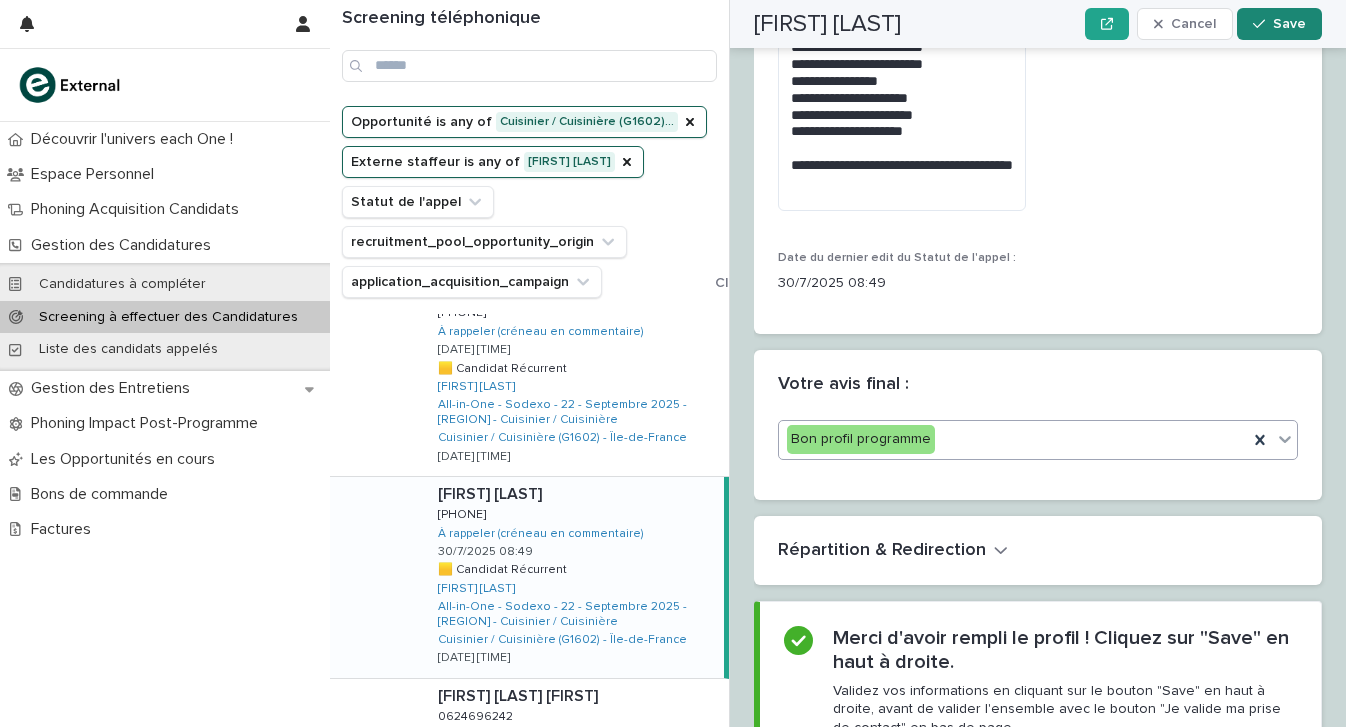 click on "Save" at bounding box center (1289, 24) 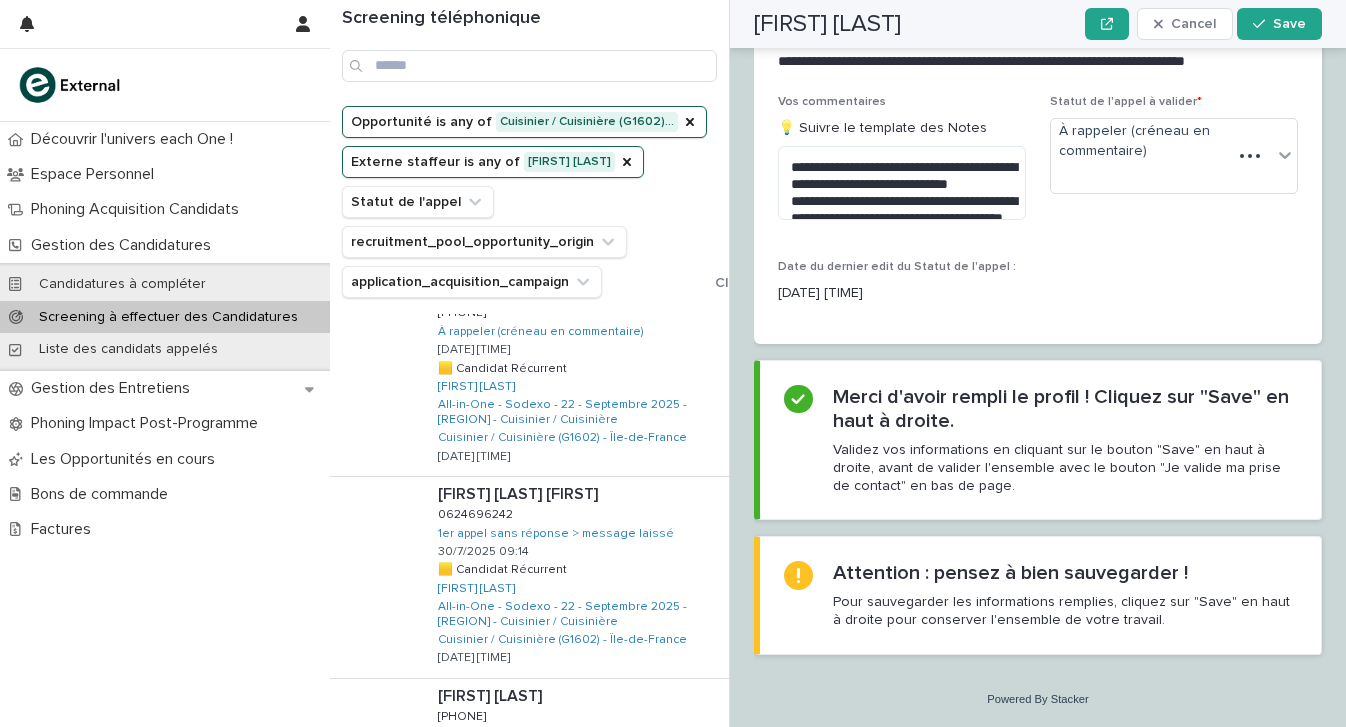 scroll, scrollTop: 2460, scrollLeft: 0, axis: vertical 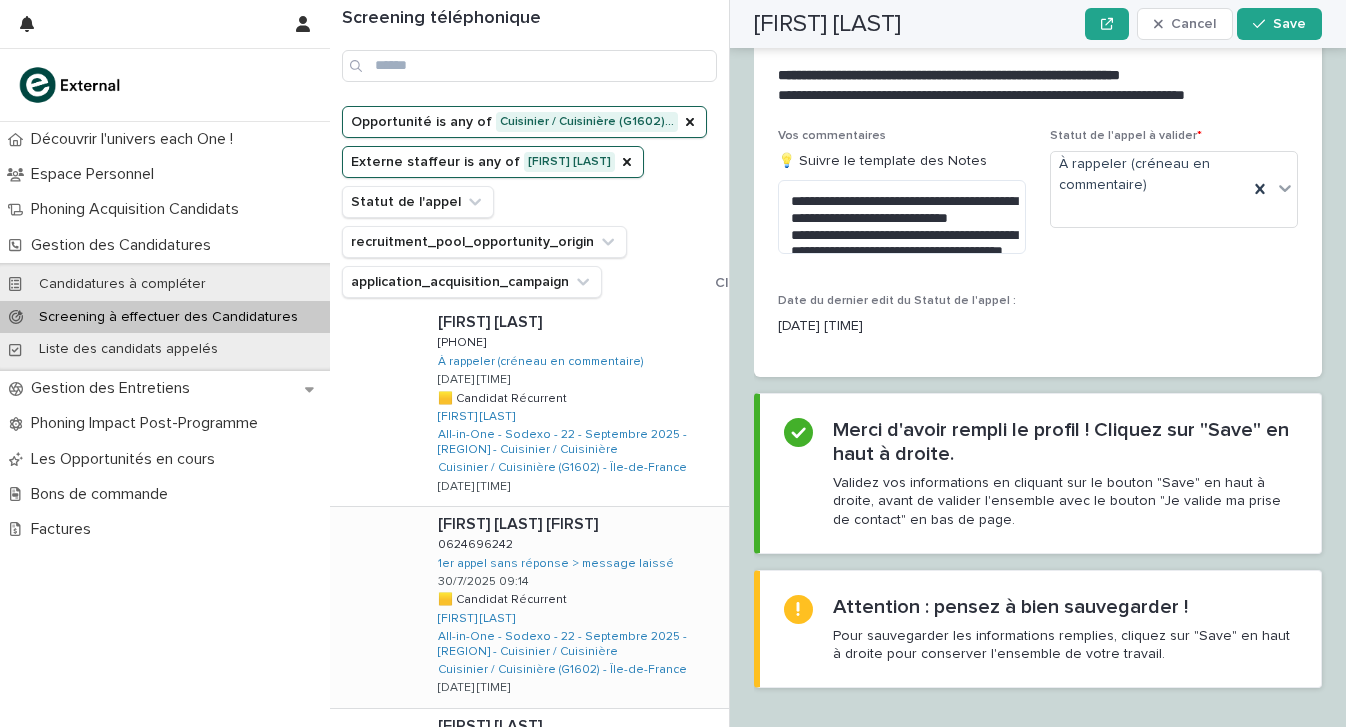 click at bounding box center [579, 524] 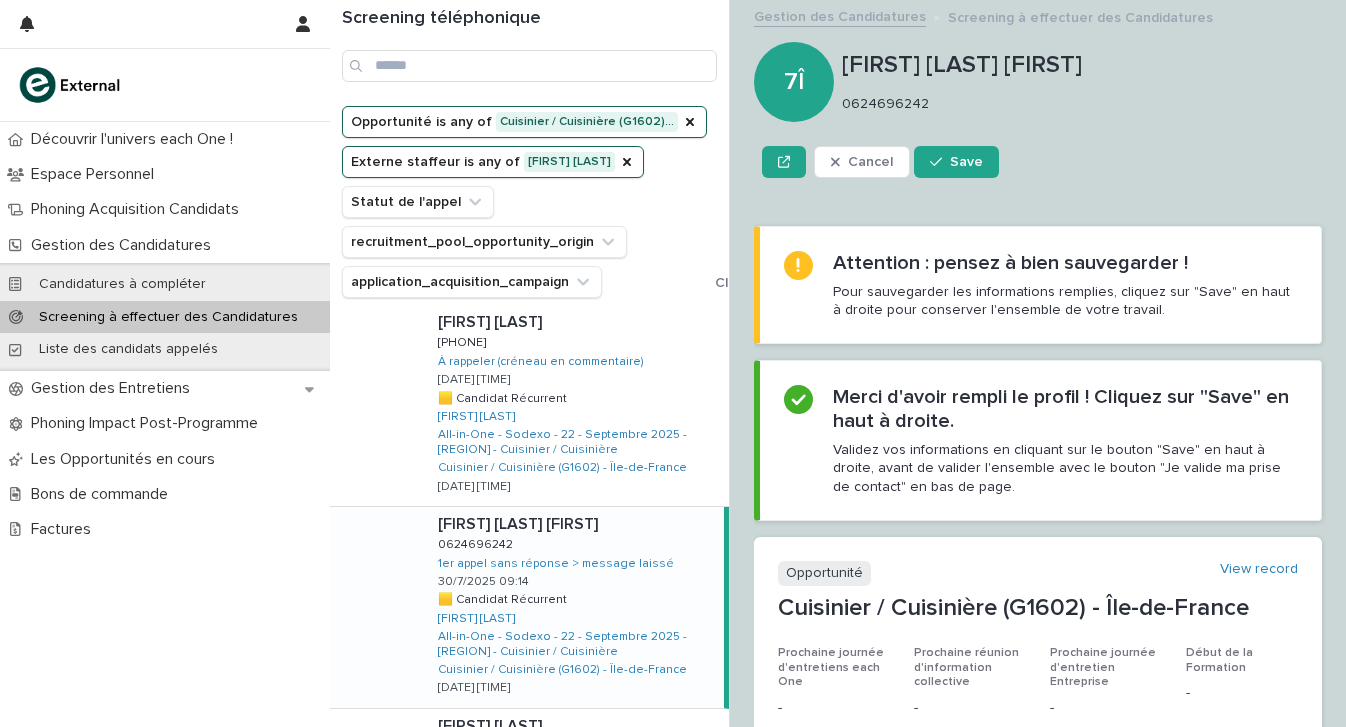 scroll, scrollTop: 0, scrollLeft: 0, axis: both 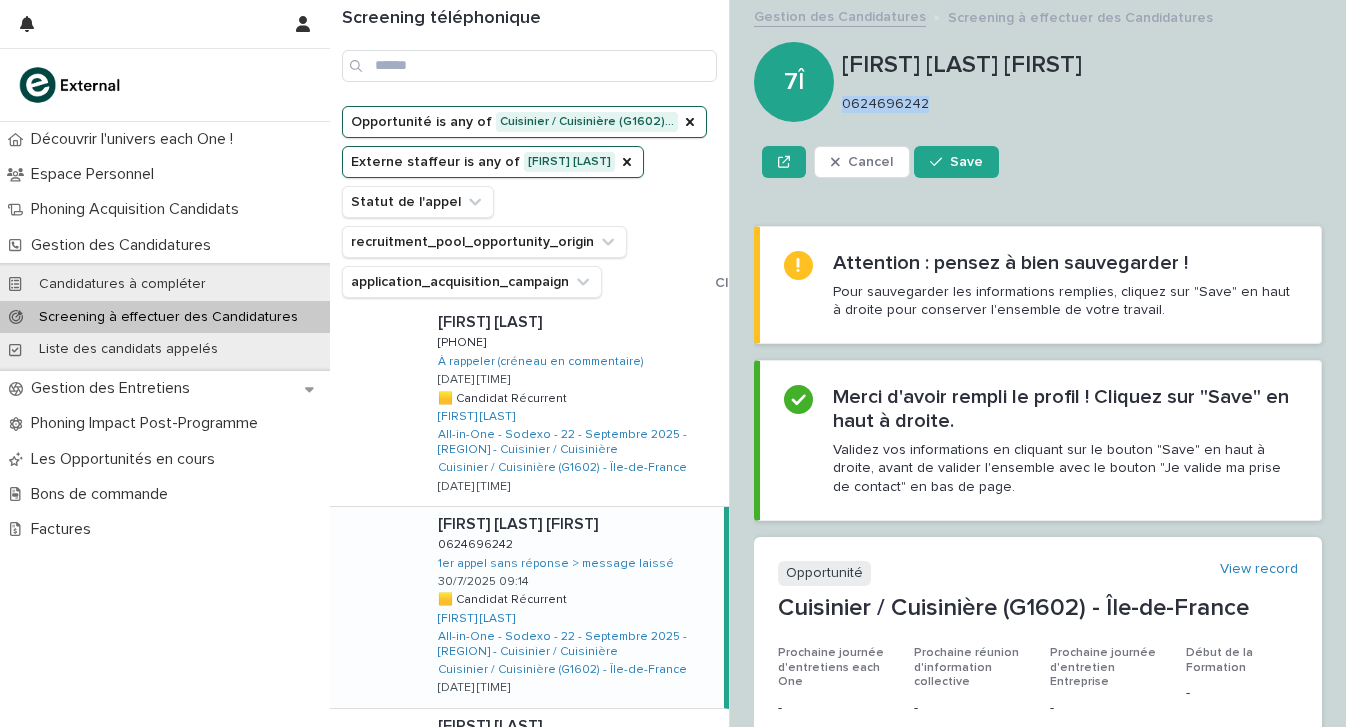 click on "0624696242" at bounding box center (1078, 104) 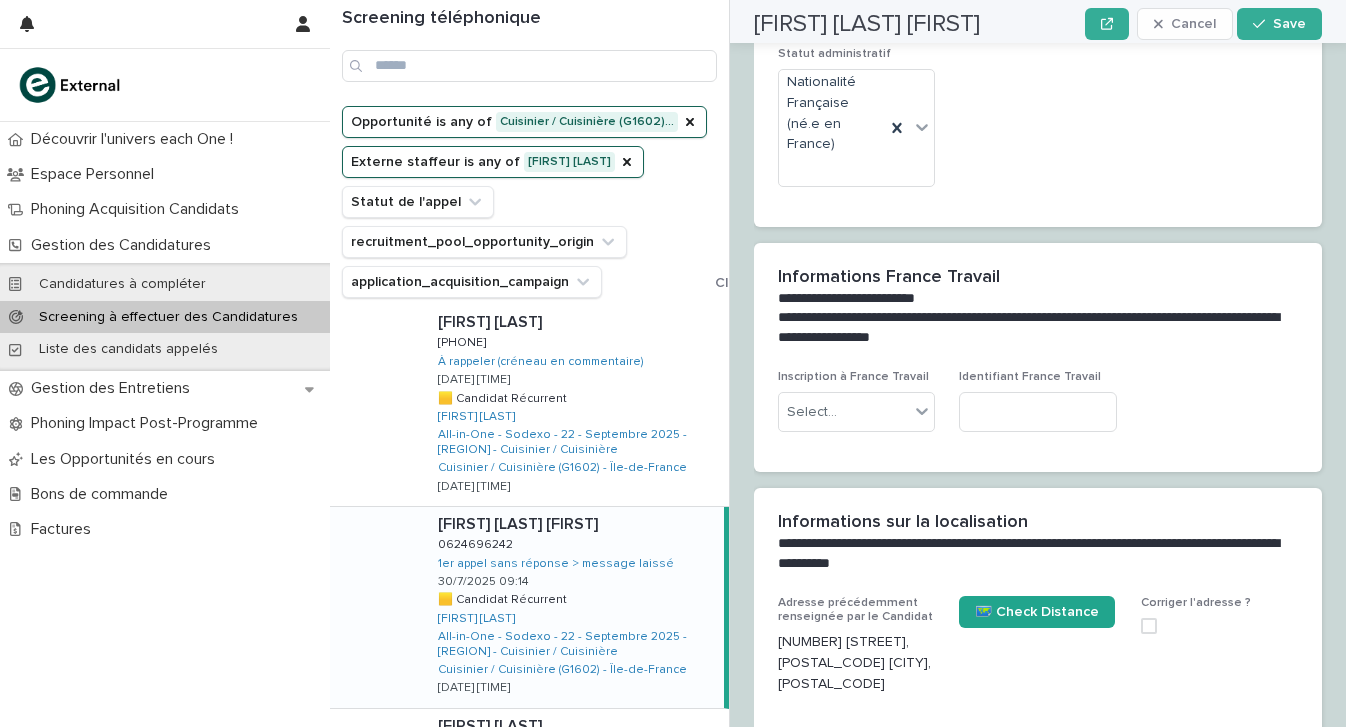 scroll, scrollTop: 2177, scrollLeft: 0, axis: vertical 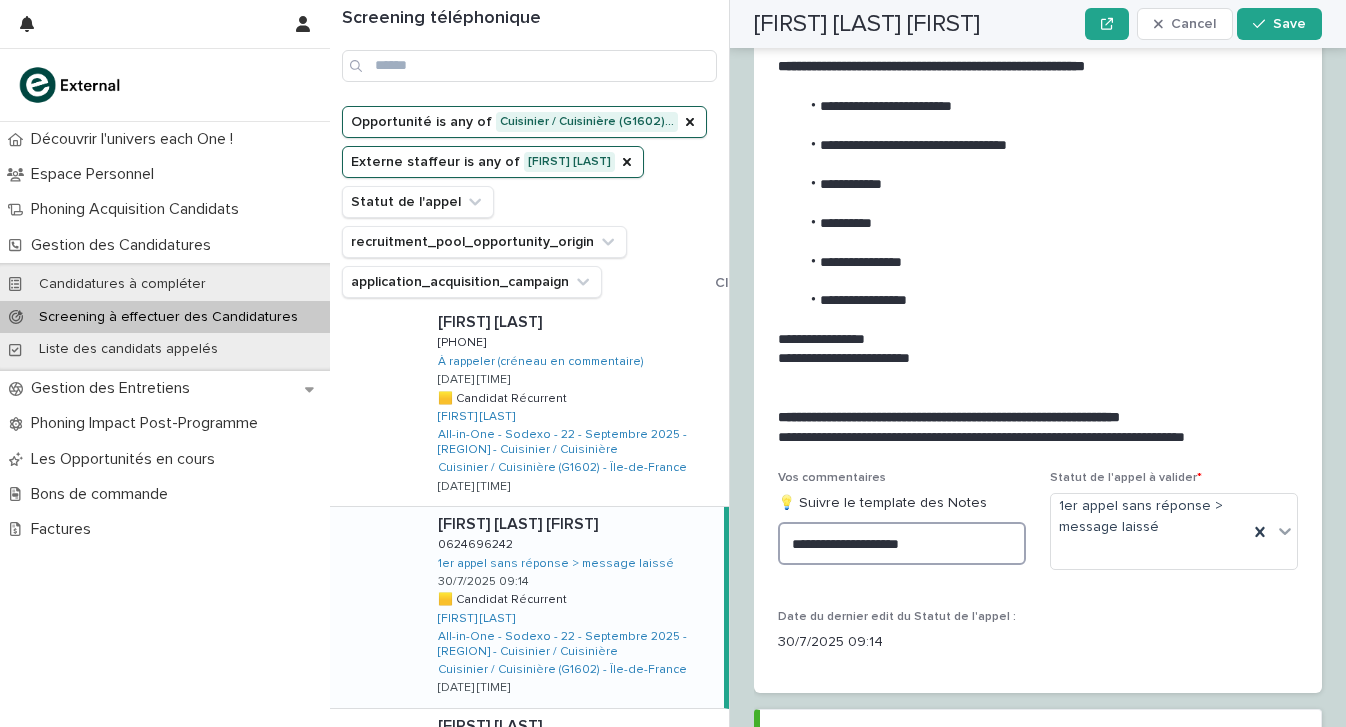 click on "**********" at bounding box center (902, 543) 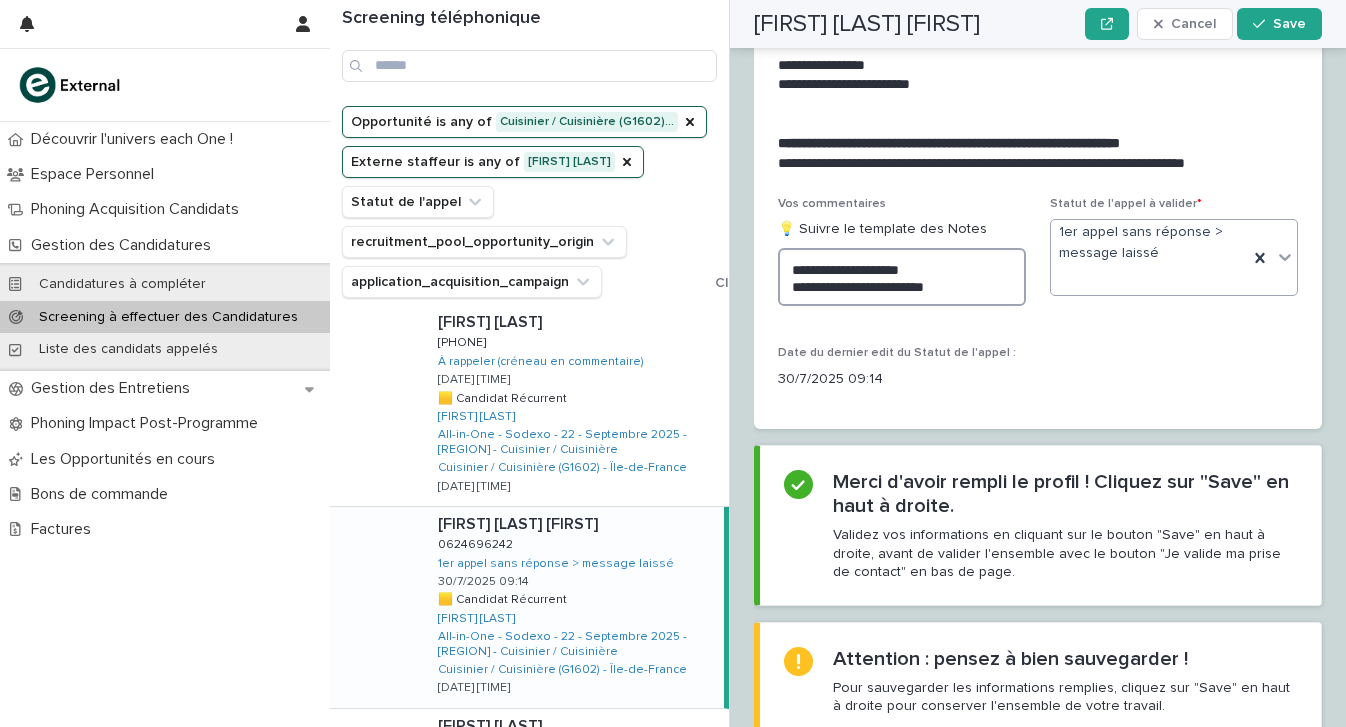 type on "**********" 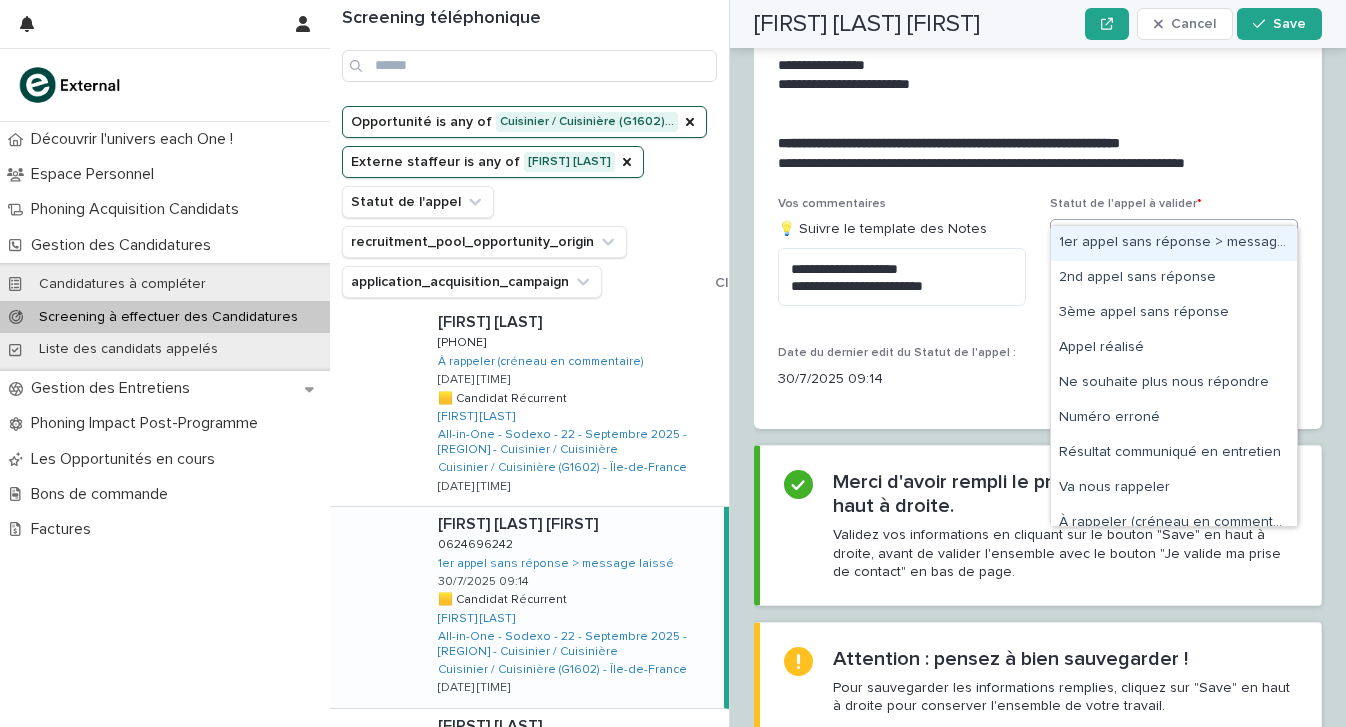 drag, startPoint x: 1155, startPoint y: 168, endPoint x: 1172, endPoint y: 246, distance: 79.83107 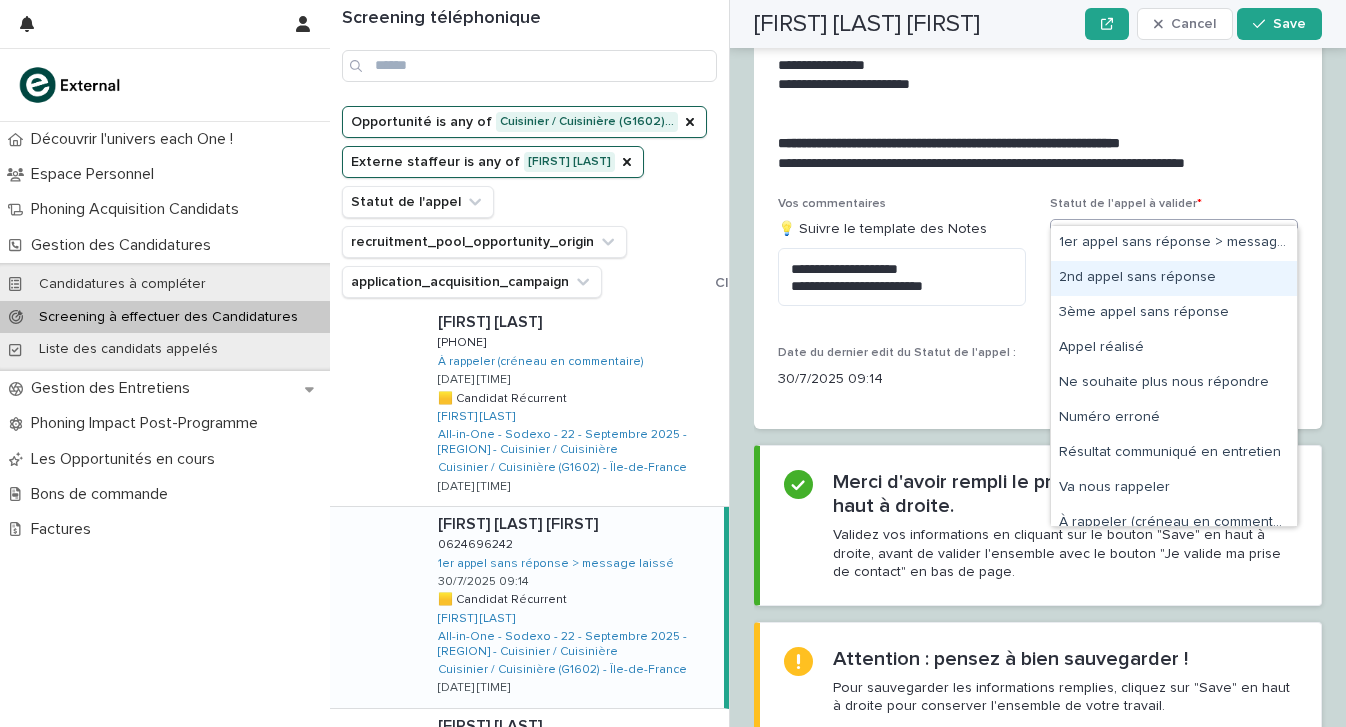 click on "2nd appel sans réponse" at bounding box center (1174, 278) 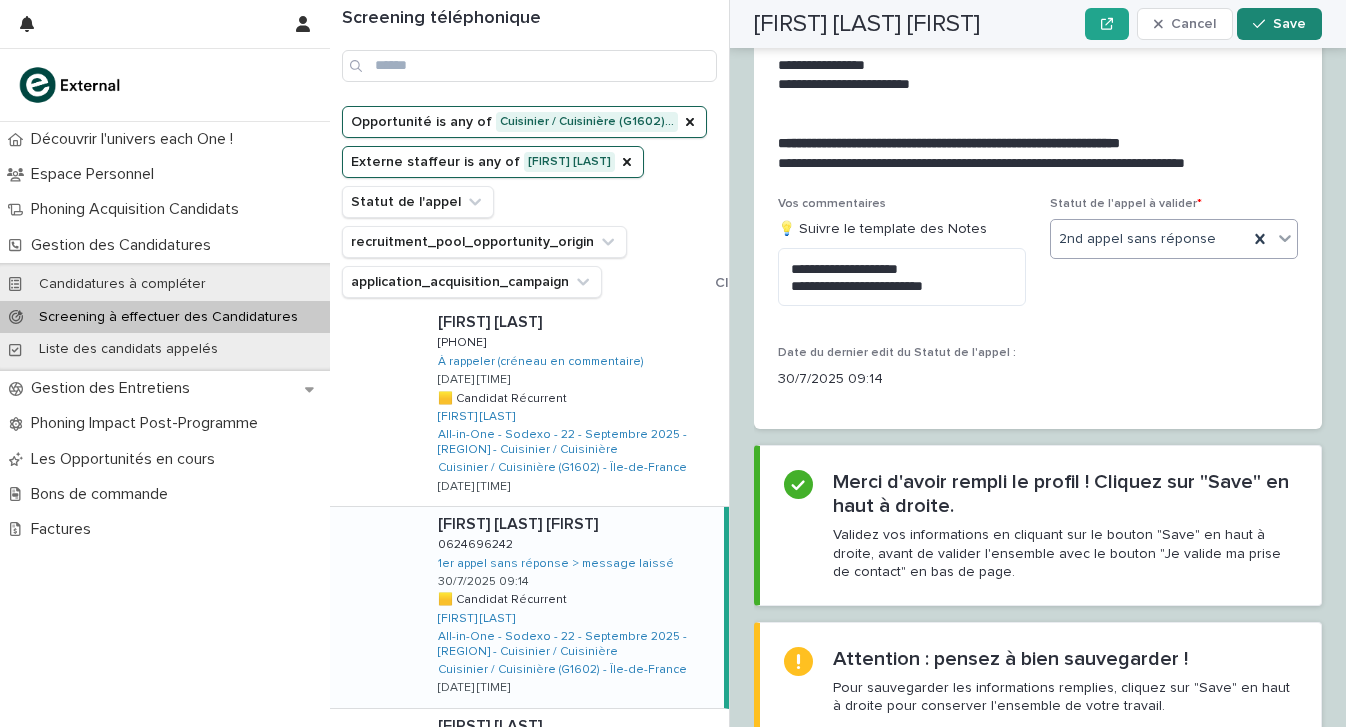 click on "Save" at bounding box center [1289, 24] 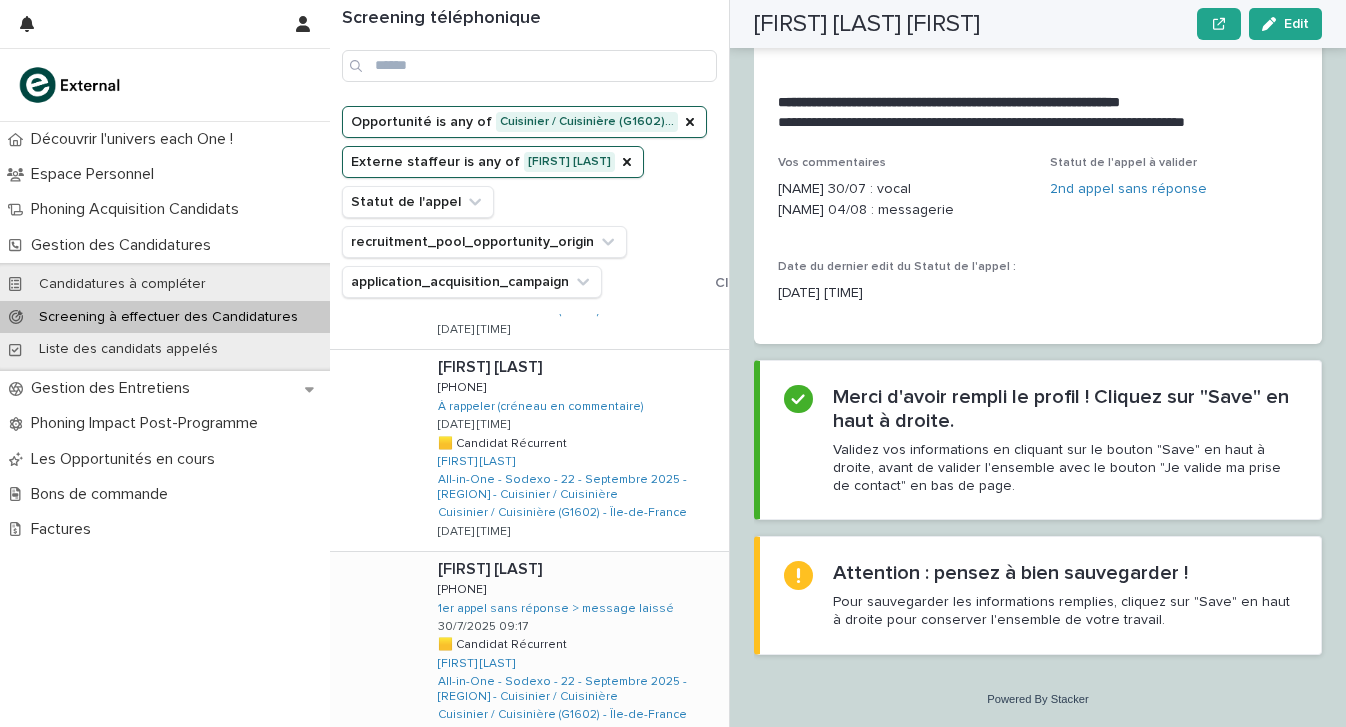 scroll, scrollTop: 582, scrollLeft: 0, axis: vertical 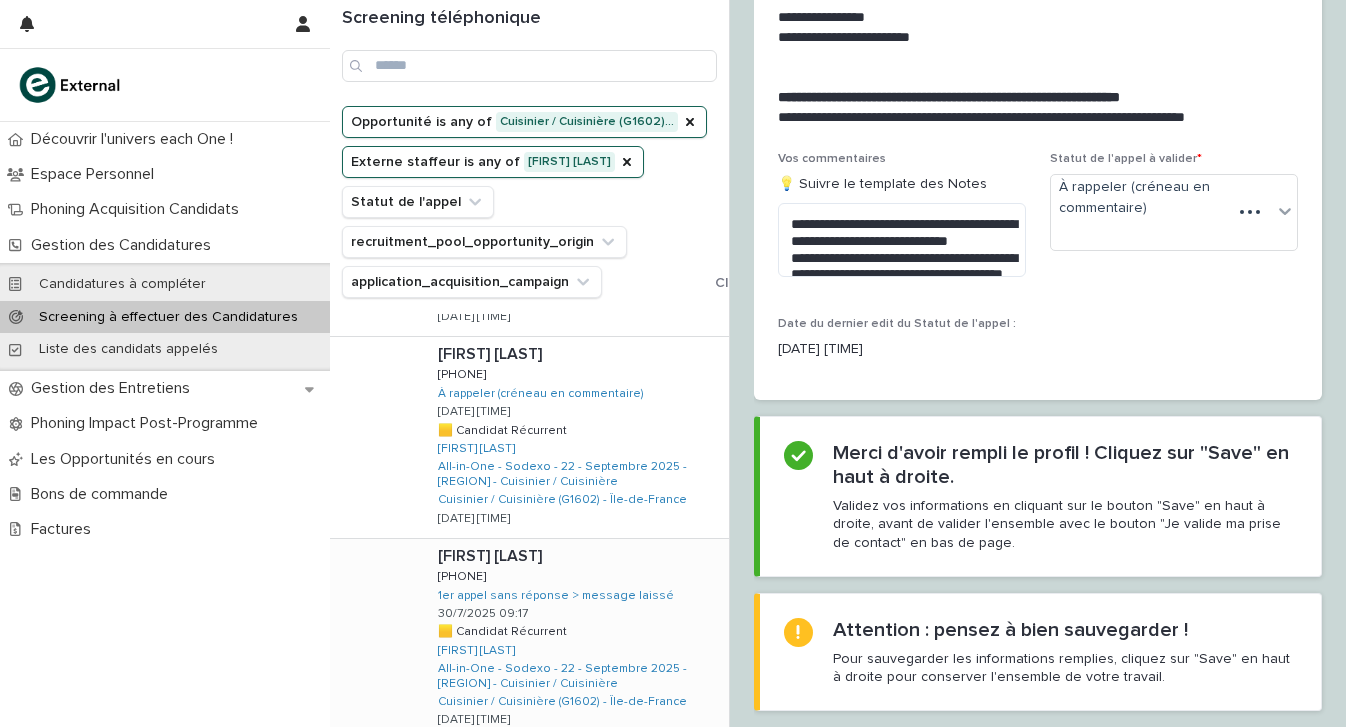 click at bounding box center [579, 556] 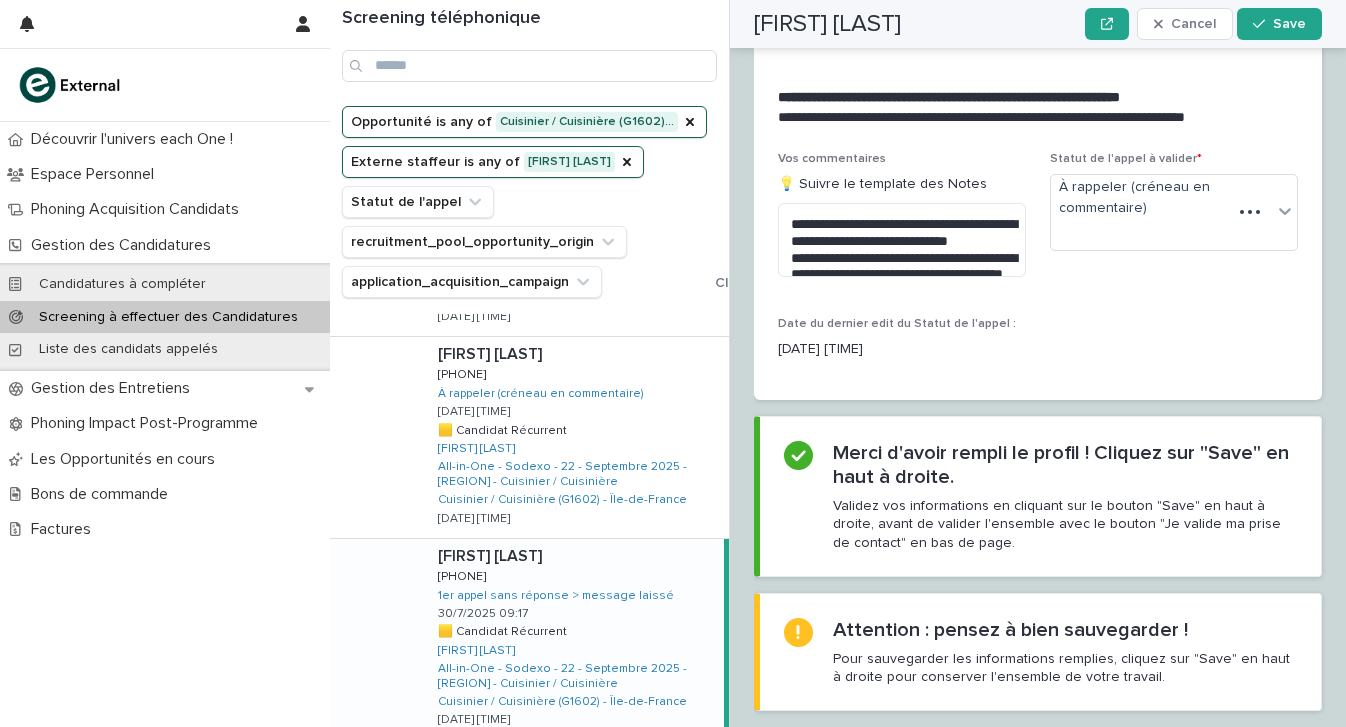 scroll, scrollTop: 583, scrollLeft: 0, axis: vertical 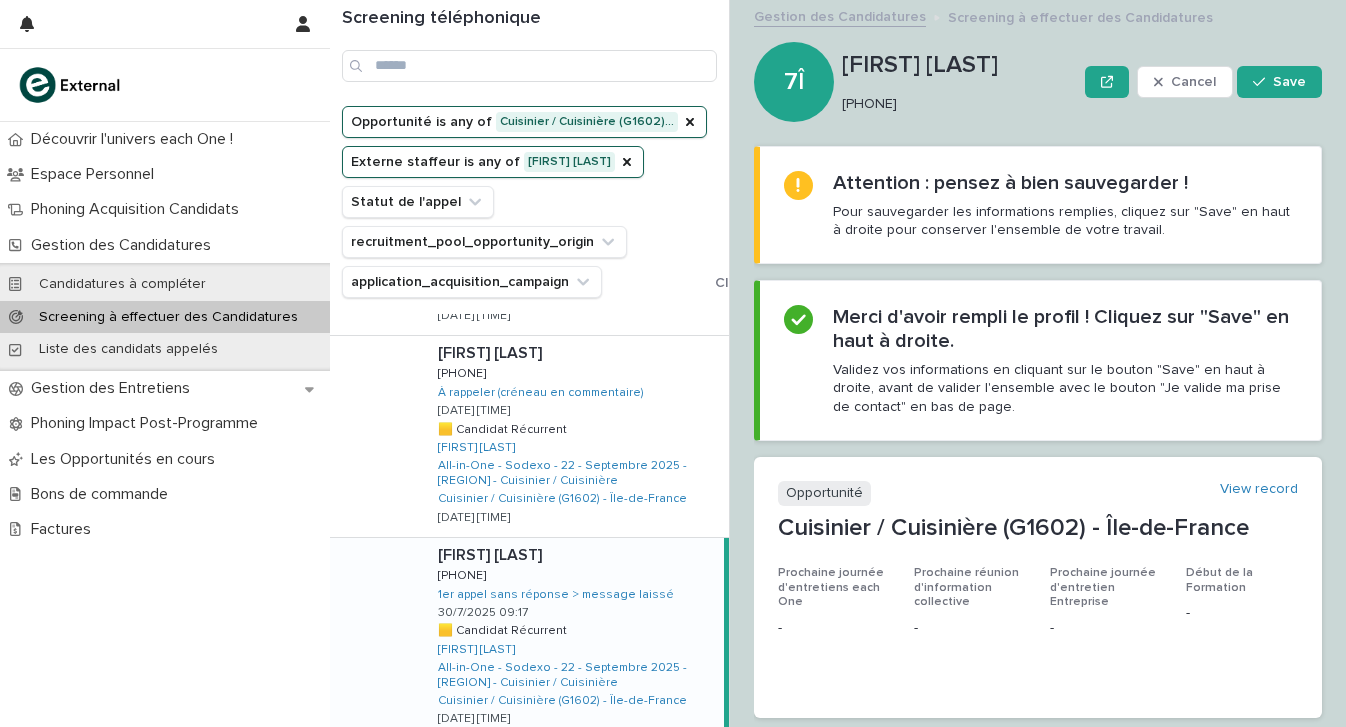 click on "[FIRST] [LAST] [PHONE]" at bounding box center [959, 82] 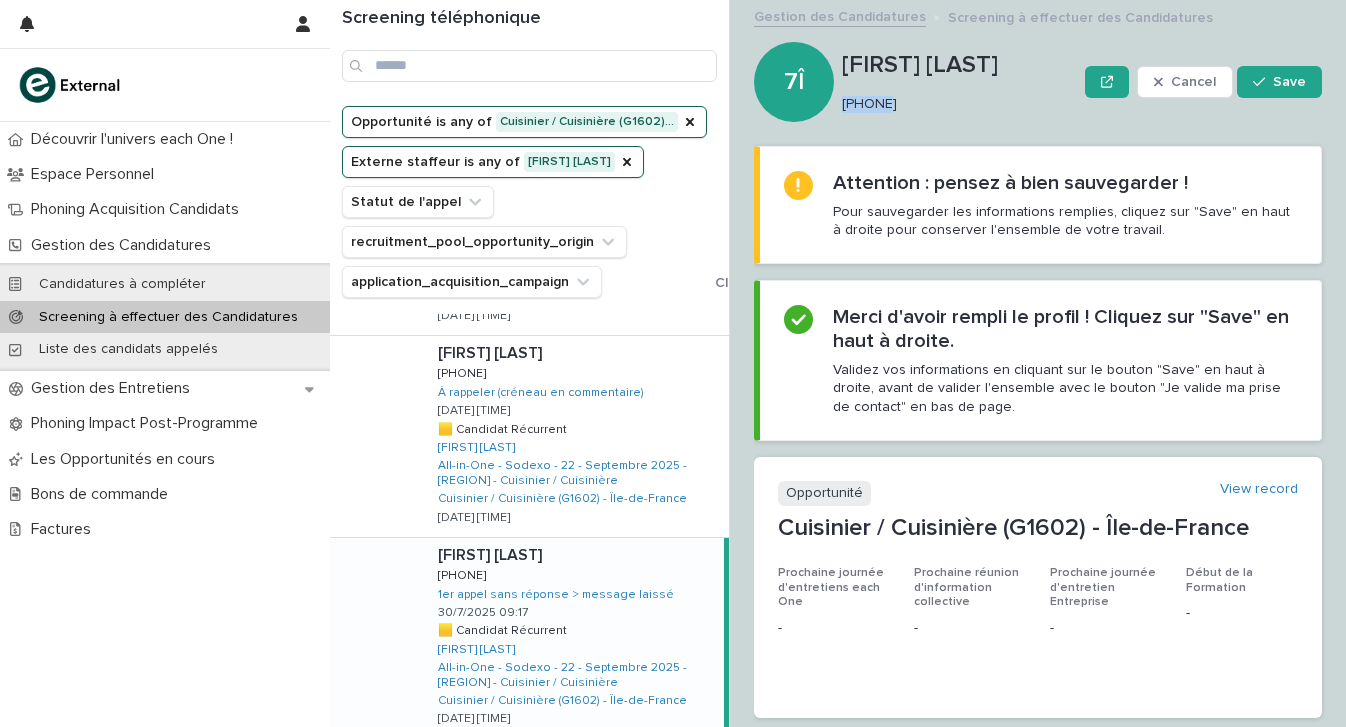 click on "[PHONE]" at bounding box center (955, 102) 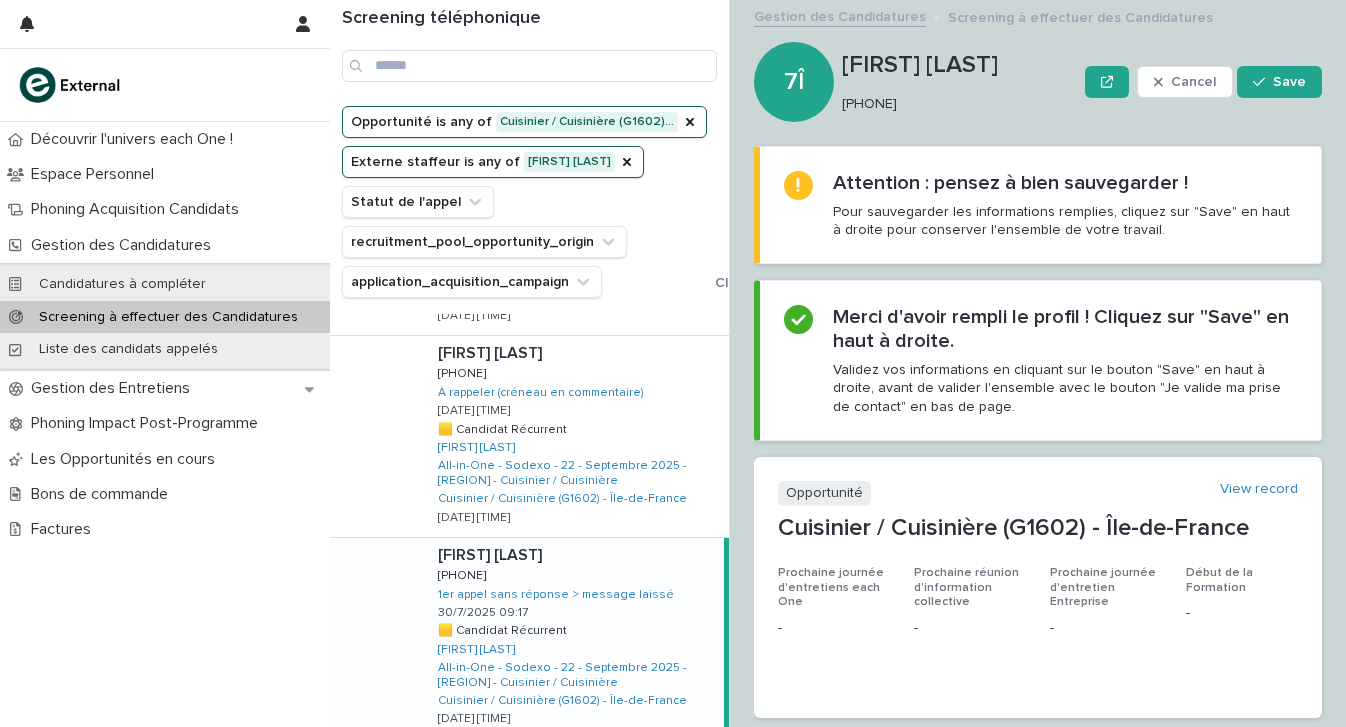 click on "[PHONE]" at bounding box center (955, 104) 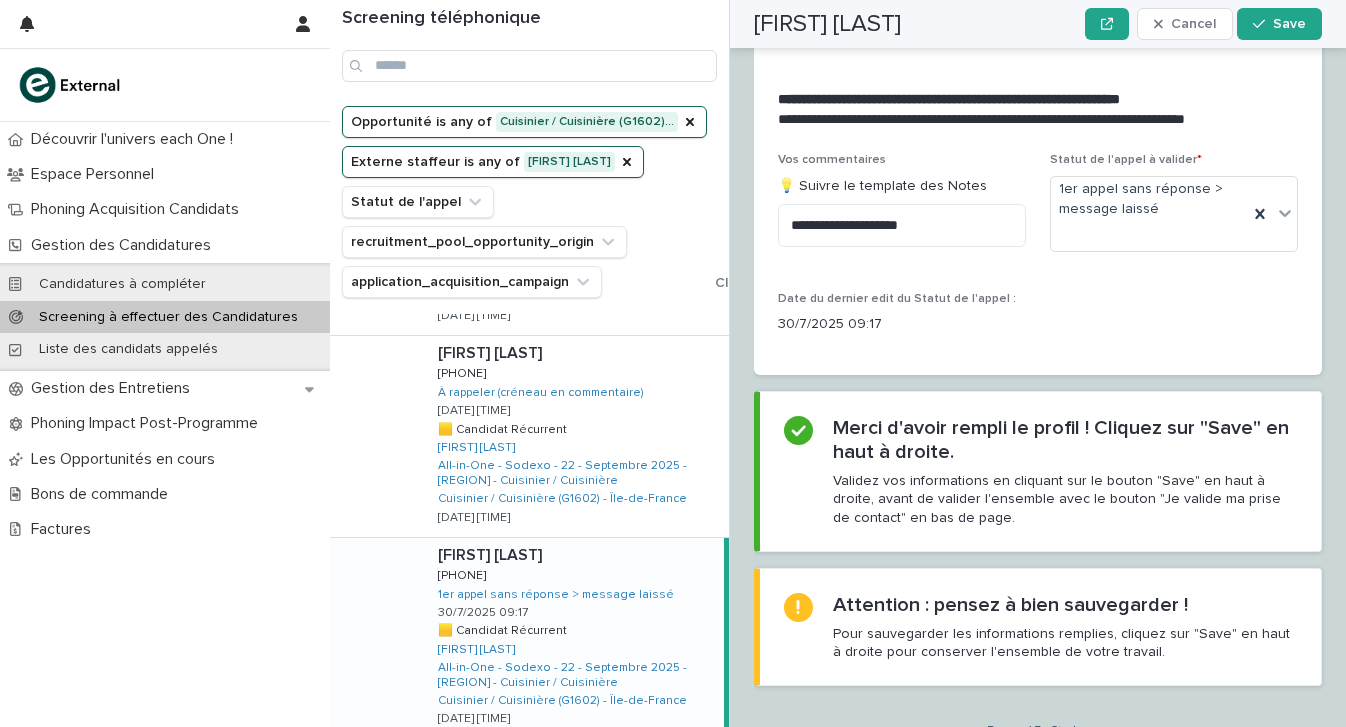 scroll, scrollTop: 2391, scrollLeft: 0, axis: vertical 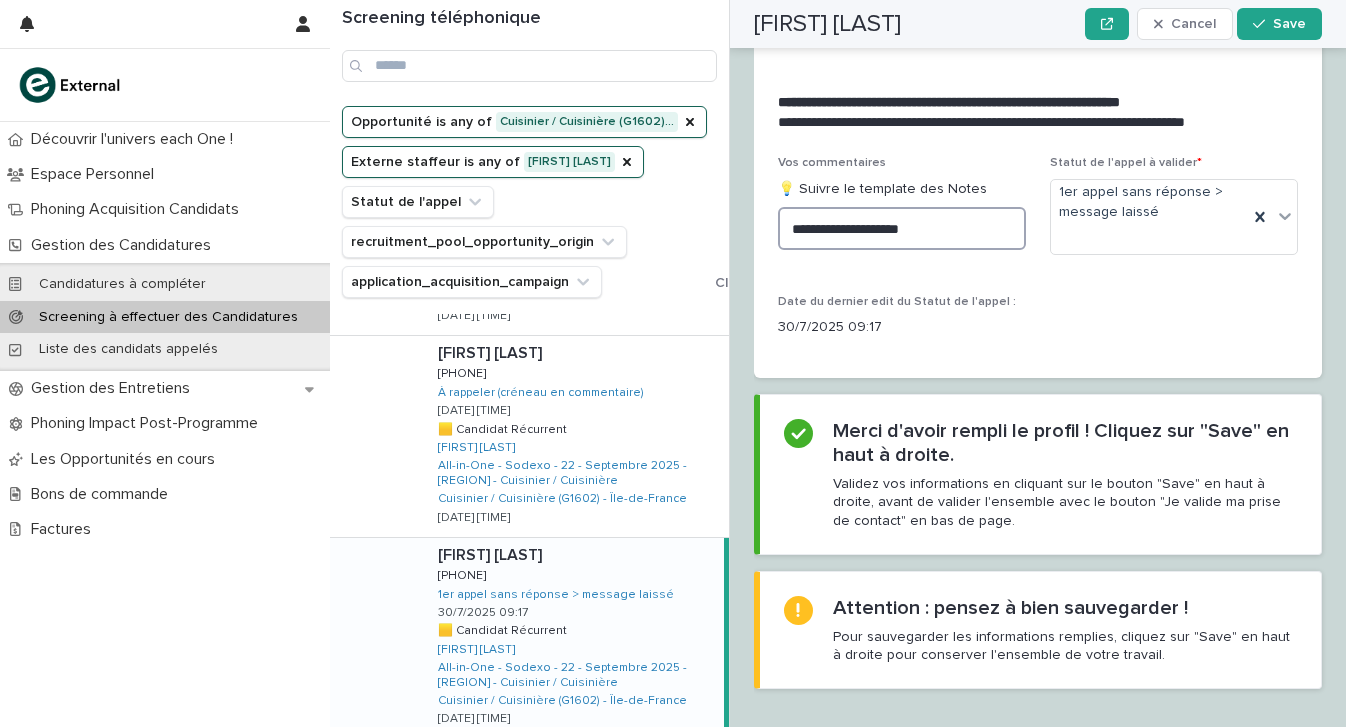 click on "**********" at bounding box center [902, 228] 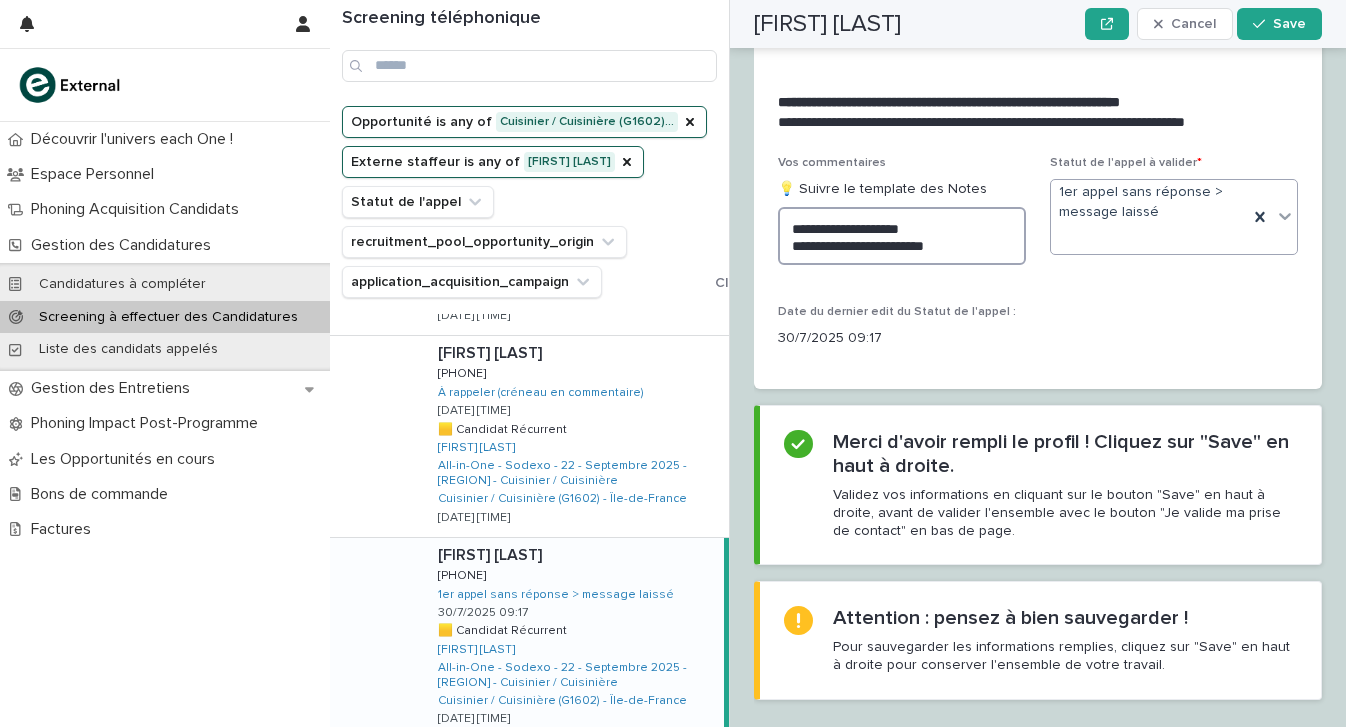 type on "**********" 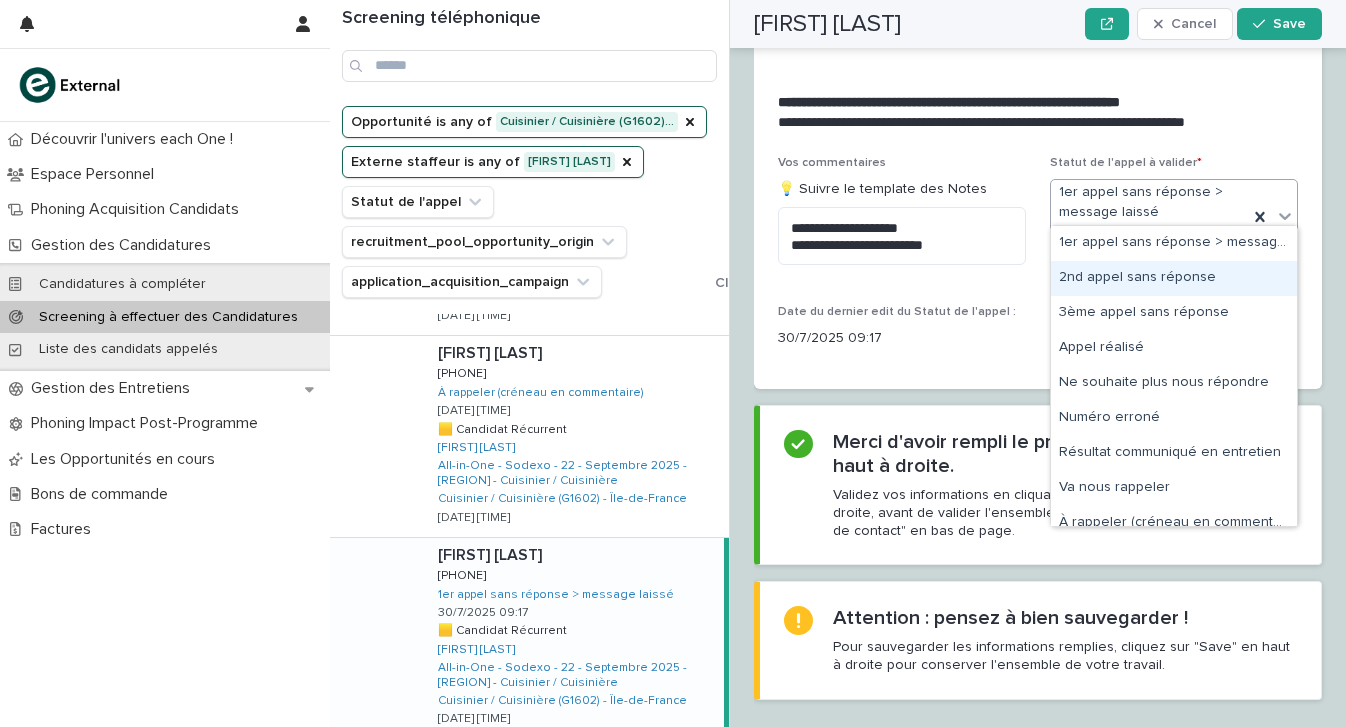 click on "2nd appel sans réponse" at bounding box center [1174, 278] 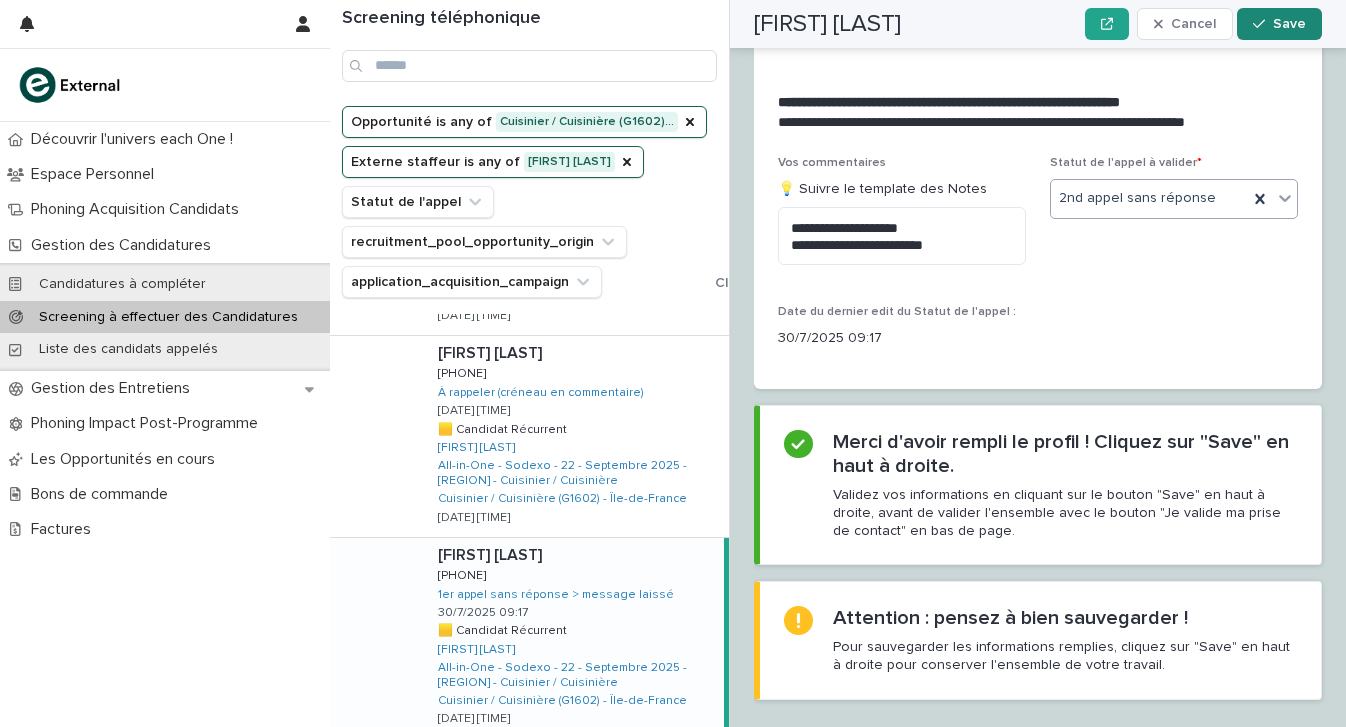 click 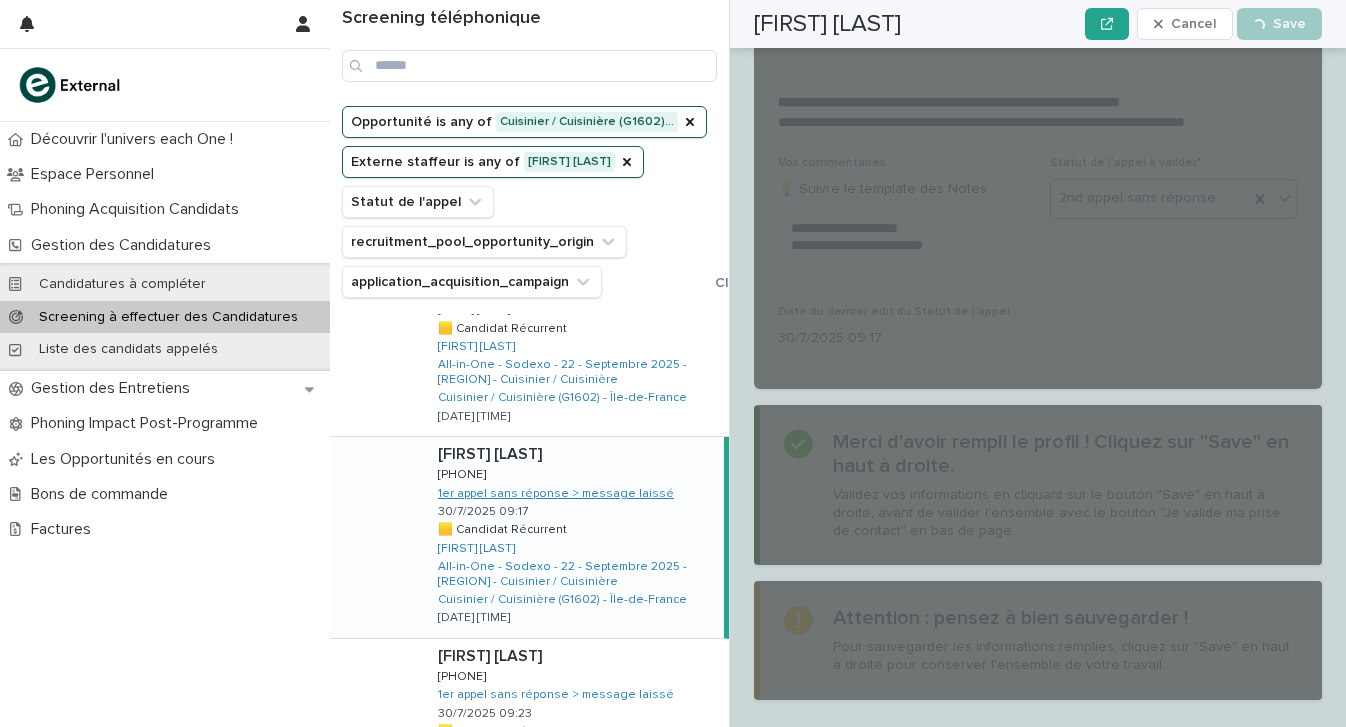 scroll, scrollTop: 722, scrollLeft: 0, axis: vertical 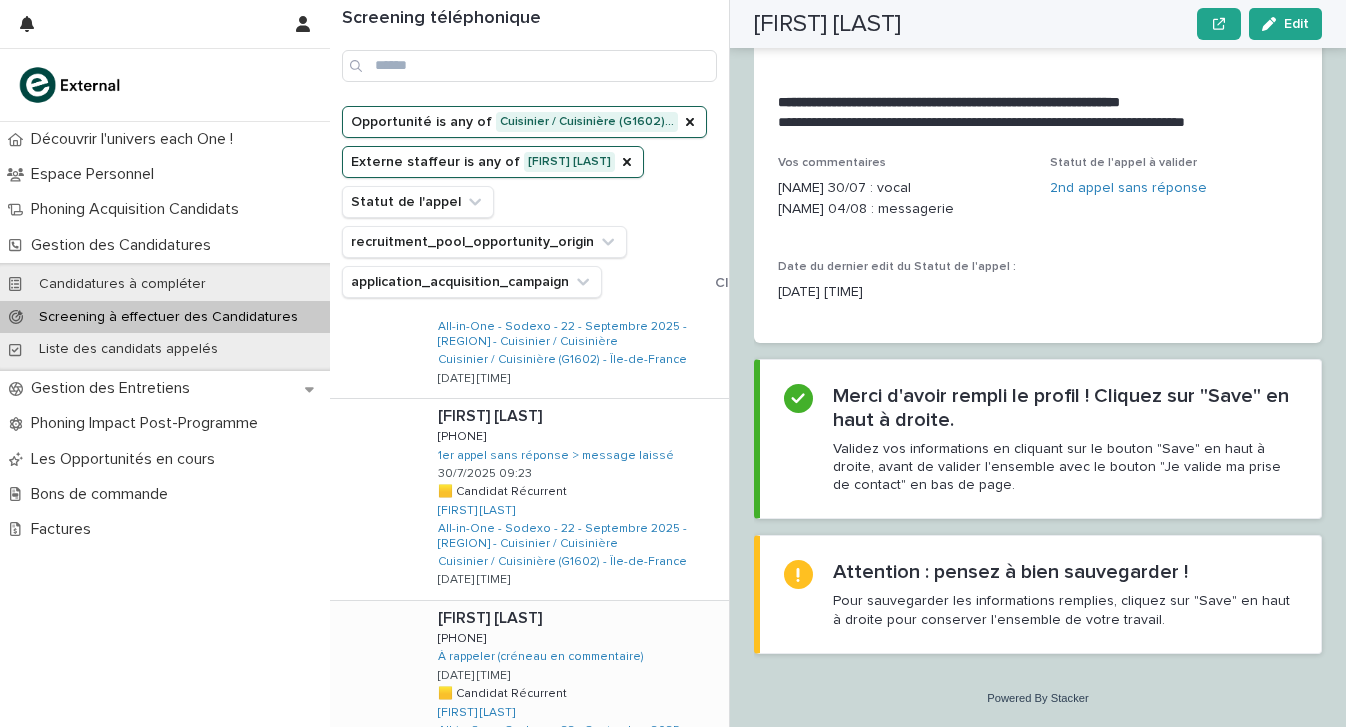 click on "[FIRST] [LAST] [FIRST] [LAST]  [PHONE] [PHONE]  À rappeler (créneau en commentaire)   [DATE] [TIME] 🟨 Candidat Récurrent 🟨 Candidat Récurrent  [FIRST] [LAST]   All-in-One - Sodexo - 22 - Septembre 2025 - IDF - Cuisinier / Cuisinière   Cuisinier / Cuisinière (G1602) - Île-de-France   [DATE] [TIME]" at bounding box center [575, 701] 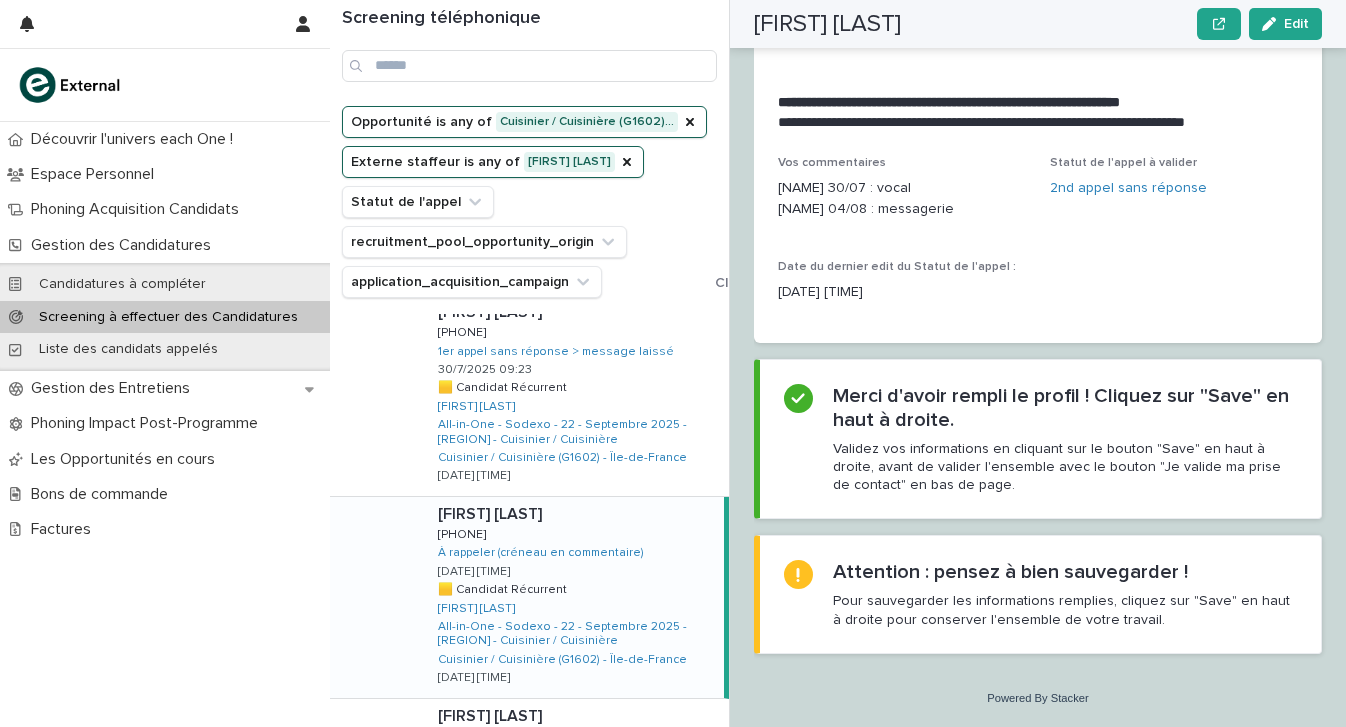 scroll, scrollTop: 764, scrollLeft: 0, axis: vertical 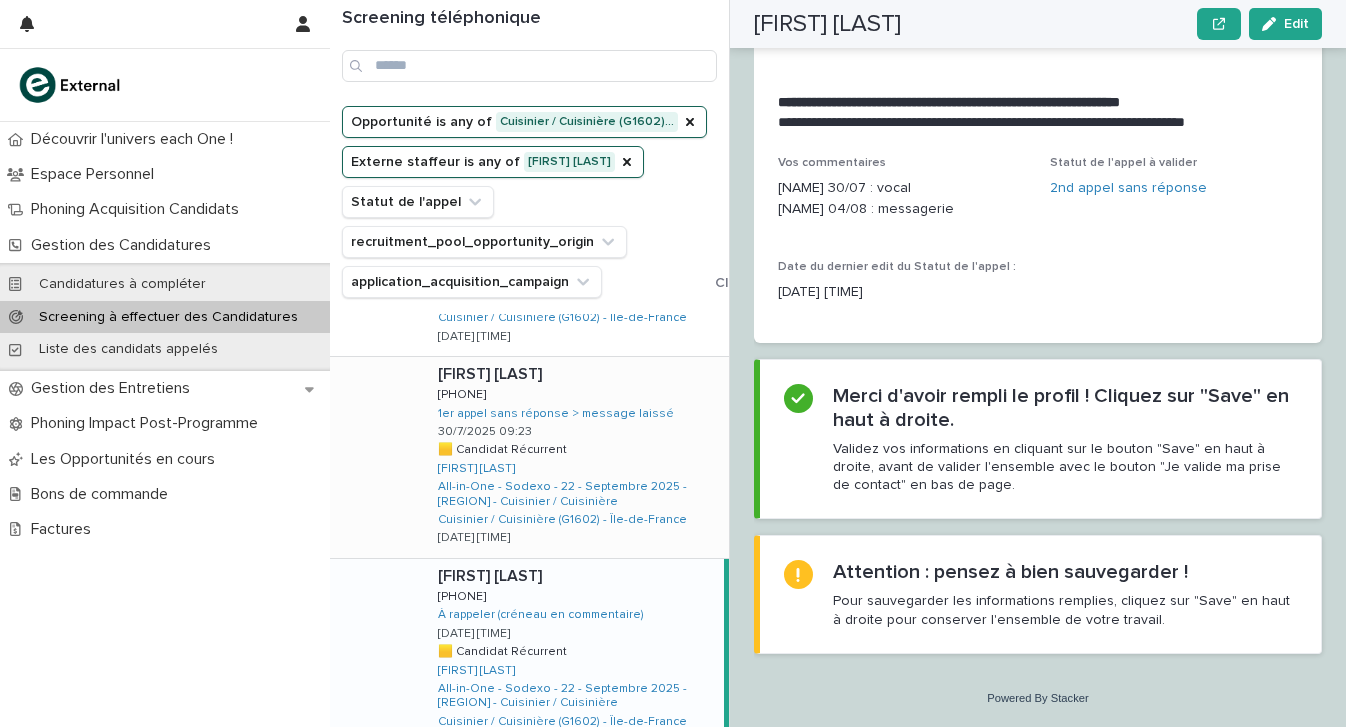 click on "[FIRST] [LAST] [FIRST] [LAST]   [PHONE] [PHONE]   1er appel sans réponse > message laissé   [DATE] [TIME] 🟨 Candidat Récurrent 🟨 Candidat Récurrent   [NAME] [LAST]   All-in-One - Sodexo - 22 - Septembre 2025 - [REGION] - Cuisinier / Cuisinière   Cuisinier / Cuisinière (G1602) - [REGION]   [DATE] [TIME]" at bounding box center [575, 457] 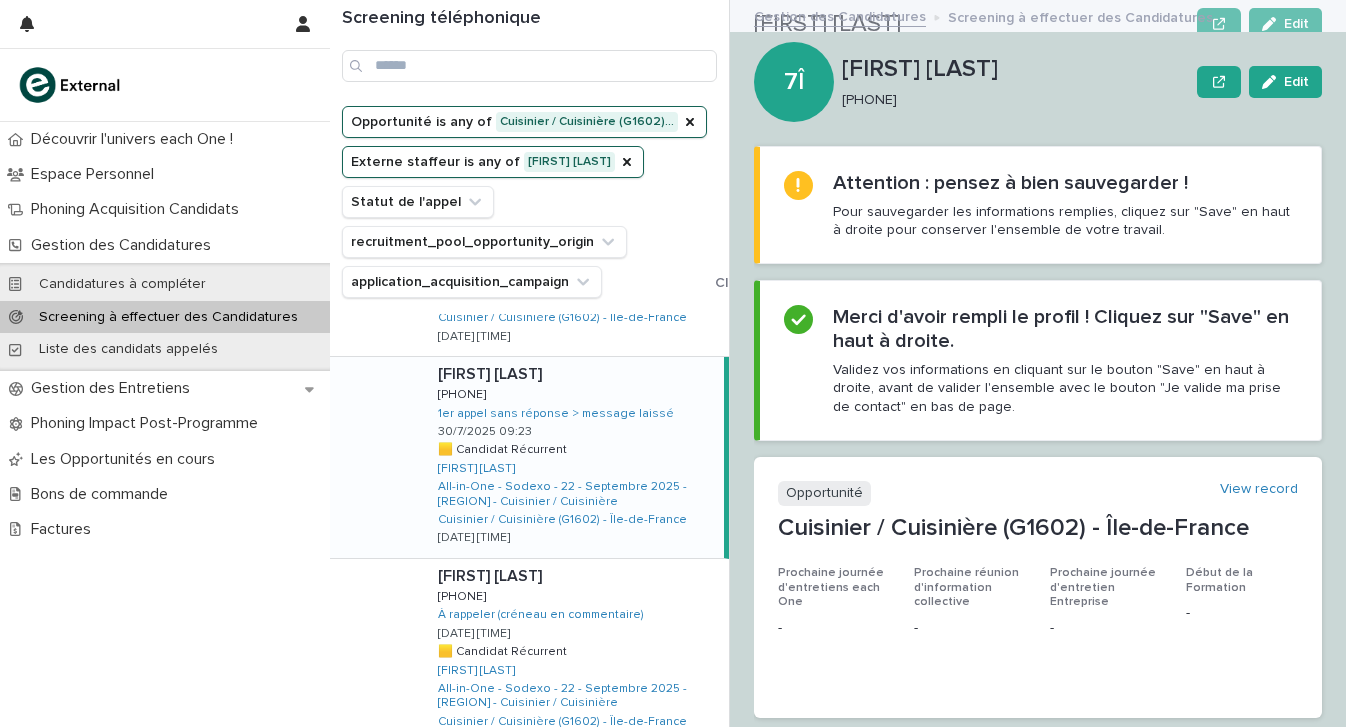 scroll, scrollTop: 0, scrollLeft: 0, axis: both 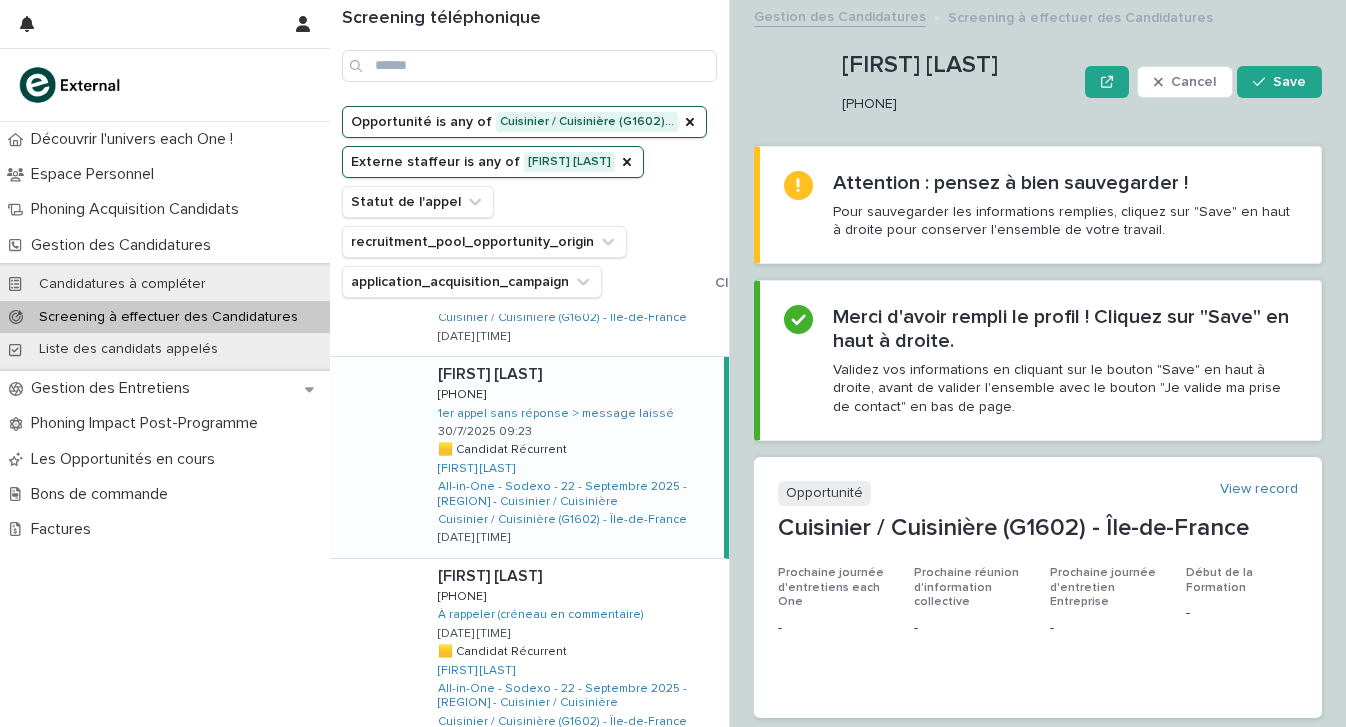 click on "[FIRST] [LAST] [FIRST] [LAST]   [PHONE] [PHONE]   1er appel sans réponse > message laissé   [DATE] [TIME] 🟨 Candidat Récurrent 🟨 Candidat Récurrent   [NAME] [LAST]   All-in-One - Sodexo - 22 - Septembre 2025 - [REGION] - Cuisinier / Cuisinière   Cuisinier / Cuisinière (G1602) - [REGION]   [DATE] [TIME]" at bounding box center (573, 457) 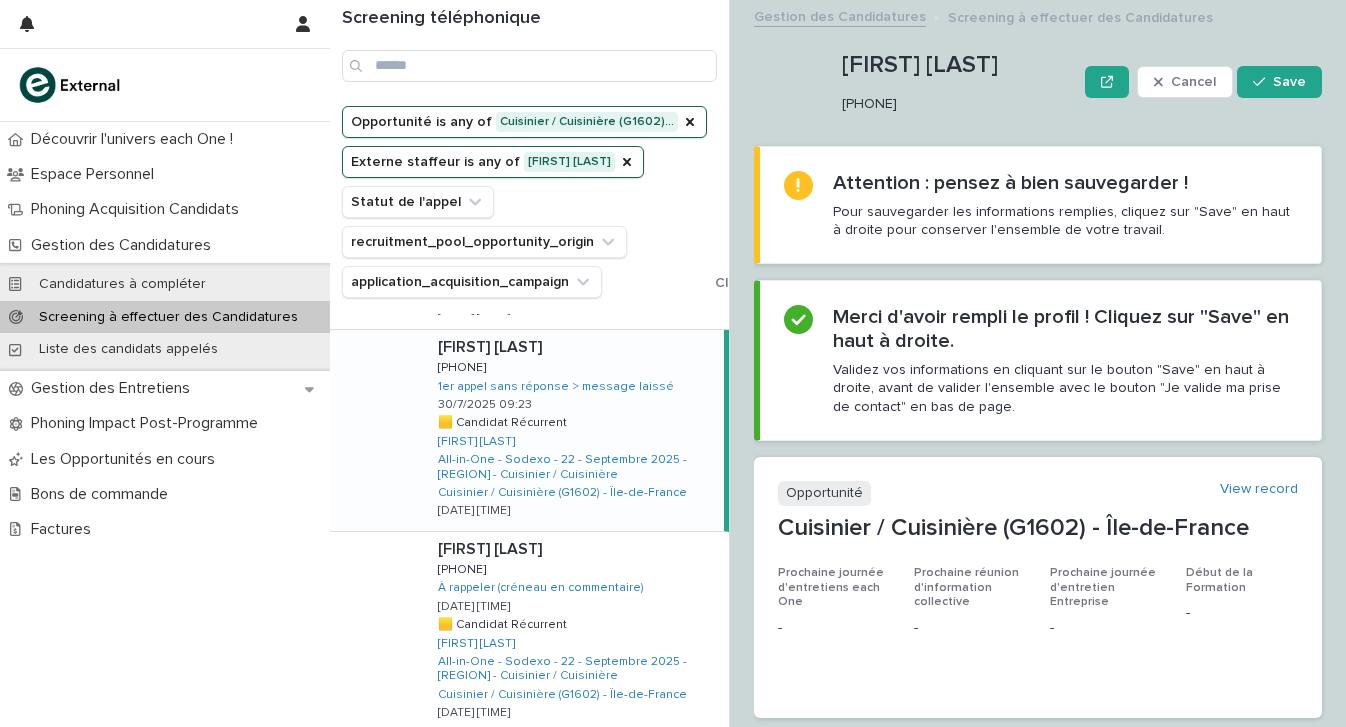 click on "[PHONE]" at bounding box center [955, 104] 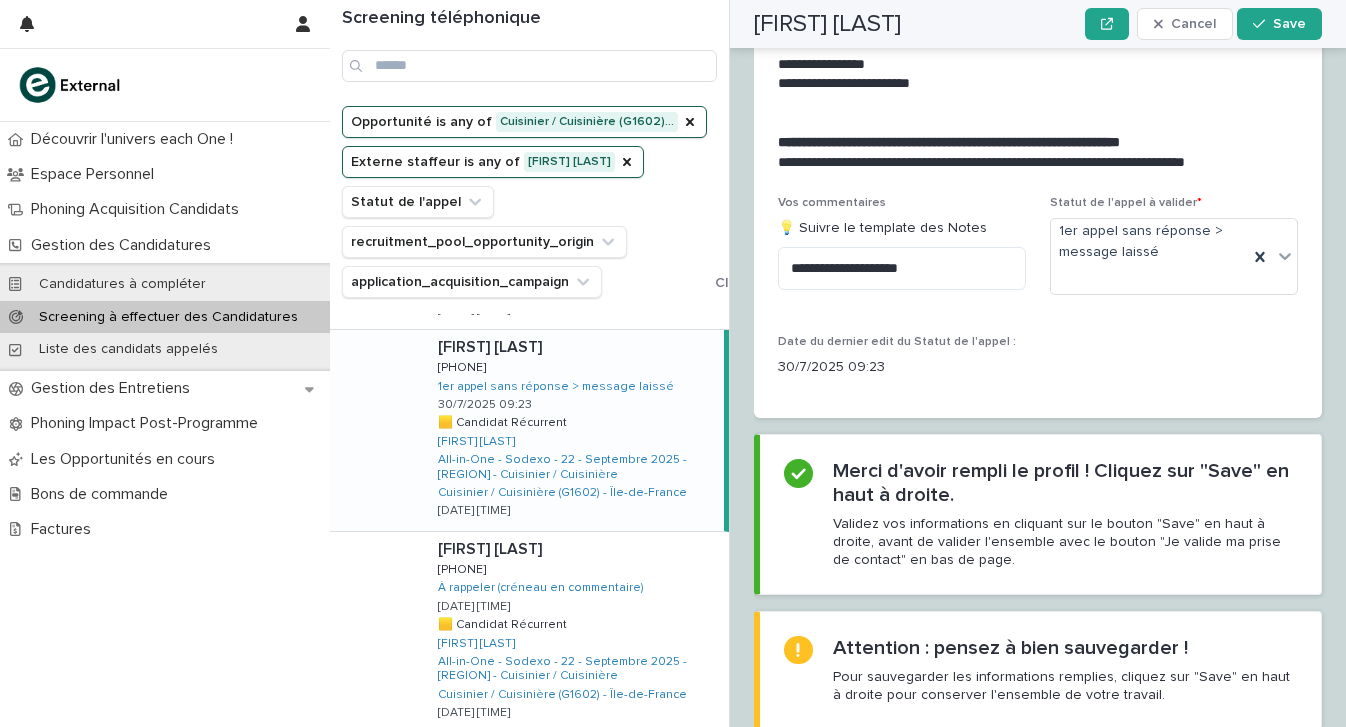 scroll, scrollTop: 3017, scrollLeft: 0, axis: vertical 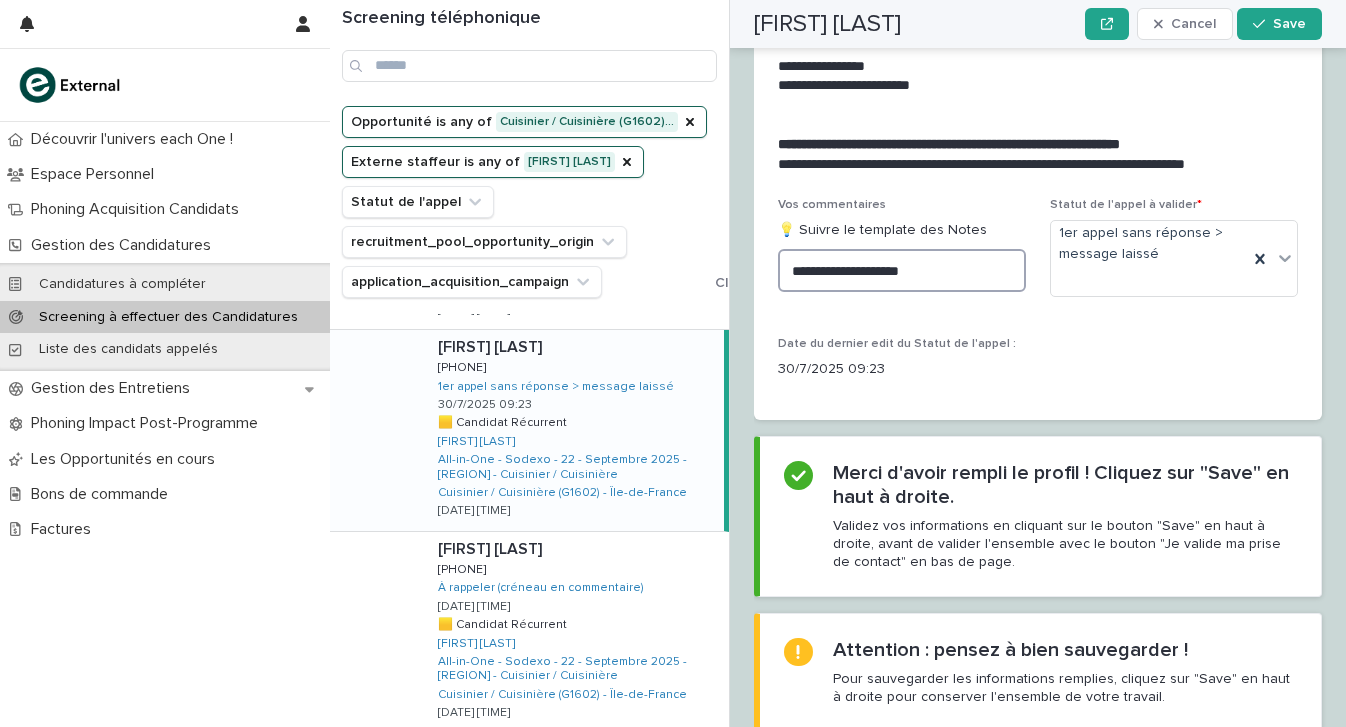 click on "**********" at bounding box center [902, 270] 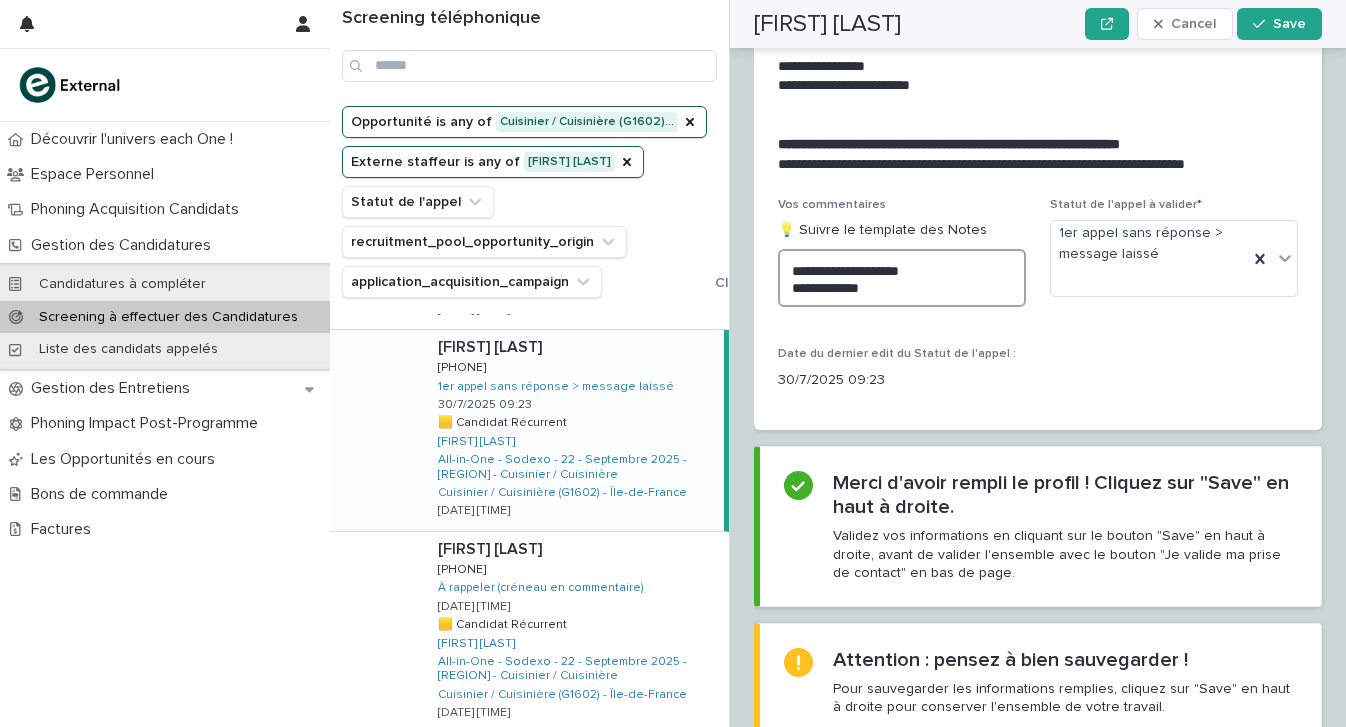 type on "**********" 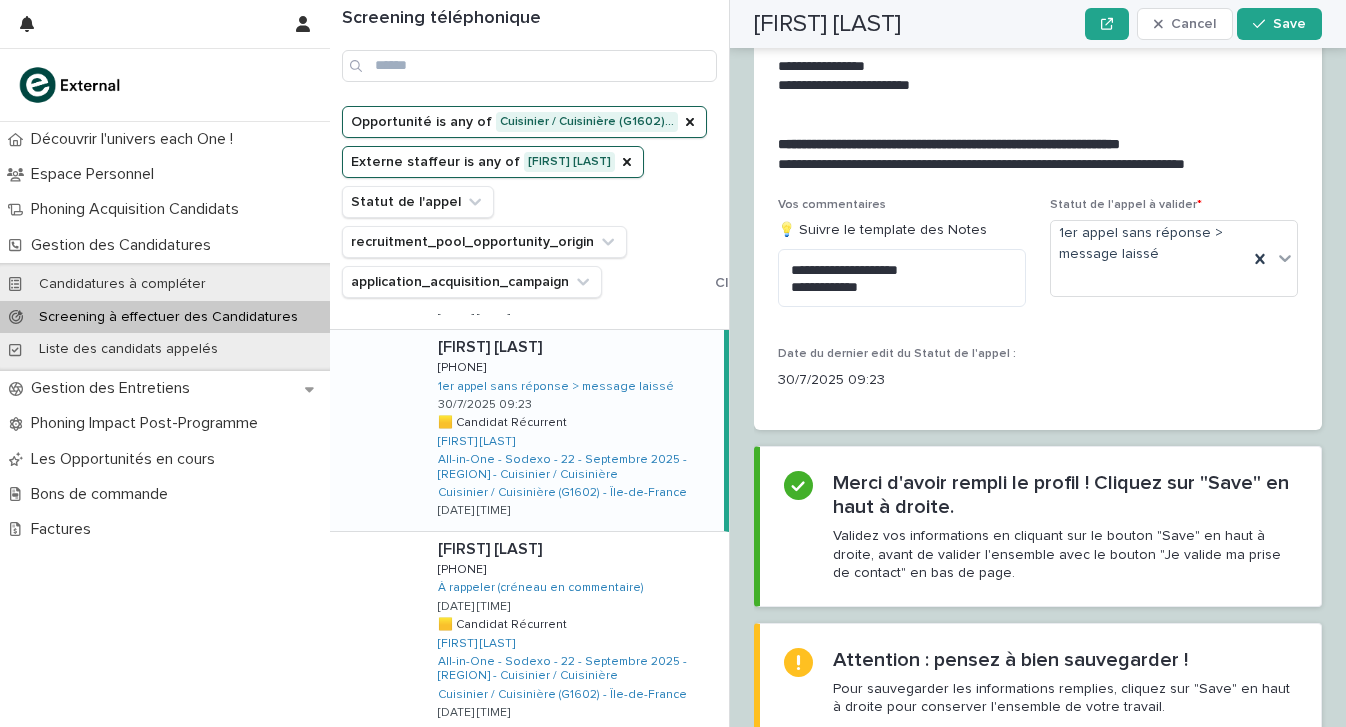 click on "Opportunité is any of Cuisinier / Cuisinière (G1602)…" at bounding box center (524, 122) 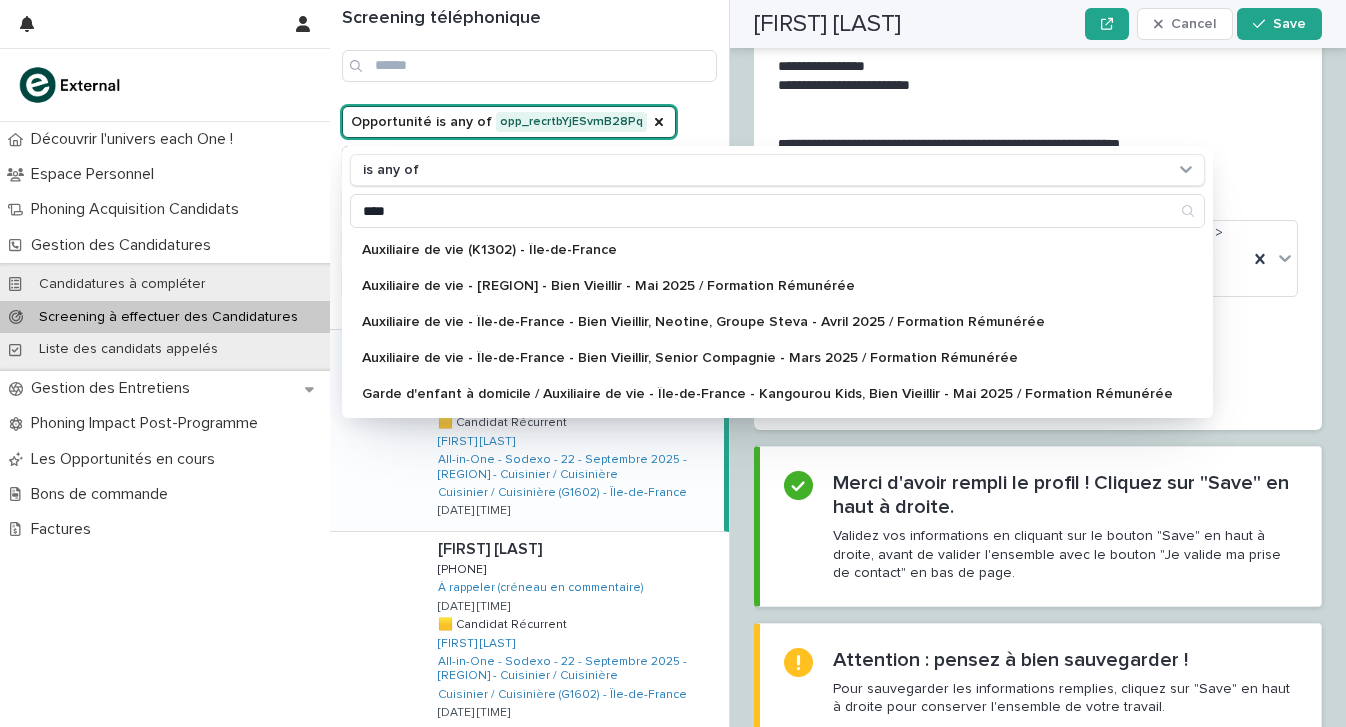 type on "**********" 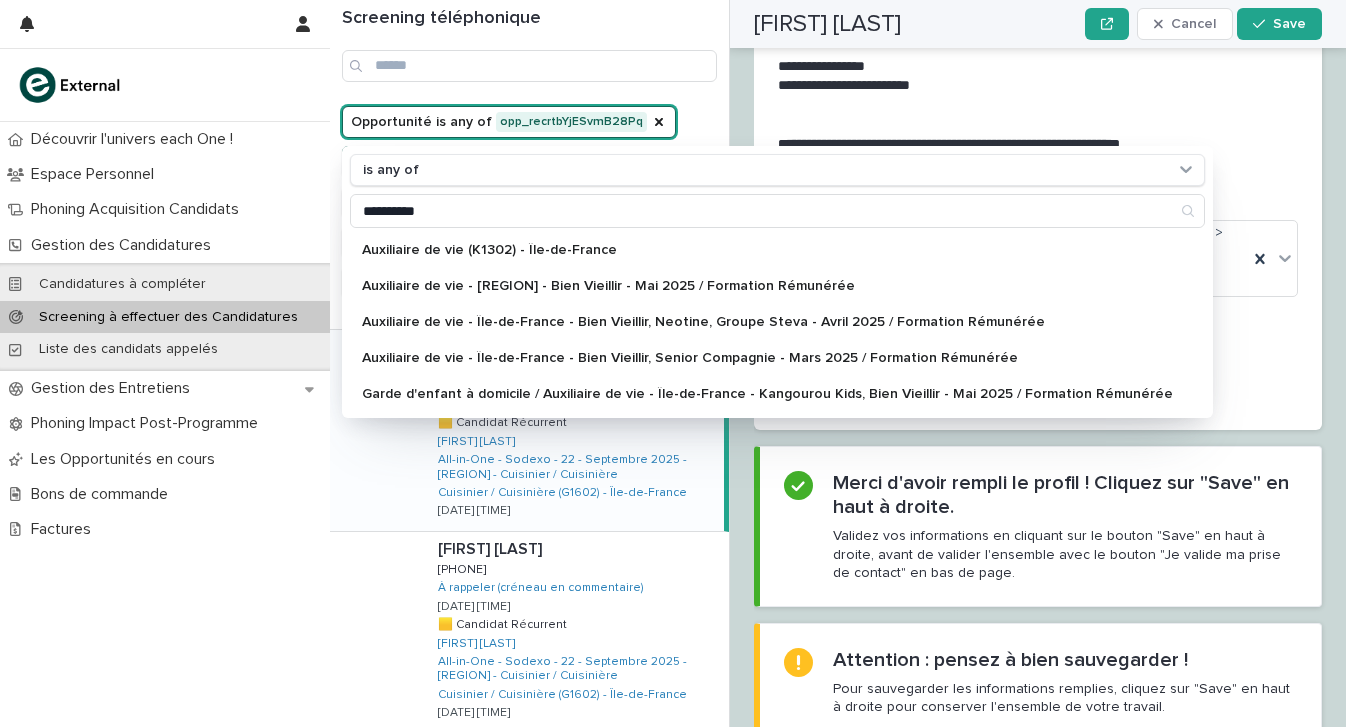 drag, startPoint x: 612, startPoint y: 117, endPoint x: 1016, endPoint y: 376, distance: 479.8927 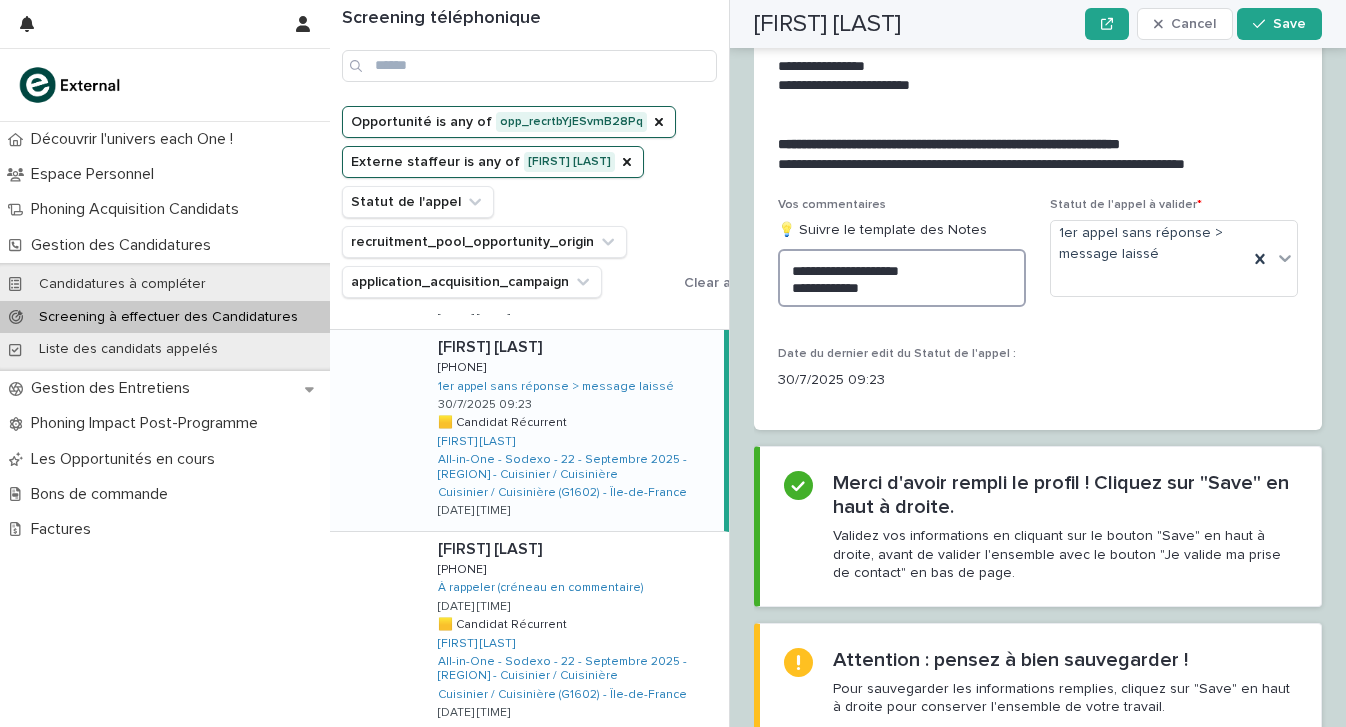 click on "**********" at bounding box center (902, 278) 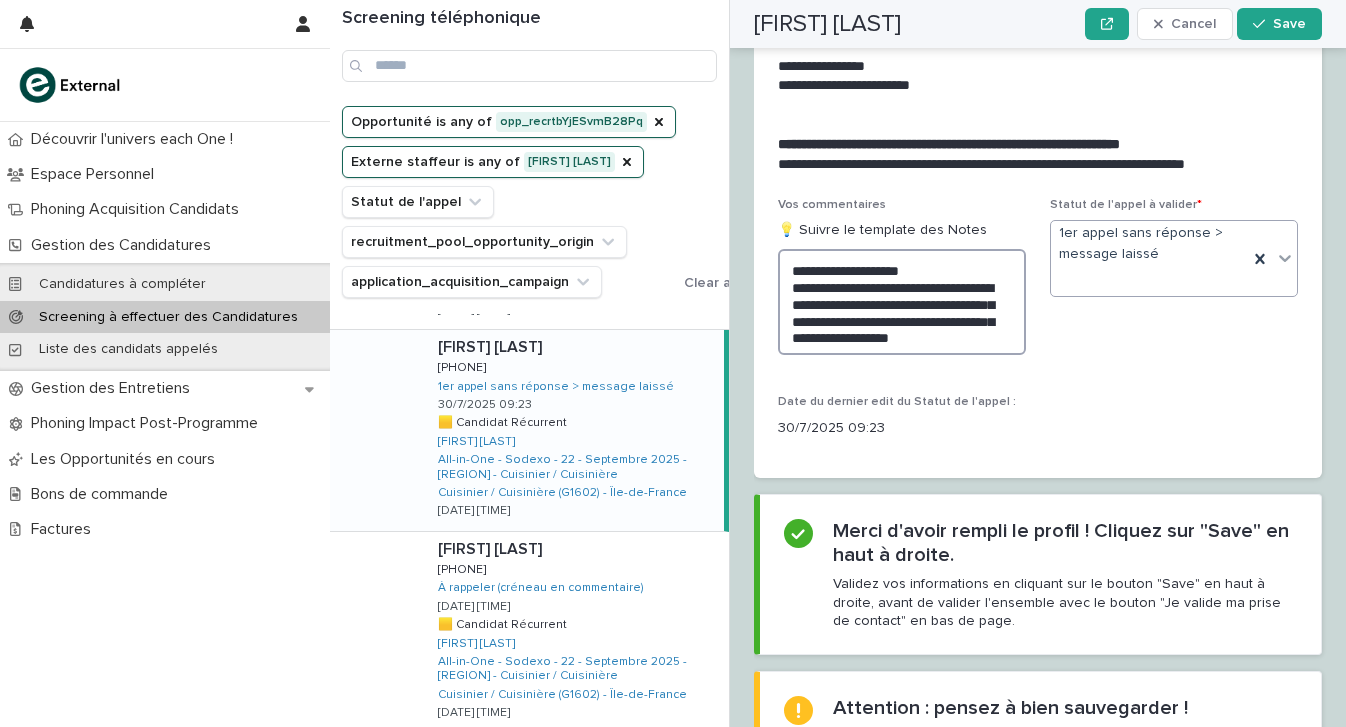 type on "**********" 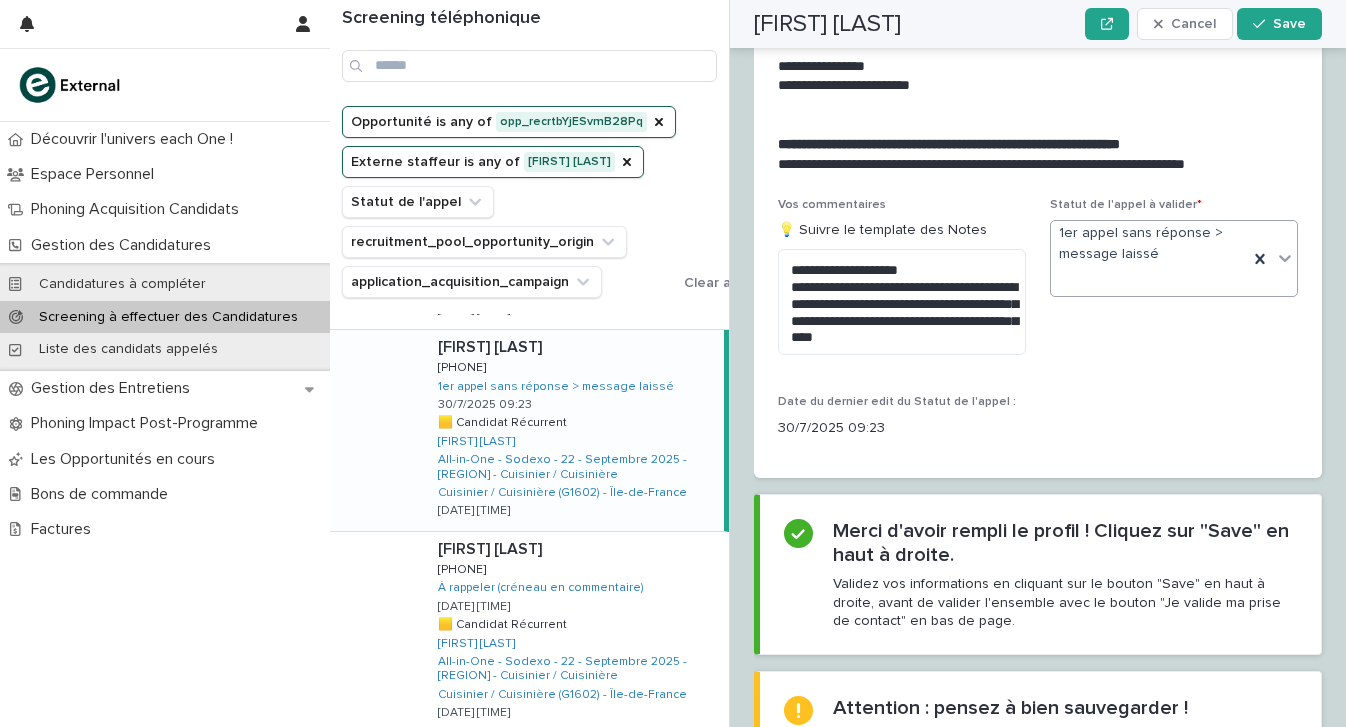 click on "1er appel sans réponse > message laissé" at bounding box center [1149, 258] 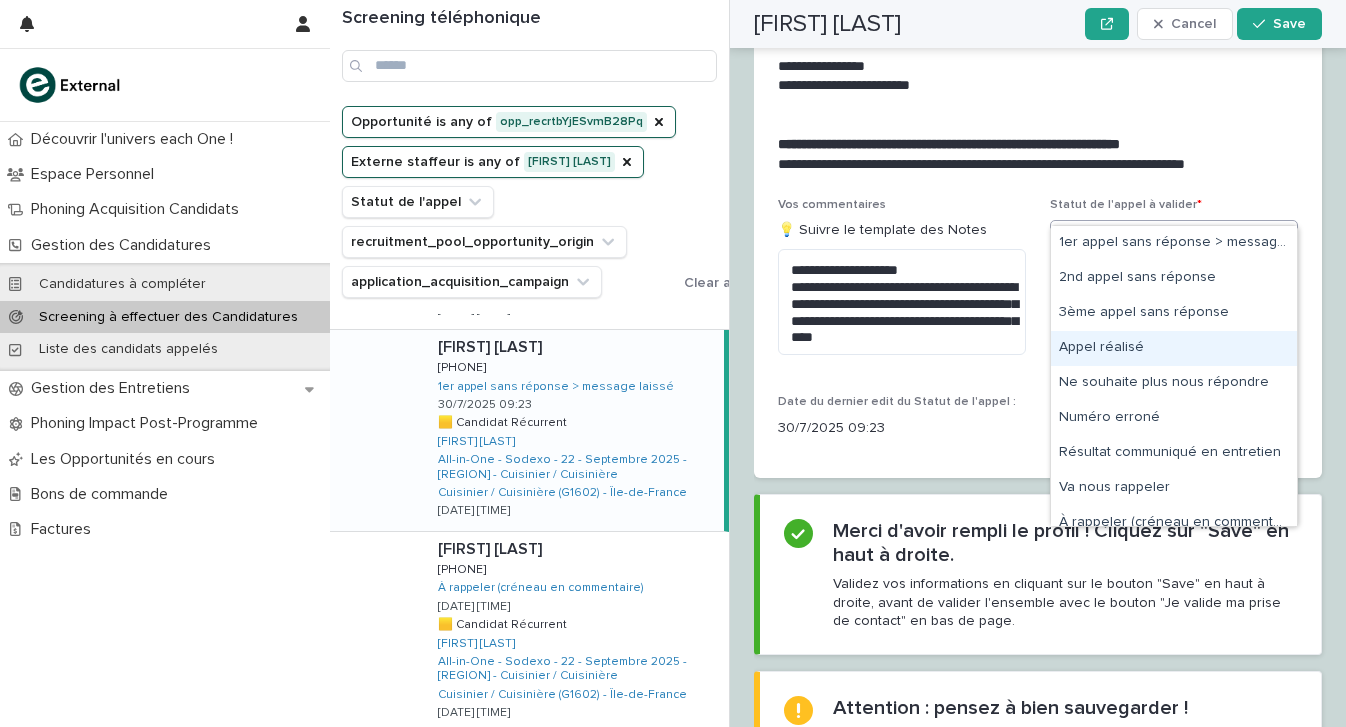 click on "Appel réalisé" at bounding box center (1174, 348) 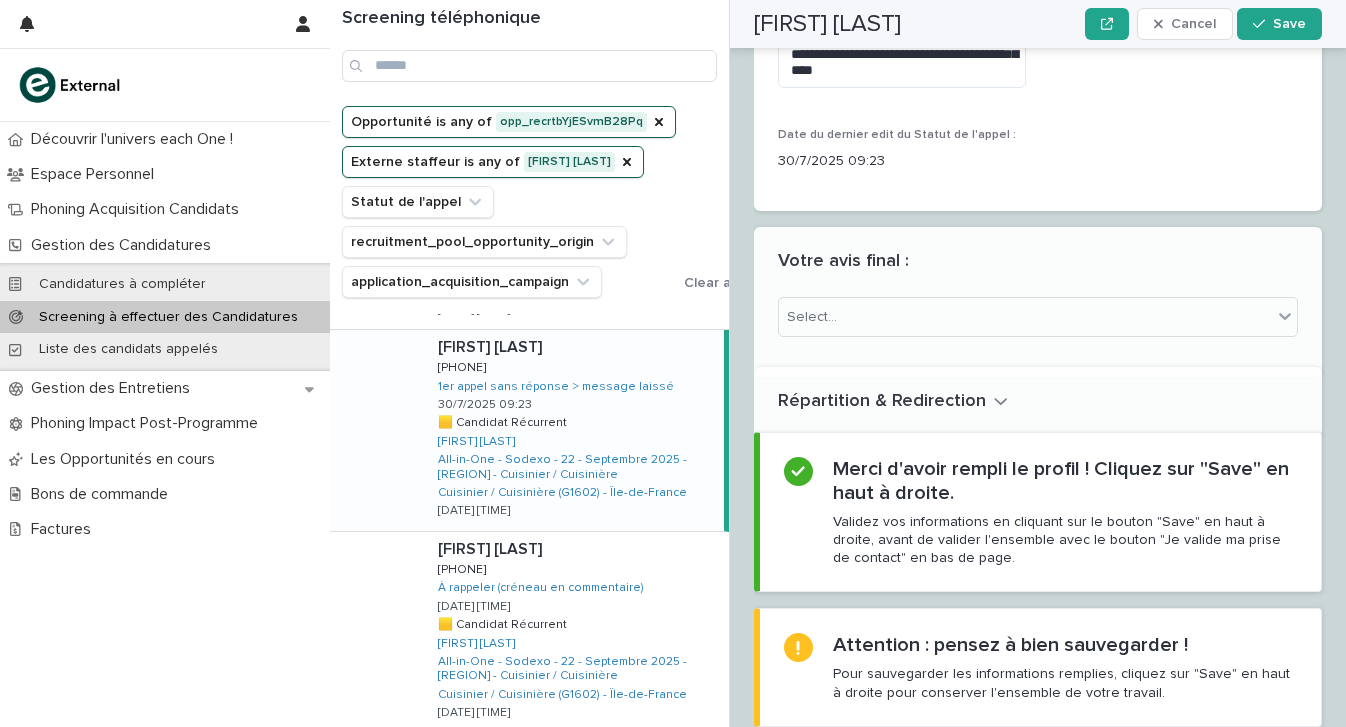 scroll, scrollTop: 3290, scrollLeft: 0, axis: vertical 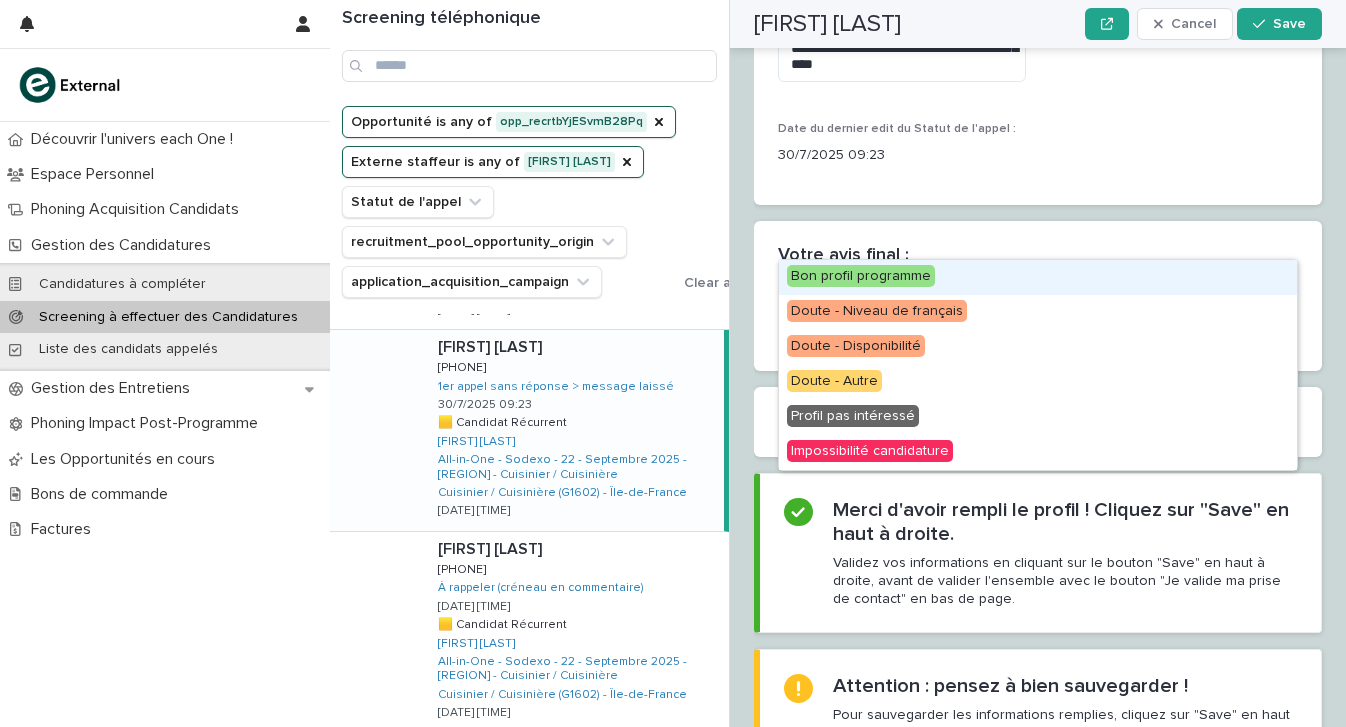 click on "Select..." at bounding box center (1025, 311) 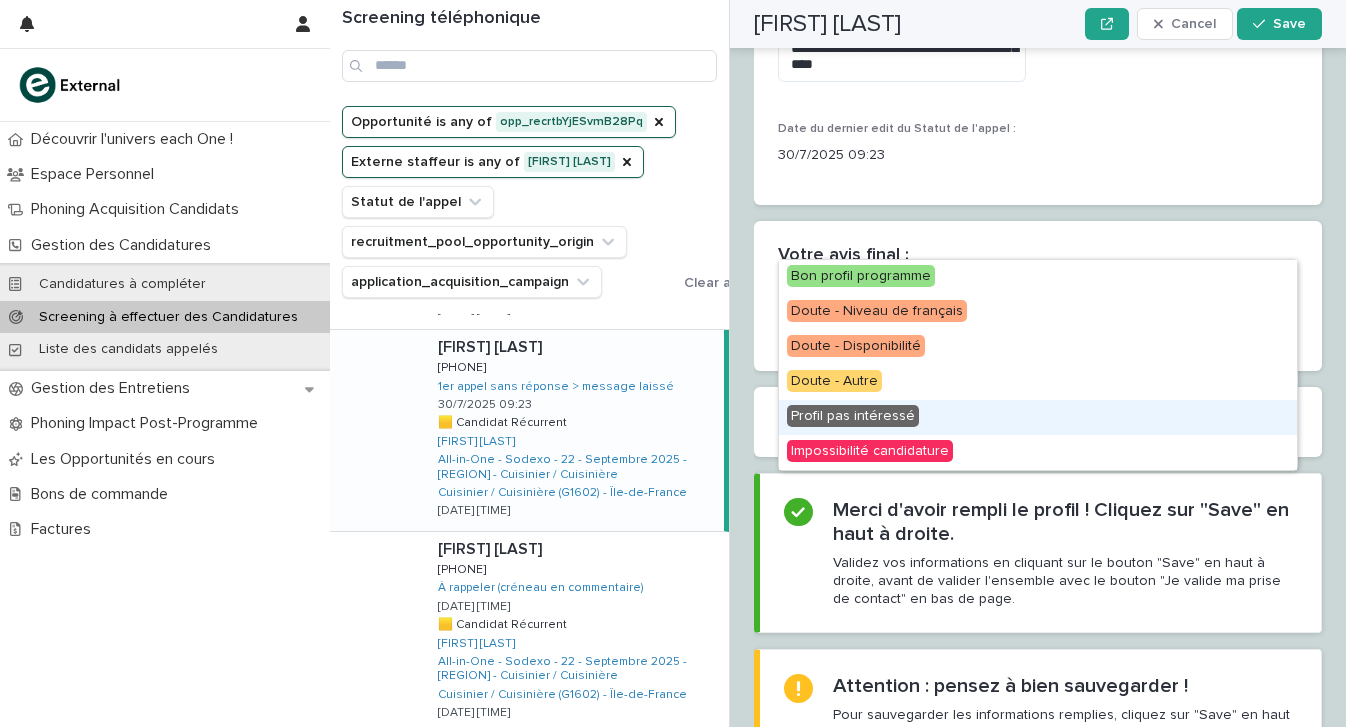 click on "Profil pas intéressé" at bounding box center [853, 416] 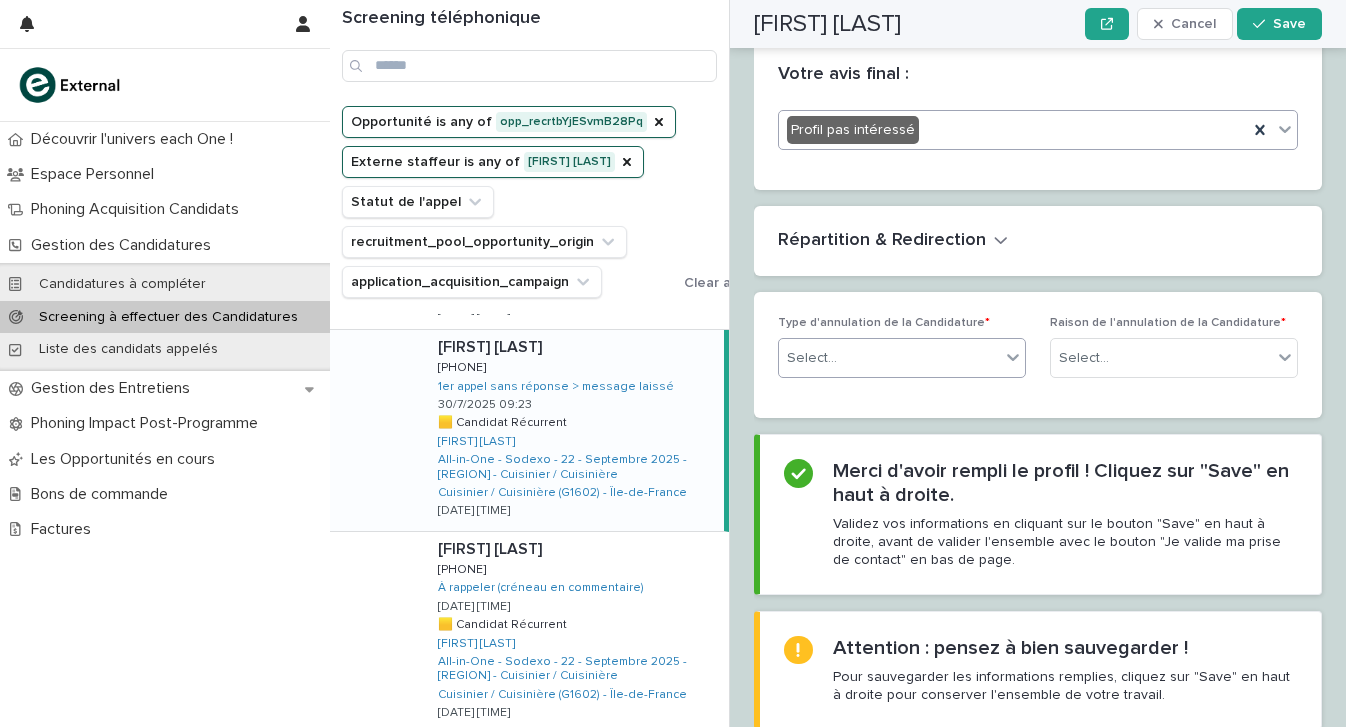 scroll, scrollTop: 3469, scrollLeft: 0, axis: vertical 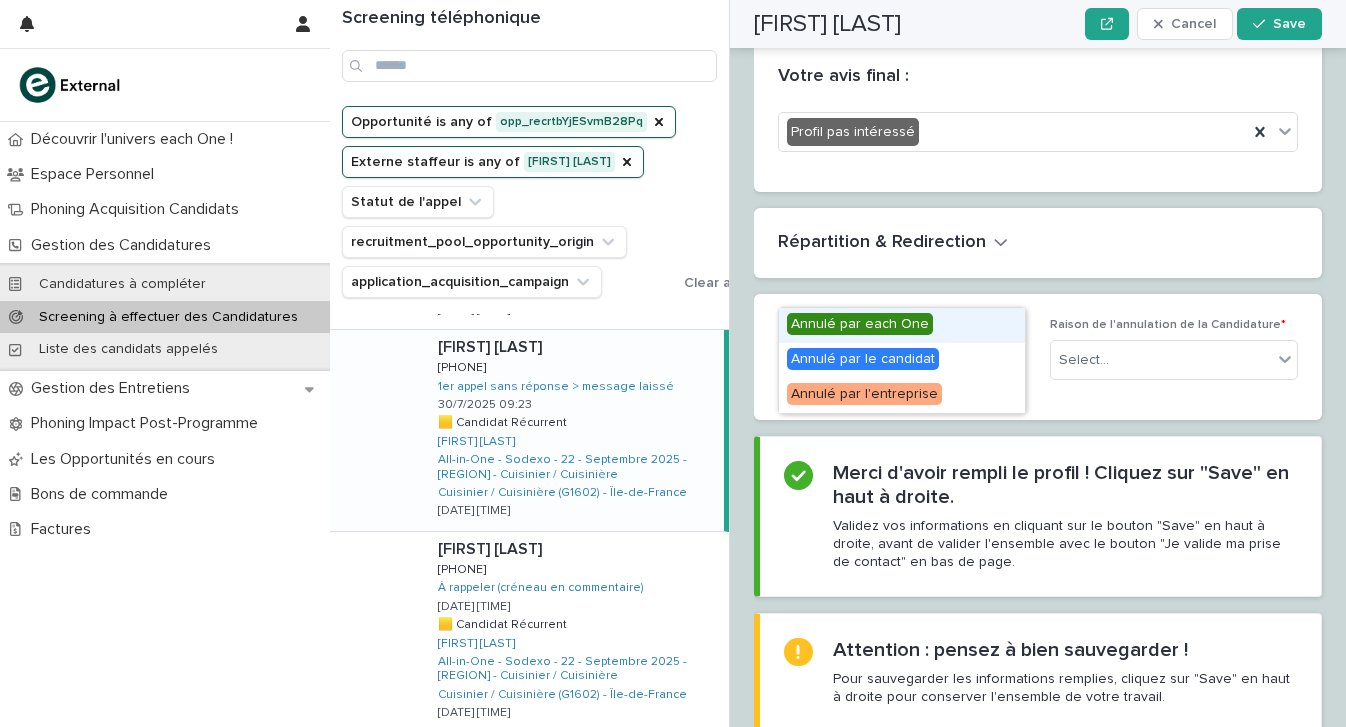 drag, startPoint x: 944, startPoint y: 291, endPoint x: 934, endPoint y: 333, distance: 43.174065 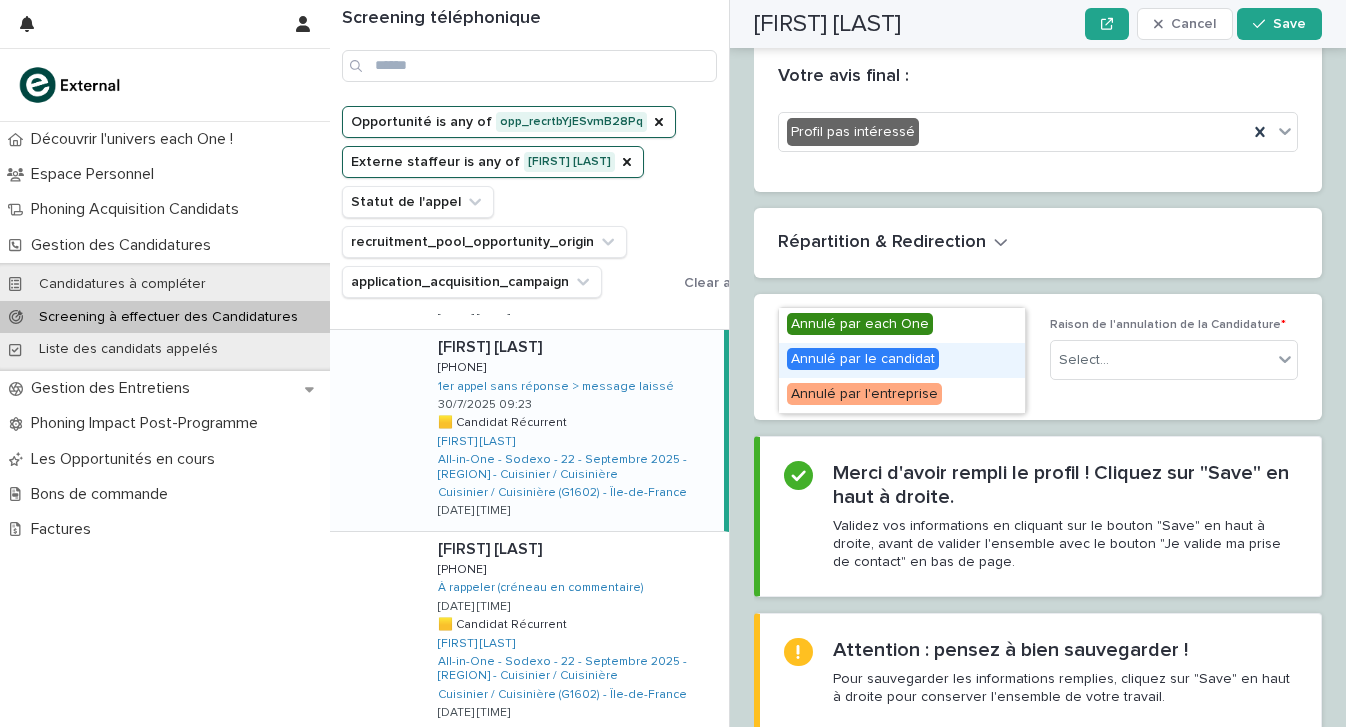 click on "Annulé par le candidat" at bounding box center (863, 359) 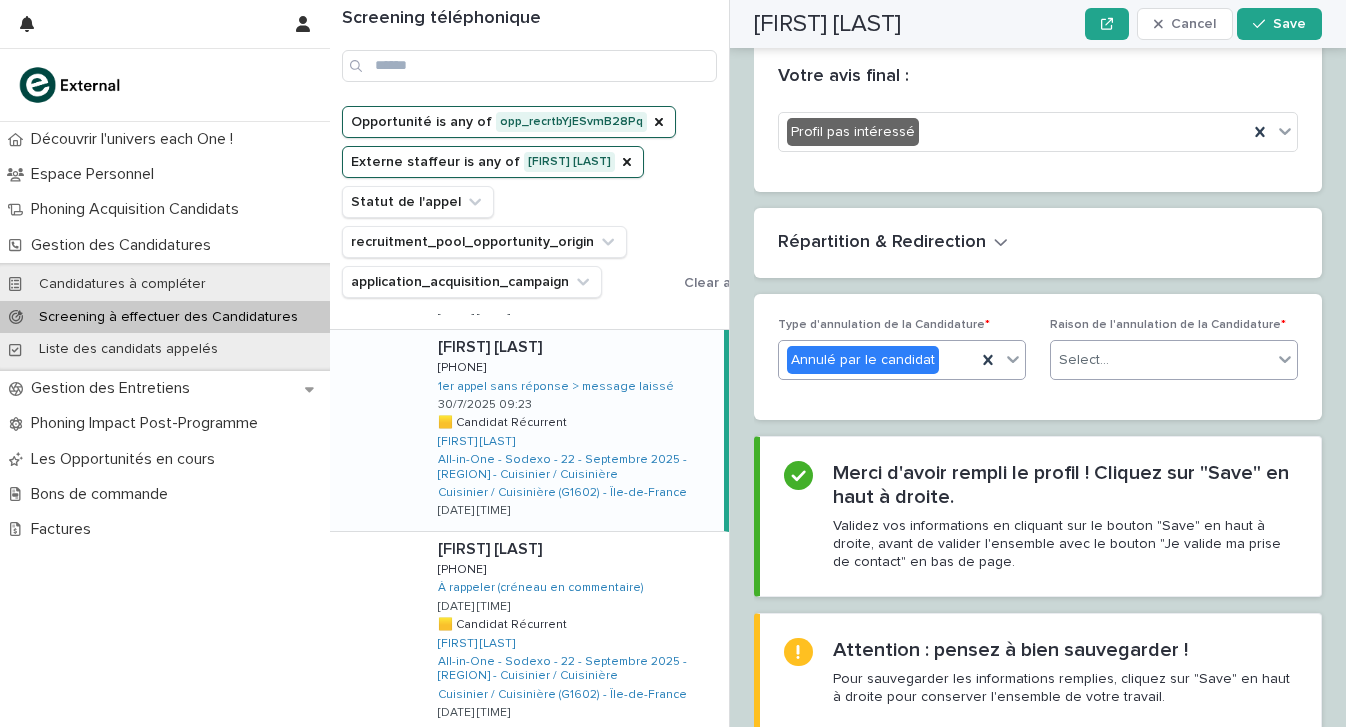 click on "Select..." at bounding box center [1161, 360] 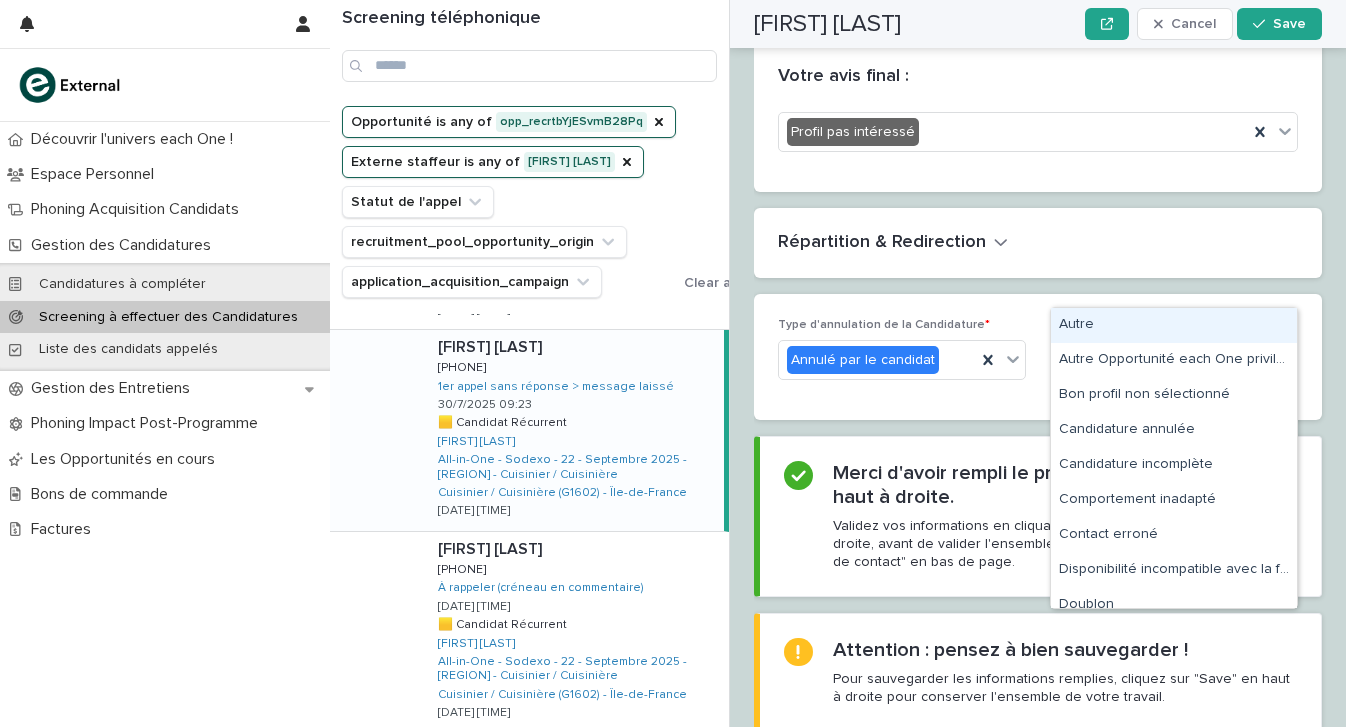 scroll, scrollTop: 3469, scrollLeft: 0, axis: vertical 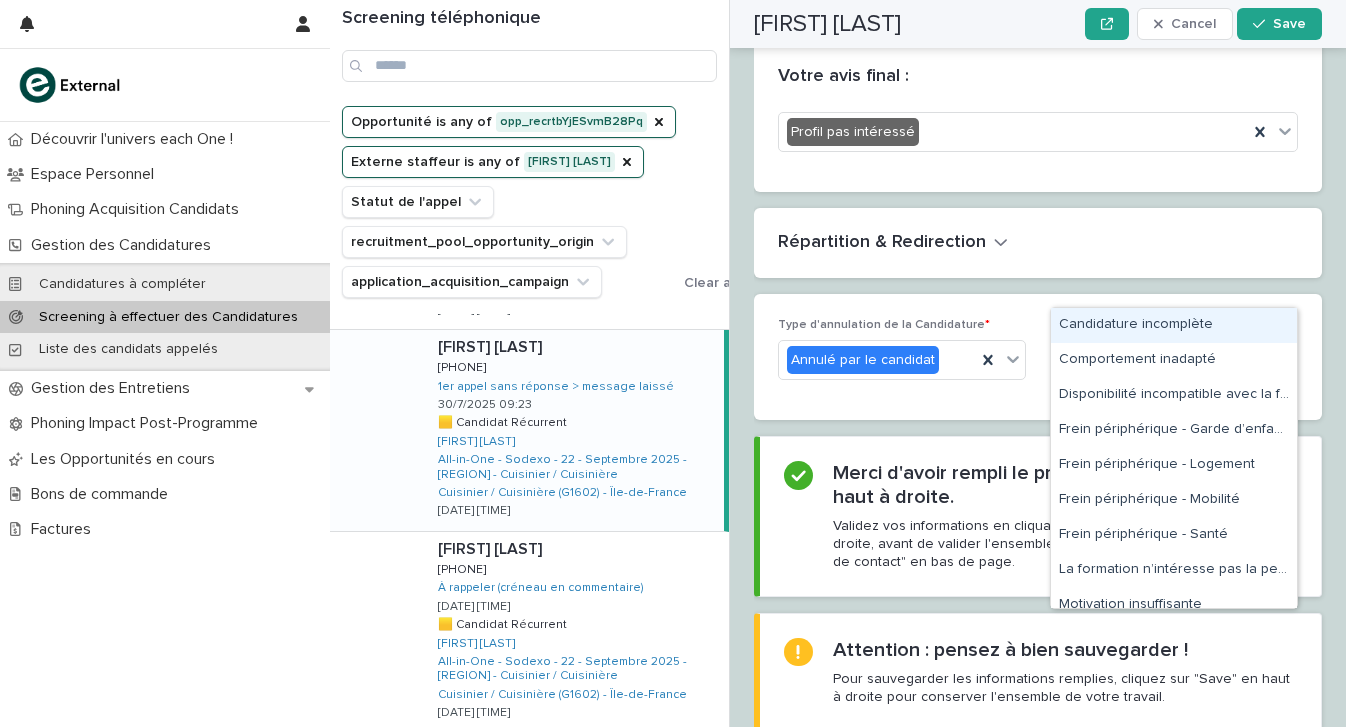 type on "****" 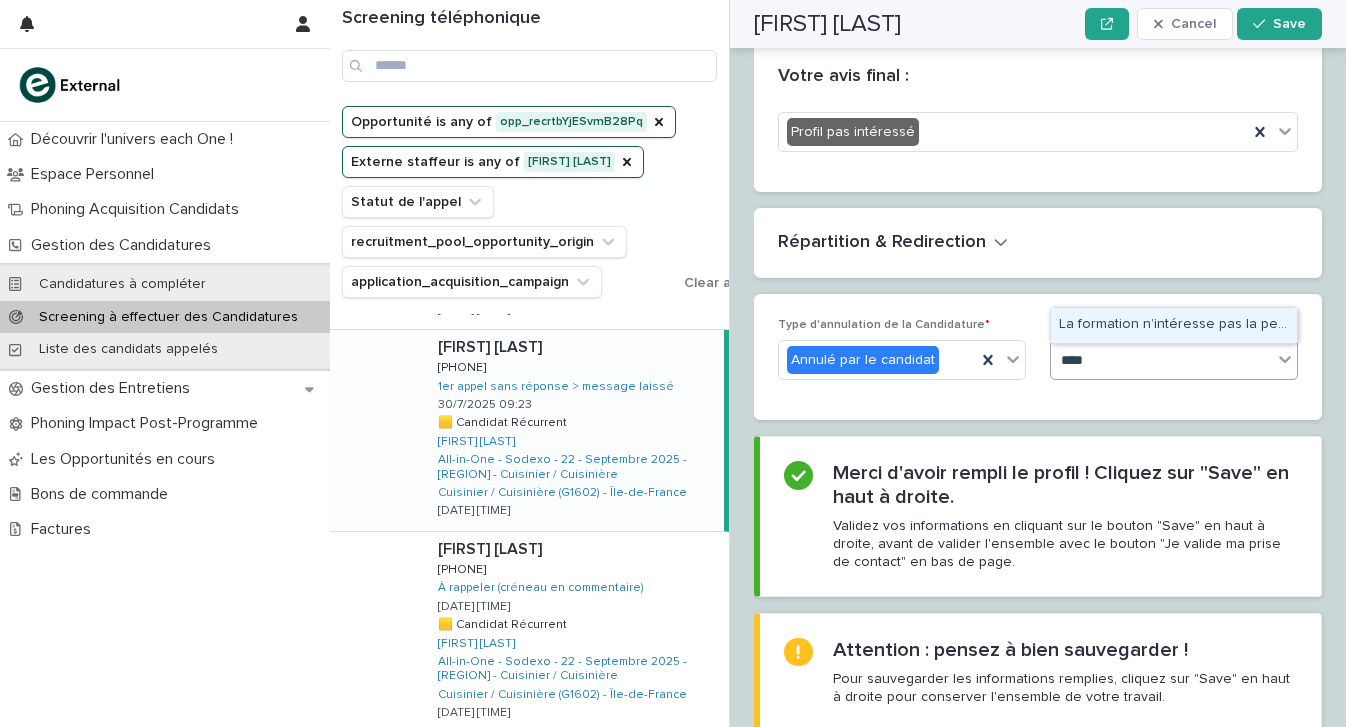 click on "La formation n’intéresse pas la personne" at bounding box center (1174, 325) 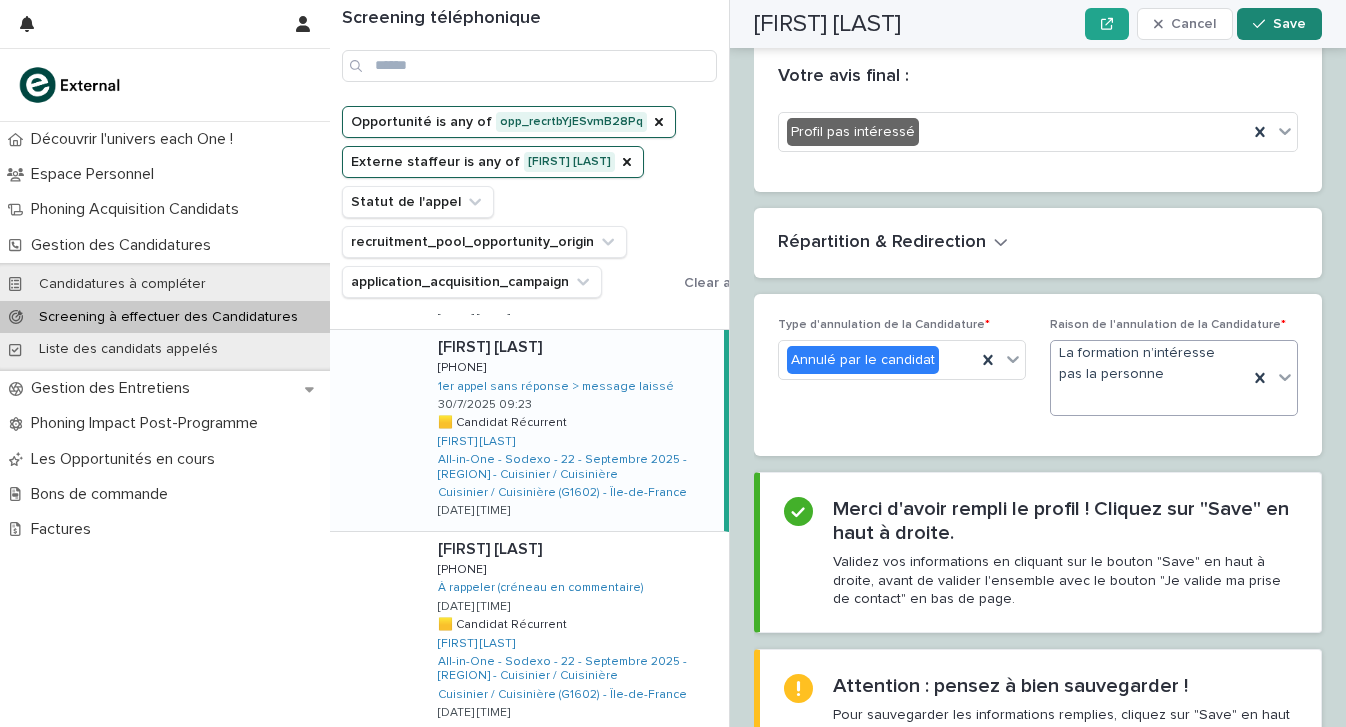 click on "Save" at bounding box center [1289, 24] 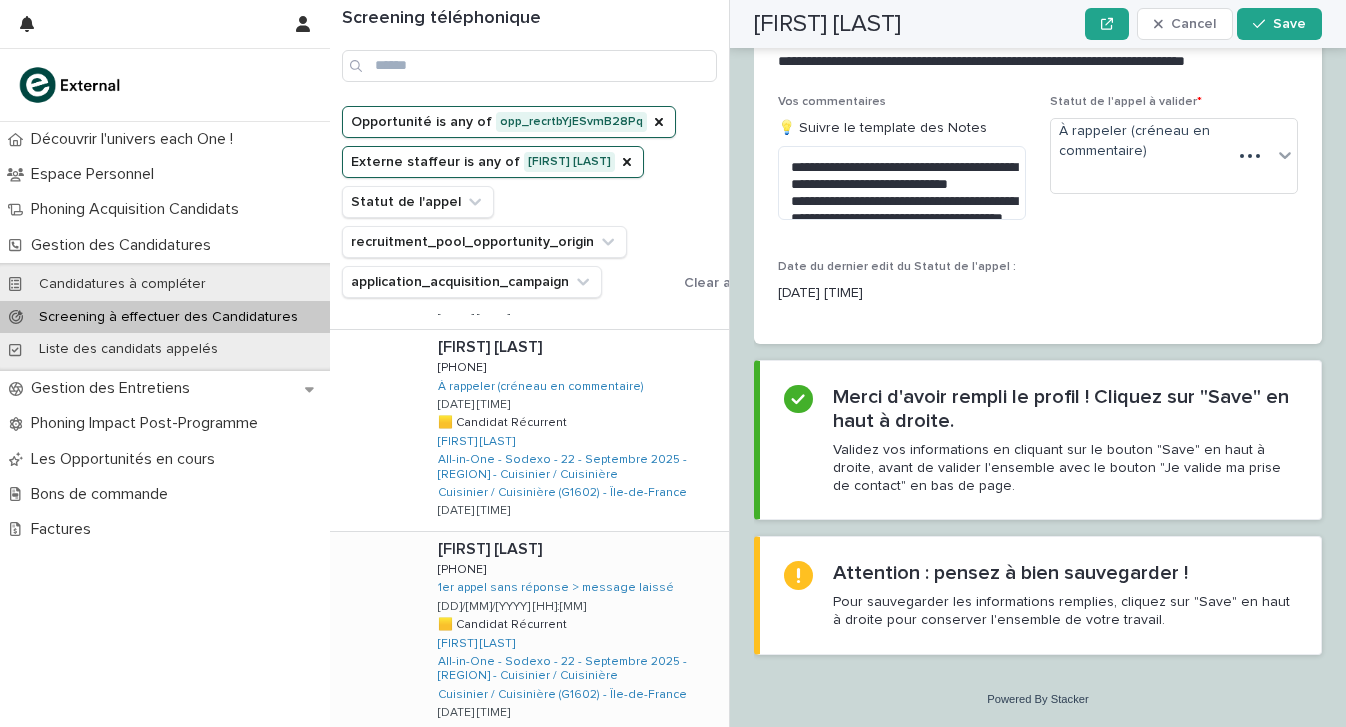 scroll, scrollTop: 2460, scrollLeft: 0, axis: vertical 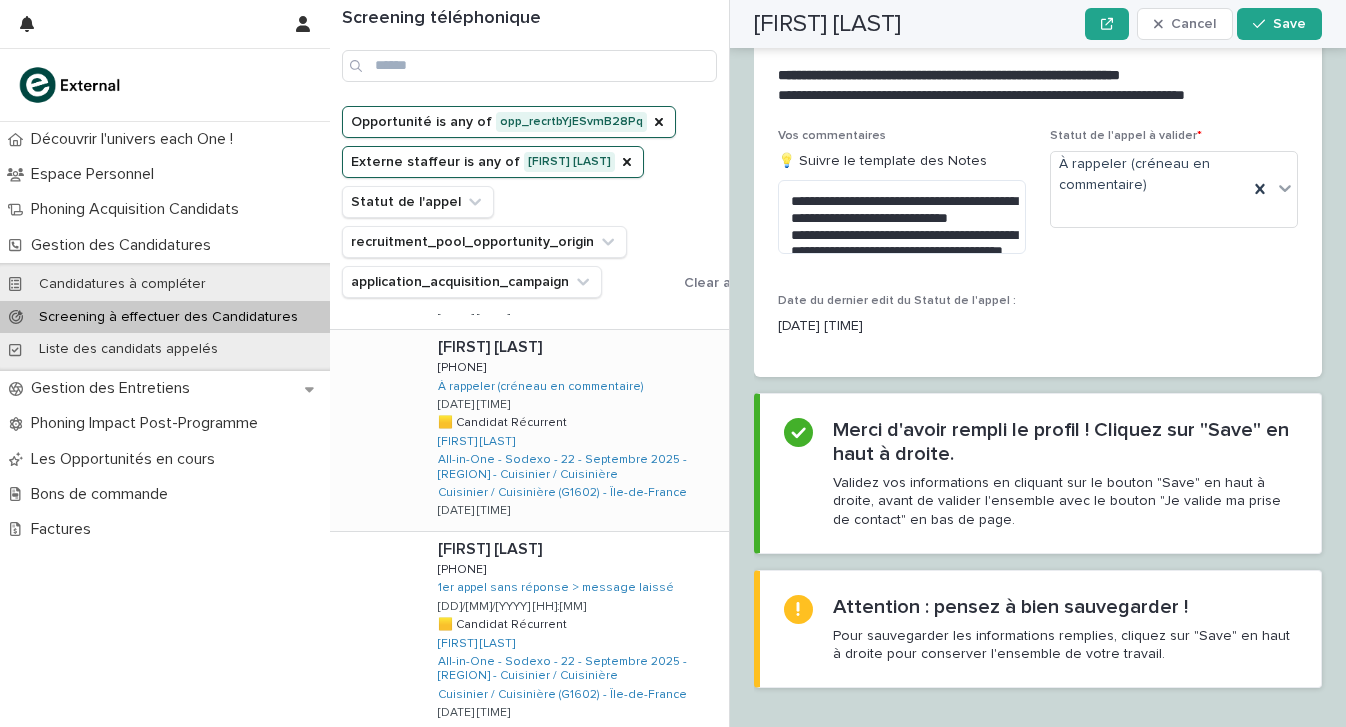 click on "[FIRST] [LAST] [FIRST] [LAST]  [PHONE] [PHONE]  À rappeler (créneau en commentaire)   [DATE] [TIME] 🟨 Candidat Récurrent 🟨 Candidat Récurrent  [FIRST] [LAST]   All-in-One - Sodexo - 22 - Septembre 2025 - IDF - Cuisinier / Cuisinière   Cuisinier / Cuisinière (G1602) - Île-de-France   [DATE] [TIME]" at bounding box center [575, 430] 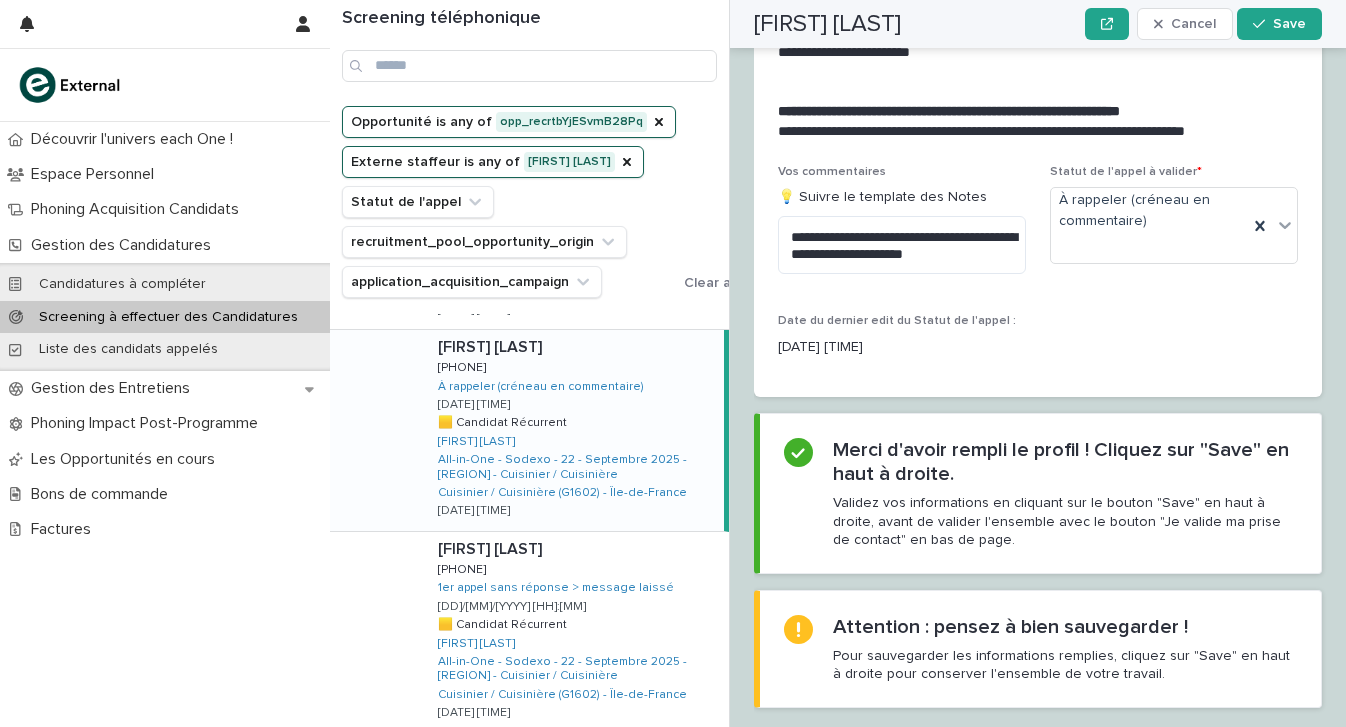scroll, scrollTop: 2909, scrollLeft: 0, axis: vertical 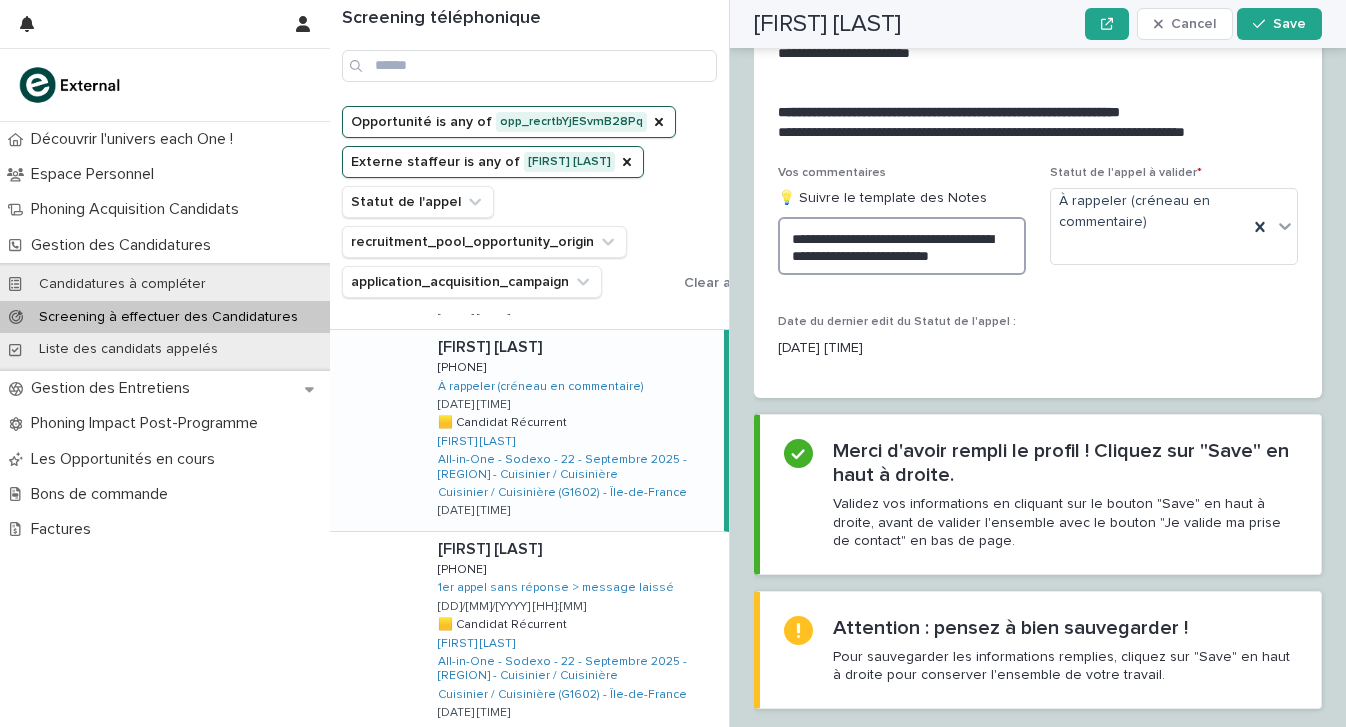 click on "**********" at bounding box center [902, 246] 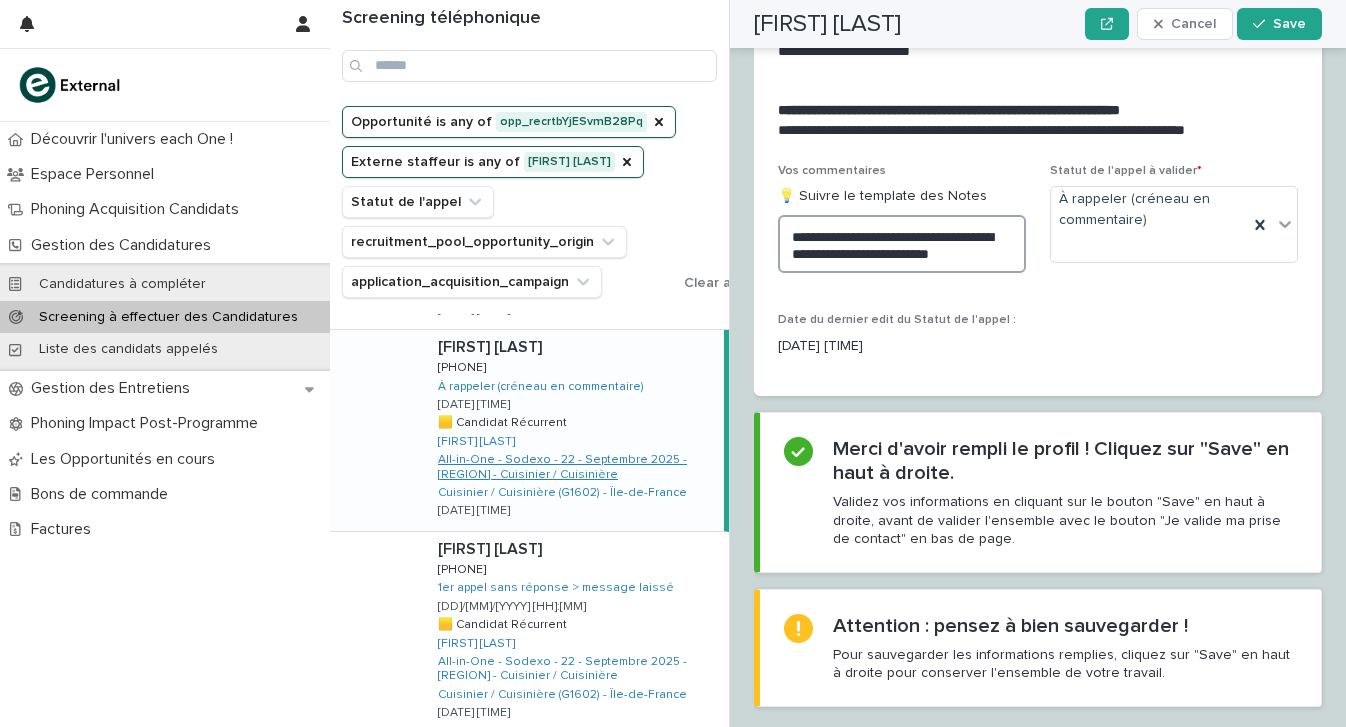 scroll, scrollTop: 2909, scrollLeft: 0, axis: vertical 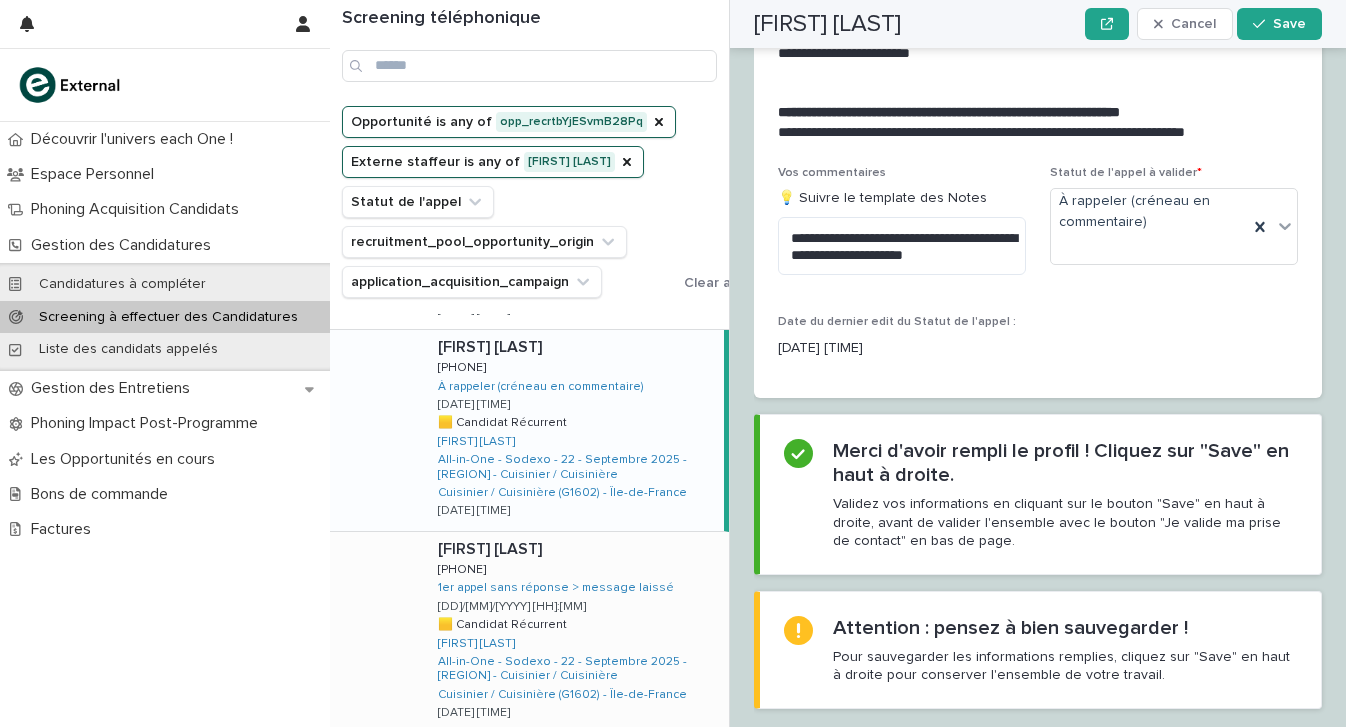click at bounding box center (579, 549) 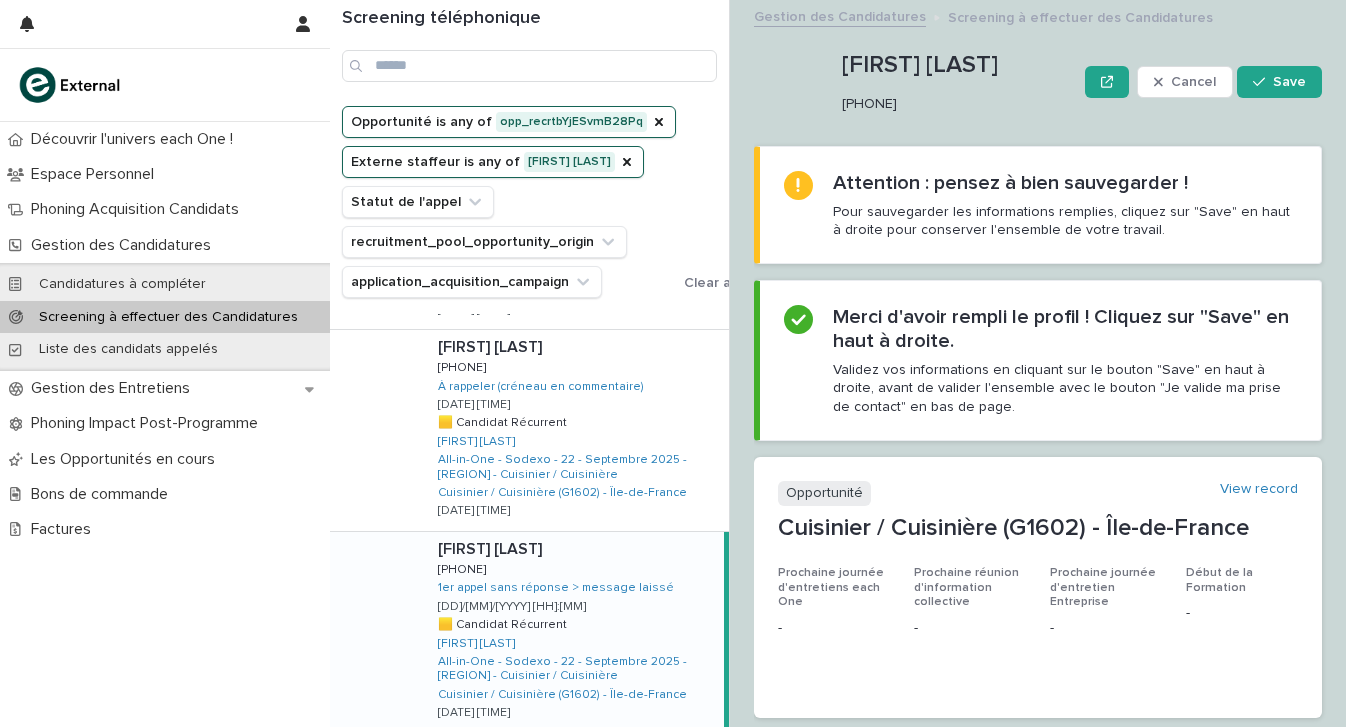 scroll, scrollTop: 0, scrollLeft: 0, axis: both 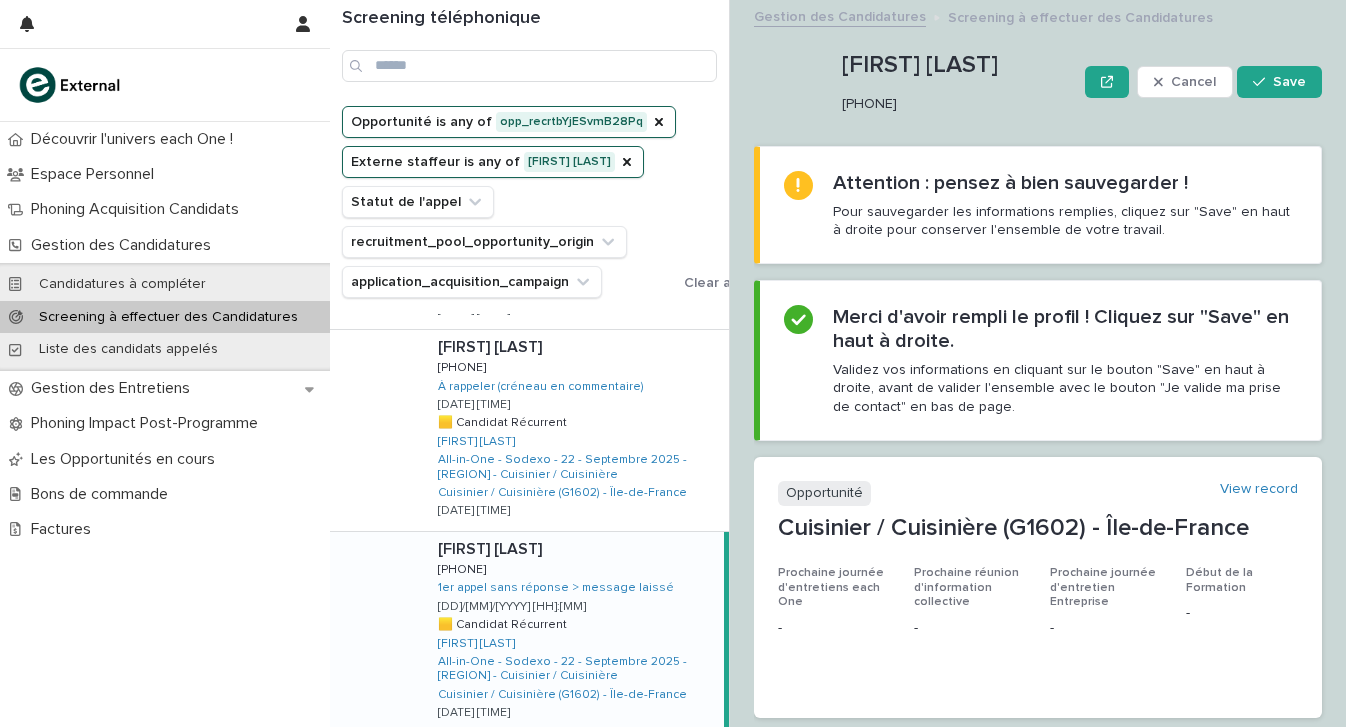 click on "[PHONE]" at bounding box center [955, 104] 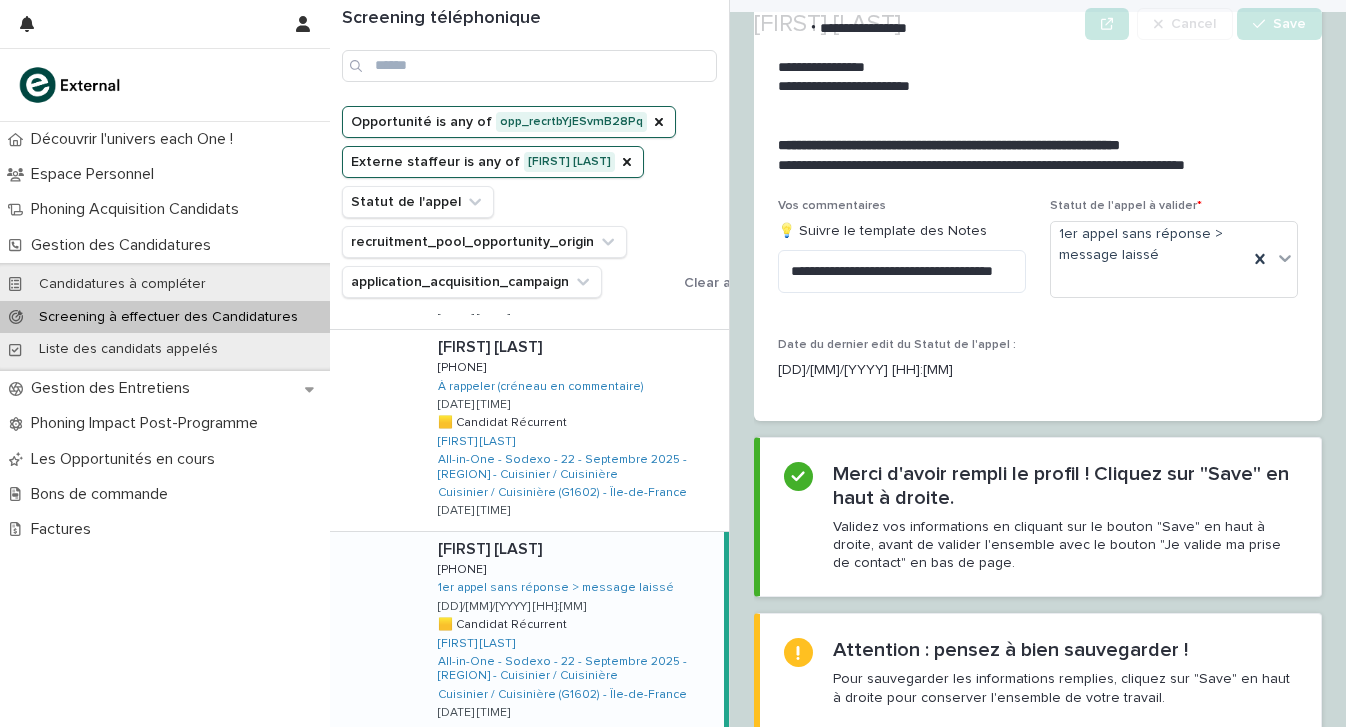 scroll, scrollTop: 2917, scrollLeft: 0, axis: vertical 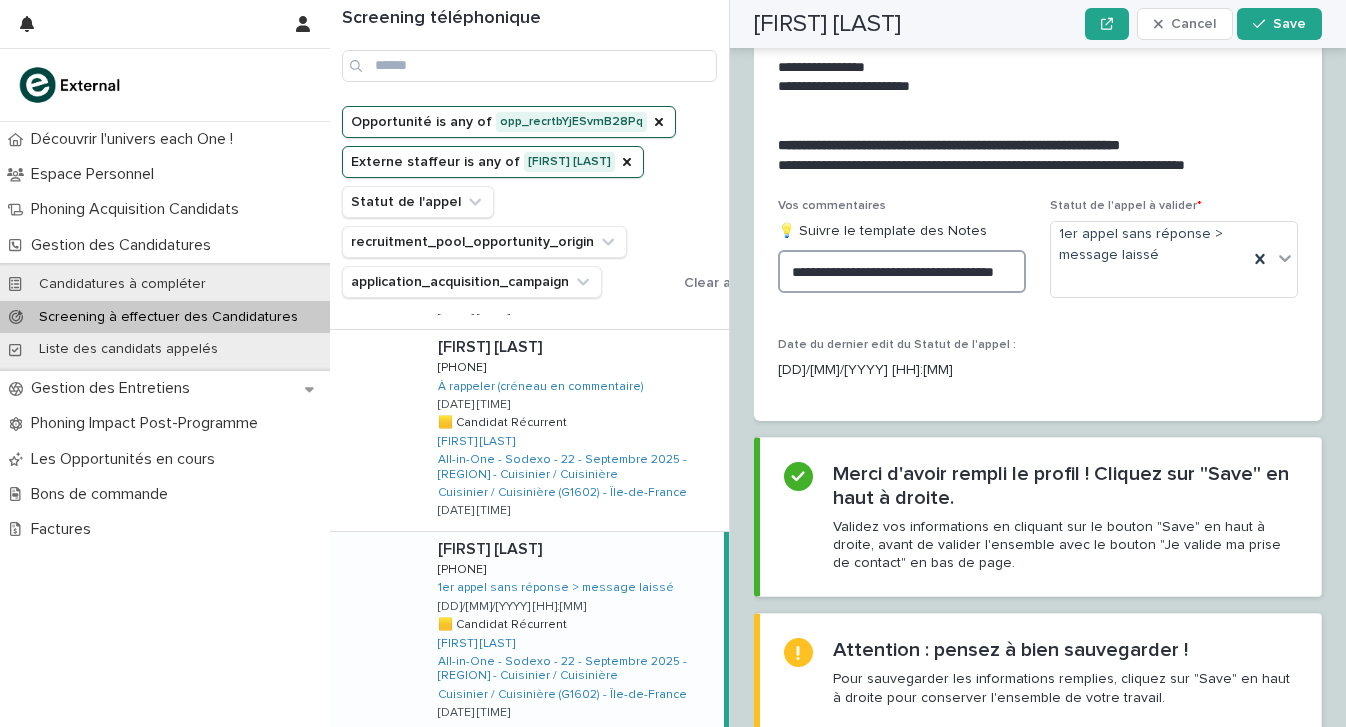 click on "**********" at bounding box center [902, 271] 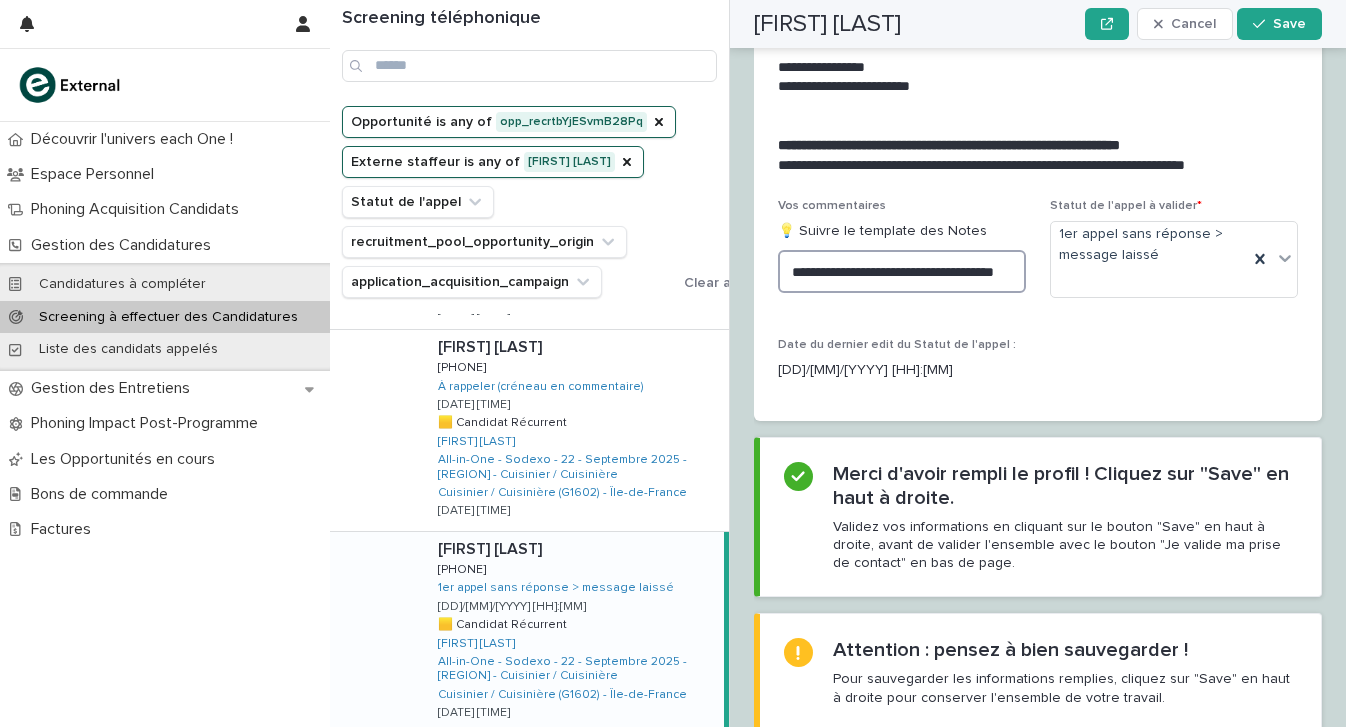 click on "**********" at bounding box center [902, 271] 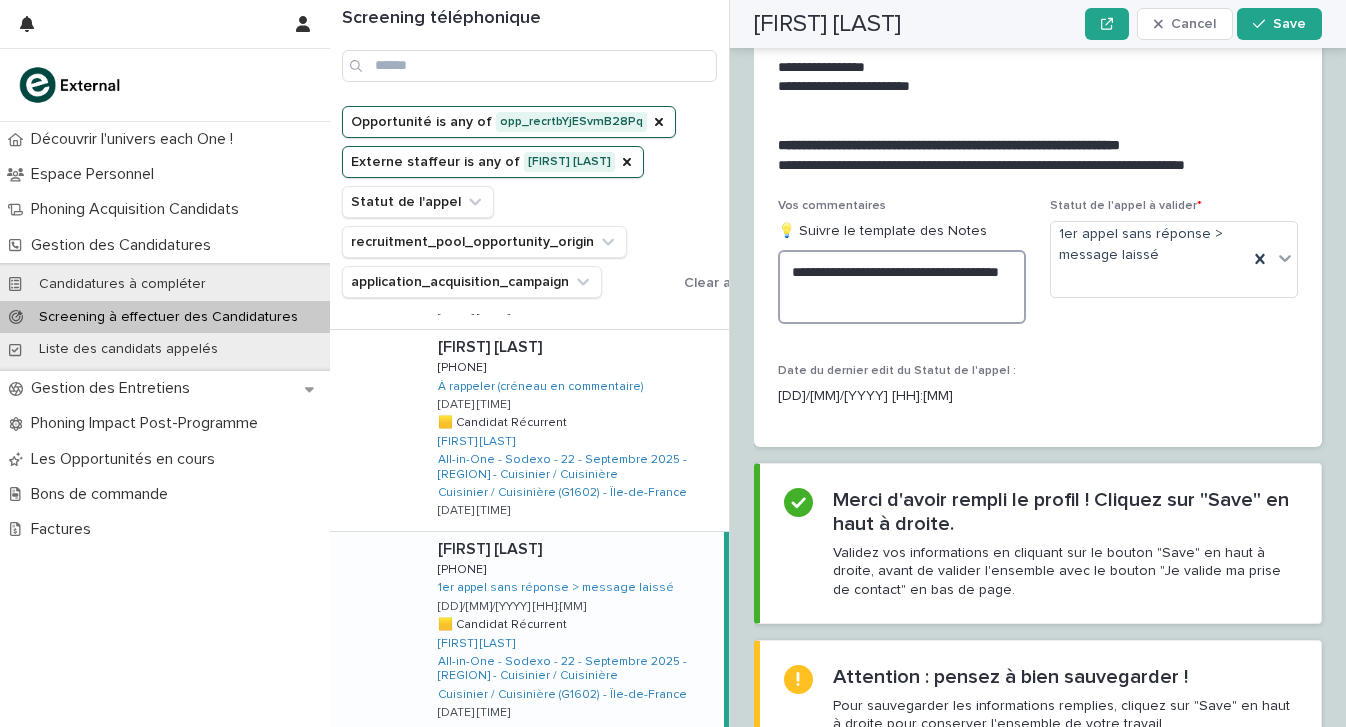 paste on "**********" 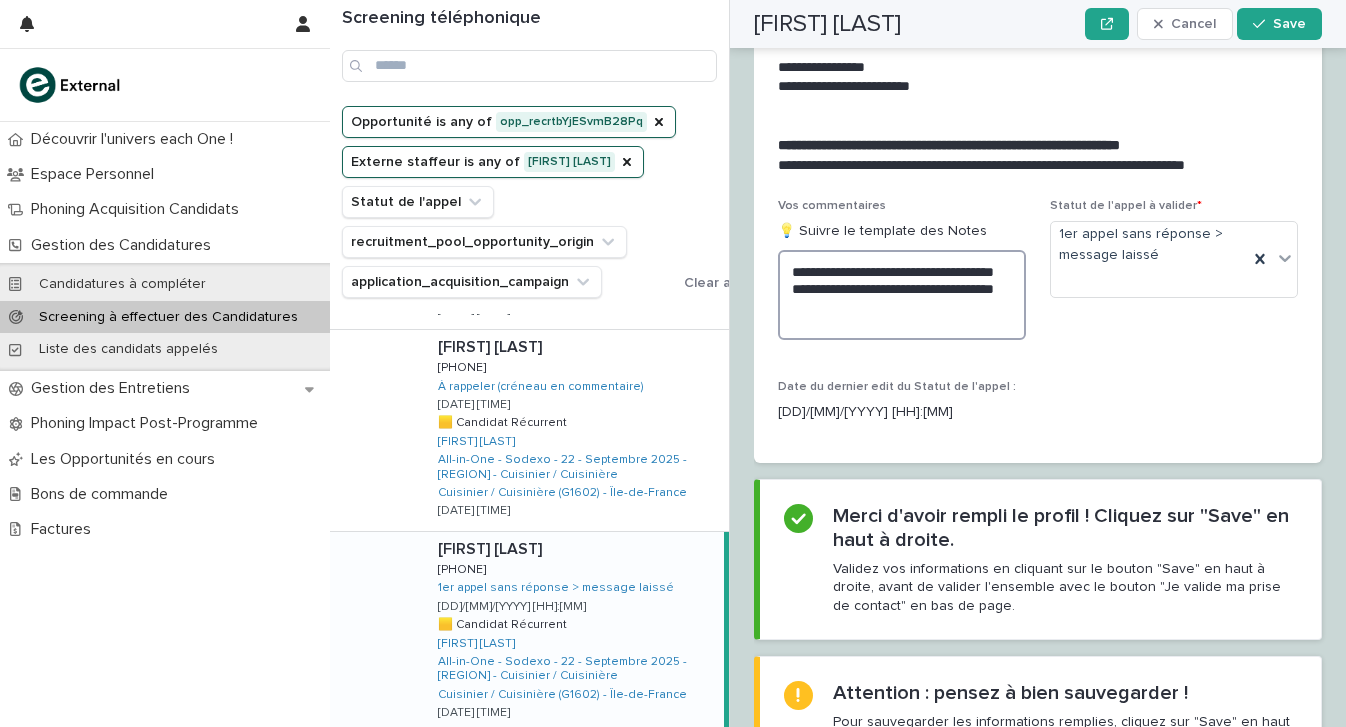 click on "**********" at bounding box center (902, 295) 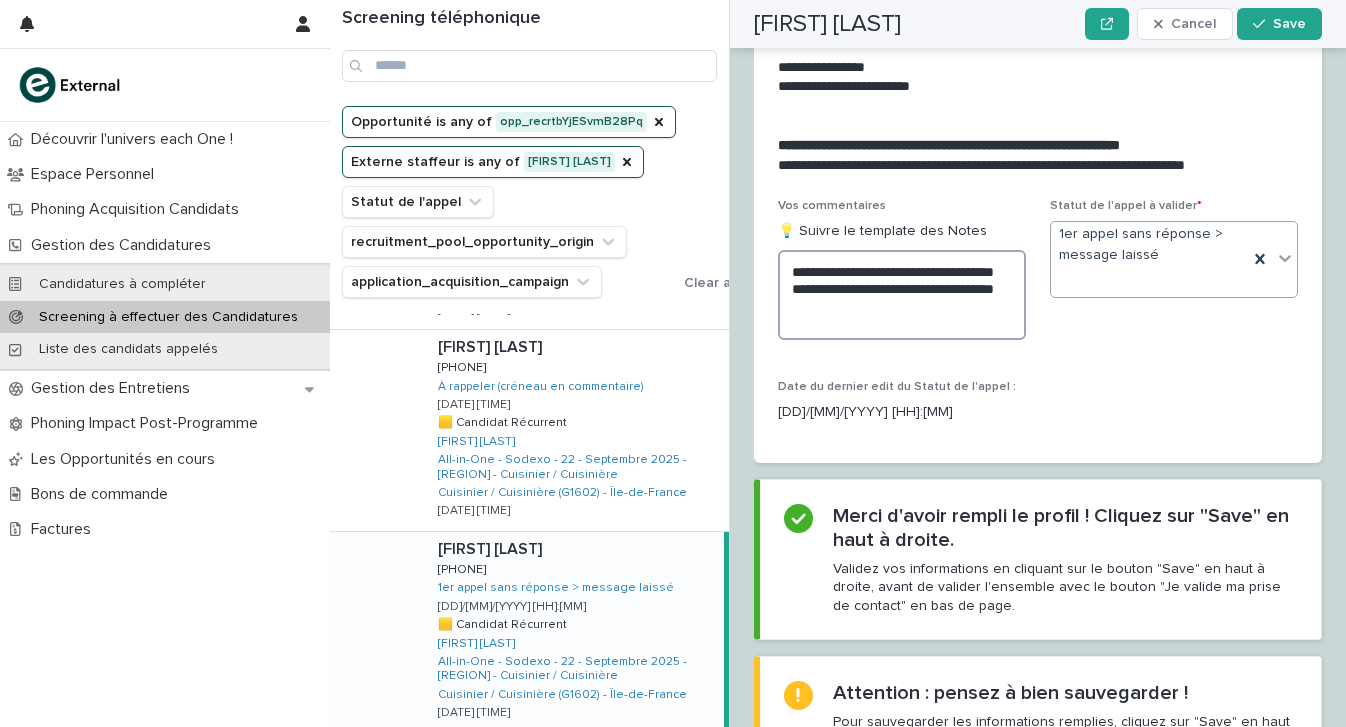 type on "**********" 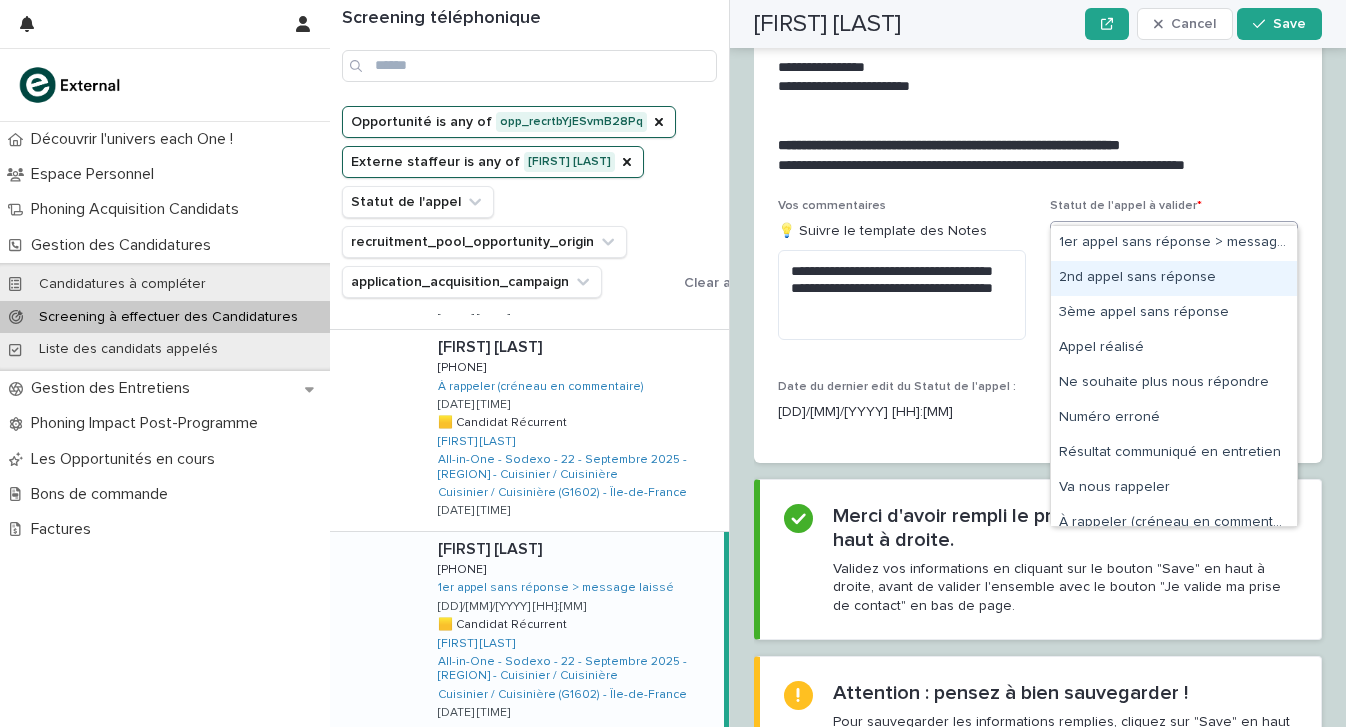 click on "2nd appel sans réponse" at bounding box center [1174, 278] 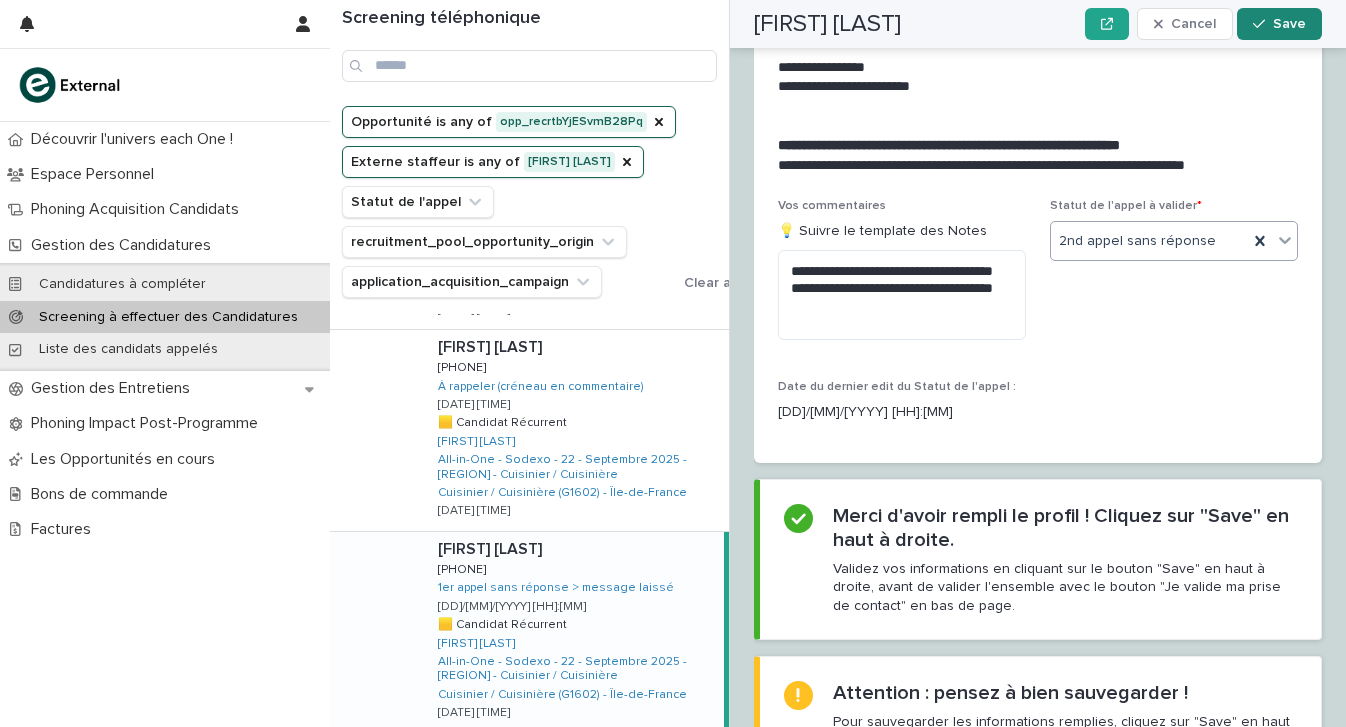 click on "Save" at bounding box center [1279, 24] 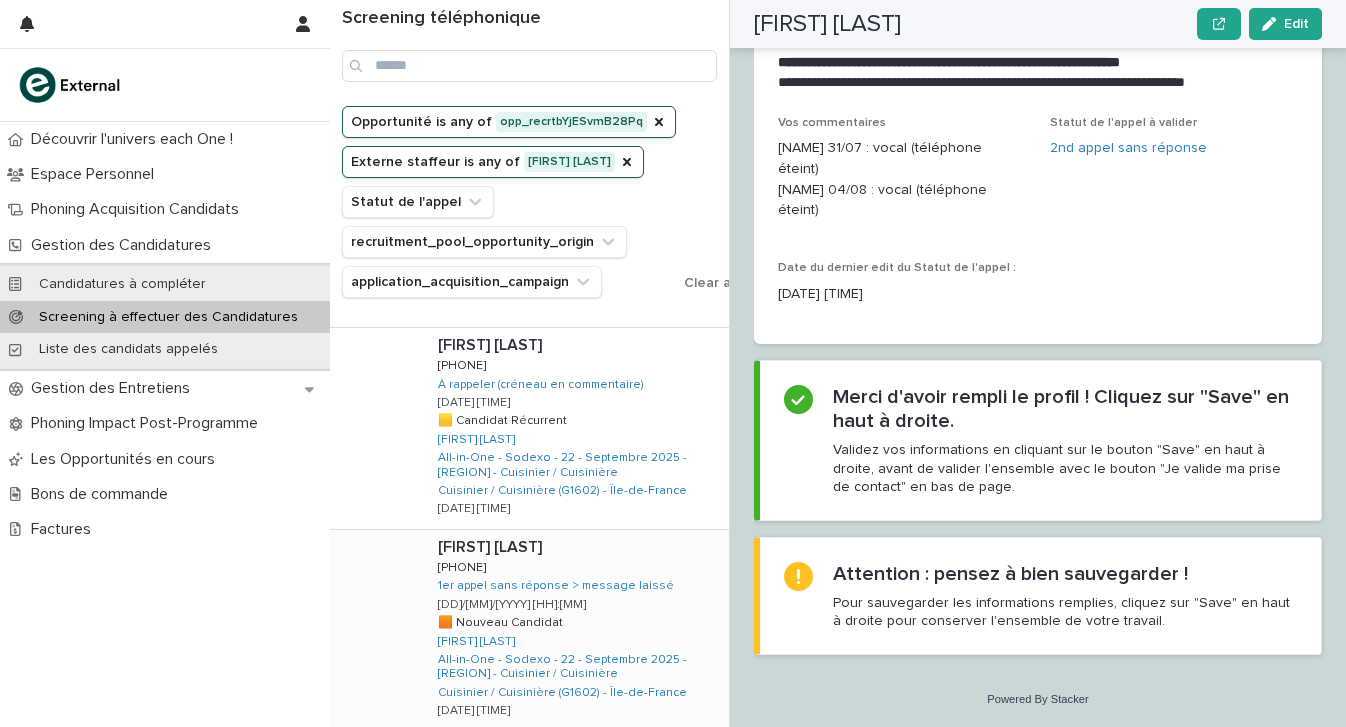 scroll, scrollTop: 790, scrollLeft: 0, axis: vertical 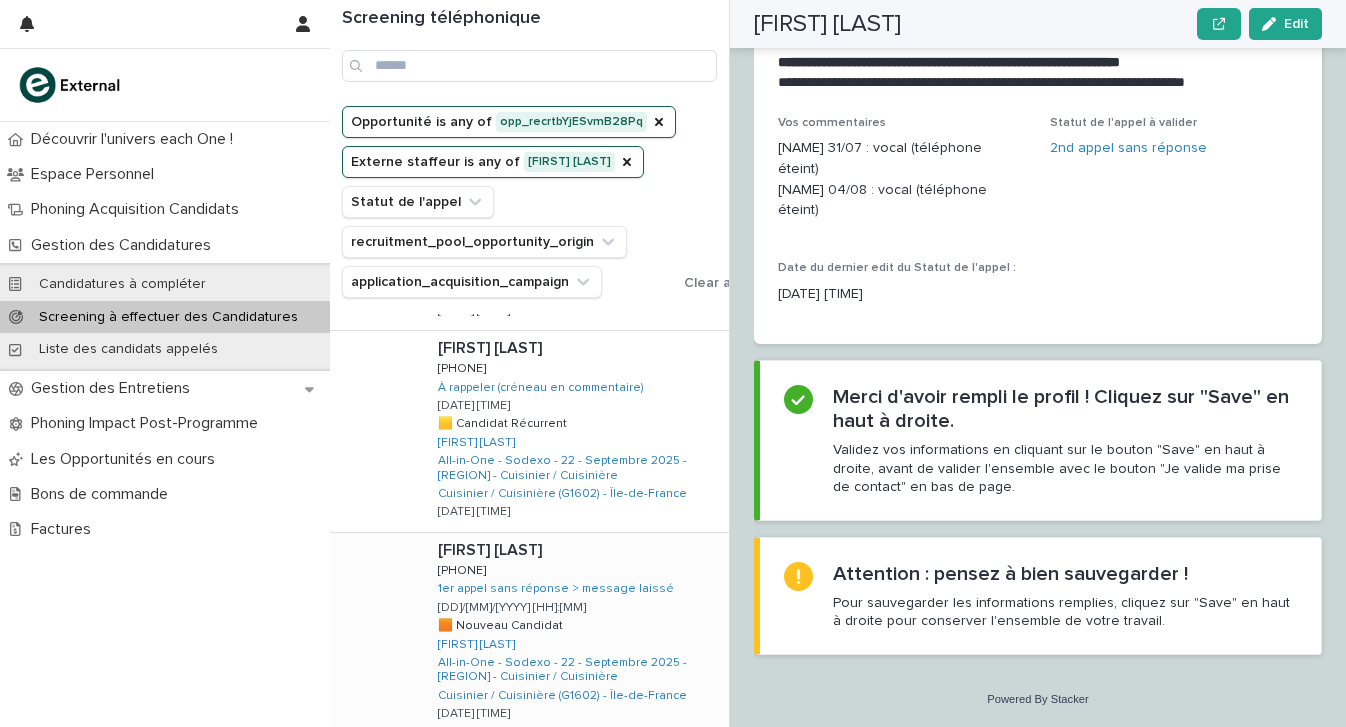 click on "[FIRST] [LAST] [FIRST] [LAST]   [PHONE] [PHONE]   1er appel sans réponse > message laissé   [DATE] [TIME] 🟧 Nouveau Candidat 🟧 Nouveau Candidat   [NAME] [LAST]   All-in-One - Sodexo - 22 - Septembre 2025 - [REGION] - Cuisinier / Cuisinière   Cuisinier / Cuisinière (G1602) - [REGION]   [DATE] [TIME]" at bounding box center [575, 633] 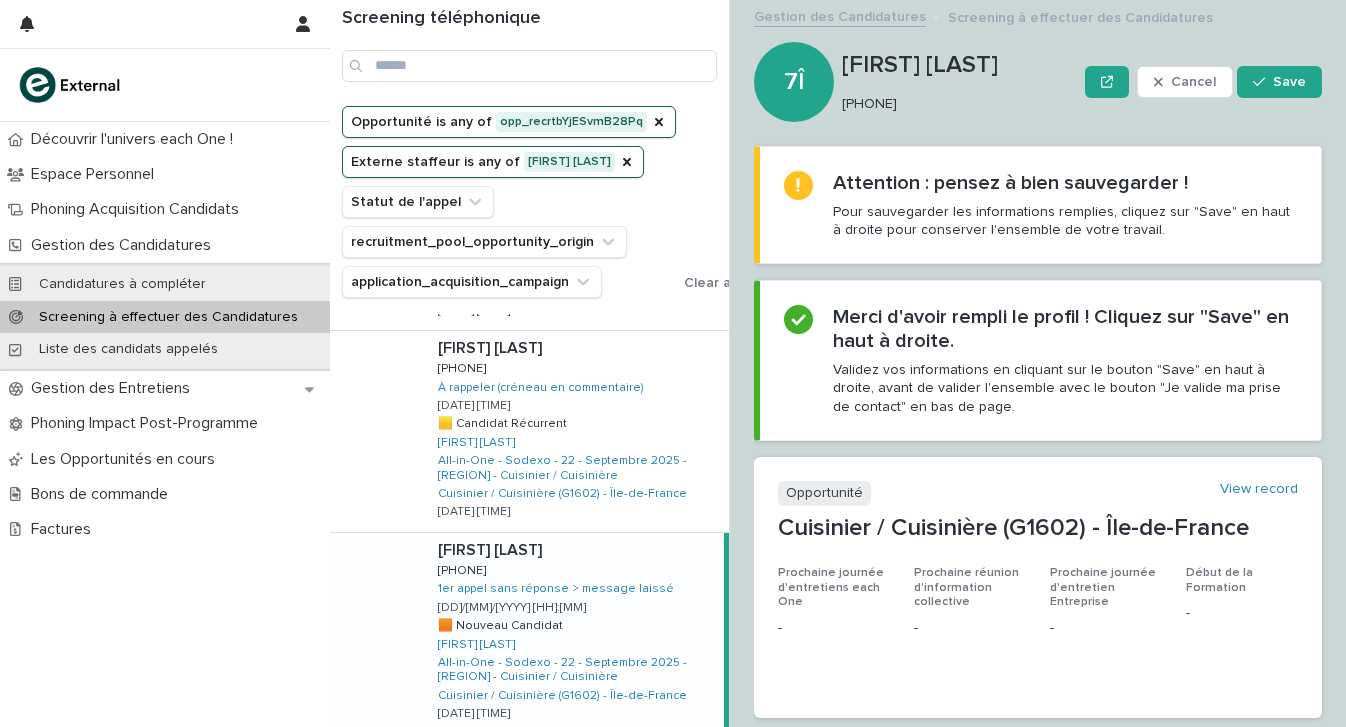 scroll, scrollTop: 0, scrollLeft: 0, axis: both 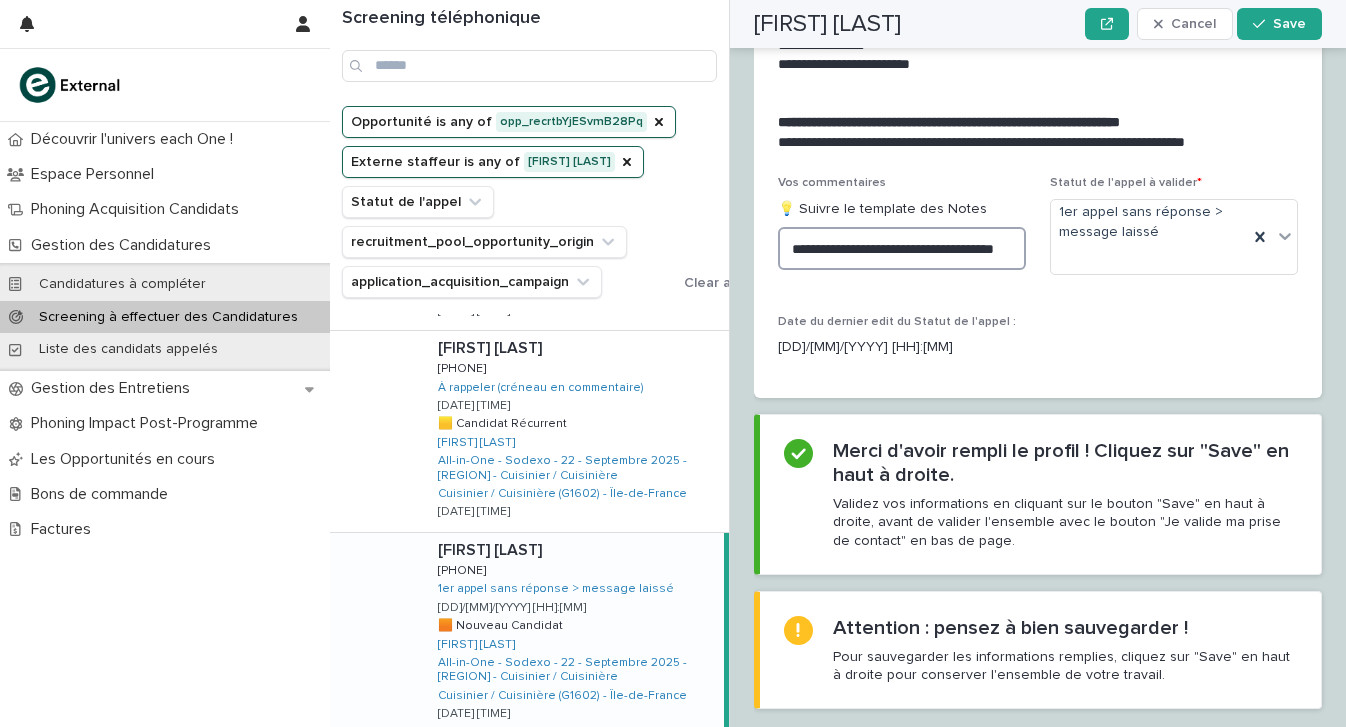 click on "**********" at bounding box center (902, 248) 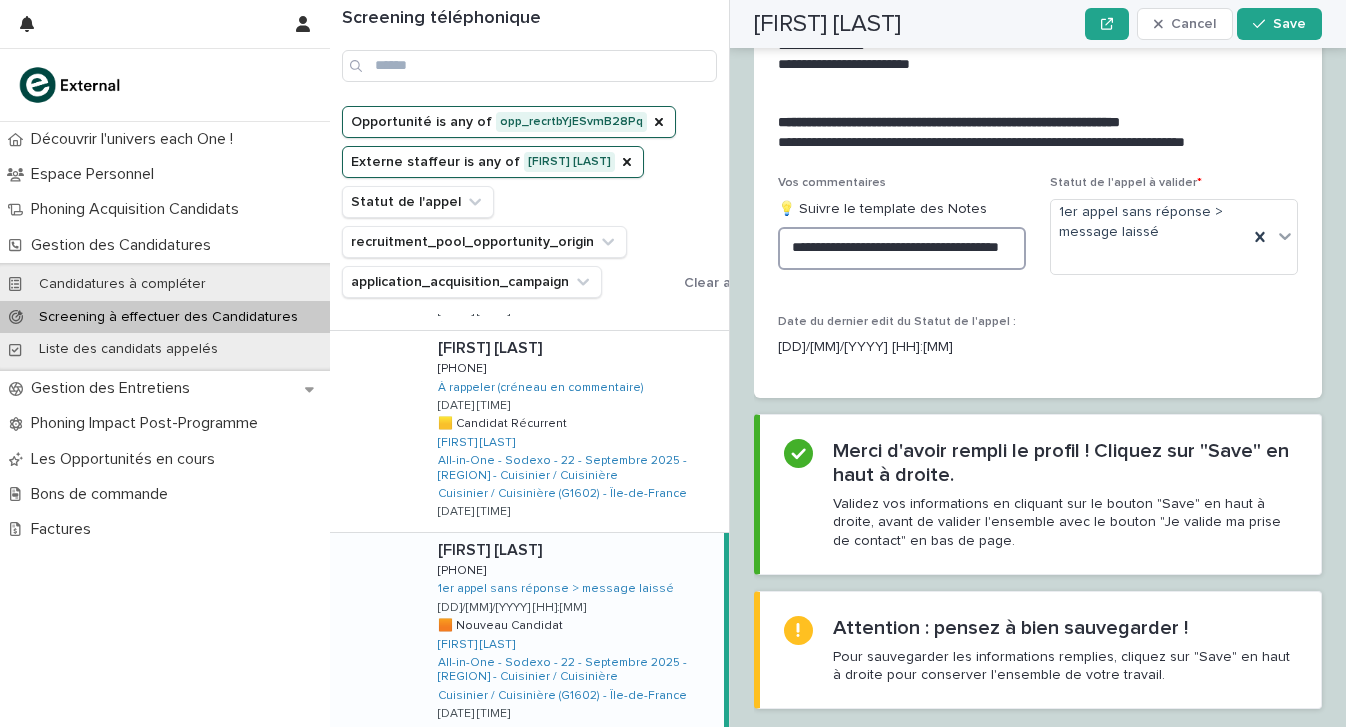 scroll, scrollTop: 2, scrollLeft: 0, axis: vertical 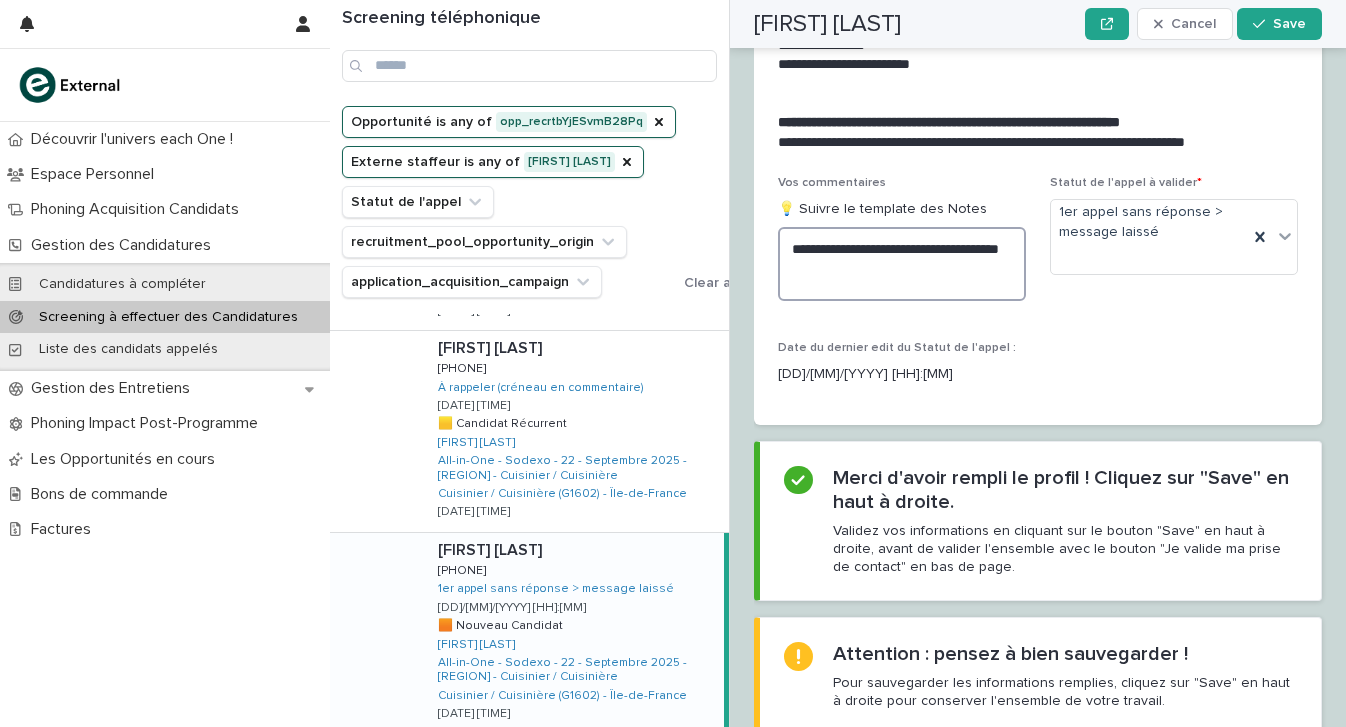 paste on "**********" 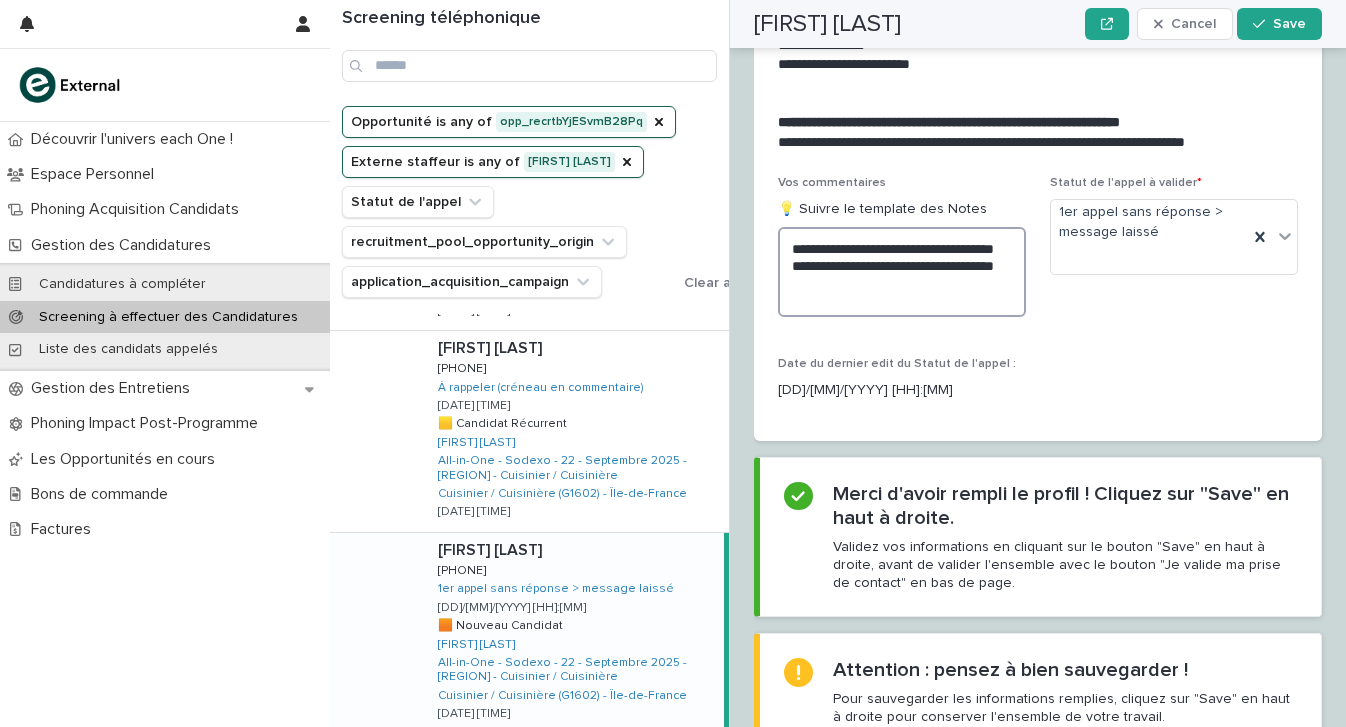 click on "**********" at bounding box center [902, 272] 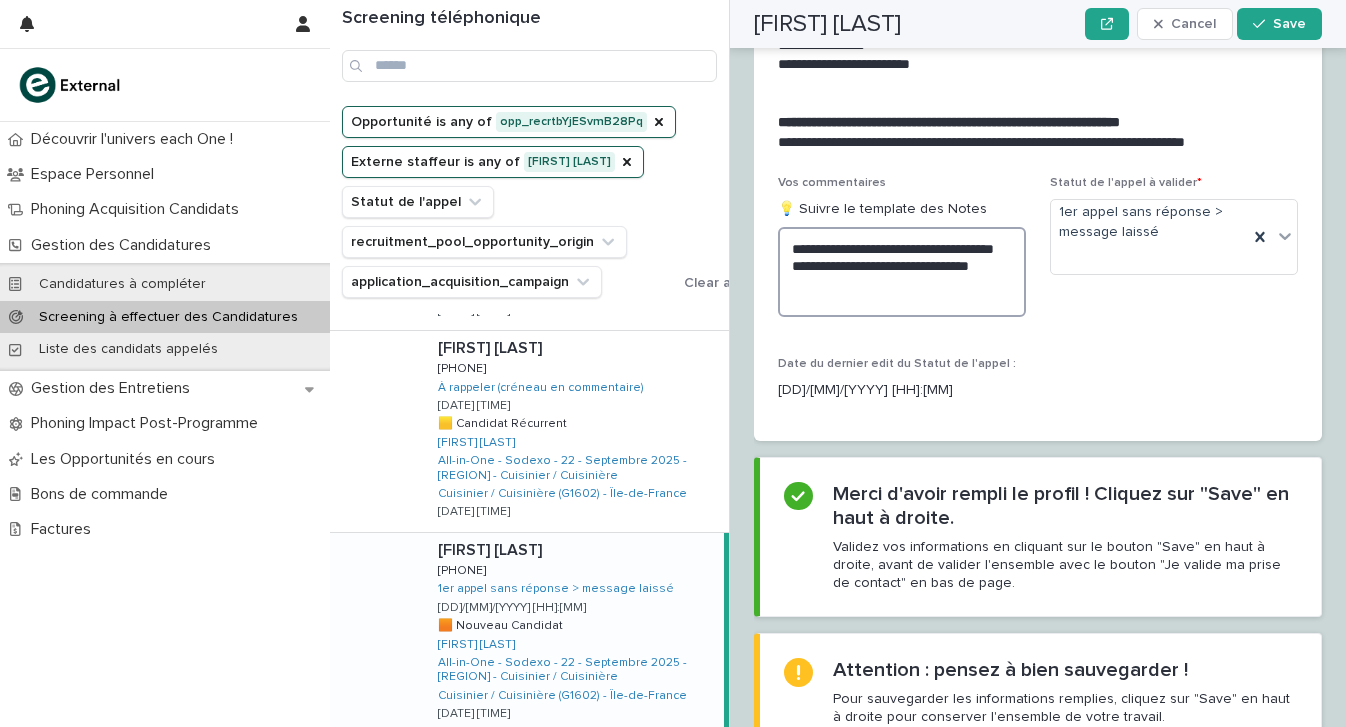 scroll, scrollTop: 0, scrollLeft: 0, axis: both 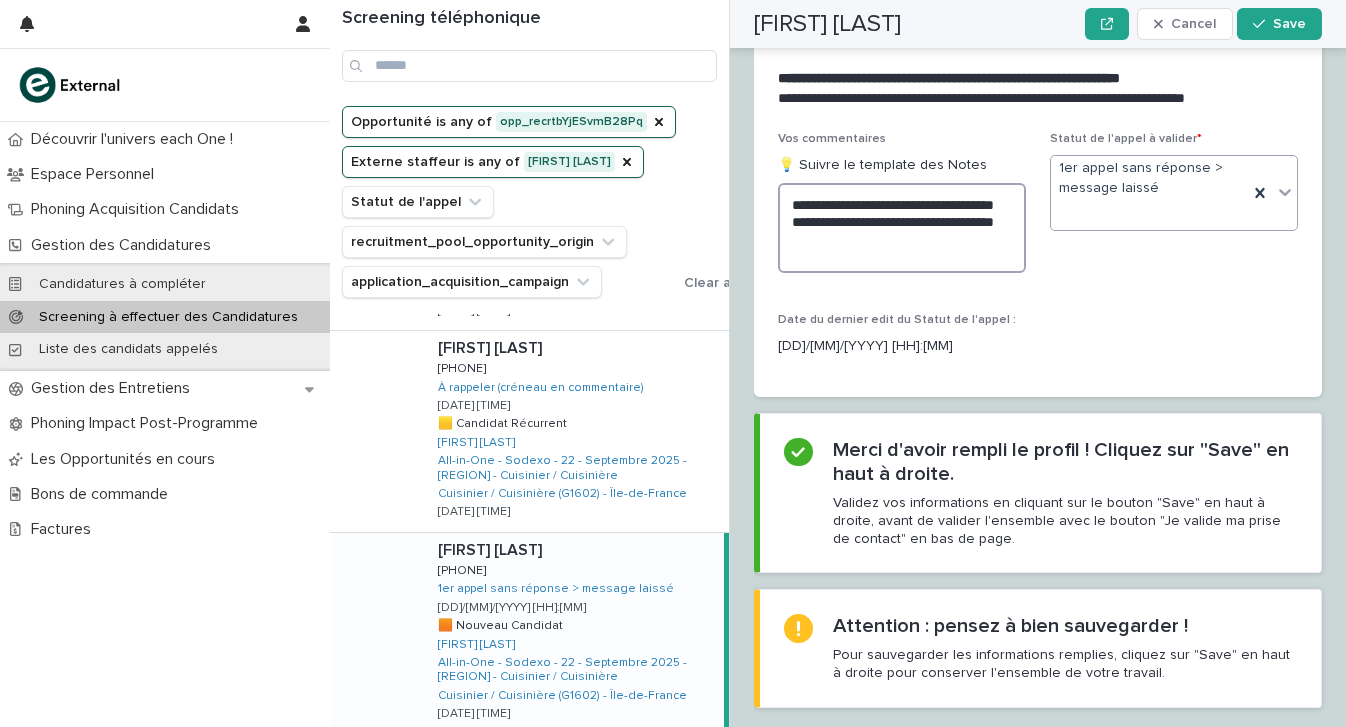 type on "**********" 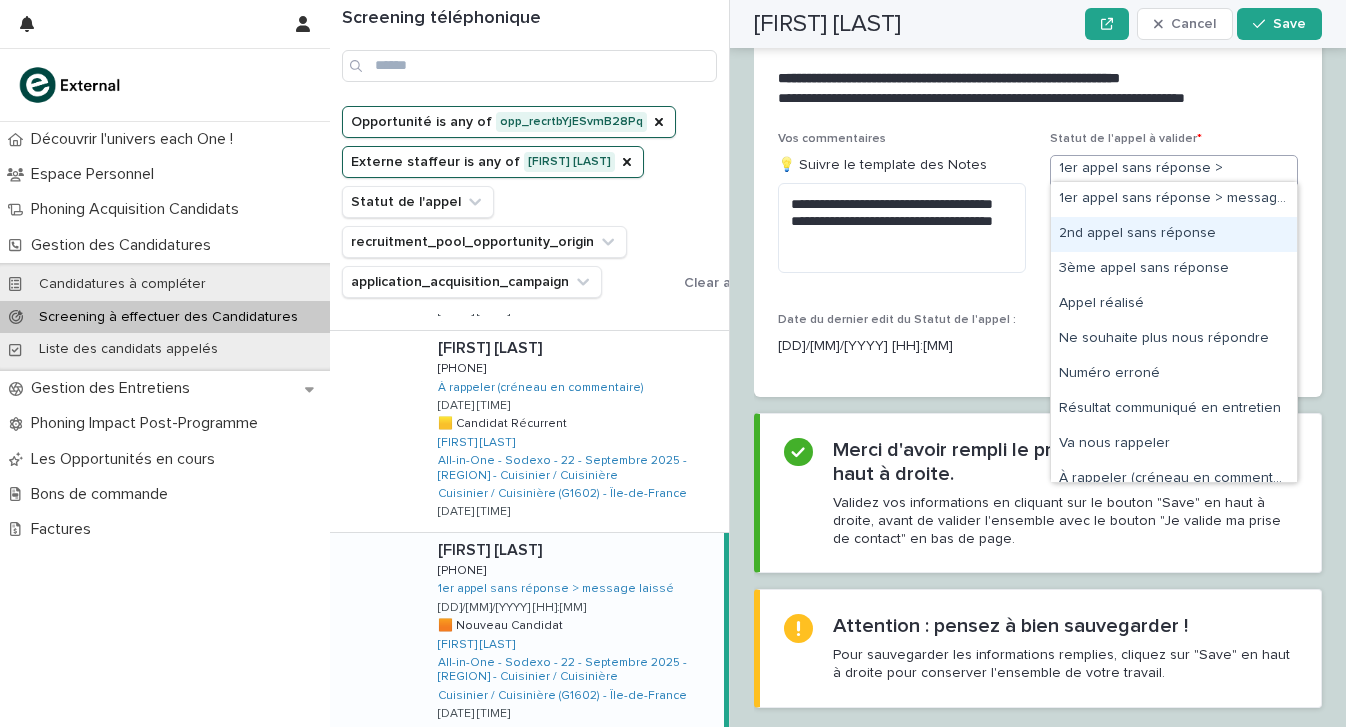 click on "2nd appel sans réponse" at bounding box center (1174, 234) 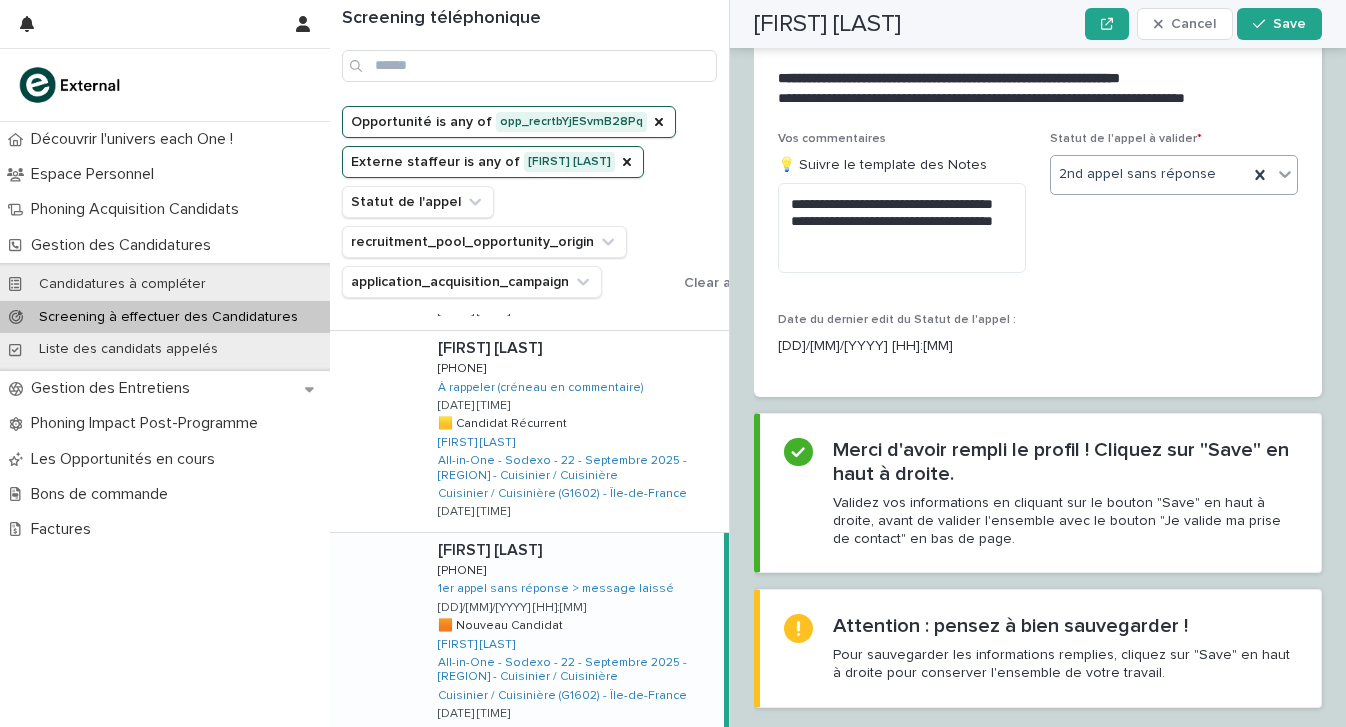scroll, scrollTop: 2415, scrollLeft: 0, axis: vertical 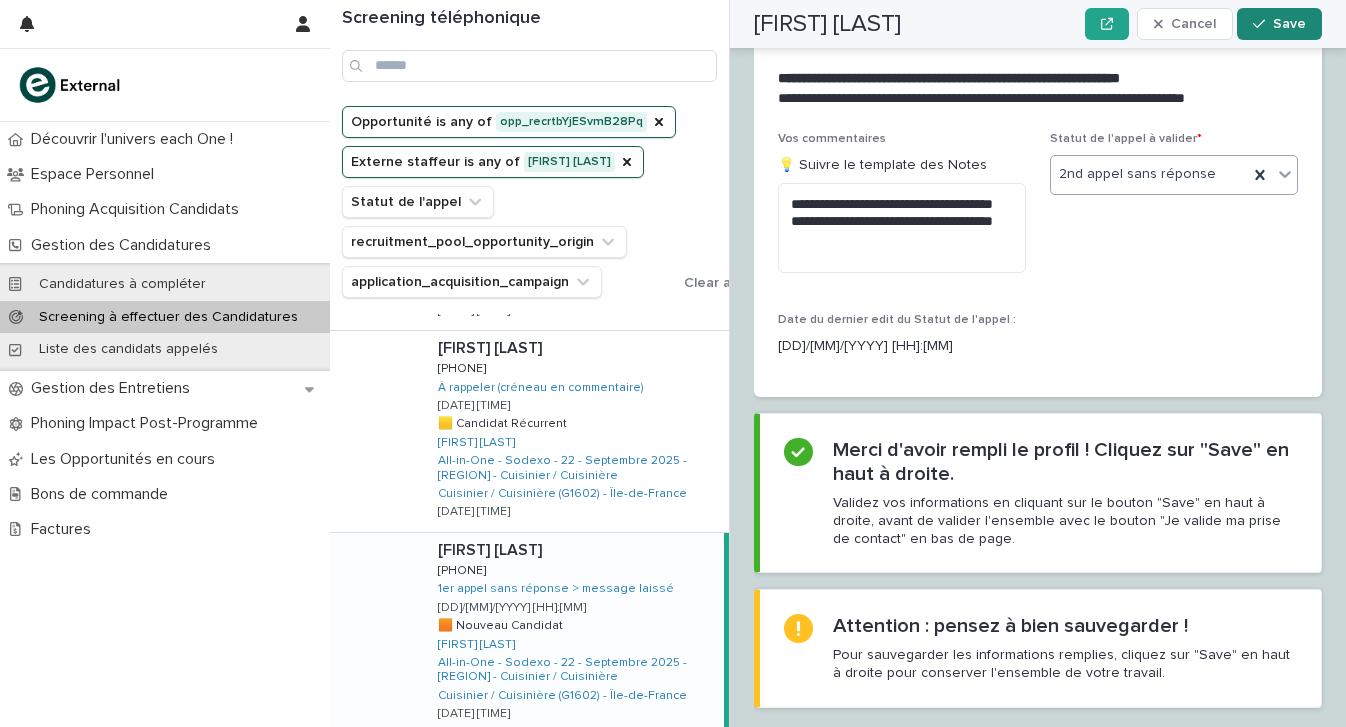 click on "Save" at bounding box center [1279, 24] 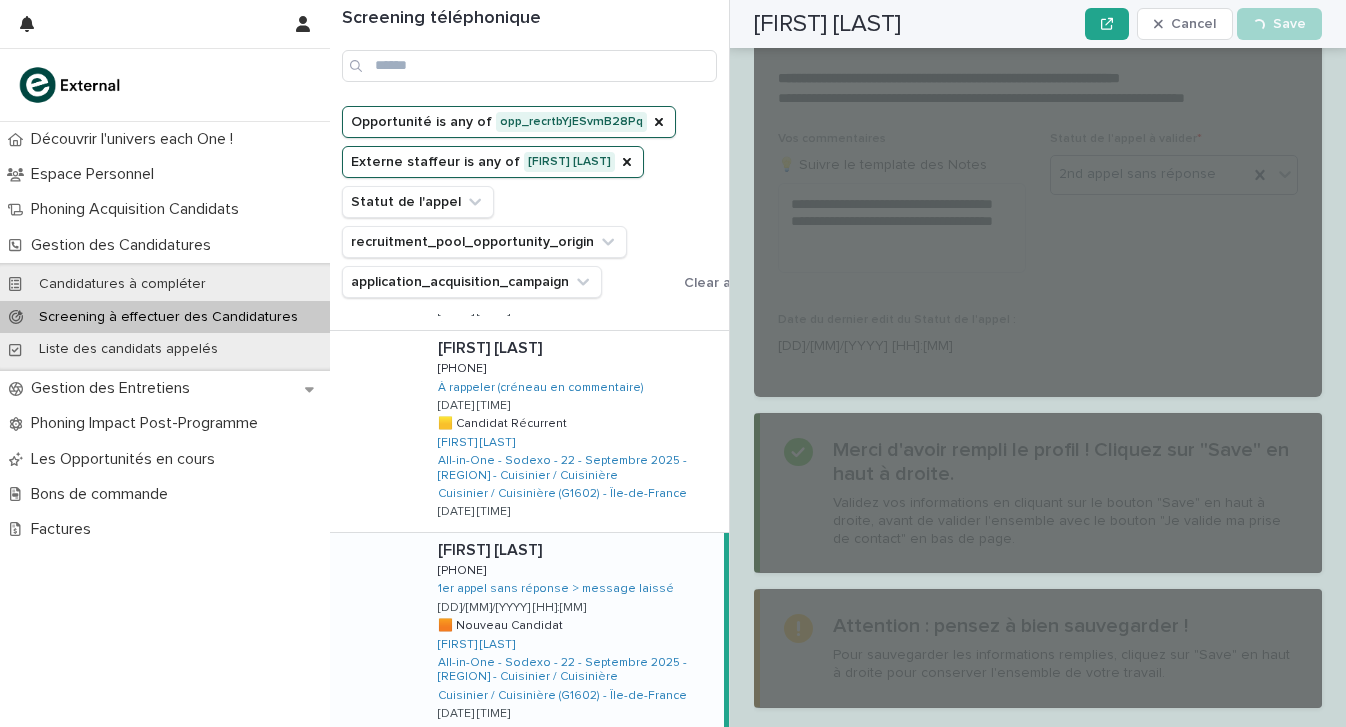 scroll, scrollTop: 2415, scrollLeft: 0, axis: vertical 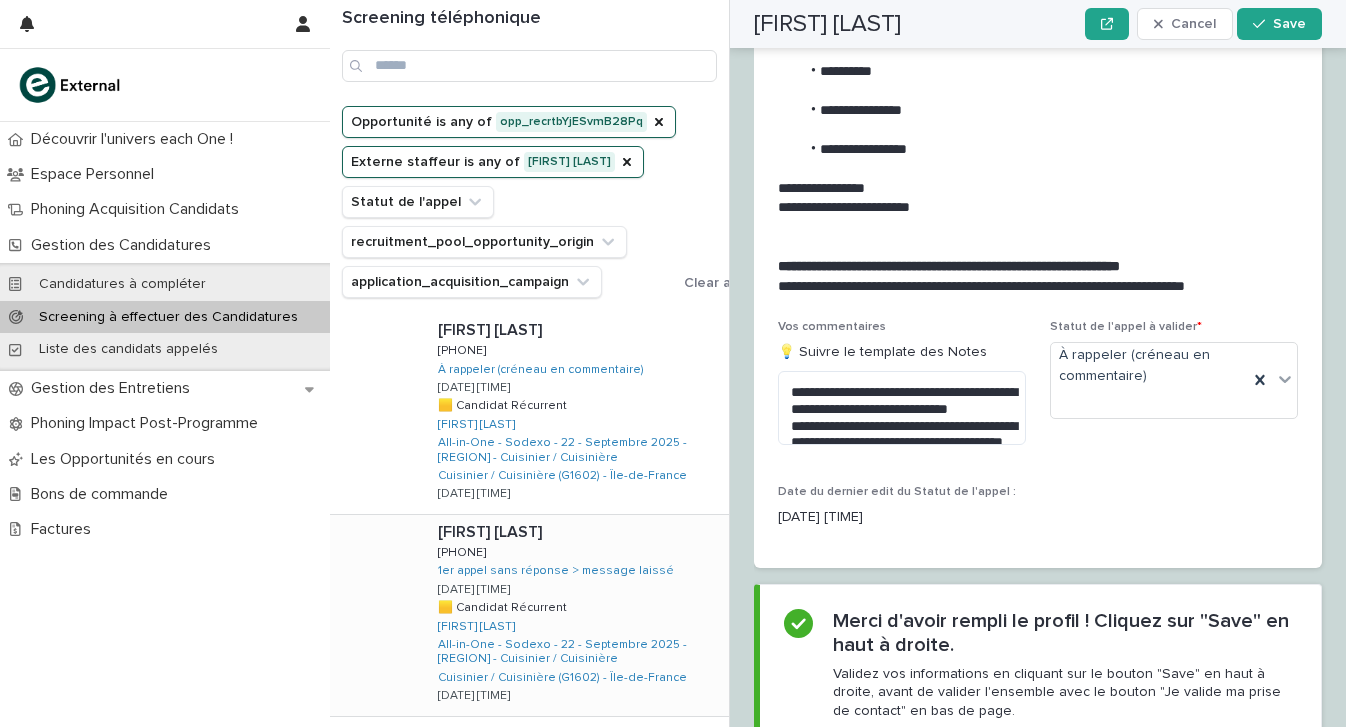 click on "[FIRST] [LAST] [FIRST] [LAST]   [PHONE] [PHONE]   1er appel sans réponse > message laissé   [DATE] [TIME] 🟨 Candidat Récurrent 🟨 Candidat Récurrent   [NAME] [LAST]   All-in-One - Sodexo - 22 - Septembre 2025 - [REGION] - Cuisinier / Cuisinière   Cuisinier / Cuisinière (G1602) - [REGION]   [DATE] [TIME]" at bounding box center [575, 615] 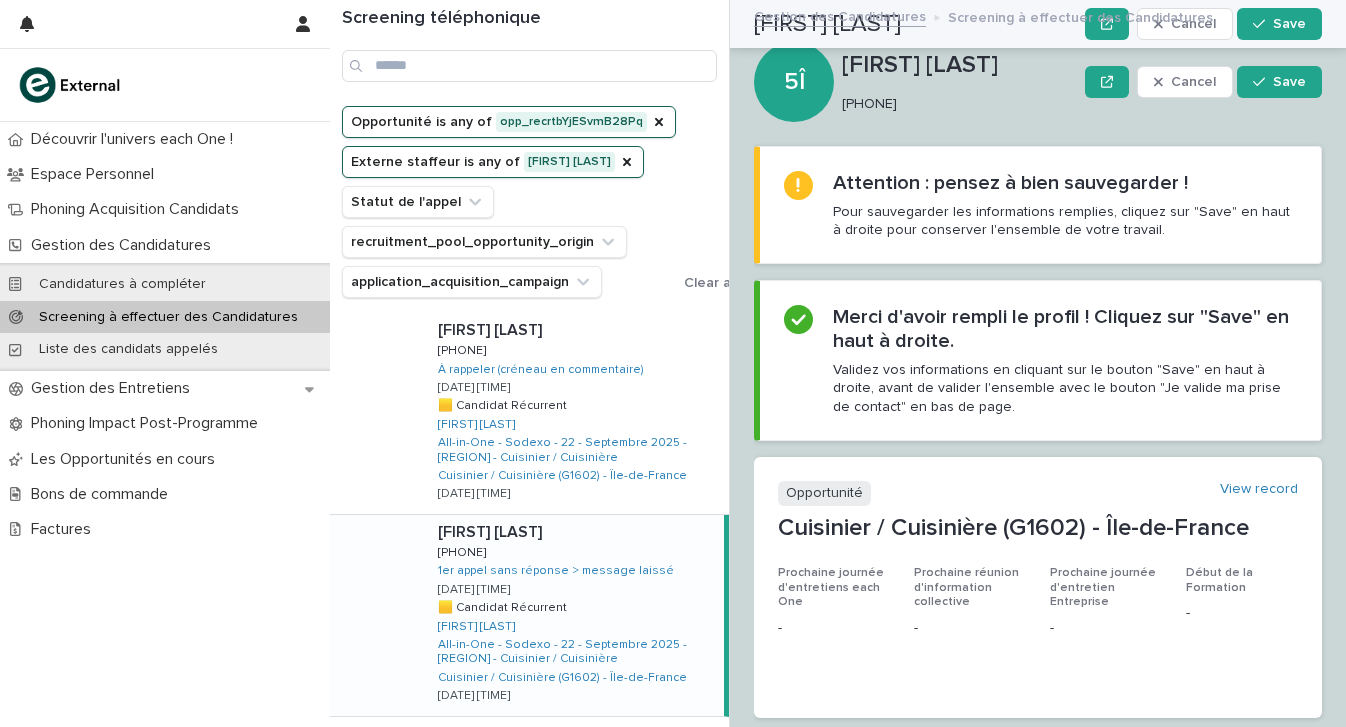 scroll, scrollTop: 0, scrollLeft: 0, axis: both 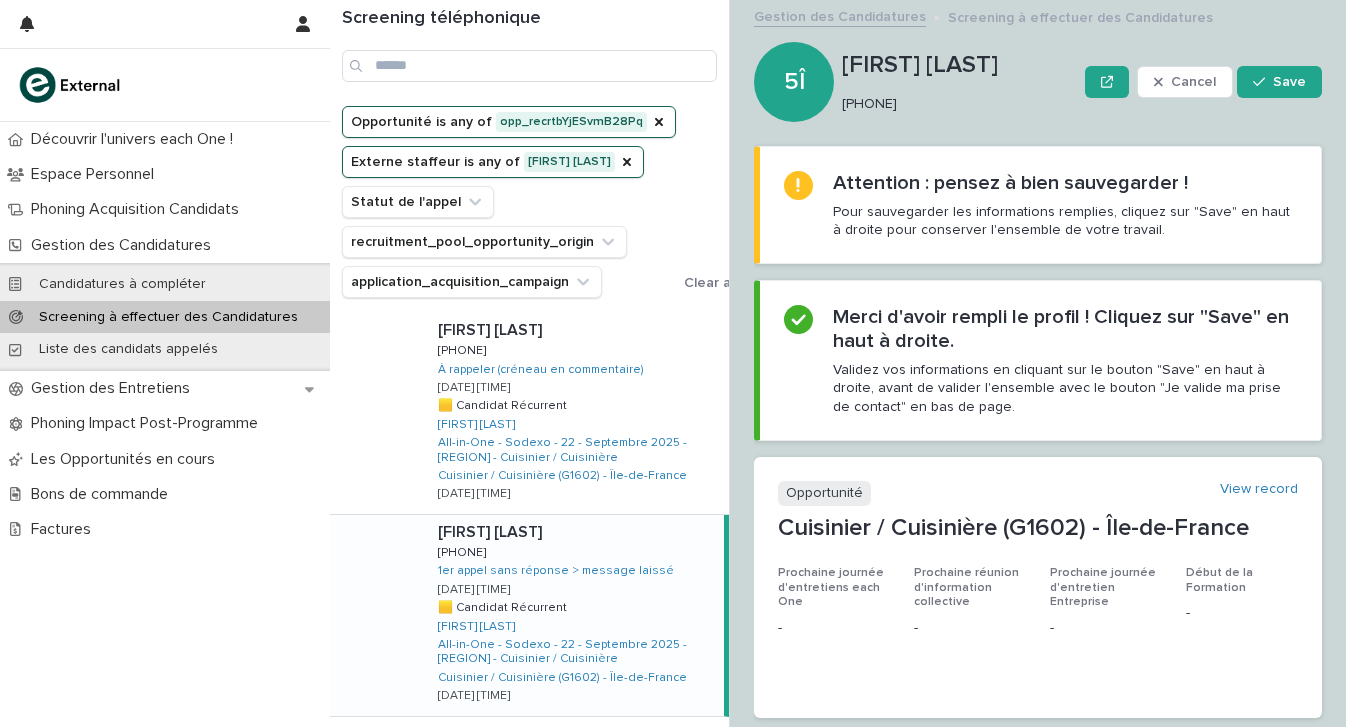 click on "[FIRST] [LAST] [PHONE]" at bounding box center [959, 82] 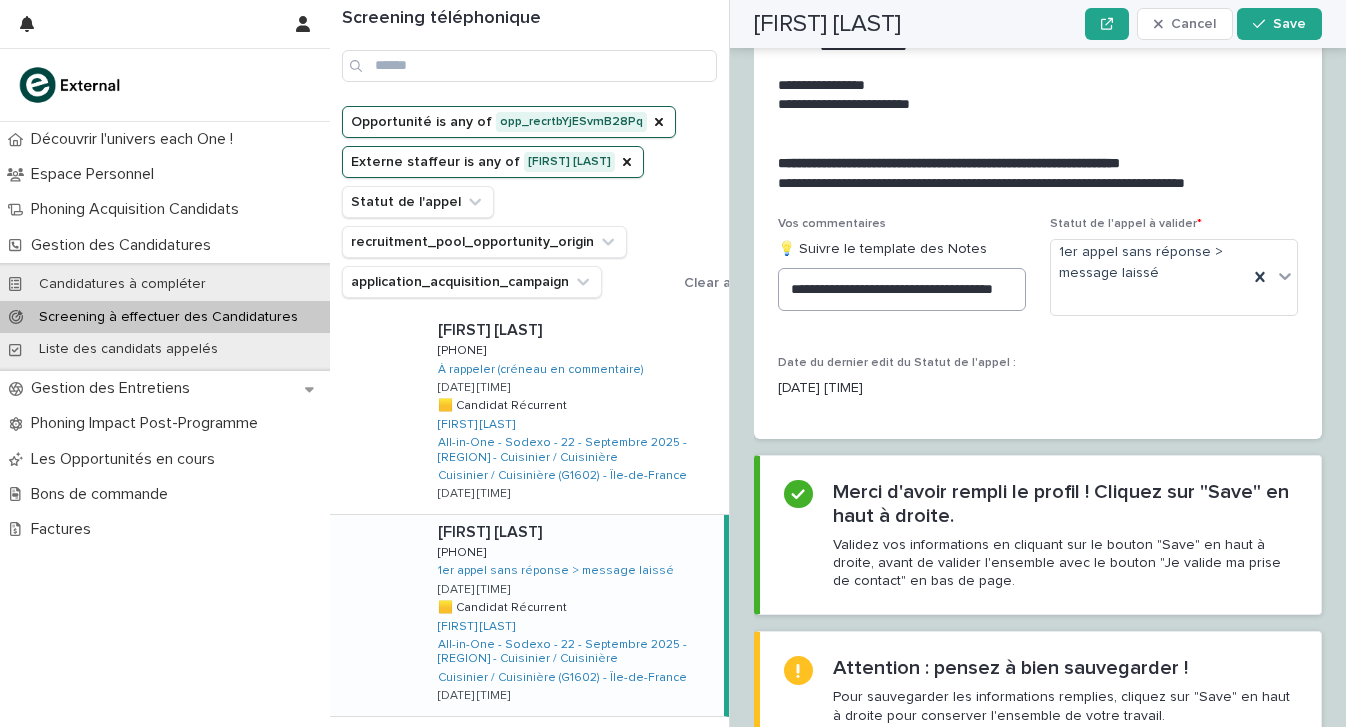 scroll, scrollTop: 2371, scrollLeft: 0, axis: vertical 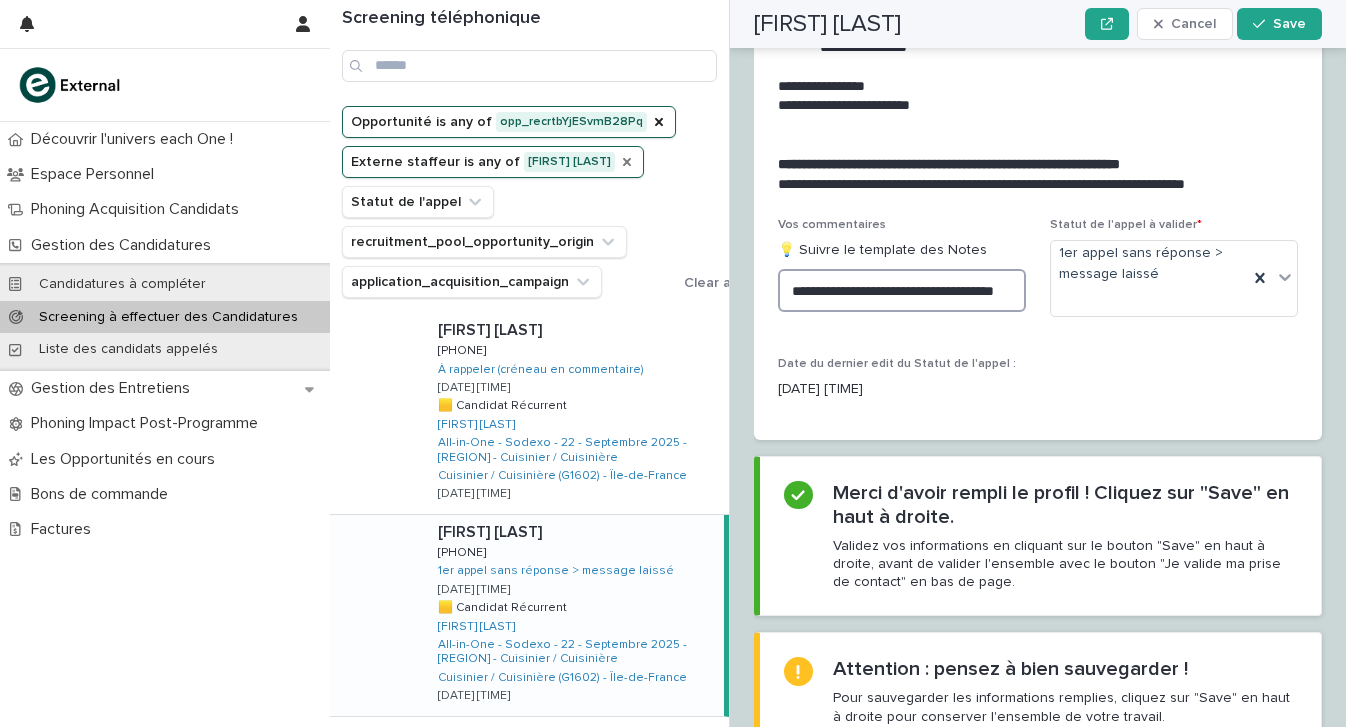 drag, startPoint x: 923, startPoint y: 211, endPoint x: 629, endPoint y: 161, distance: 298.2214 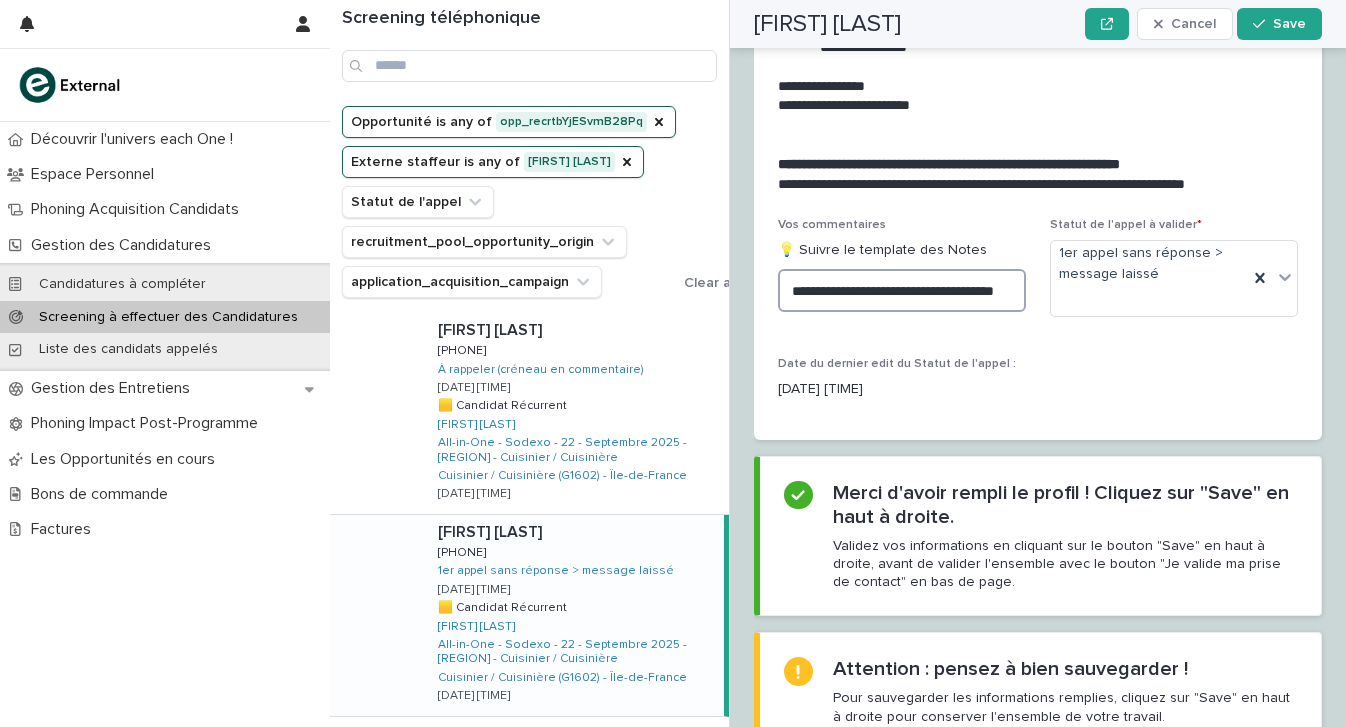 click on "**********" at bounding box center [902, 290] 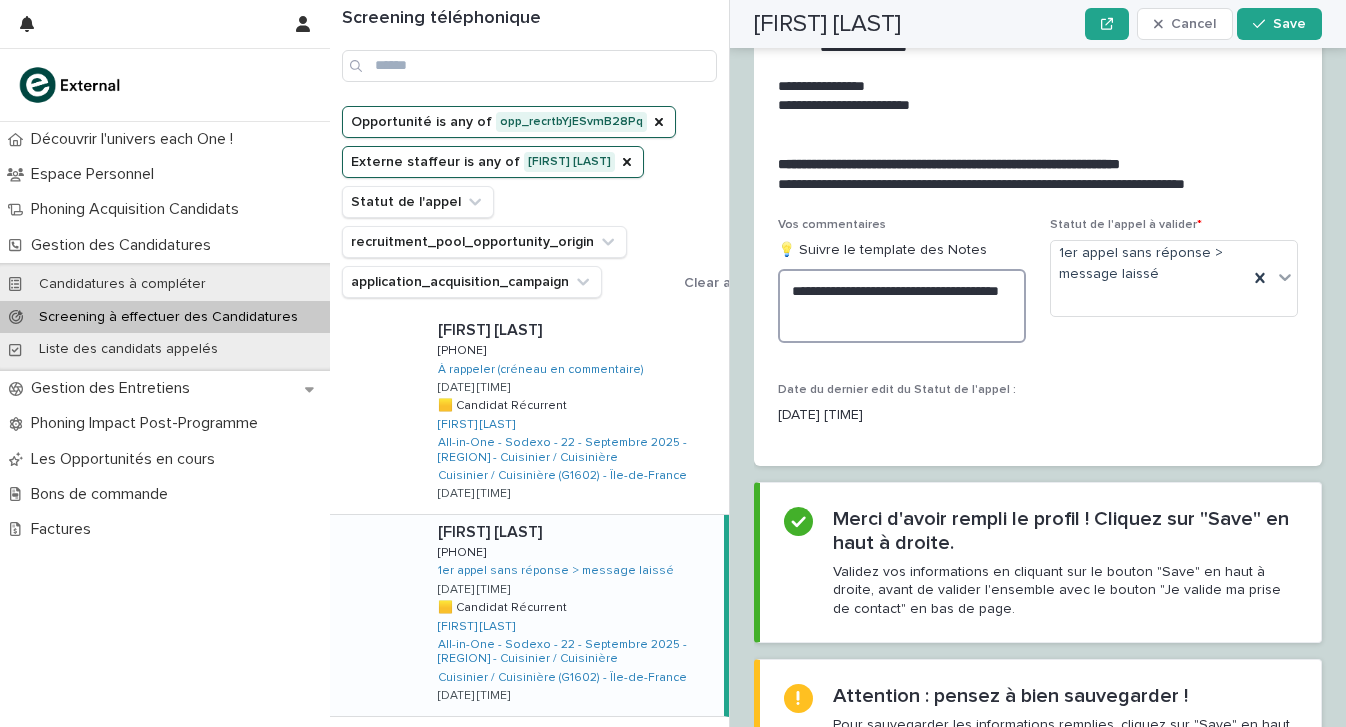 paste on "**********" 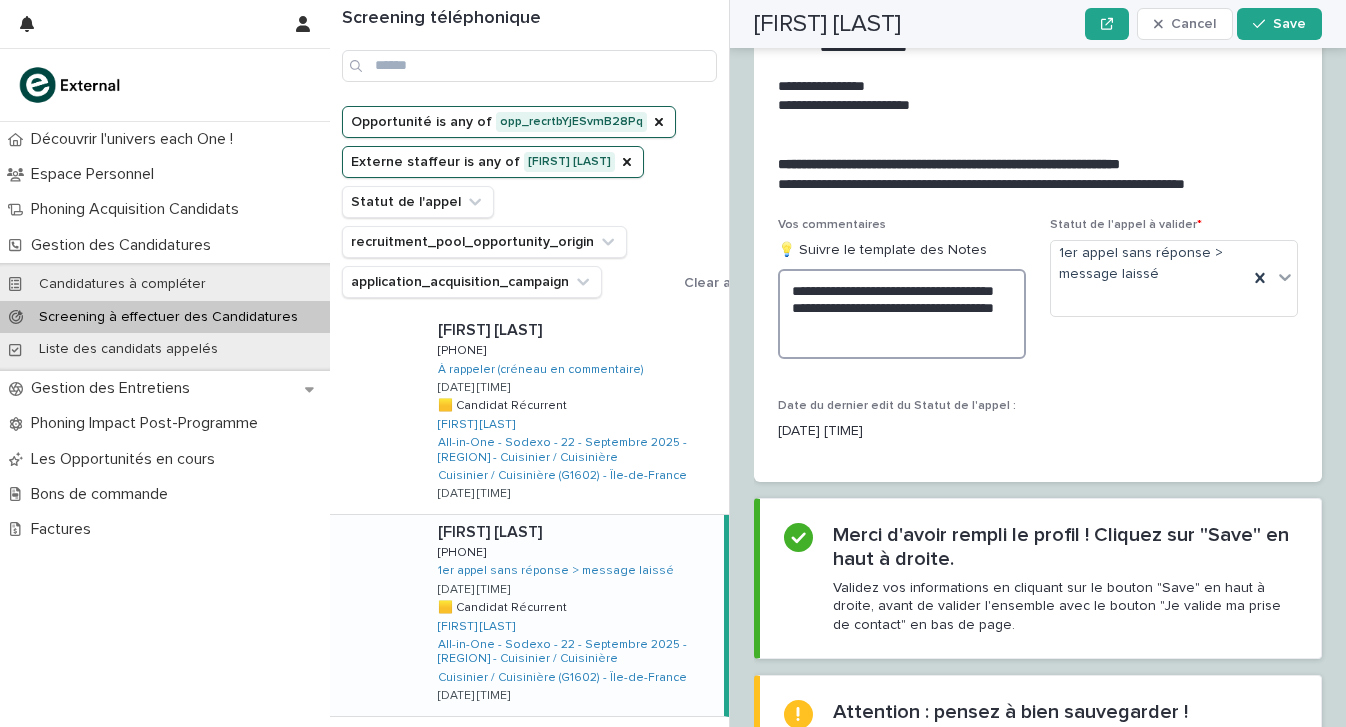click on "**********" at bounding box center (902, 314) 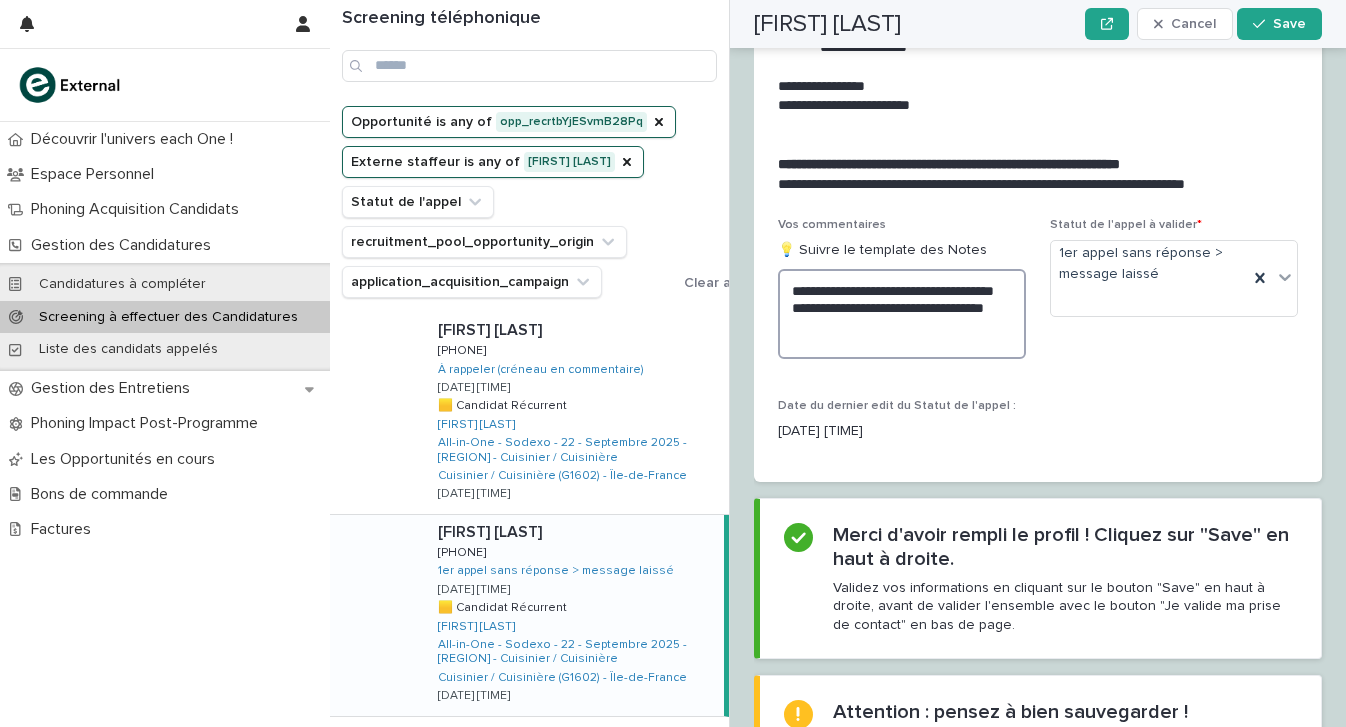 drag, startPoint x: 872, startPoint y: 234, endPoint x: 875, endPoint y: 315, distance: 81.055534 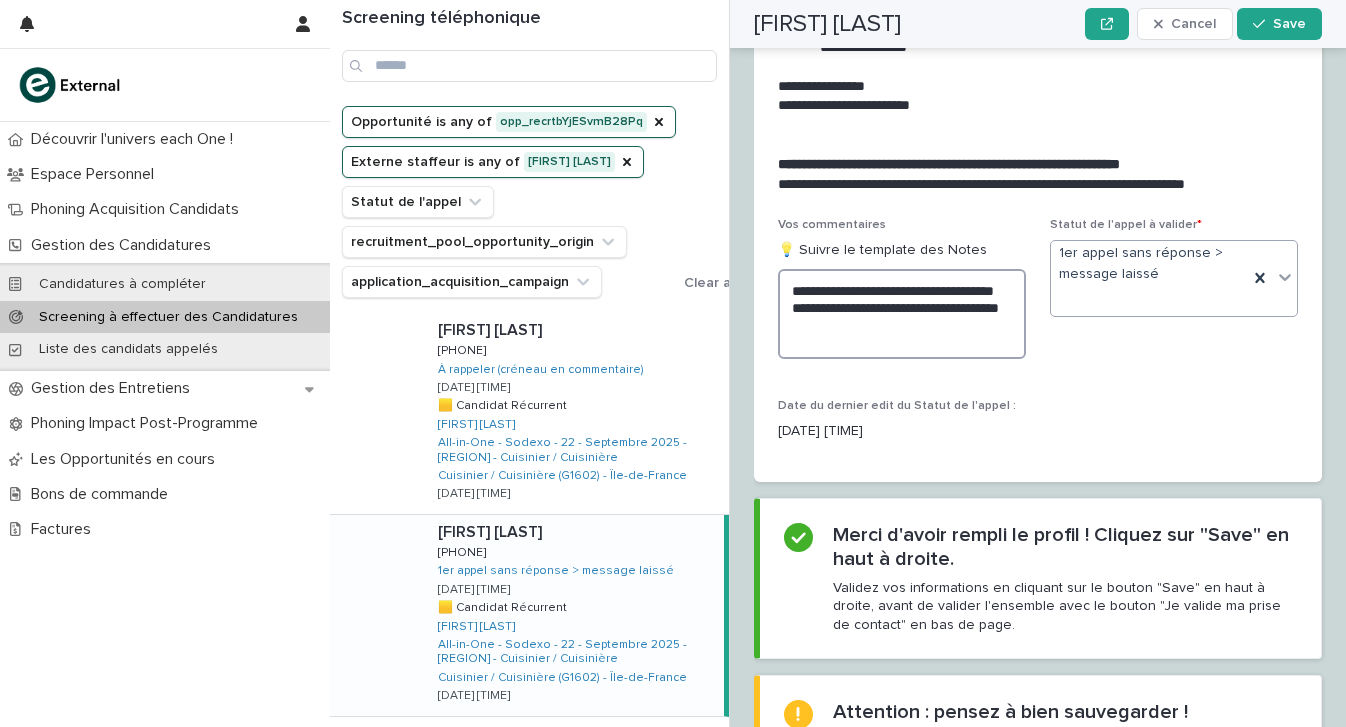 type on "**********" 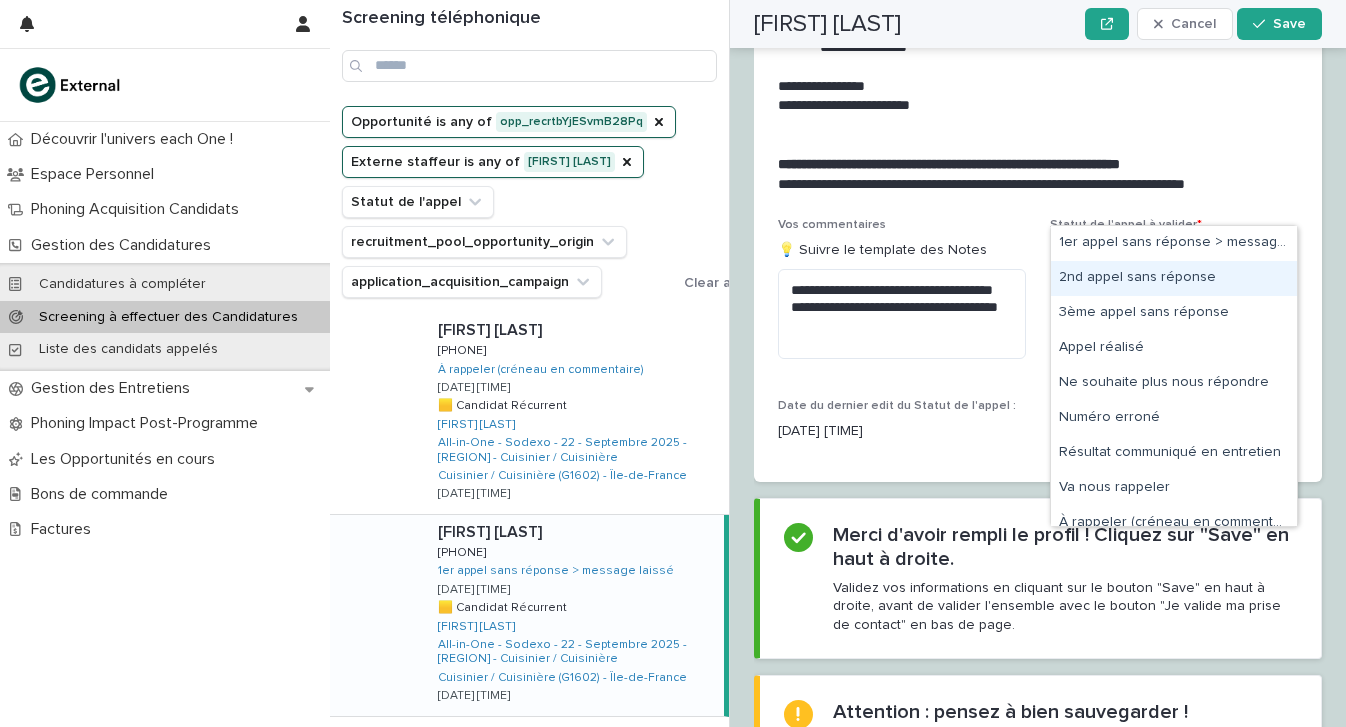 click on "2nd appel sans réponse" at bounding box center [1174, 278] 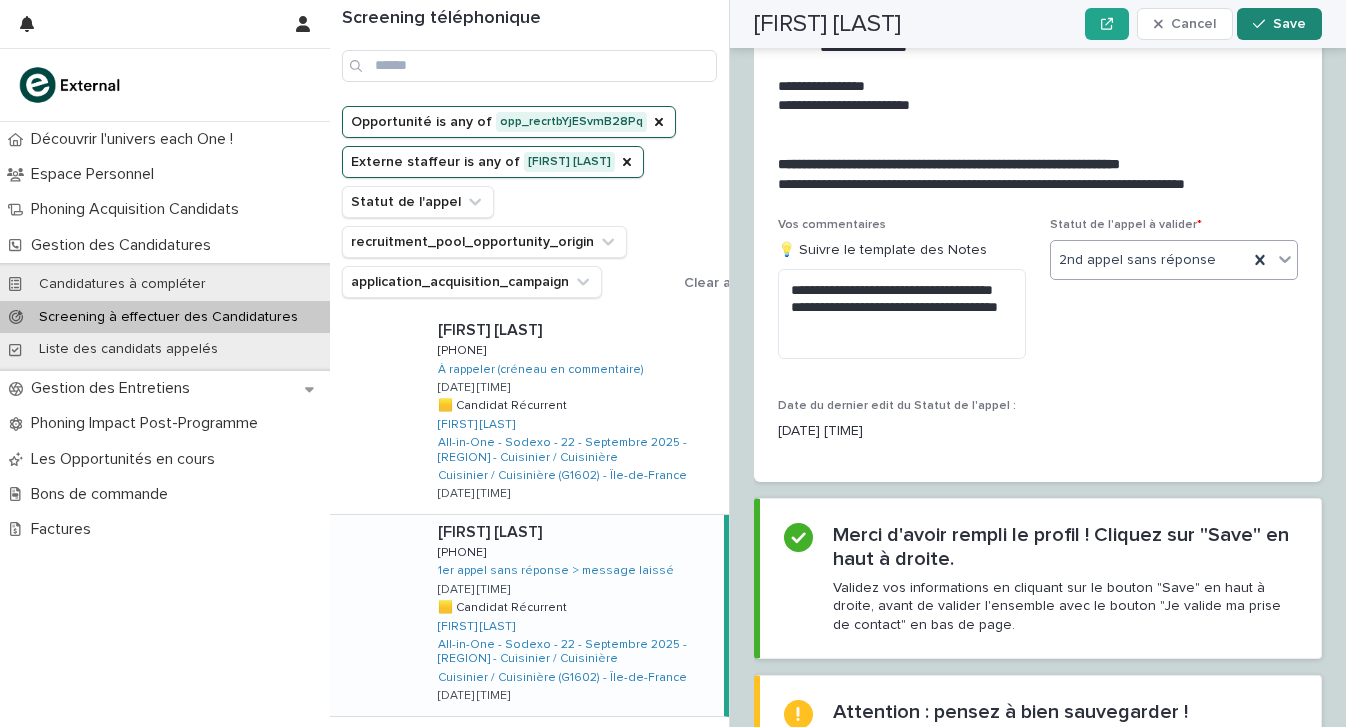 click on "Save" at bounding box center [1279, 24] 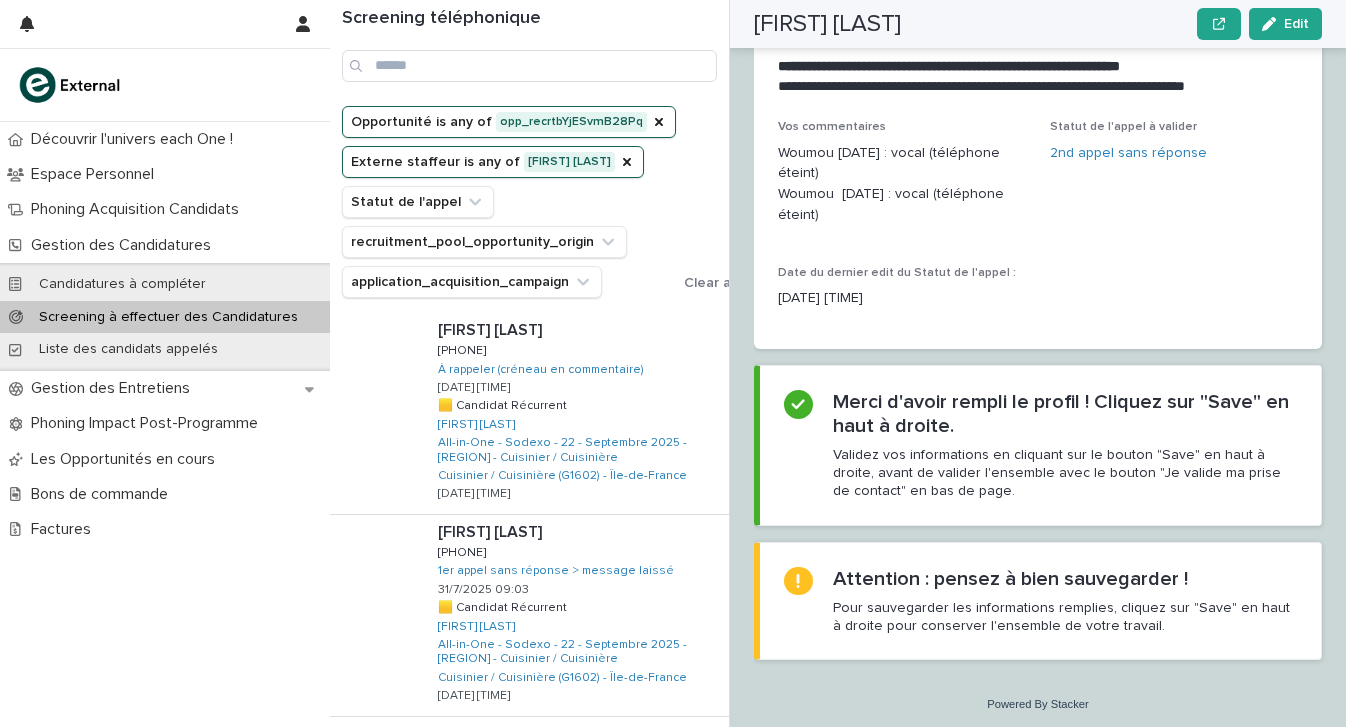 scroll, scrollTop: 2261, scrollLeft: 0, axis: vertical 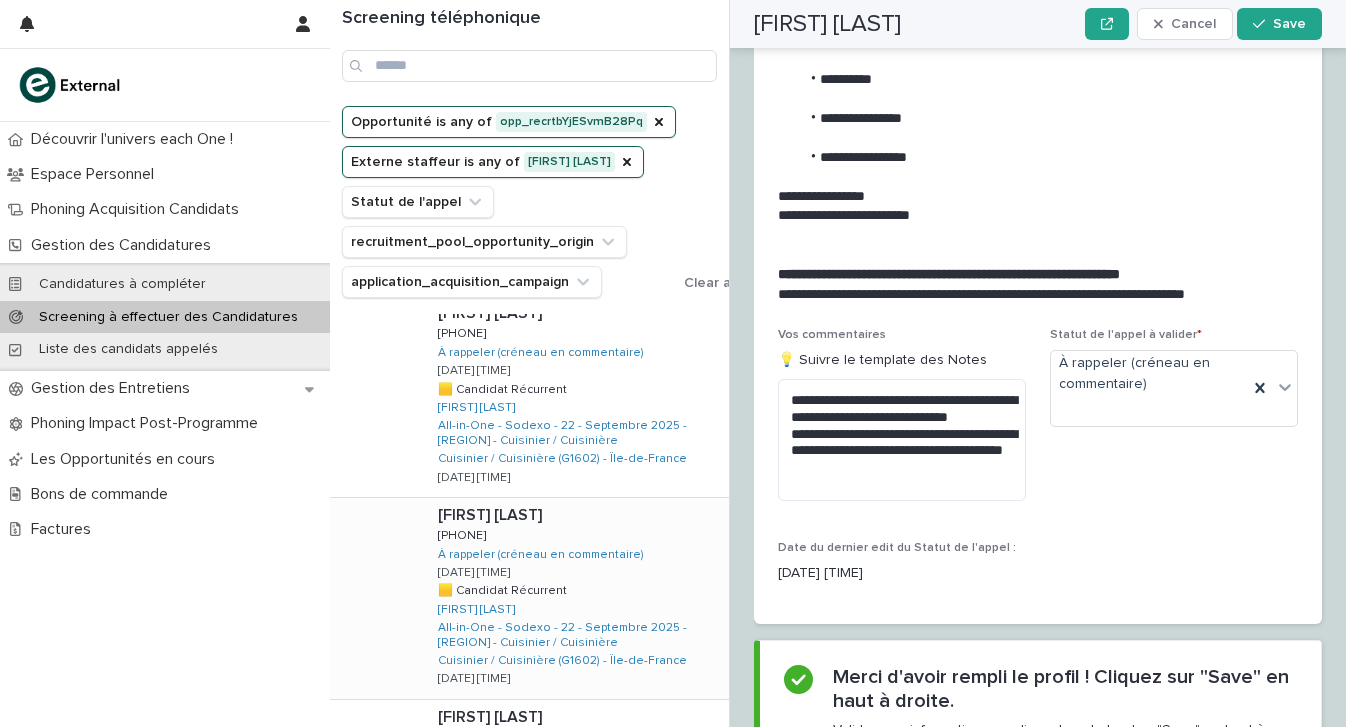 click on "[FIRST] [LAST] [FIRST] [LAST]  [PHONE] [PHONE]  À rappeler (créneau en commentaire)   [DATE] [TIME] 🟨 Candidat Récurrent 🟨 Candidat Récurrent  [FIRST] [LAST]   All-in-One - Sodexo - 22 - Septembre 2025 - IDF - Cuisinier / Cuisinière   Cuisinier / Cuisinière (G1602) - Île-de-France   [DATE] [TIME]" at bounding box center (575, 598) 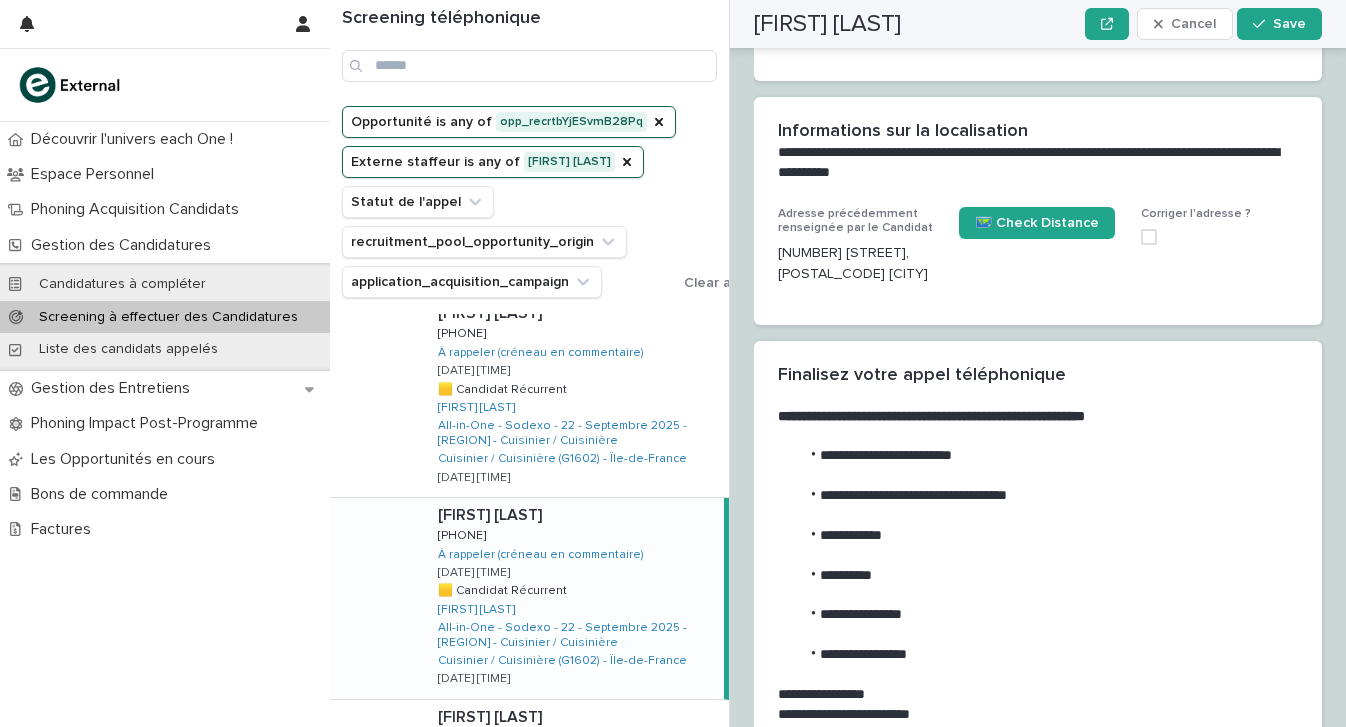 scroll, scrollTop: 756, scrollLeft: 0, axis: vertical 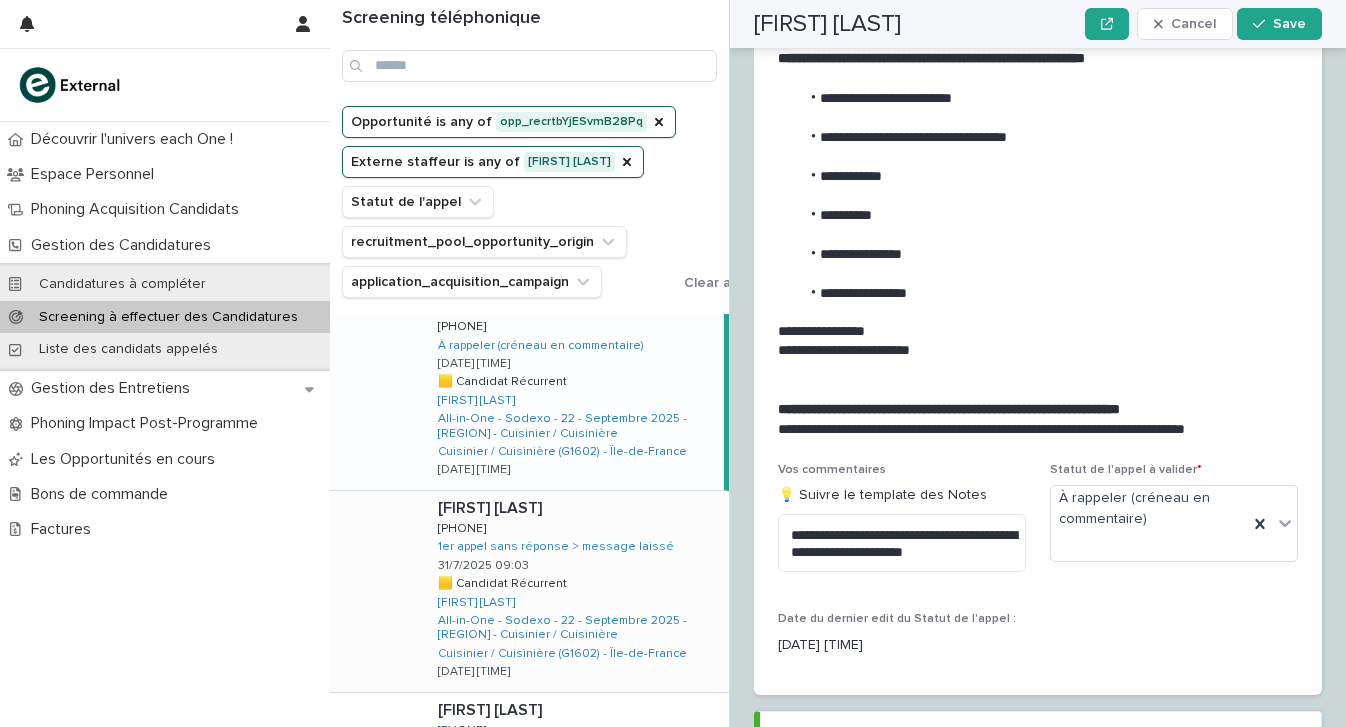 click on "[FIRST] [LAST] [FIRST] [LAST]  [PHONE] [PHONE]  1er appel sans réponse > message laissé   31/7/2025 09:03 🟨 Candidat Récurrent 🟨 Candidat Récurrent  Woumou SOUARE   All-in-One - Sodexo - 22 - Septembre 2025 - IDF - Cuisinier / Cuisinière   Cuisinier / Cuisinière (G1602) - Île-de-France   18/7/2025 09:27" at bounding box center [575, 591] 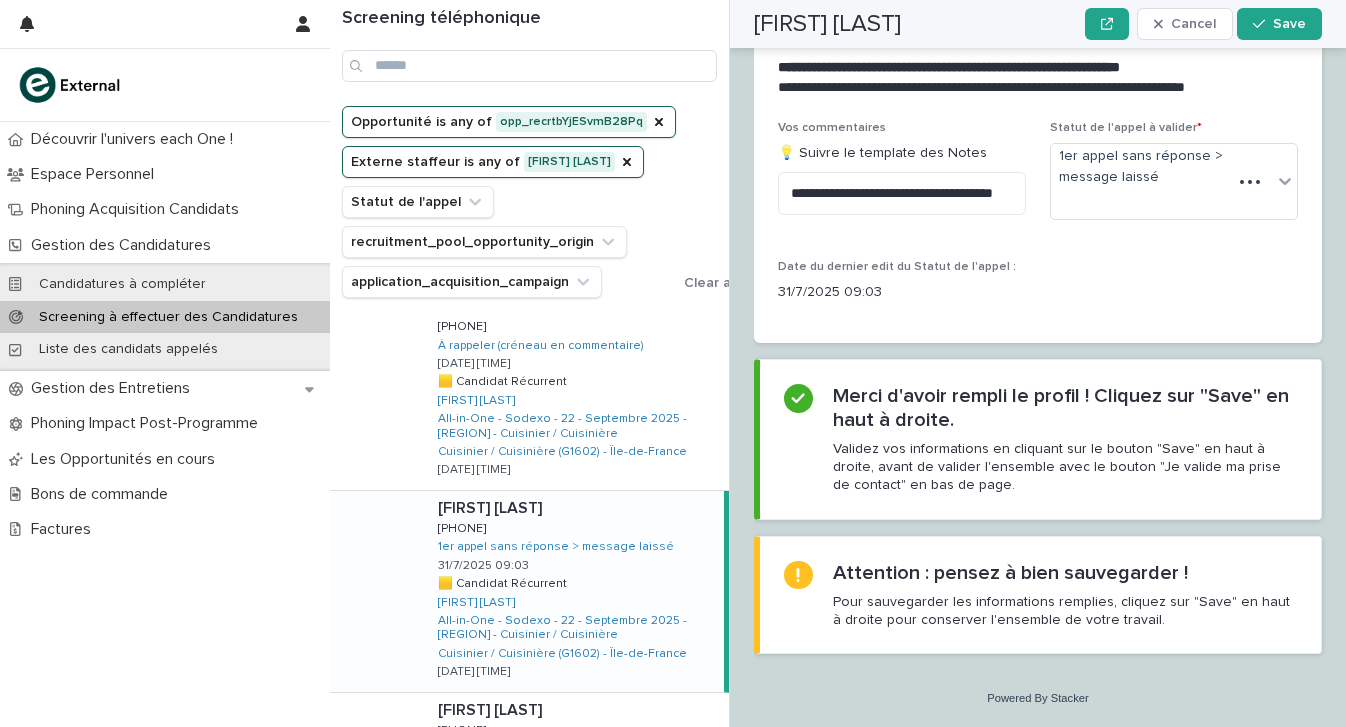 scroll, scrollTop: 0, scrollLeft: 0, axis: both 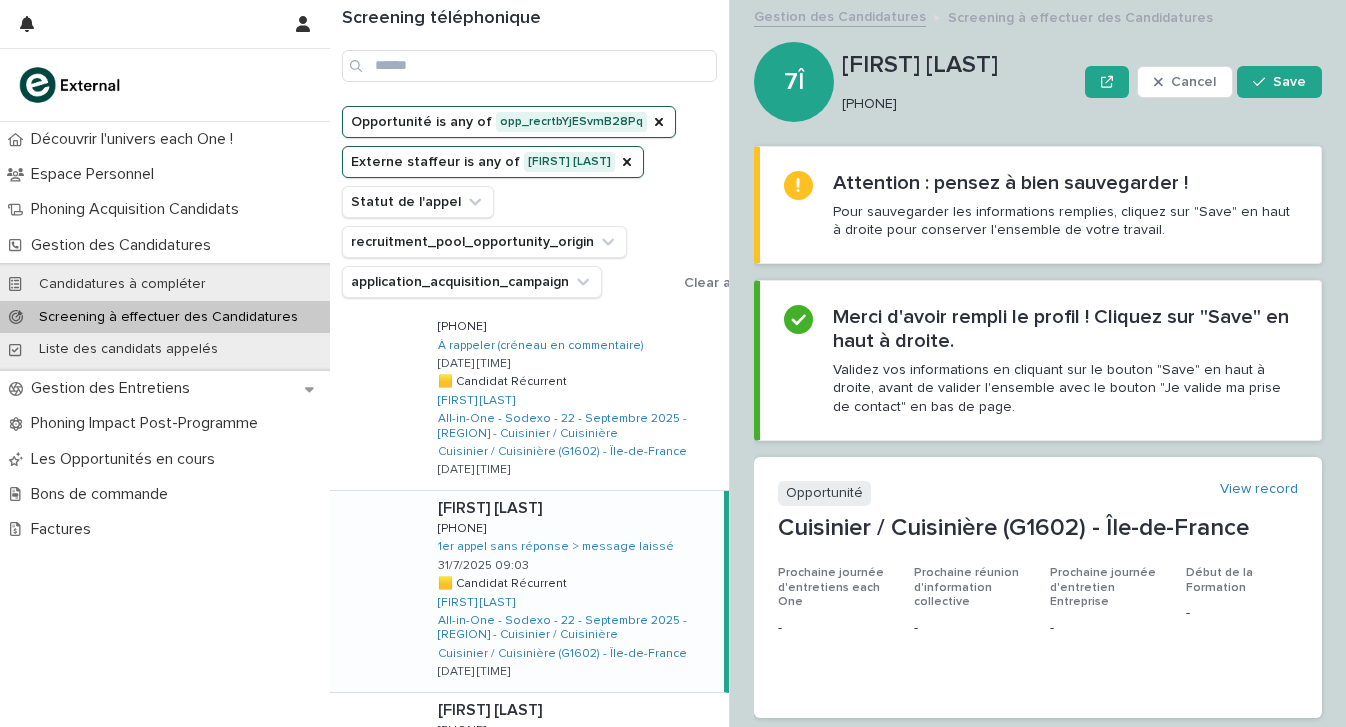 click on "[PHONE]" at bounding box center [955, 104] 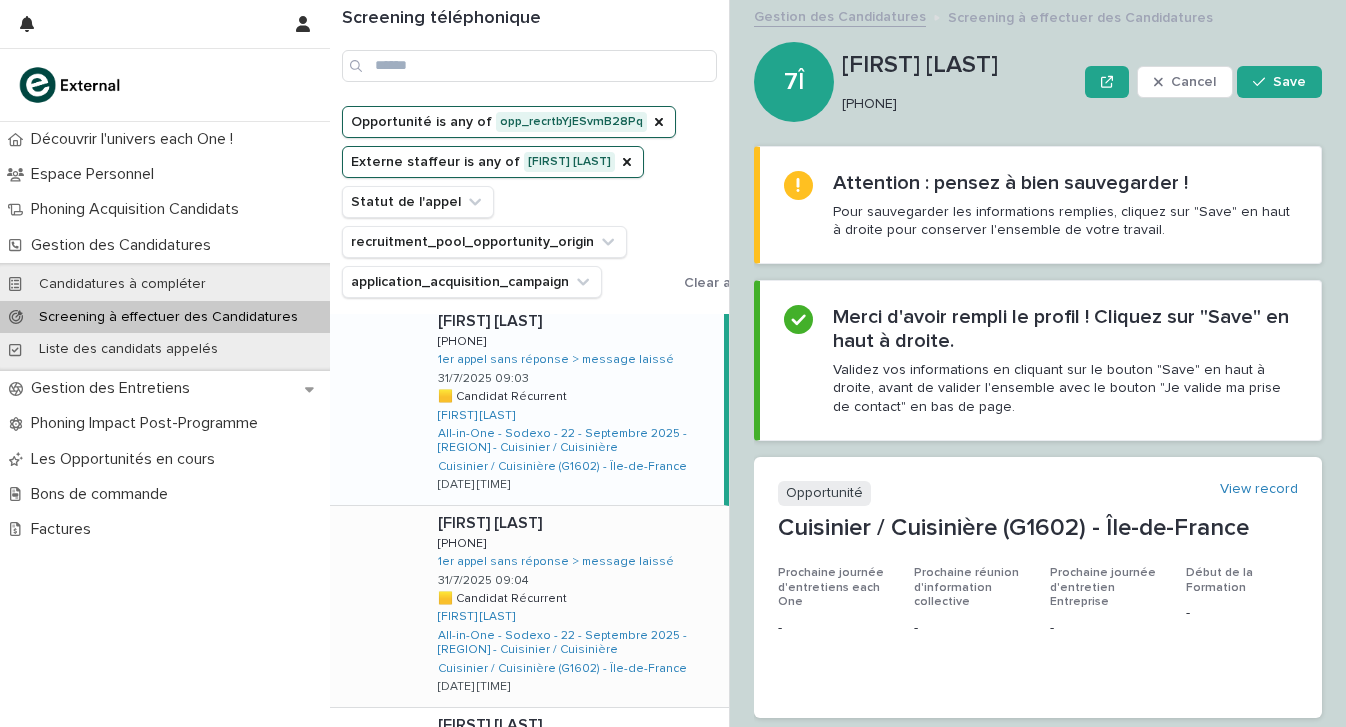 scroll, scrollTop: 1029, scrollLeft: 0, axis: vertical 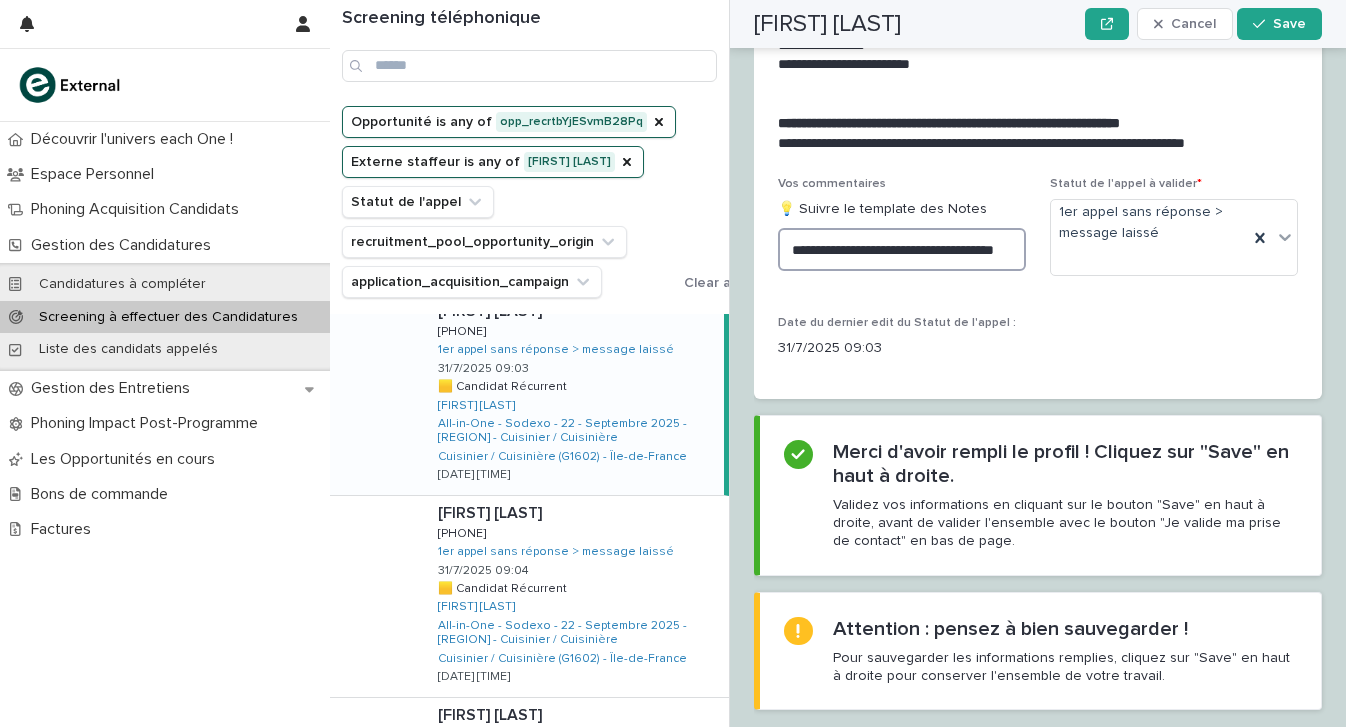 click on "**********" at bounding box center (902, 249) 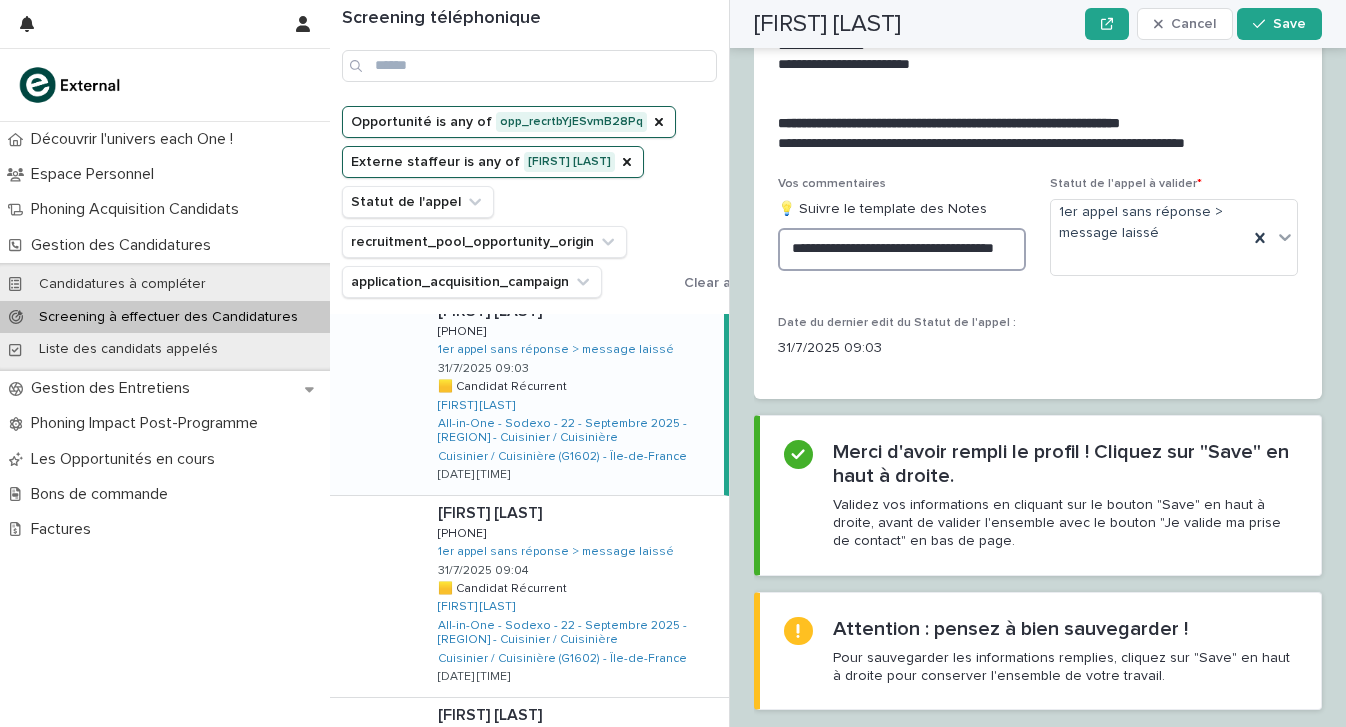 scroll, scrollTop: 0, scrollLeft: 0, axis: both 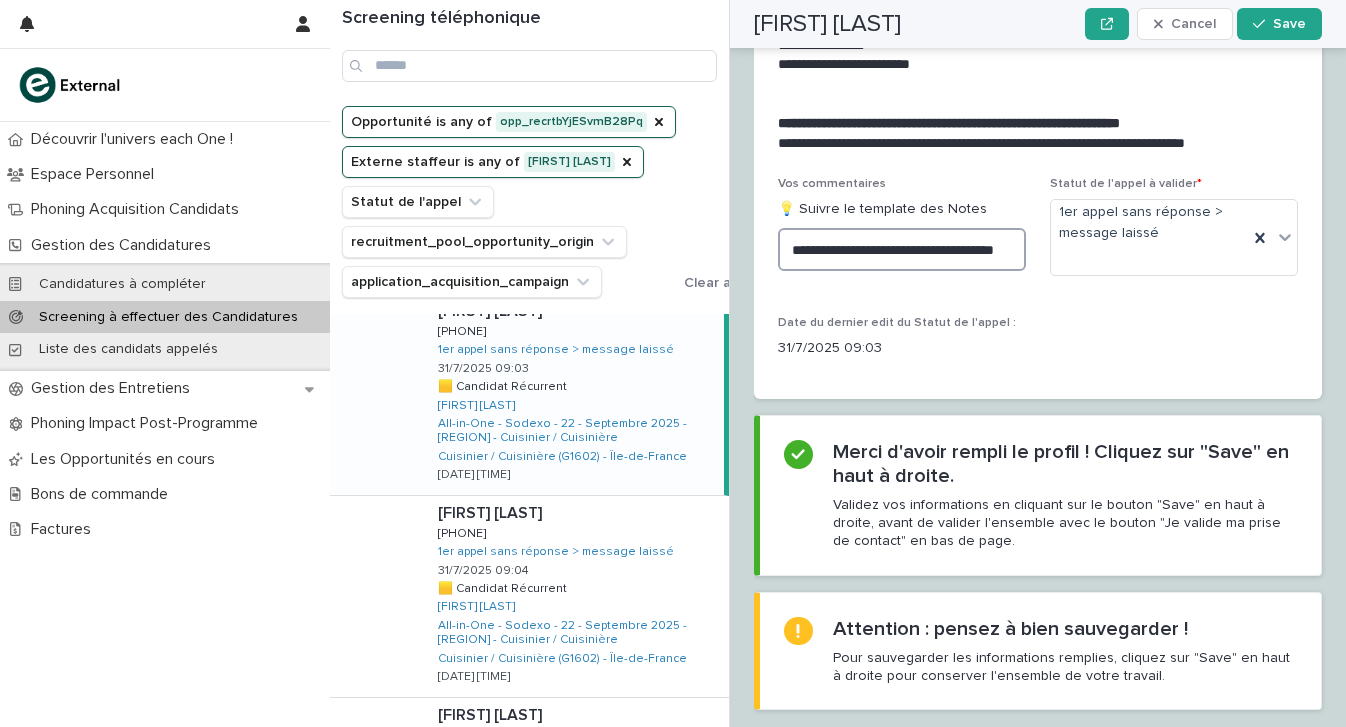 drag, startPoint x: 957, startPoint y: 221, endPoint x: 684, endPoint y: 162, distance: 279.3027 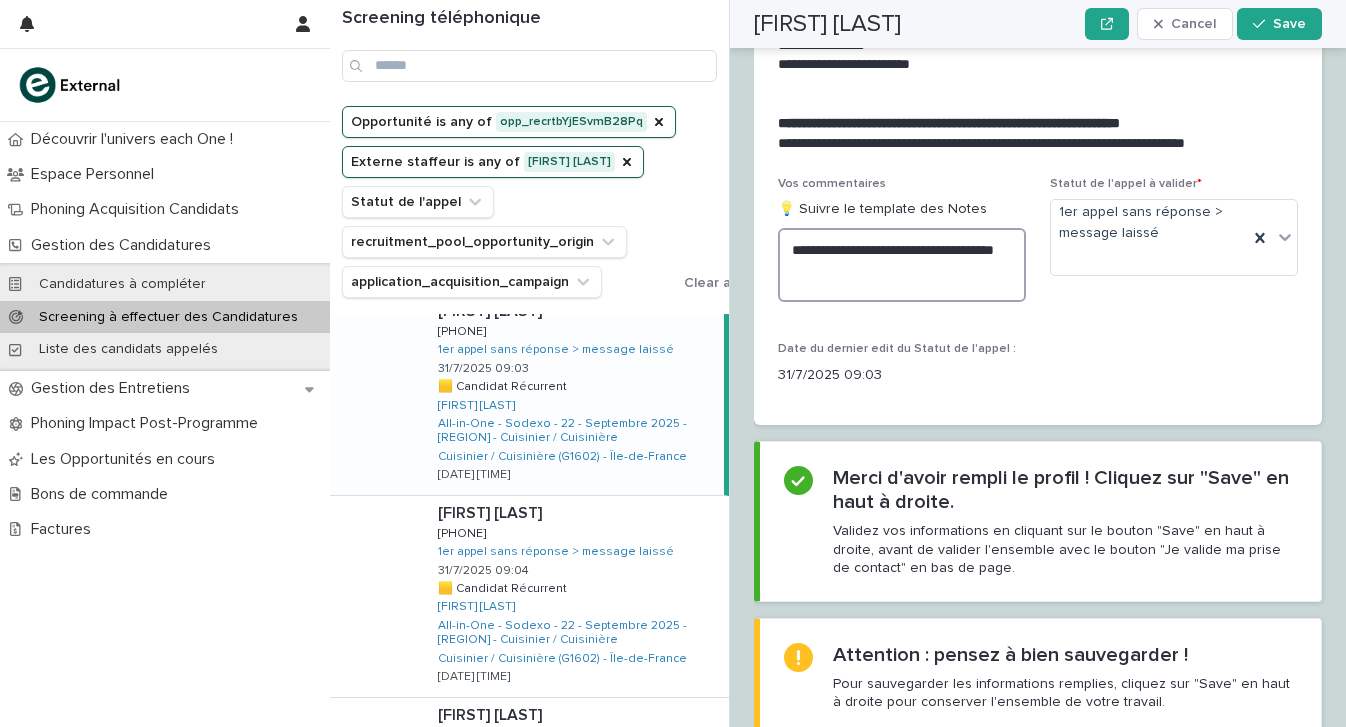 paste on "**********" 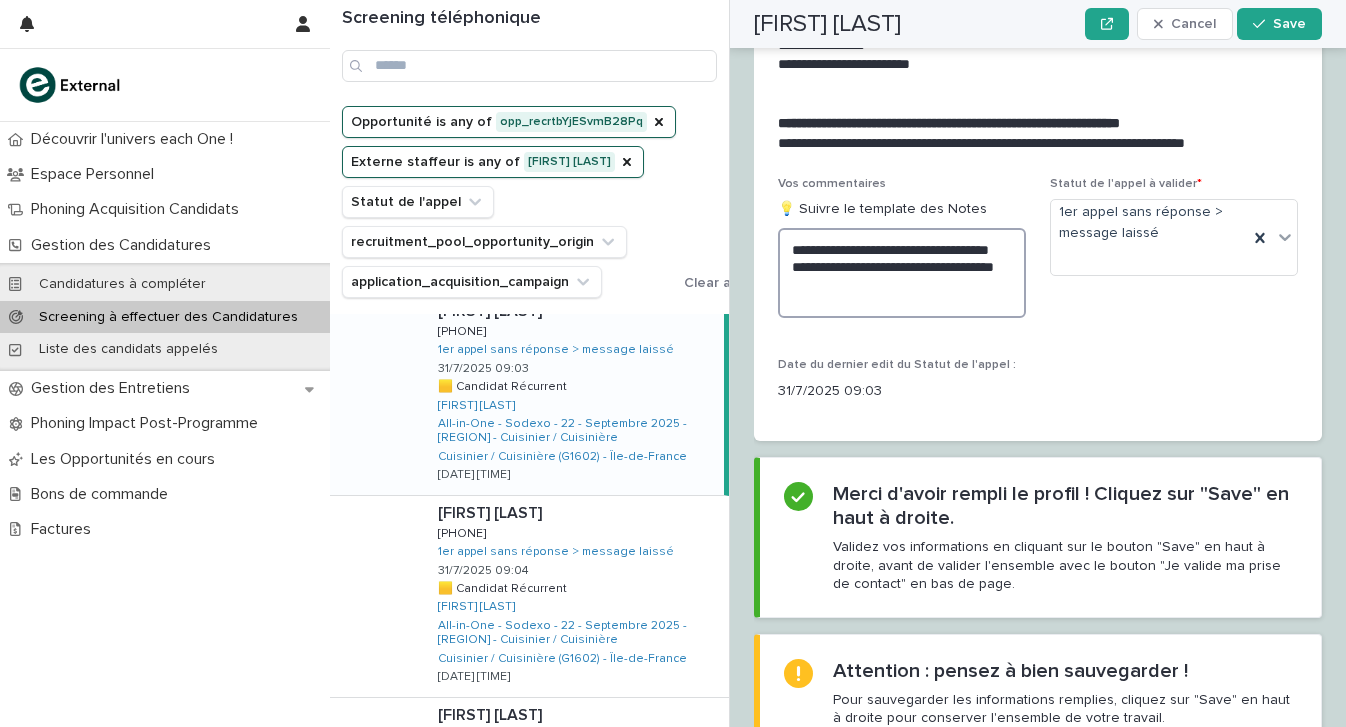click on "**********" at bounding box center [902, 273] 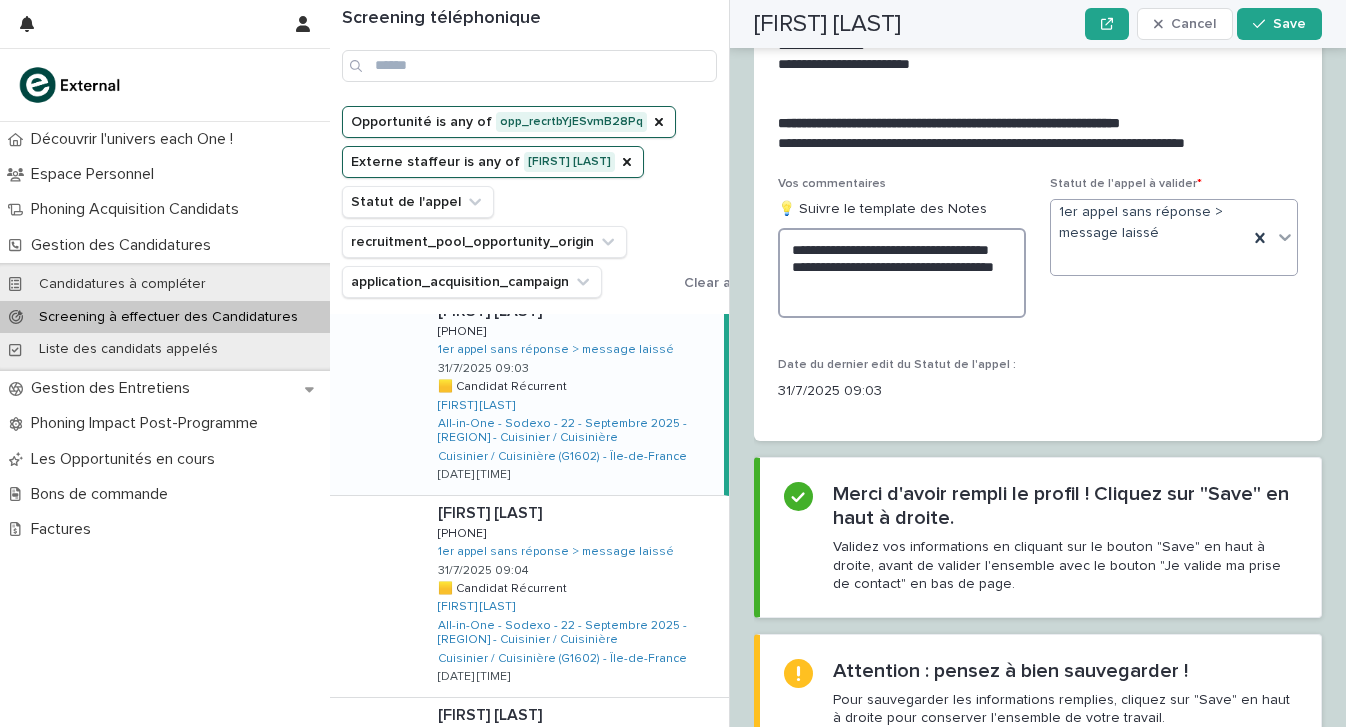 type on "**********" 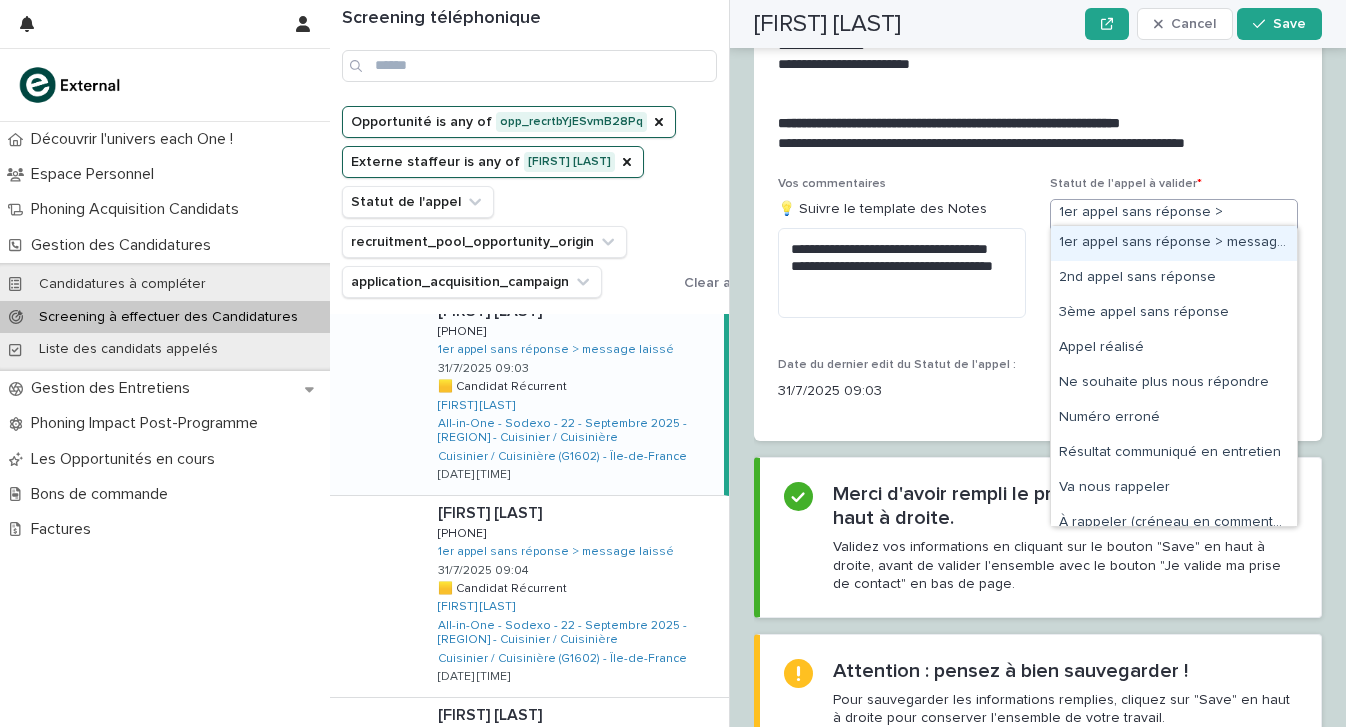 click on "1er appel sans réponse > message laissé" at bounding box center (1149, 237) 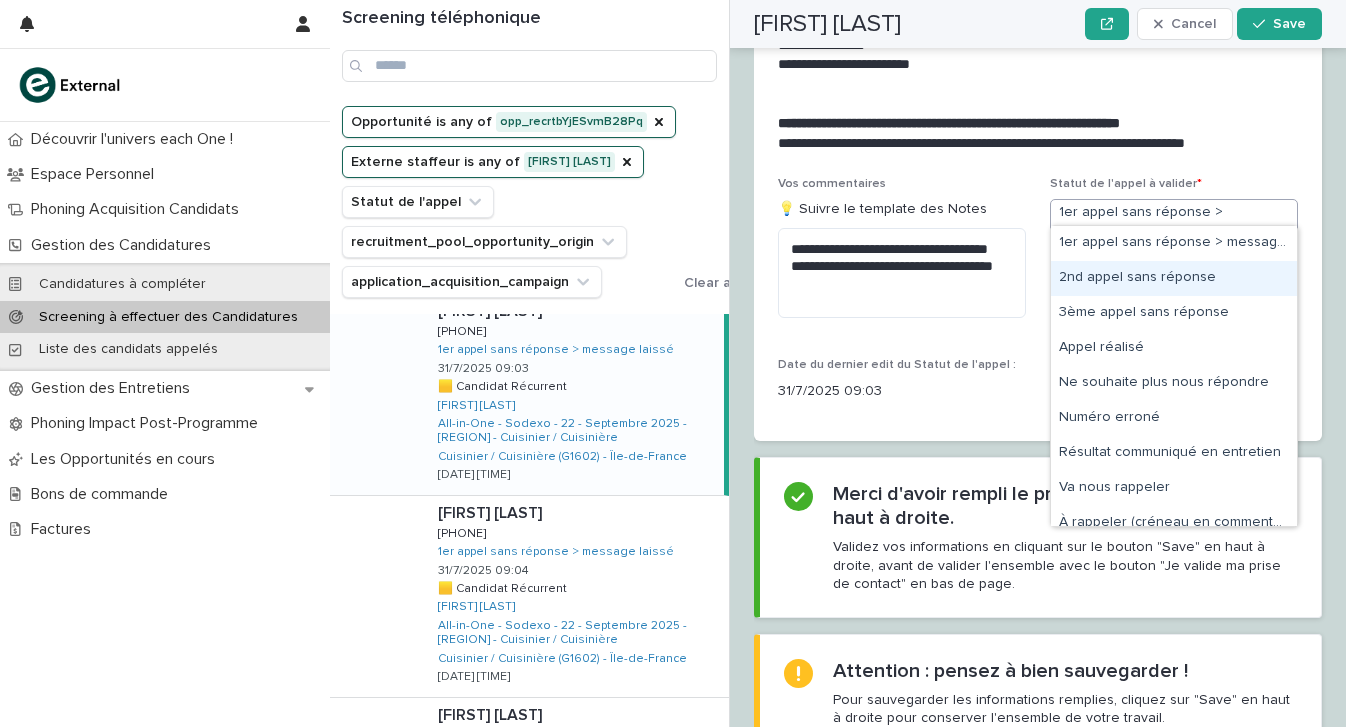 click on "2nd appel sans réponse" at bounding box center (1174, 278) 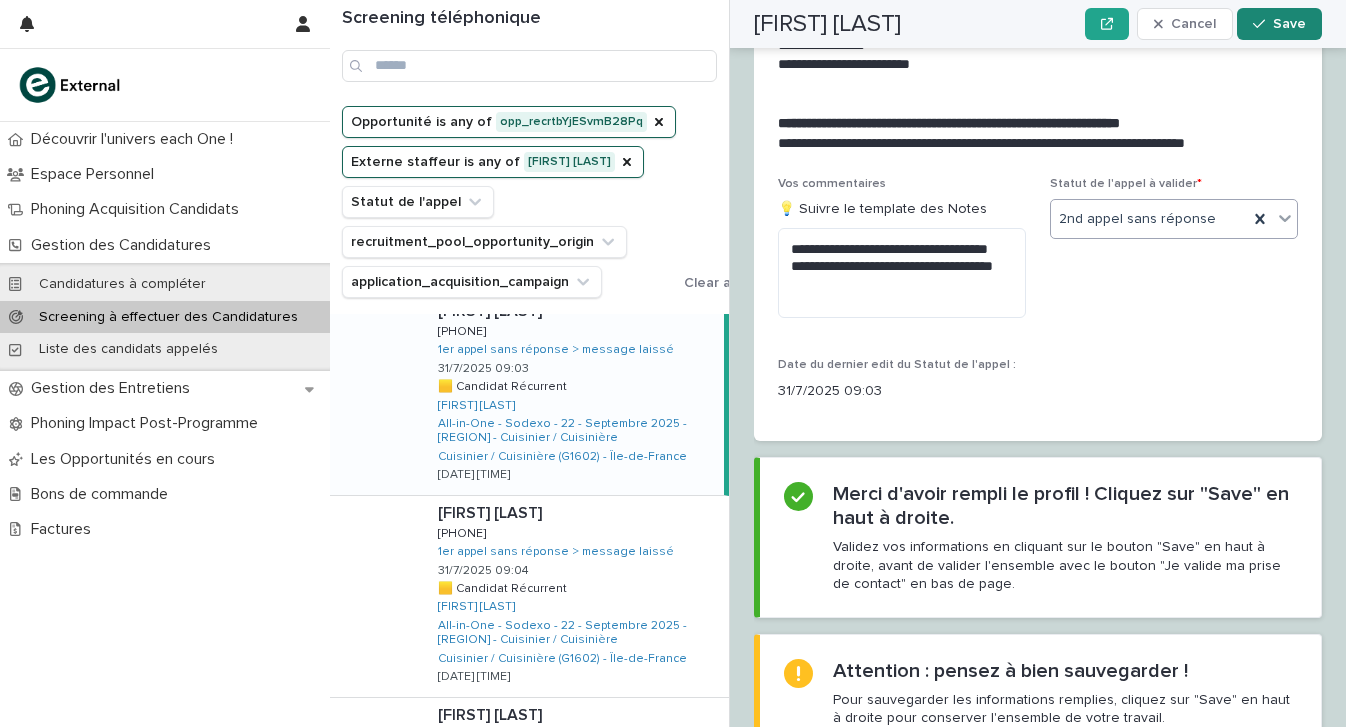 click on "Save" at bounding box center (1289, 24) 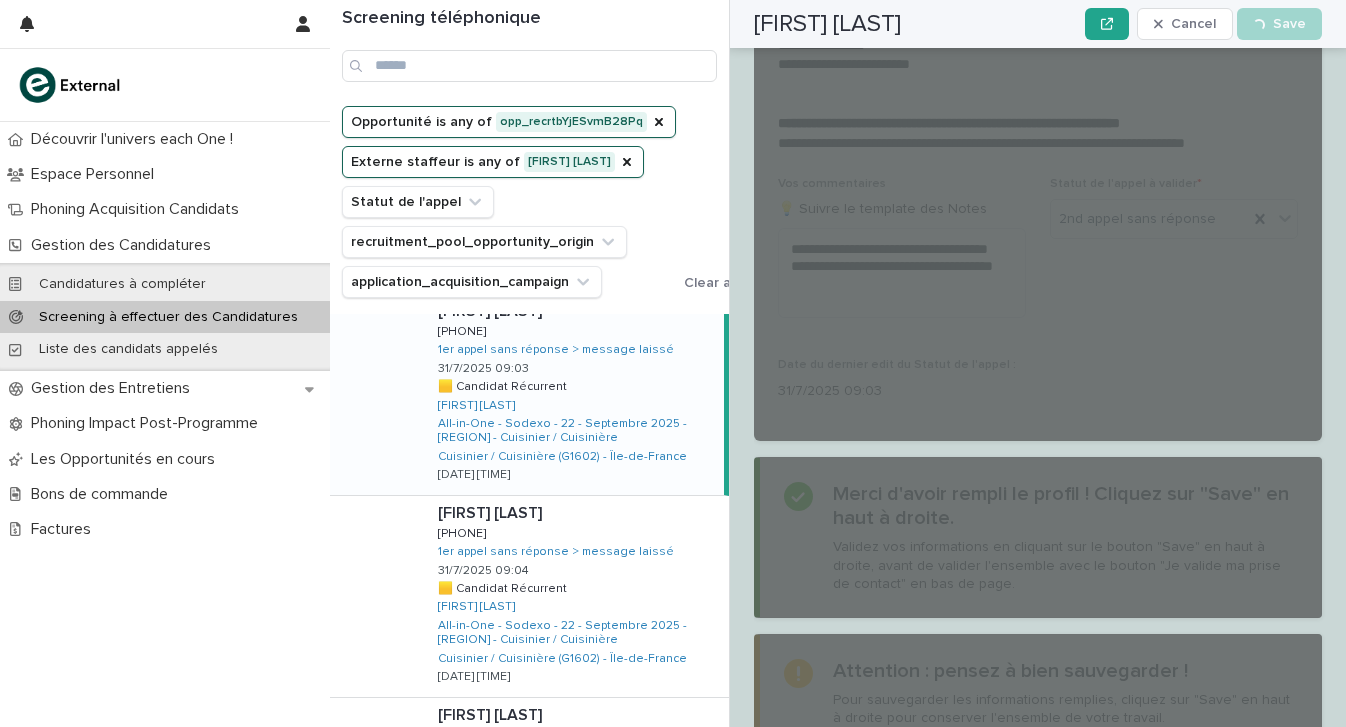 scroll, scrollTop: 2391, scrollLeft: 0, axis: vertical 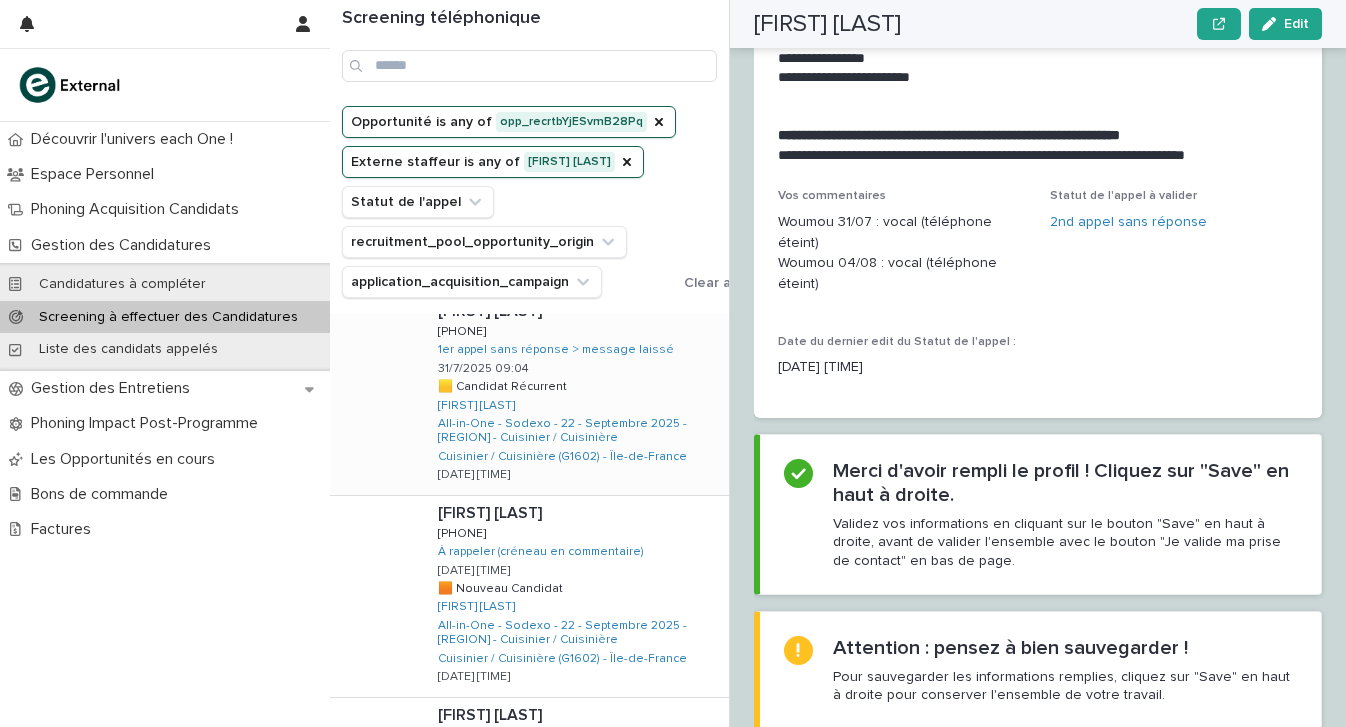 click on "[FIRST] [LAST] [FIRST] [LAST]  [PHONE] [PHONE]  1er appel sans réponse > message laissé   [DATE] [TIME] 🟨 Candidat Récurrent 🟨 Candidat Récurrent  [FIRST] [LAST]   All-in-One - Sodexo - 22 - Septembre 2025 - IDF - Cuisinier / Cuisinière   Cuisinier / Cuisinière (G1602) - Île-de-France   [DATE] [TIME]" at bounding box center (575, 394) 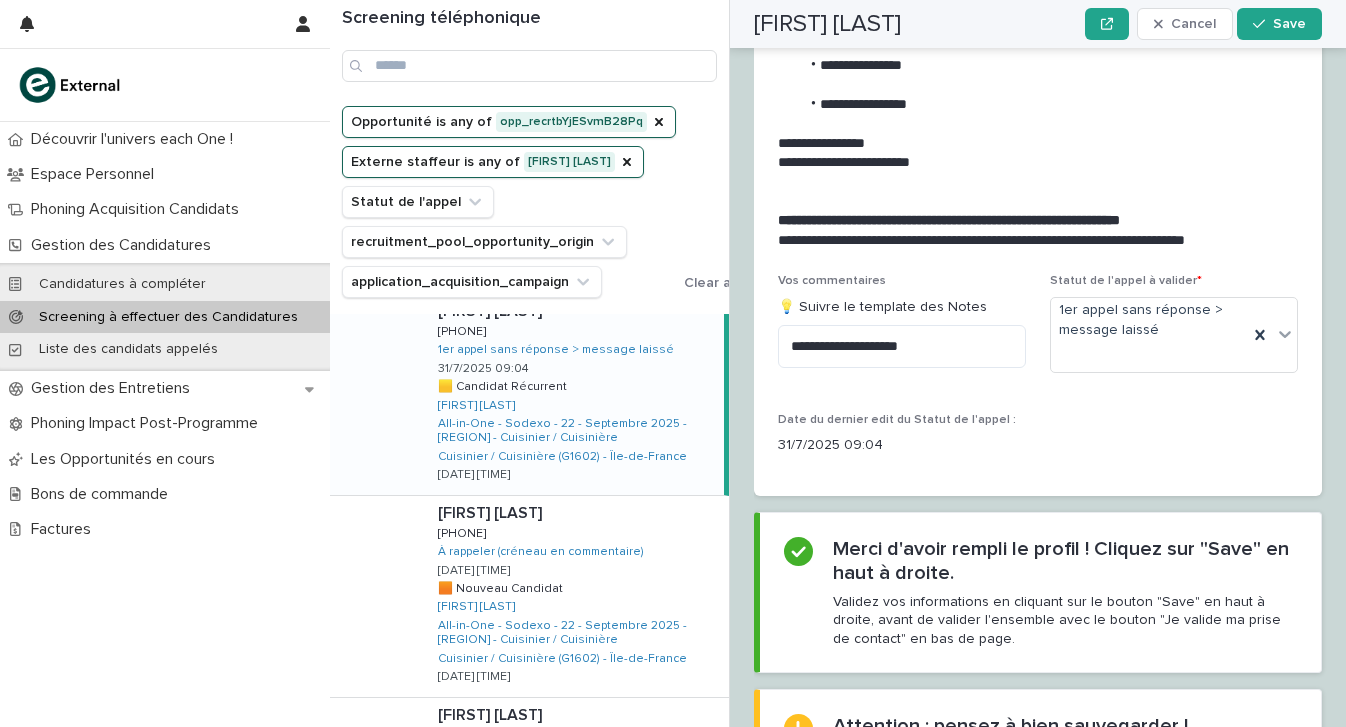 scroll, scrollTop: 0, scrollLeft: 0, axis: both 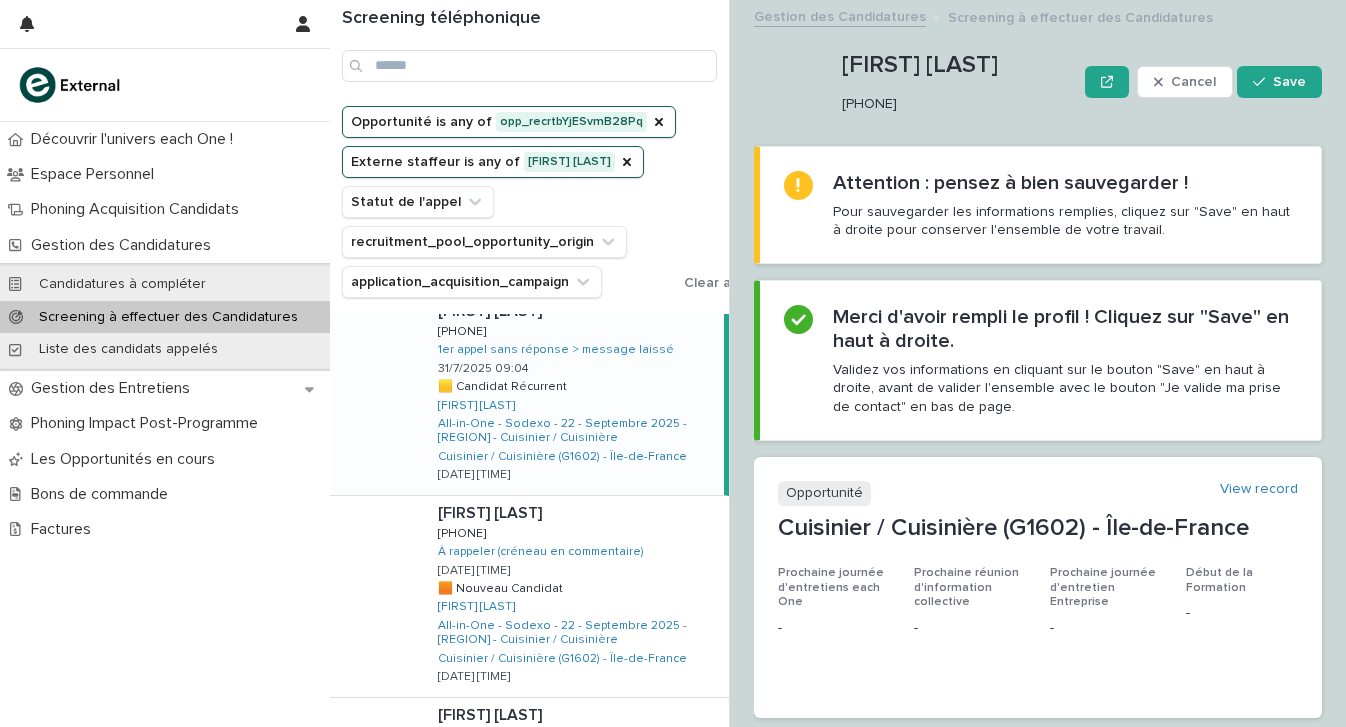 click on "[PHONE]" at bounding box center (955, 104) 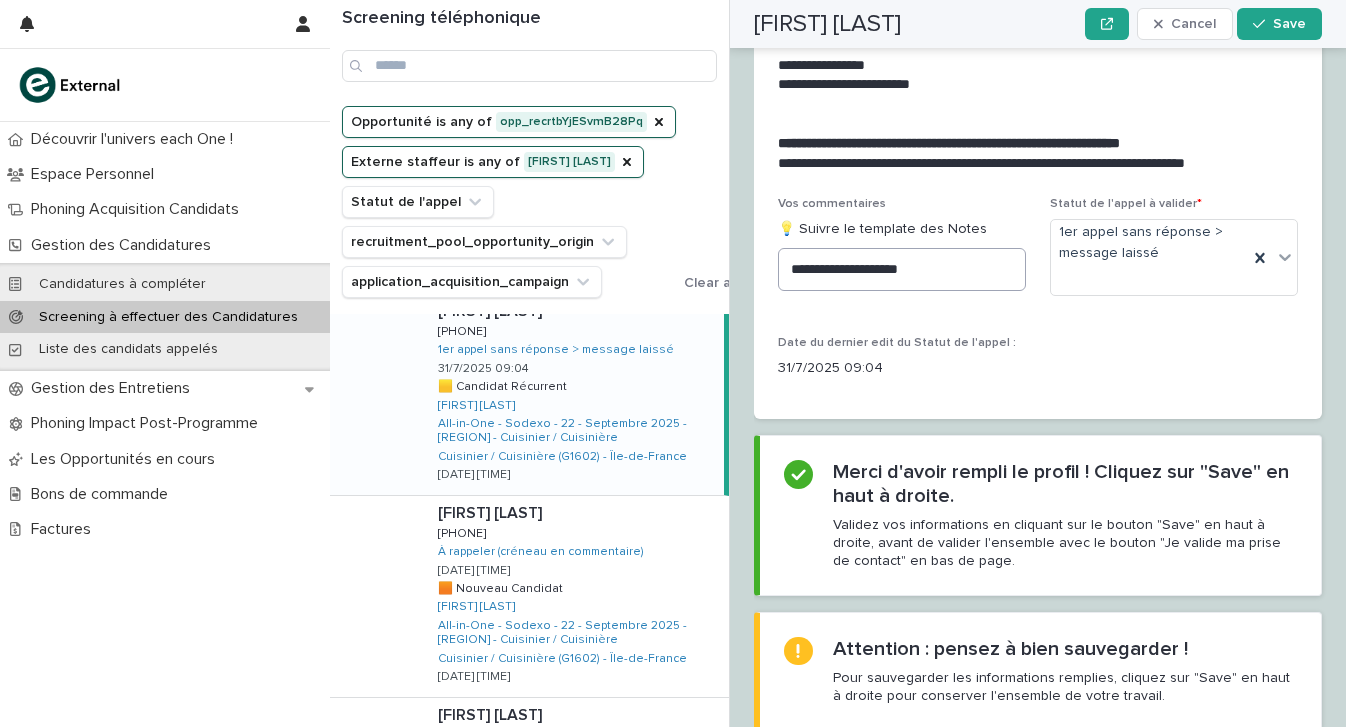 scroll, scrollTop: 2885, scrollLeft: 0, axis: vertical 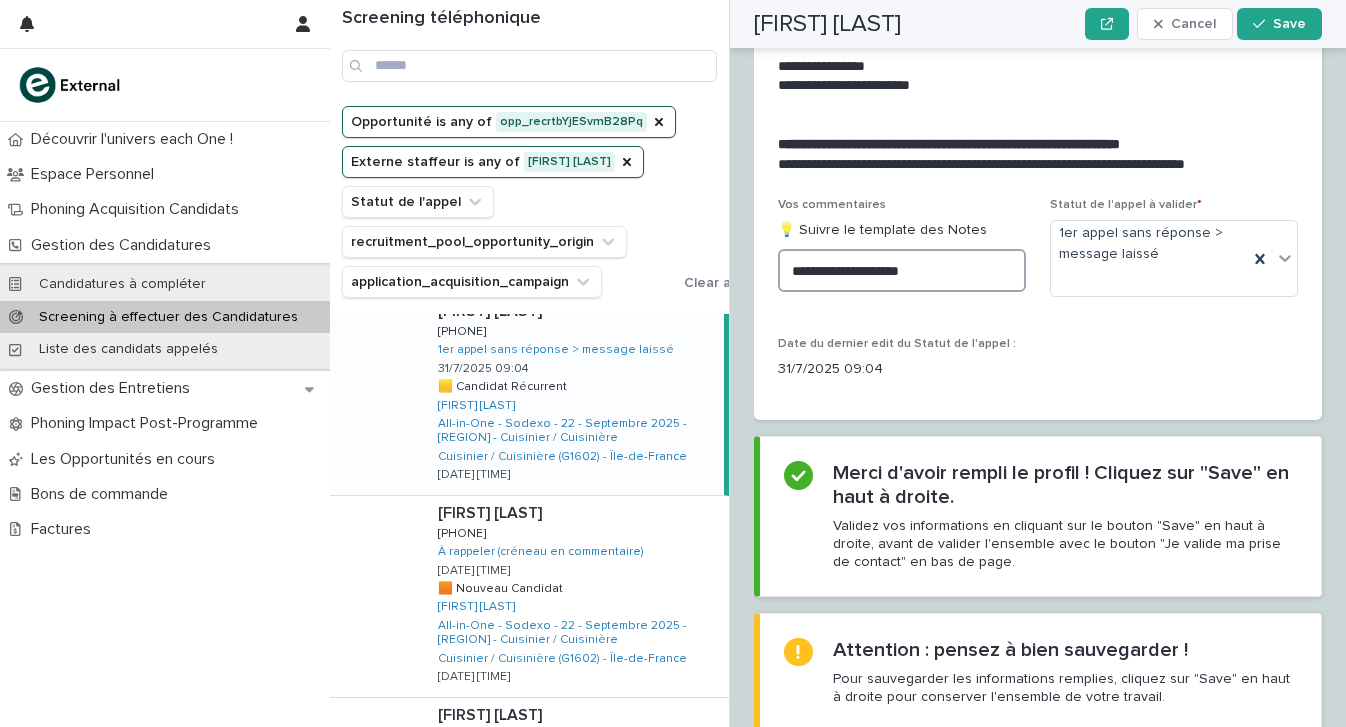click on "**********" at bounding box center [902, 270] 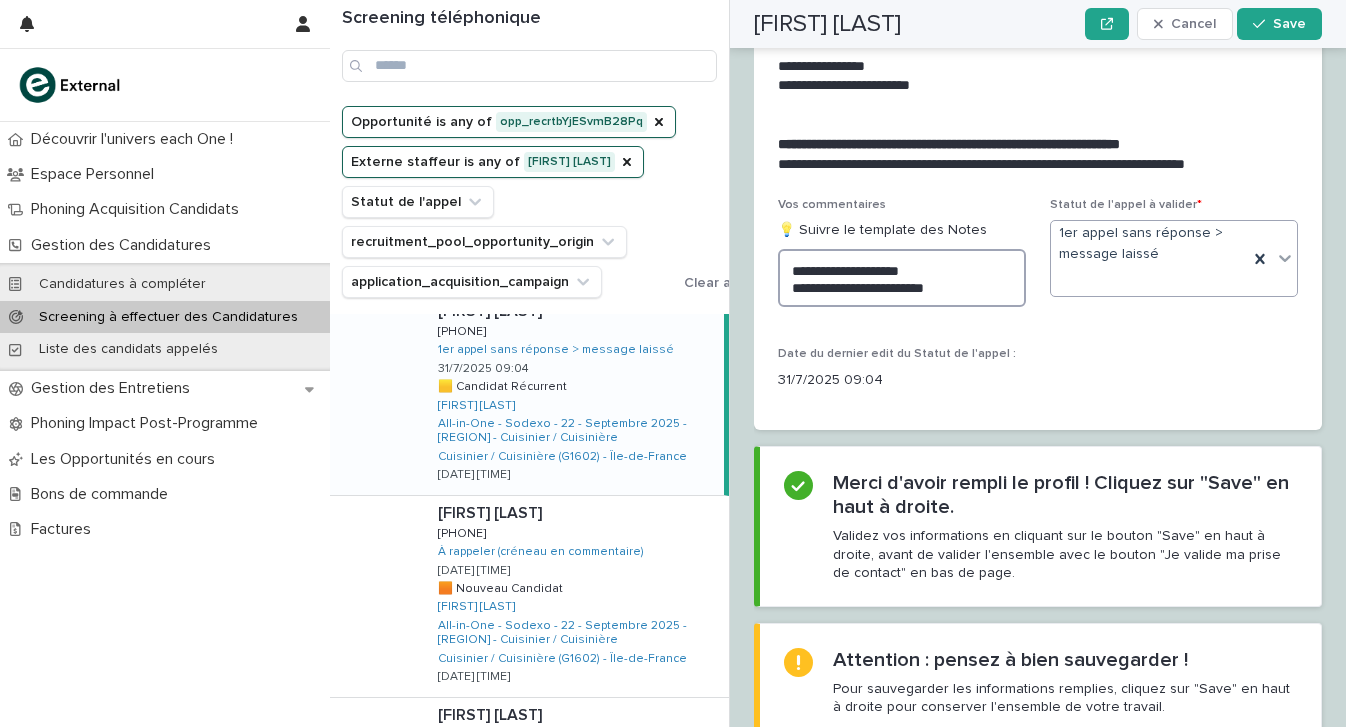 type on "**********" 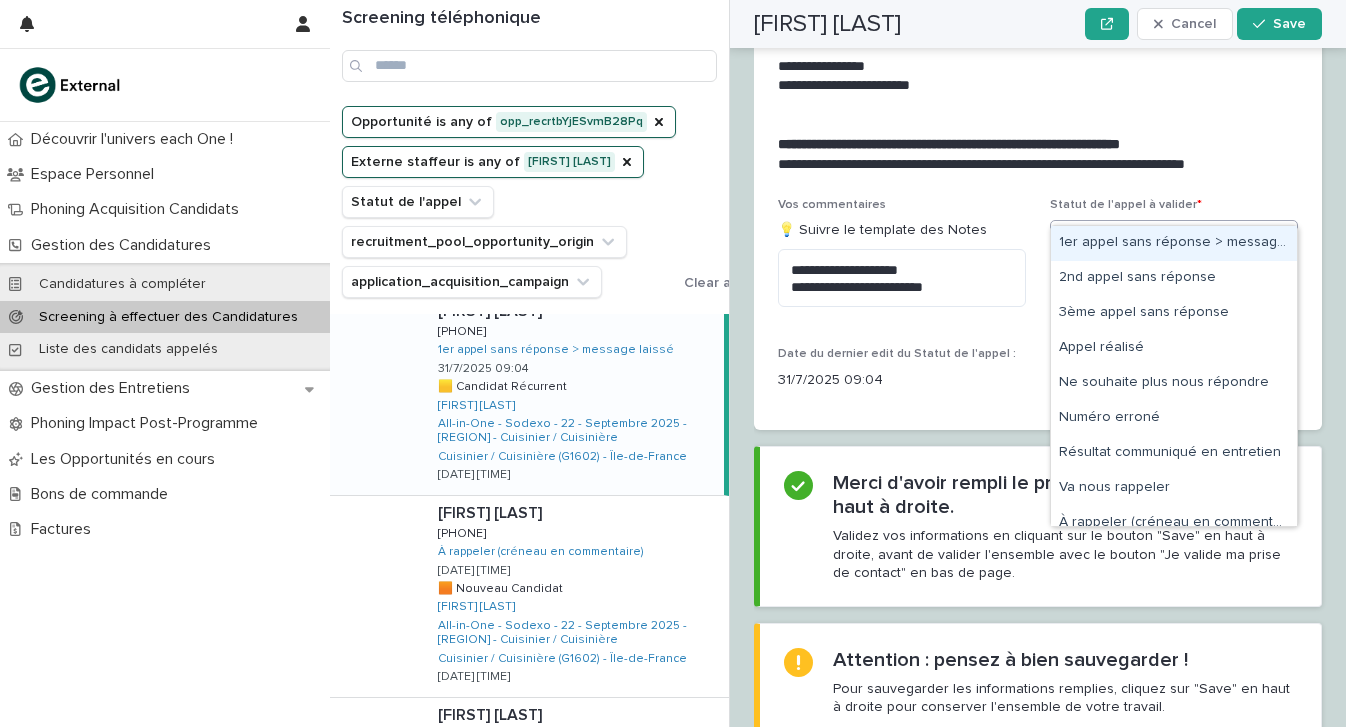 drag, startPoint x: 1132, startPoint y: 189, endPoint x: 1135, endPoint y: 212, distance: 23.194826 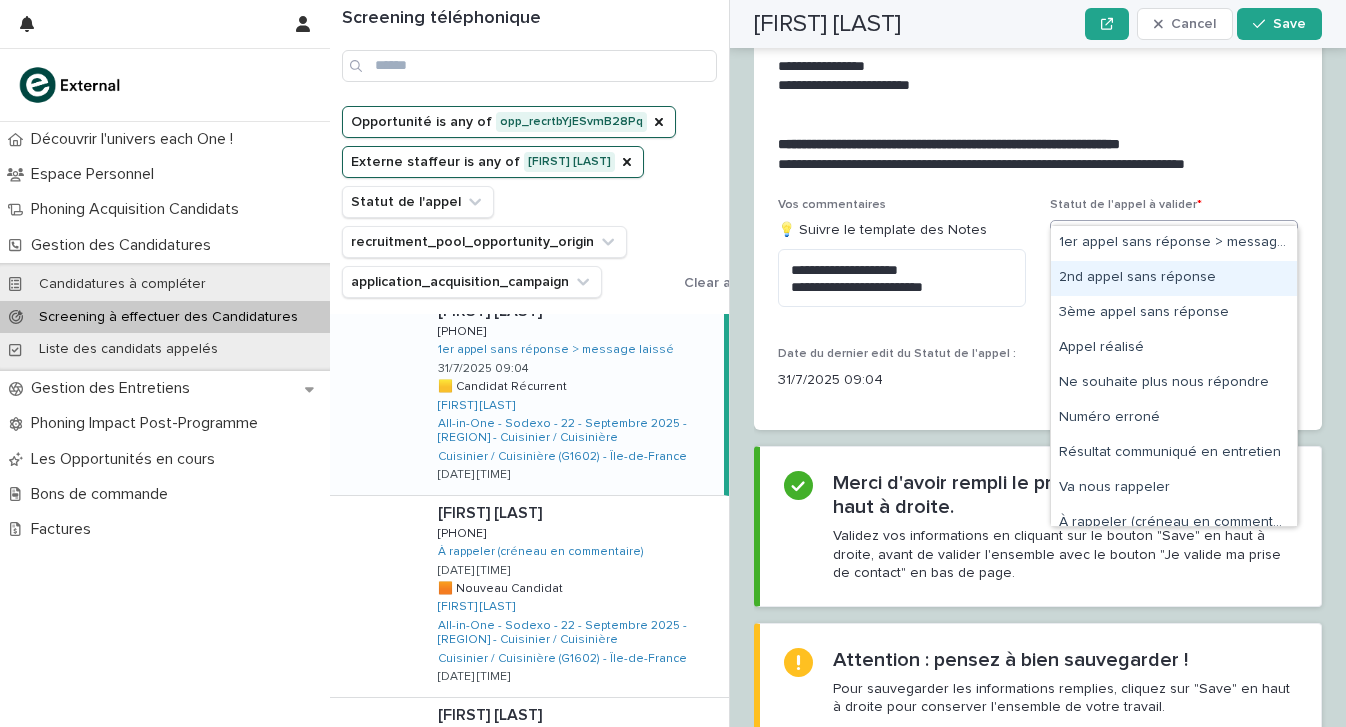 click on "2nd appel sans réponse" at bounding box center (1174, 278) 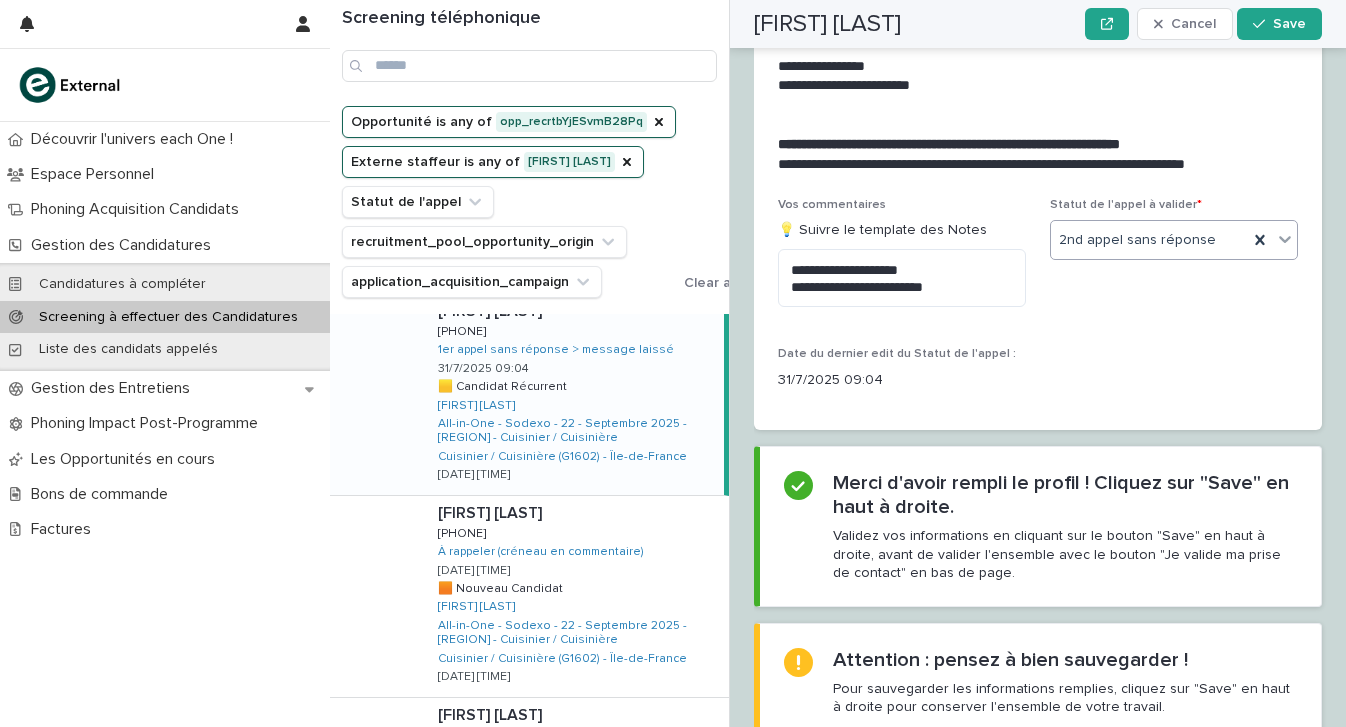 click on "[FIRST] [LAST] Cancel Save" at bounding box center (1038, 24) 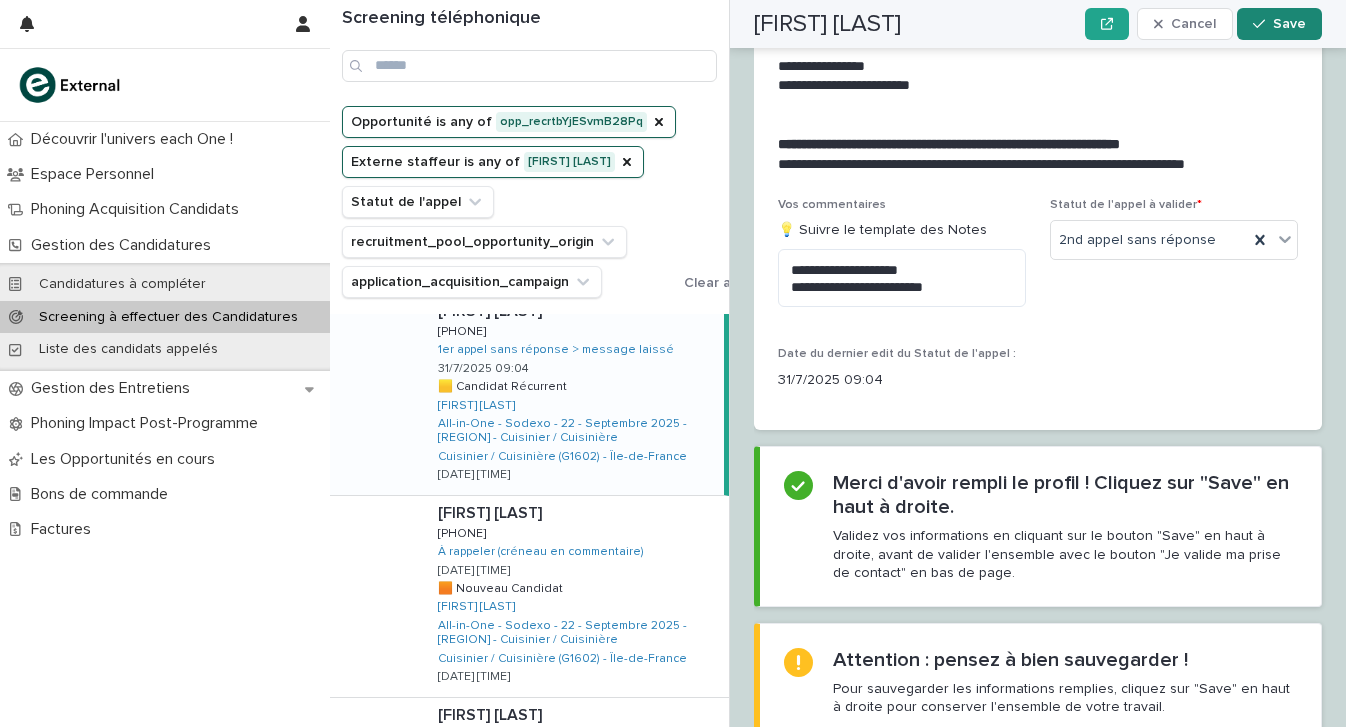 click on "Save" at bounding box center (1289, 24) 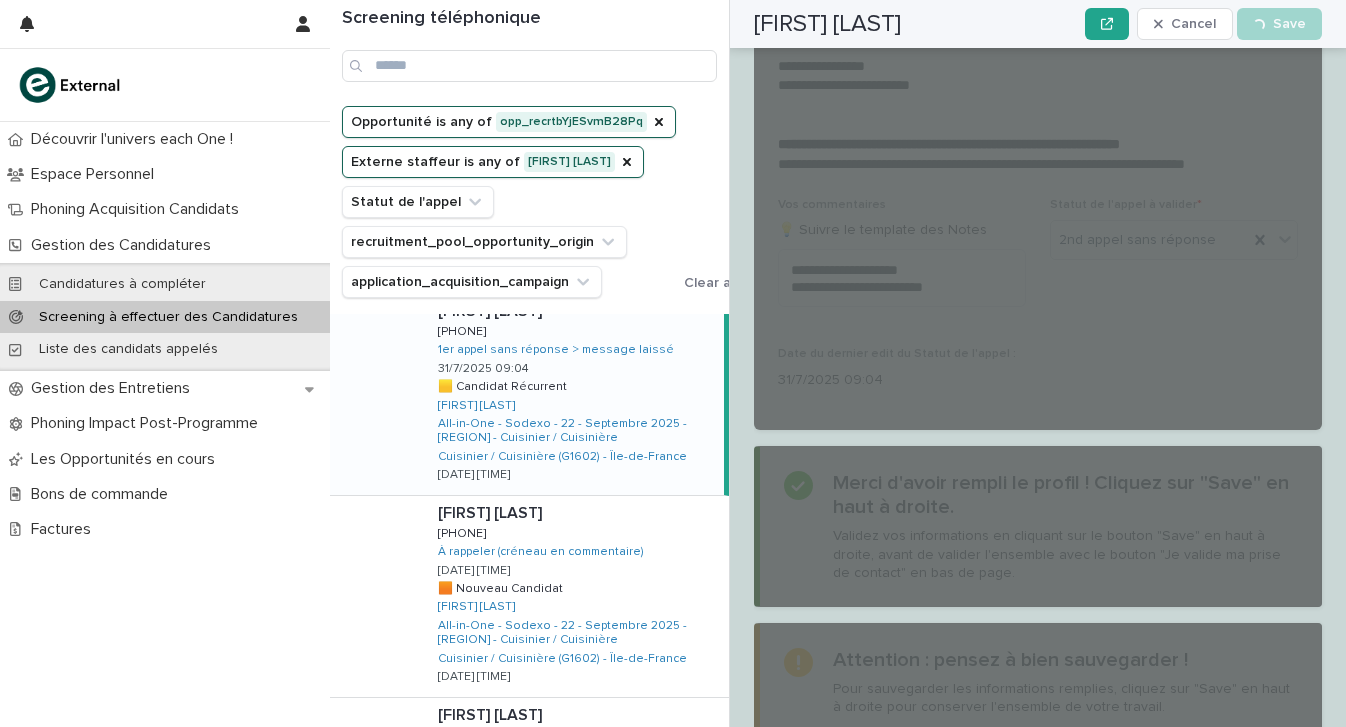scroll, scrollTop: 2885, scrollLeft: 0, axis: vertical 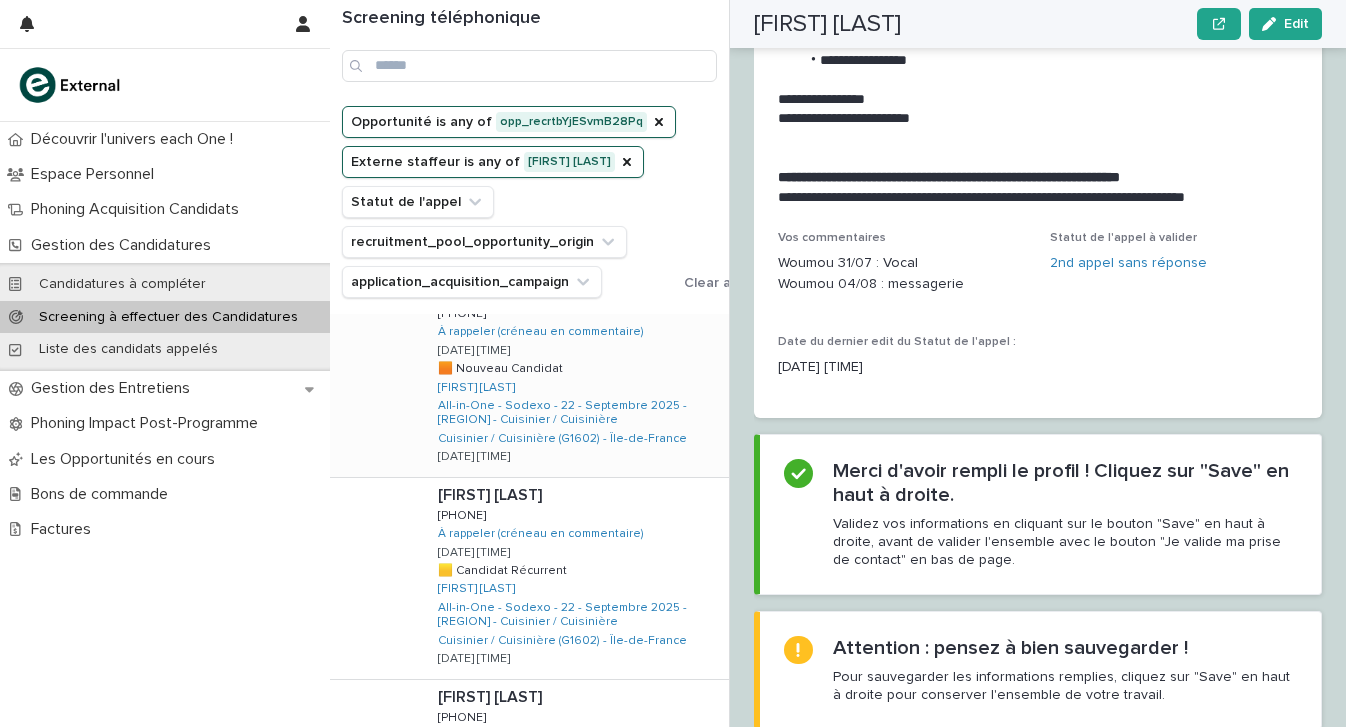 click on "[LAST] [LAST]  [PHONE] [PHONE]  À rappeler (créneau en commentaire)   [DD]/[MM]/[YYYY] [HH]:[MM] 🟧 Nouveau Candidat 🟧 Nouveau Candidat   [LAST] [LAST]   All-in-One - Sodexo - 22 - Septembre 2025 - IDF - Cuisinier / Cuisinière   Cuisinier / Cuisinière (G1602) - Île-de-France   [DD]/[MM]/[YYYY] [HH]:[MM]" at bounding box center (575, 376) 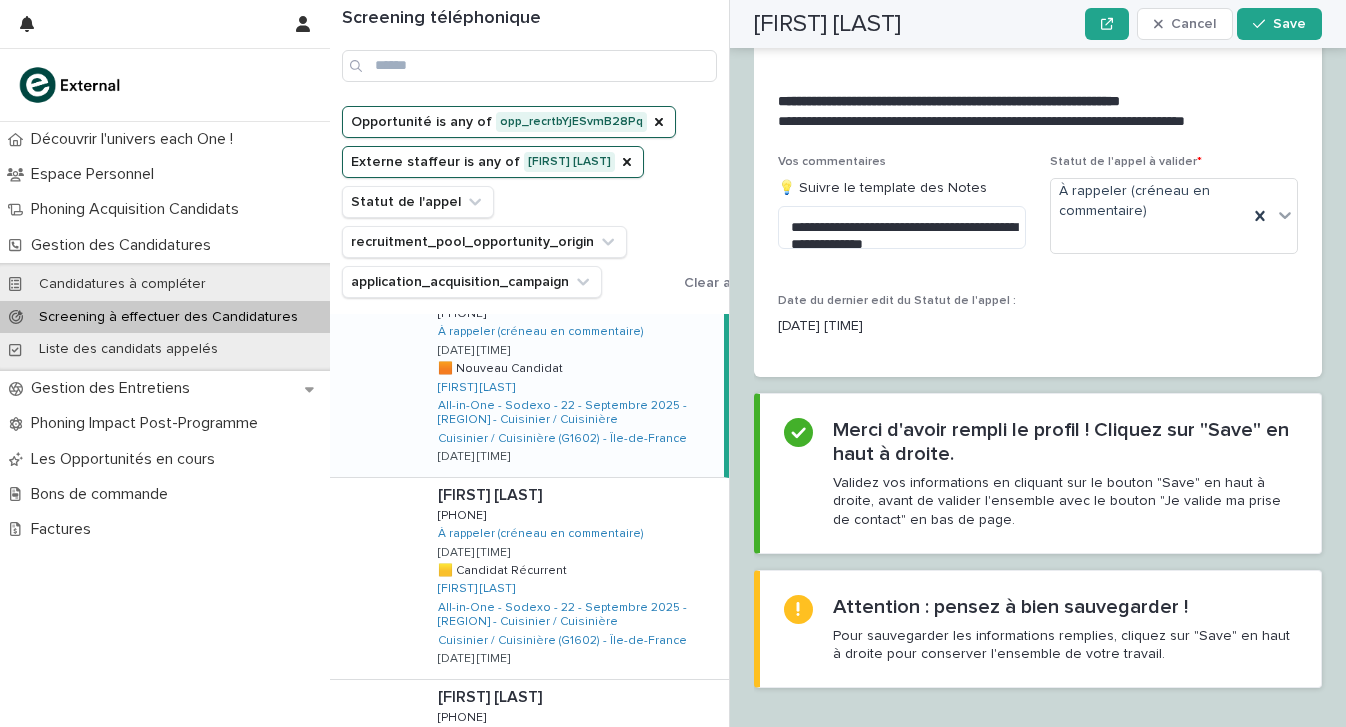 scroll, scrollTop: 2391, scrollLeft: 0, axis: vertical 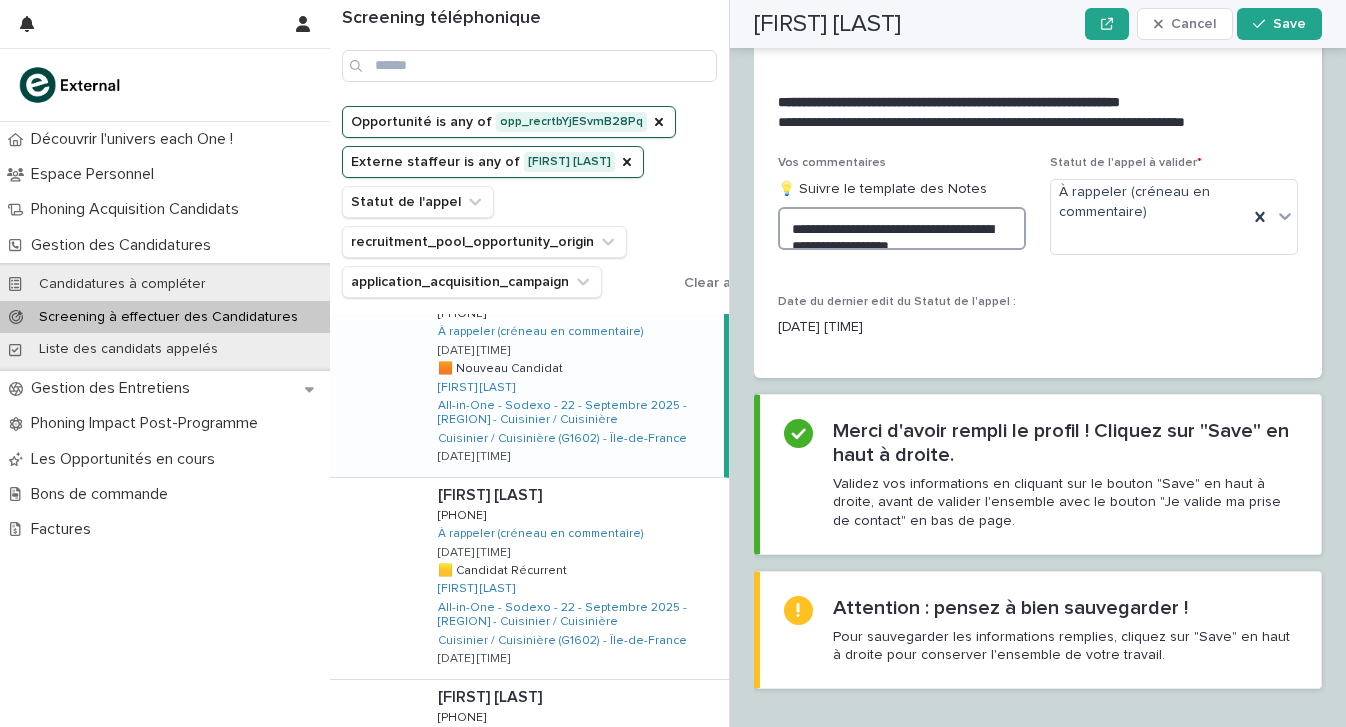 click on "**********" at bounding box center (902, 228) 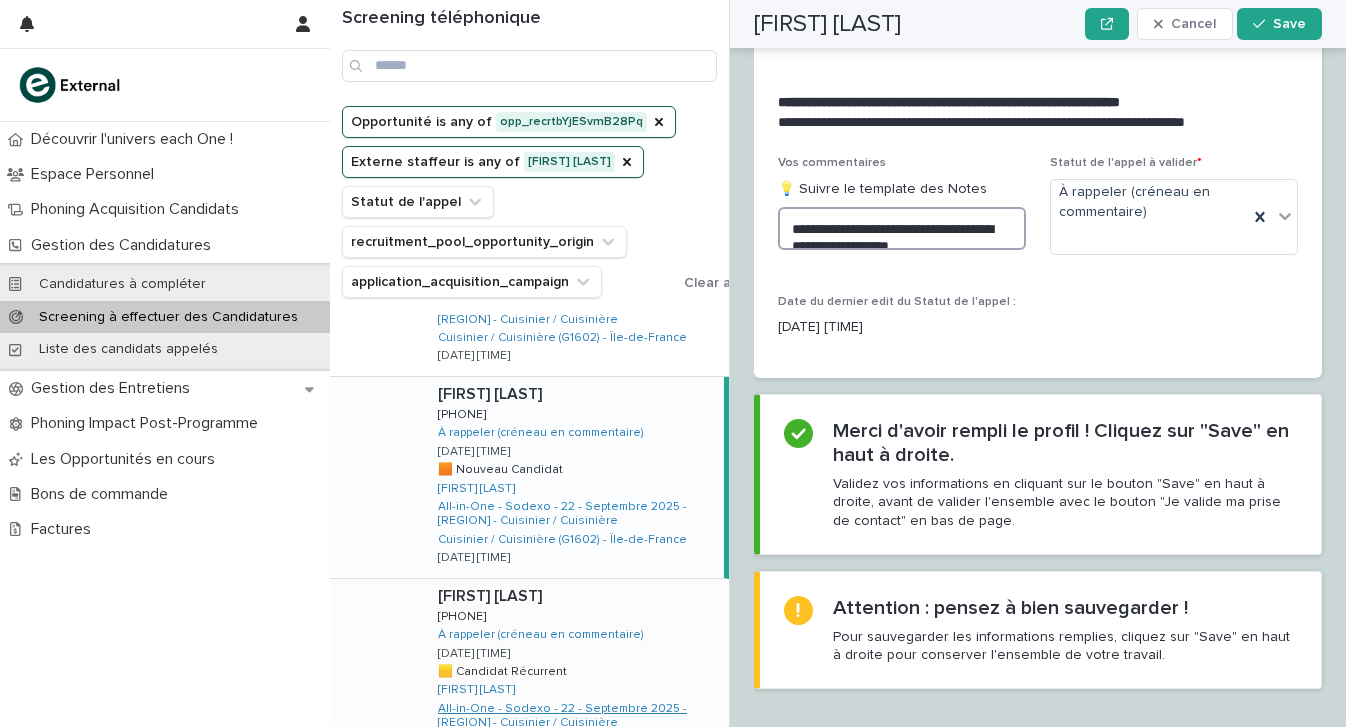 scroll, scrollTop: 955, scrollLeft: 0, axis: vertical 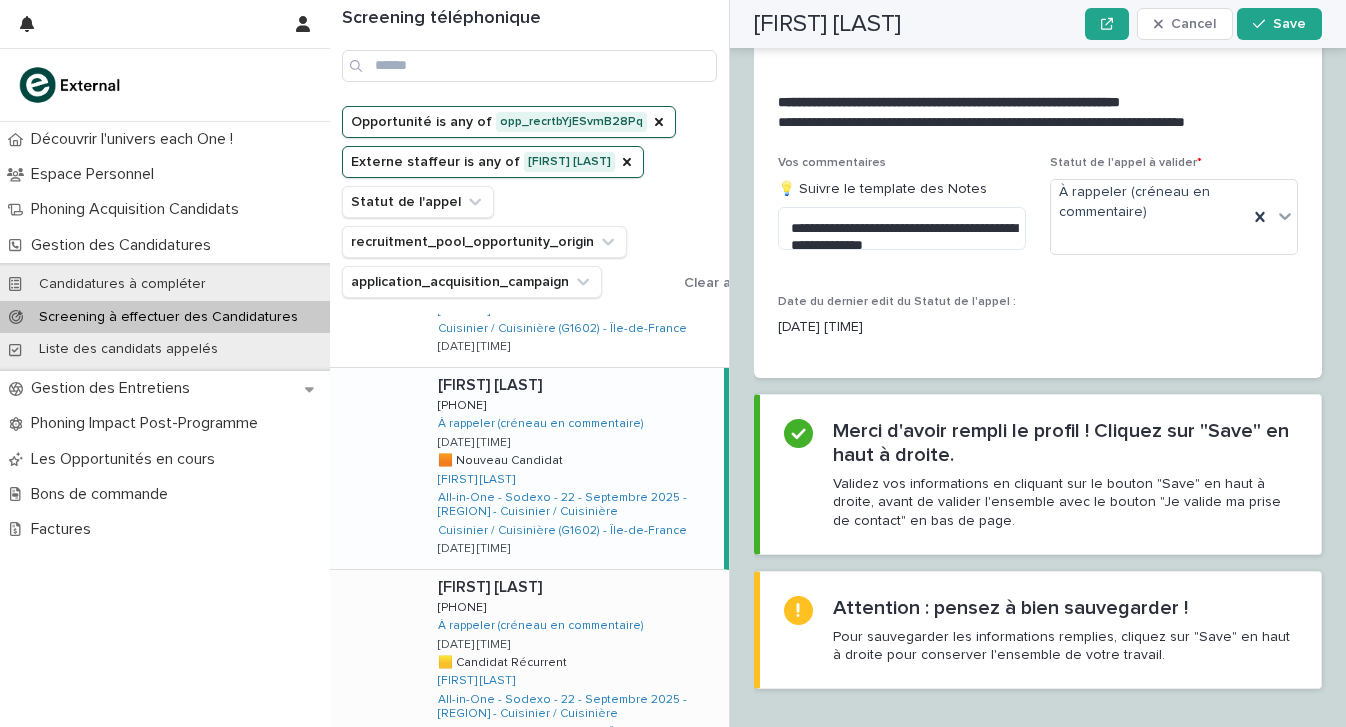 click on "[FIRST] [LAST] [FIRST] [LAST]  [PHONE] [PHONE]  À rappeler (créneau en commentaire)   31/7/2025 09:49 🟨 Candidat Récurrent 🟨 Candidat Récurrent  Woumou SOUARE   All-in-One - Sodexo - 22 - Septembre 2025 - IDF - Cuisinier / Cuisinière   Cuisinier / Cuisinière (G1602) - Île-de-France   29/7/2025 09:04" at bounding box center [575, 670] 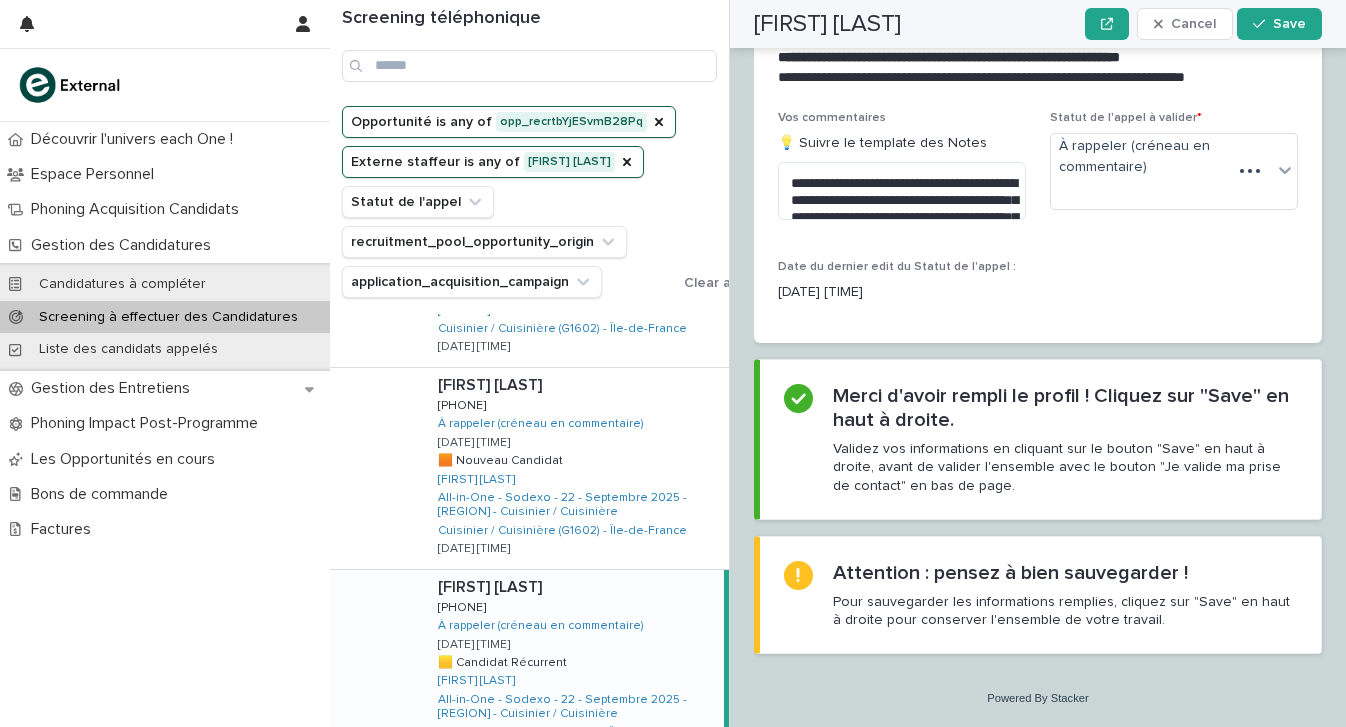 scroll, scrollTop: 2351, scrollLeft: 0, axis: vertical 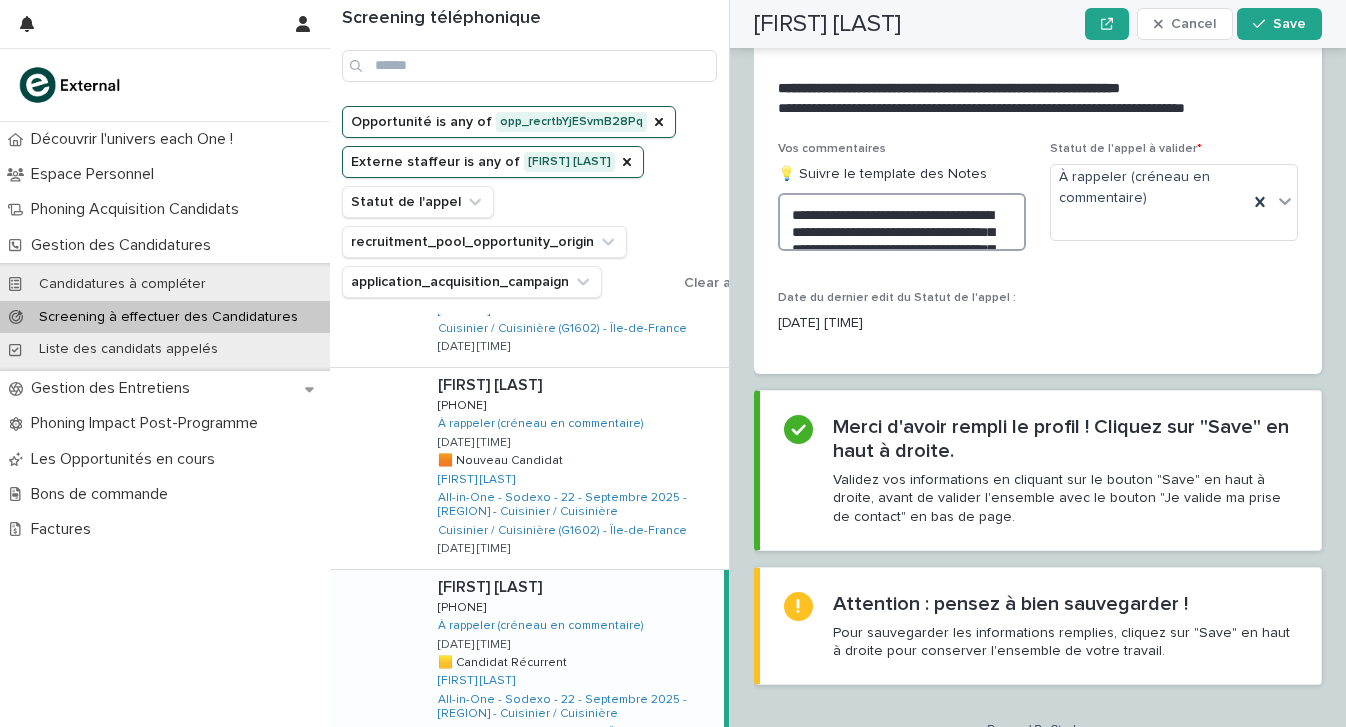 click on "**********" at bounding box center (902, 222) 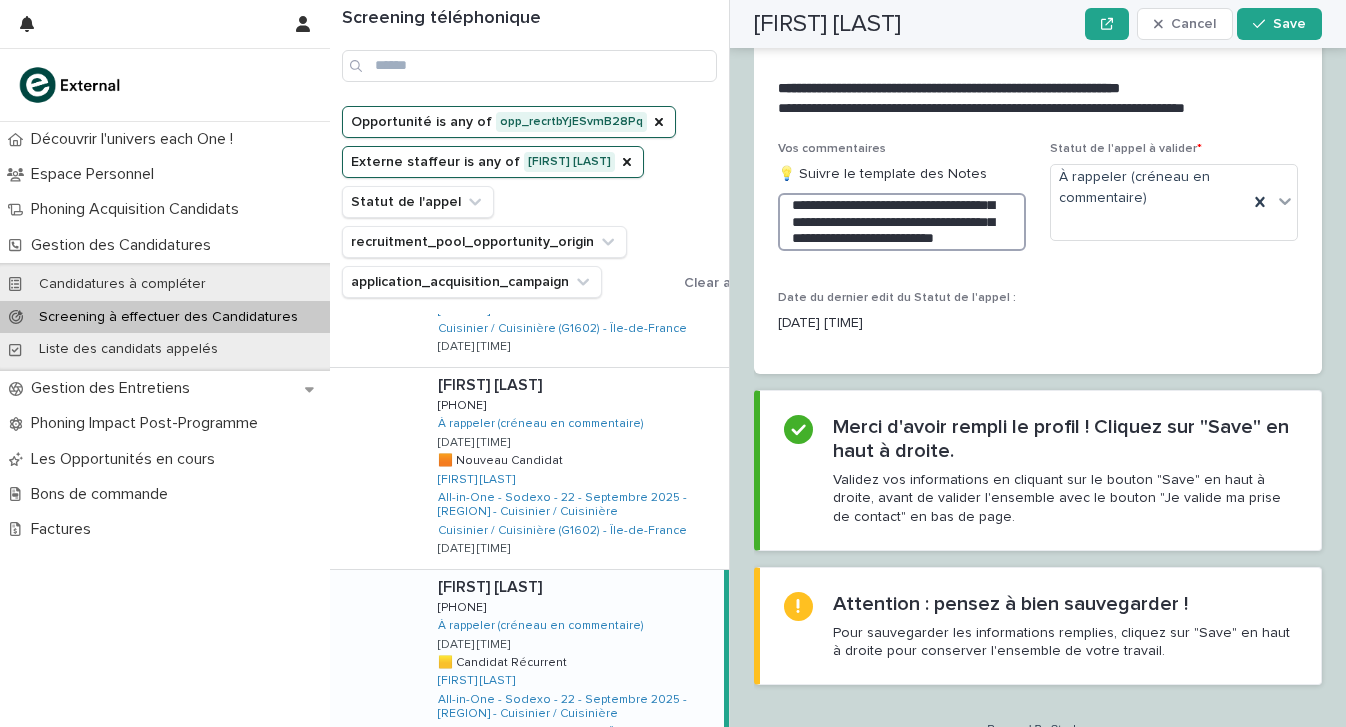 scroll, scrollTop: 0, scrollLeft: 0, axis: both 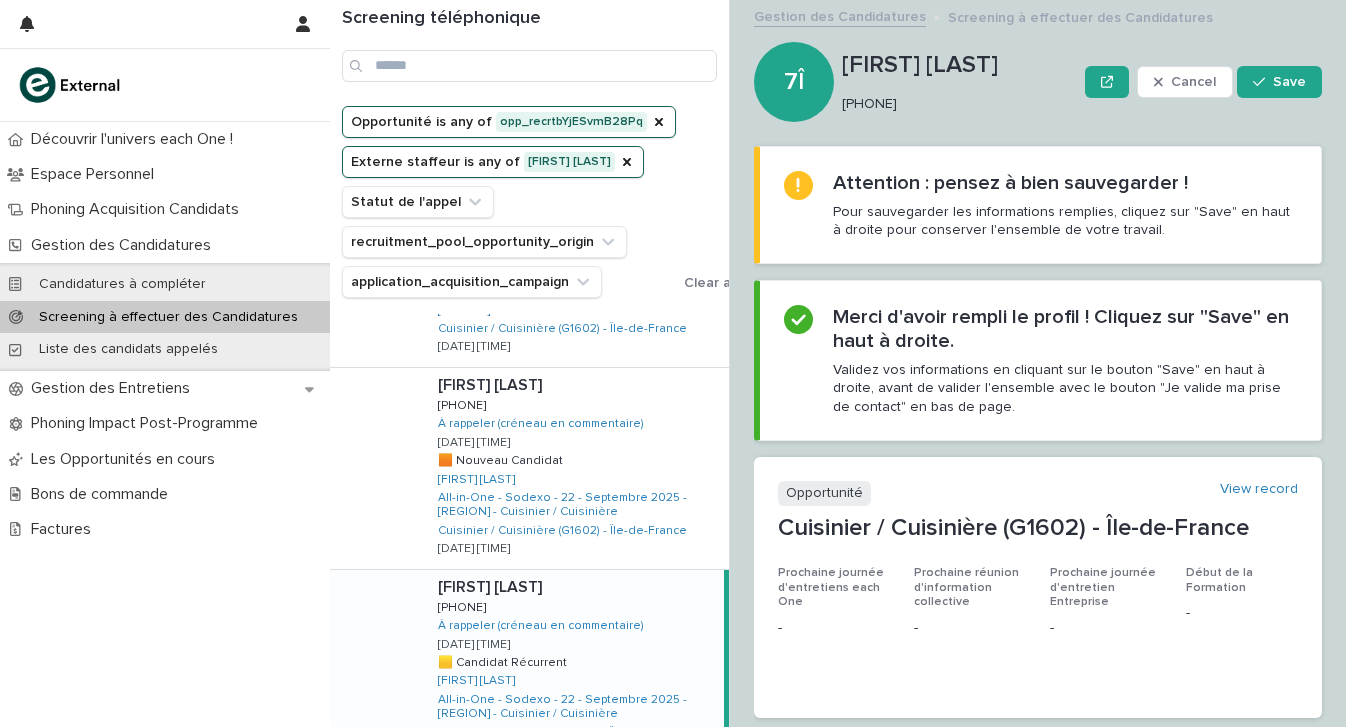 click on "[PHONE]" at bounding box center [955, 104] 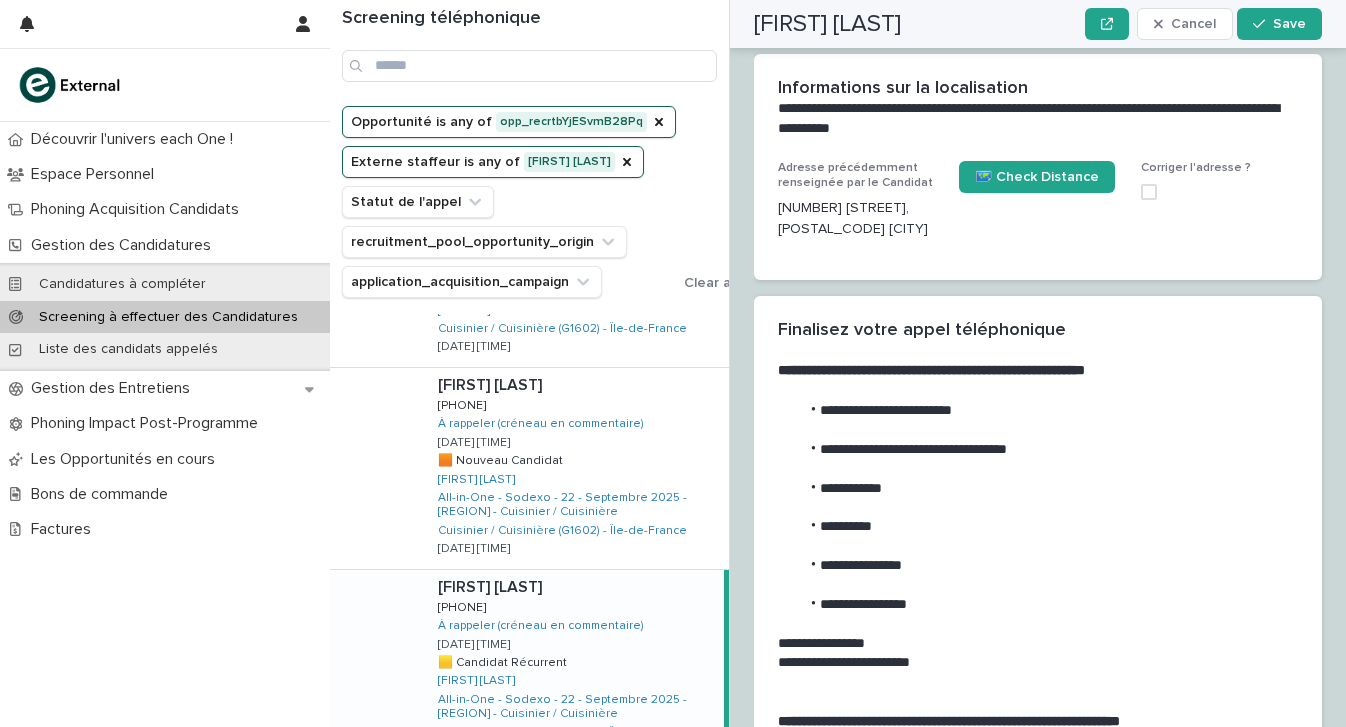 scroll, scrollTop: 2025, scrollLeft: 0, axis: vertical 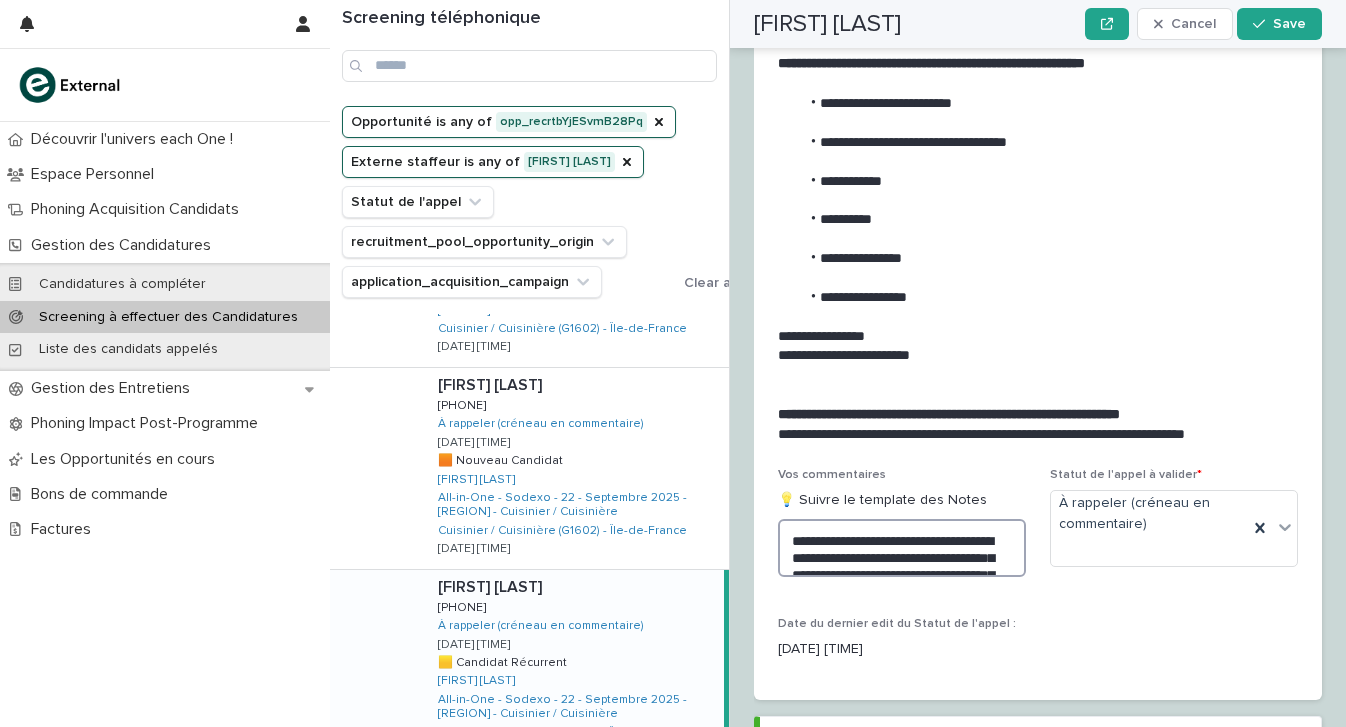 click on "**********" at bounding box center [902, 548] 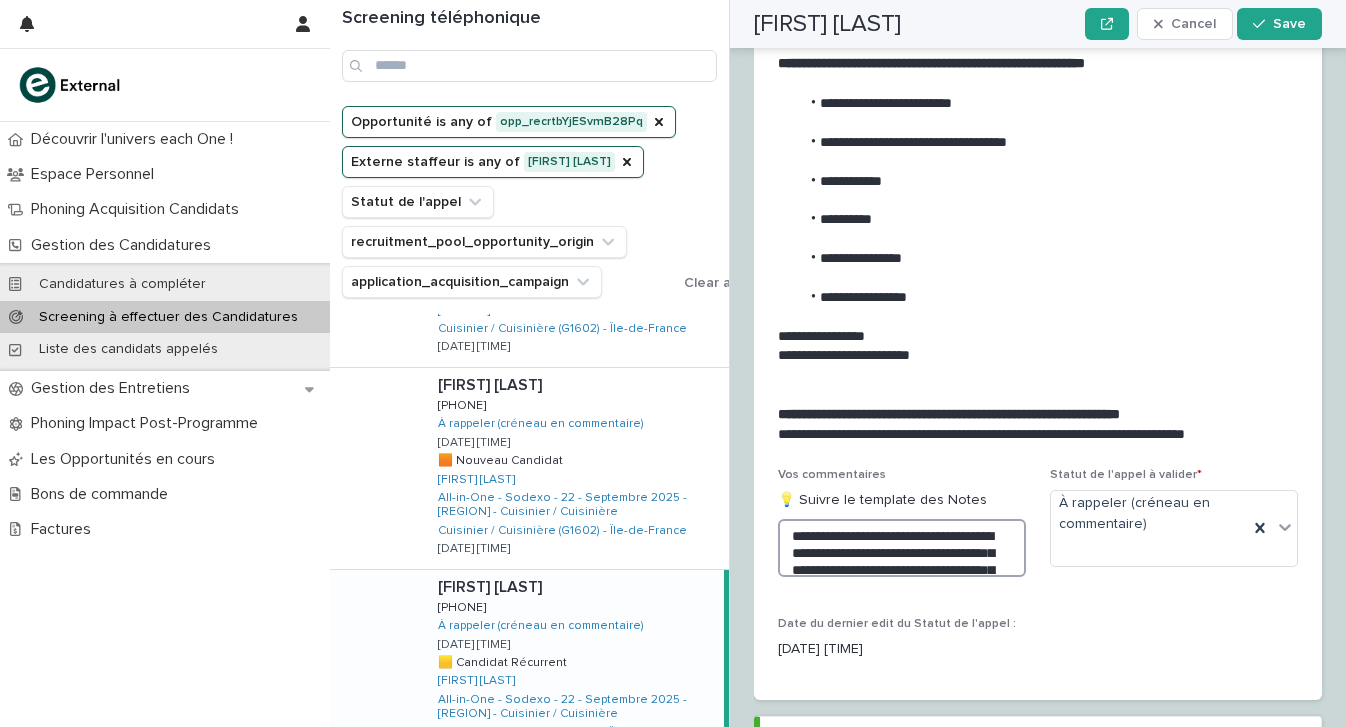 scroll, scrollTop: 40, scrollLeft: 0, axis: vertical 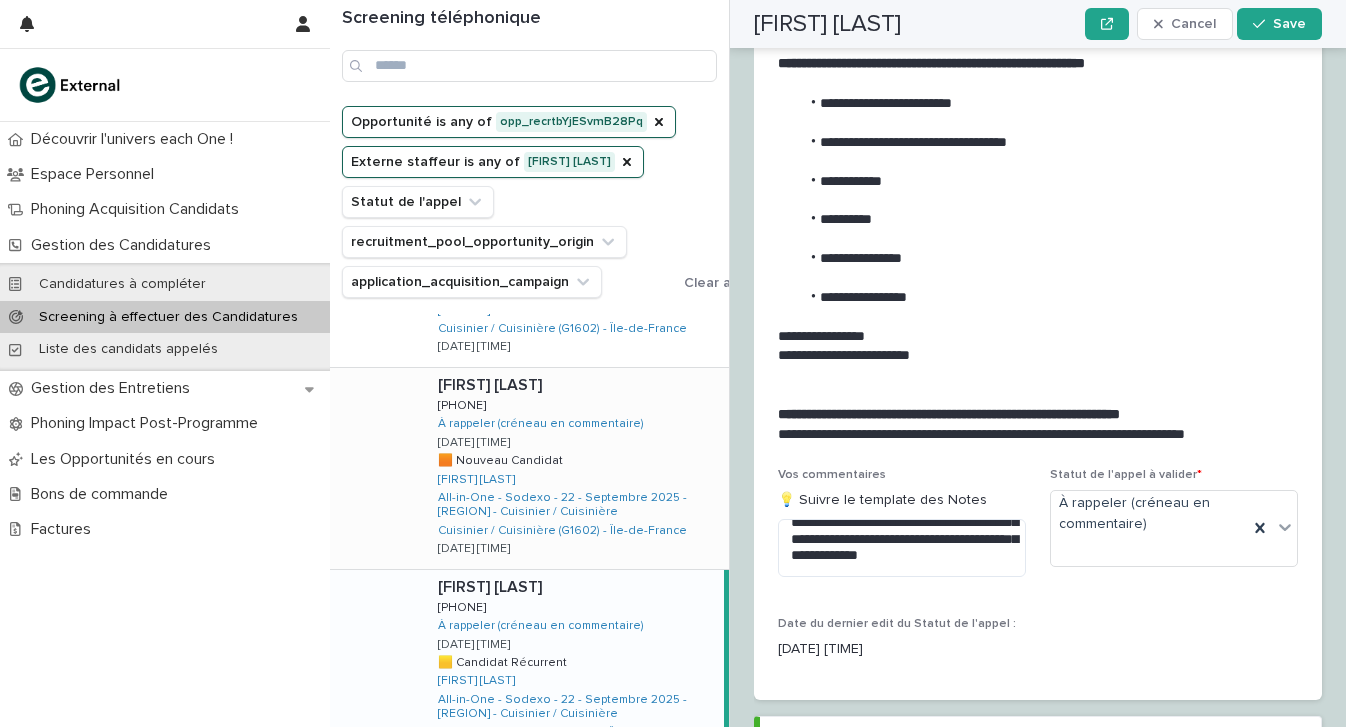 click on "[LAST] [LAST]  [PHONE] [PHONE]  À rappeler (créneau en commentaire)   [DD]/[MM]/[YYYY] [HH]:[MM] 🟧 Nouveau Candidat 🟧 Nouveau Candidat   [LAST] [LAST]   All-in-One - Sodexo - 22 - Septembre 2025 - IDF - Cuisinier / Cuisinière   Cuisinier / Cuisinière (G1602) - Île-de-France   [DD]/[MM]/[YYYY] [HH]:[MM]" at bounding box center (575, 468) 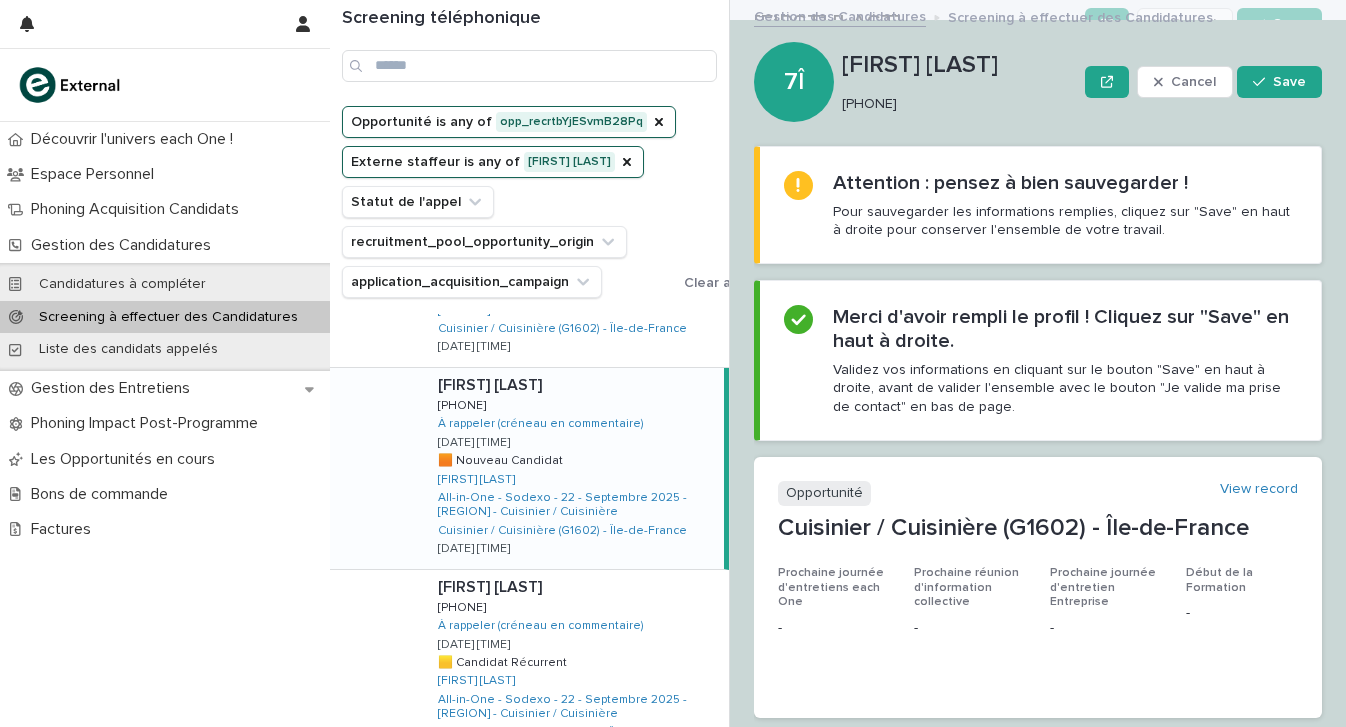scroll, scrollTop: 0, scrollLeft: 0, axis: both 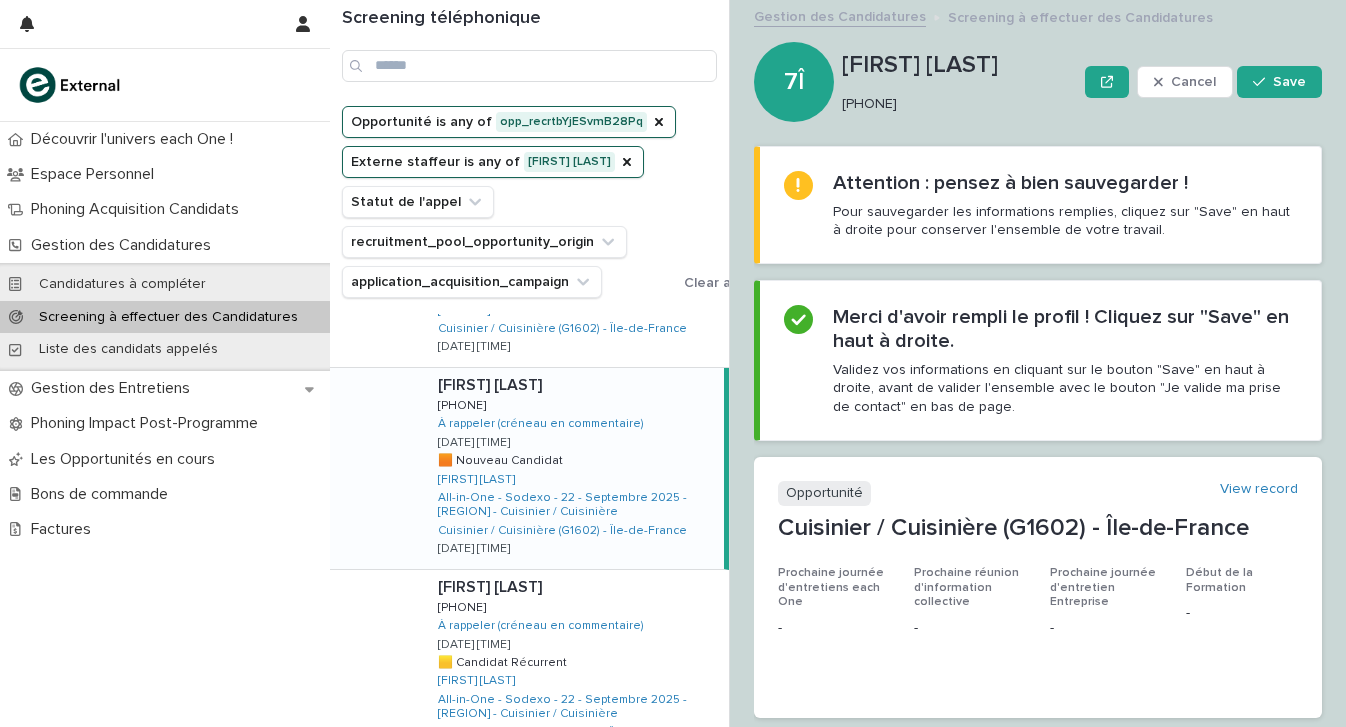 click on "[PHONE]" at bounding box center (955, 104) 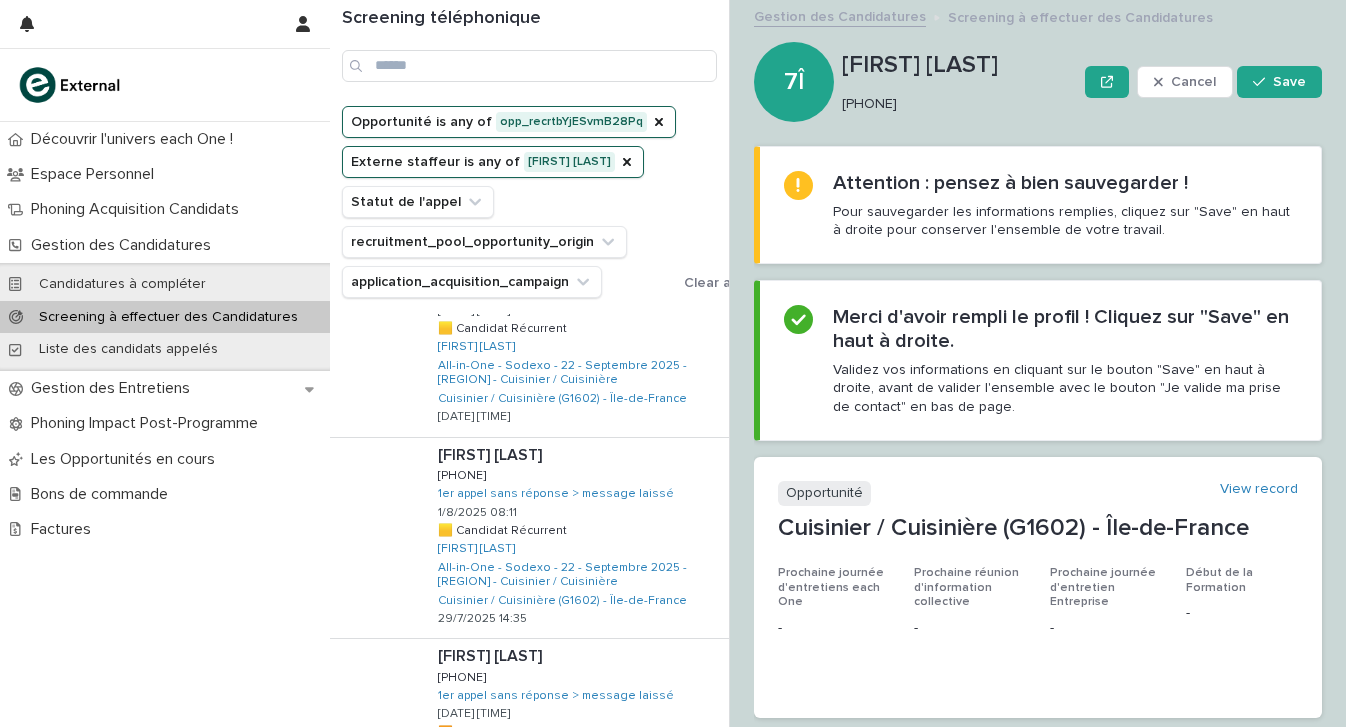 scroll, scrollTop: 1297, scrollLeft: 0, axis: vertical 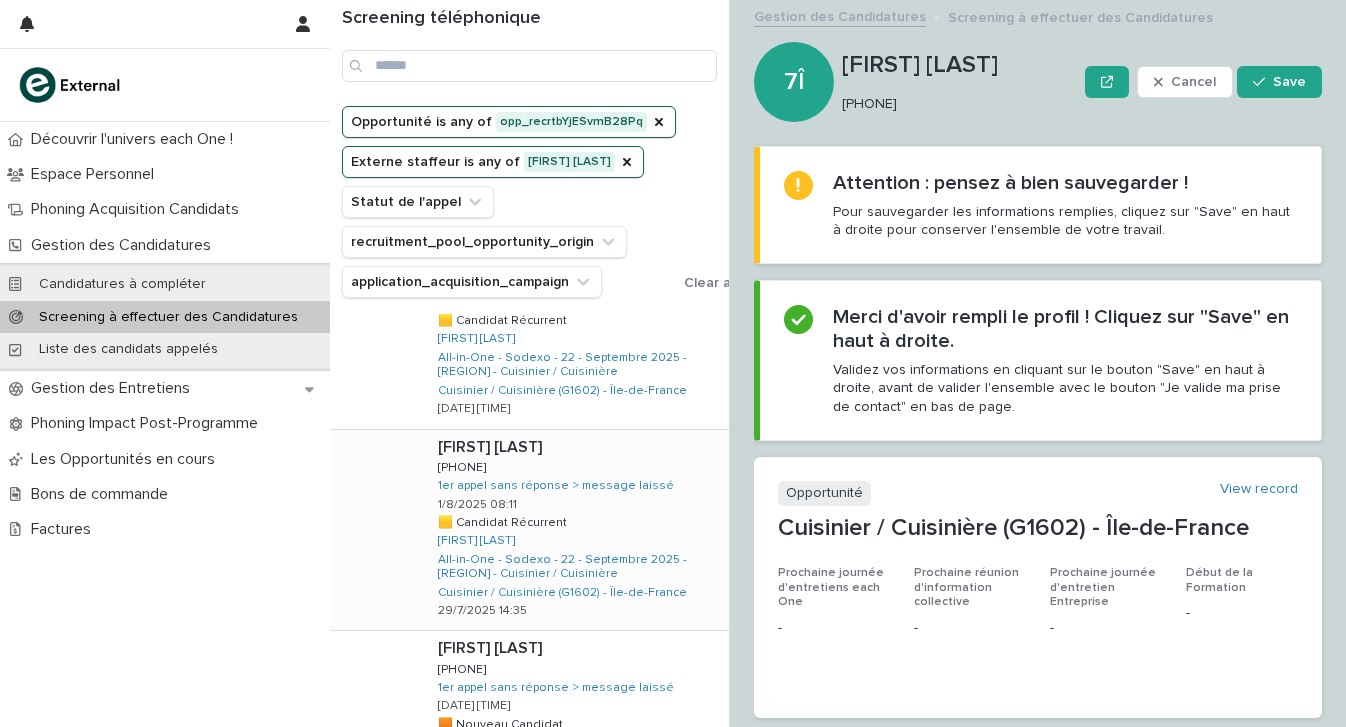 click on "[FIRST] [LAST] [FIRST] [LAST]   [PHONE] [PHONE]   1er appel sans réponse > message laissé   [DATE] [TIME] 🟨 Candidat Récurrent 🟨 Candidat Récurrent   [NAME] [LAST]   All-in-One - Sodexo - 22 - Septembre 2025 - IDF - Cuisinier / Cuisinière   Cuisinier / Cuisinière (G1602) - Île-de-France   [DATE] [TIME]" at bounding box center [575, 530] 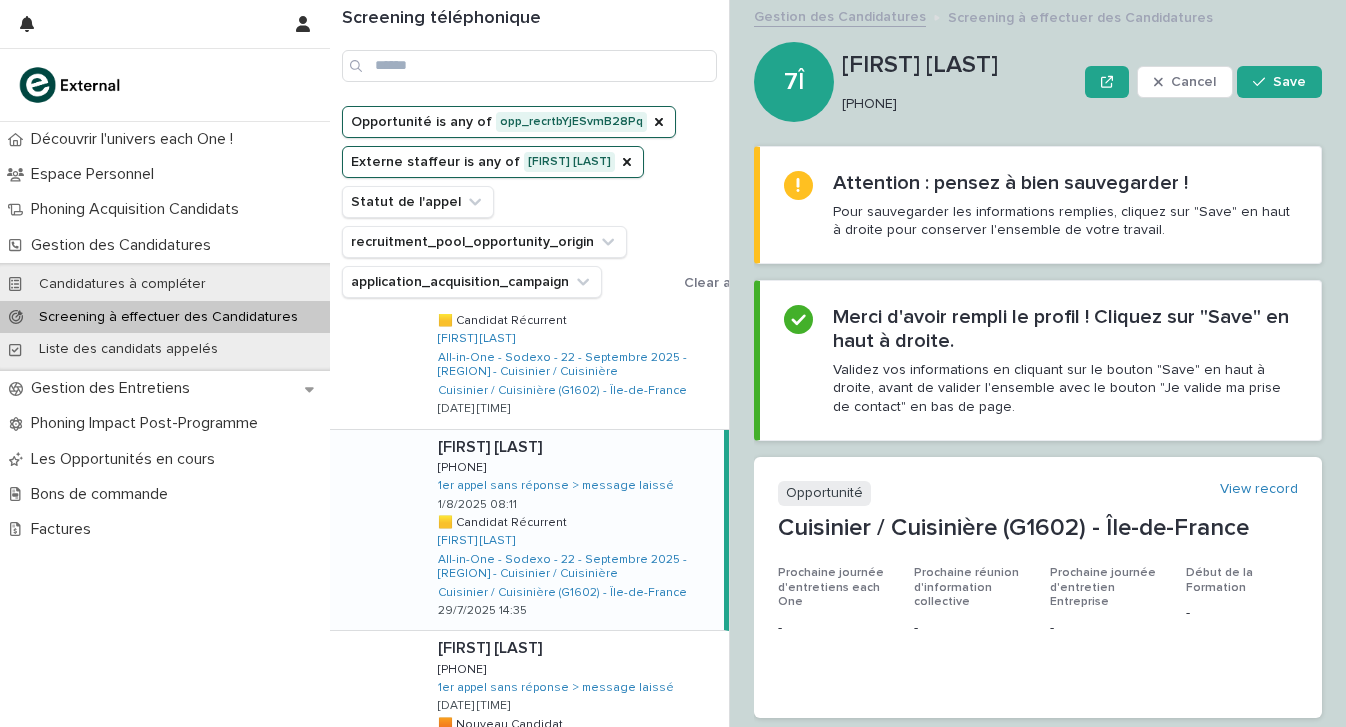 click on "[FIRST] [LAST] [FIRST] [LAST]   [PHONE] [PHONE]   1er appel sans réponse > message laissé   [DATE] [TIME] 🟨 Candidat Récurrent 🟨 Candidat Récurrent   [NAME] [LAST]   All-in-One - Sodexo - 22 - Septembre 2025 - IDF - Cuisinier / Cuisinière   Cuisinier / Cuisinière (G1602) - Île-de-France   [DATE] [TIME]" at bounding box center [573, 530] 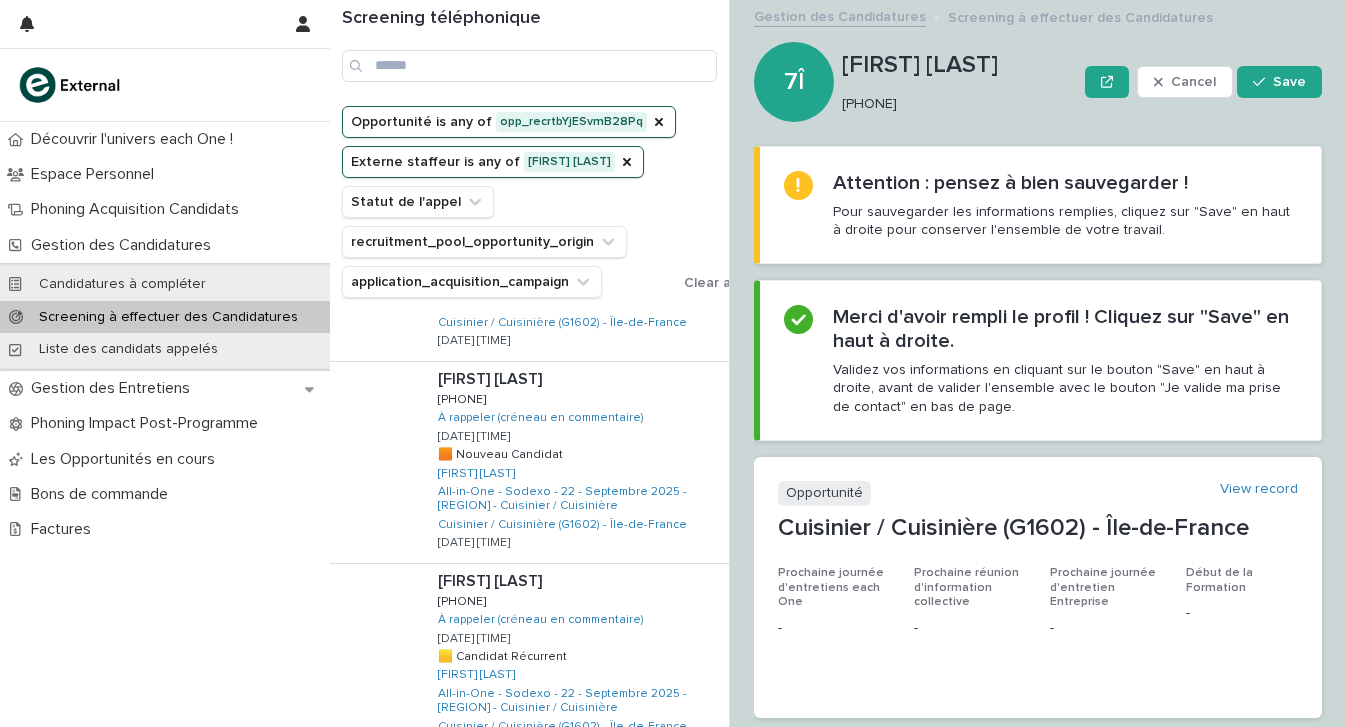 scroll, scrollTop: 947, scrollLeft: 0, axis: vertical 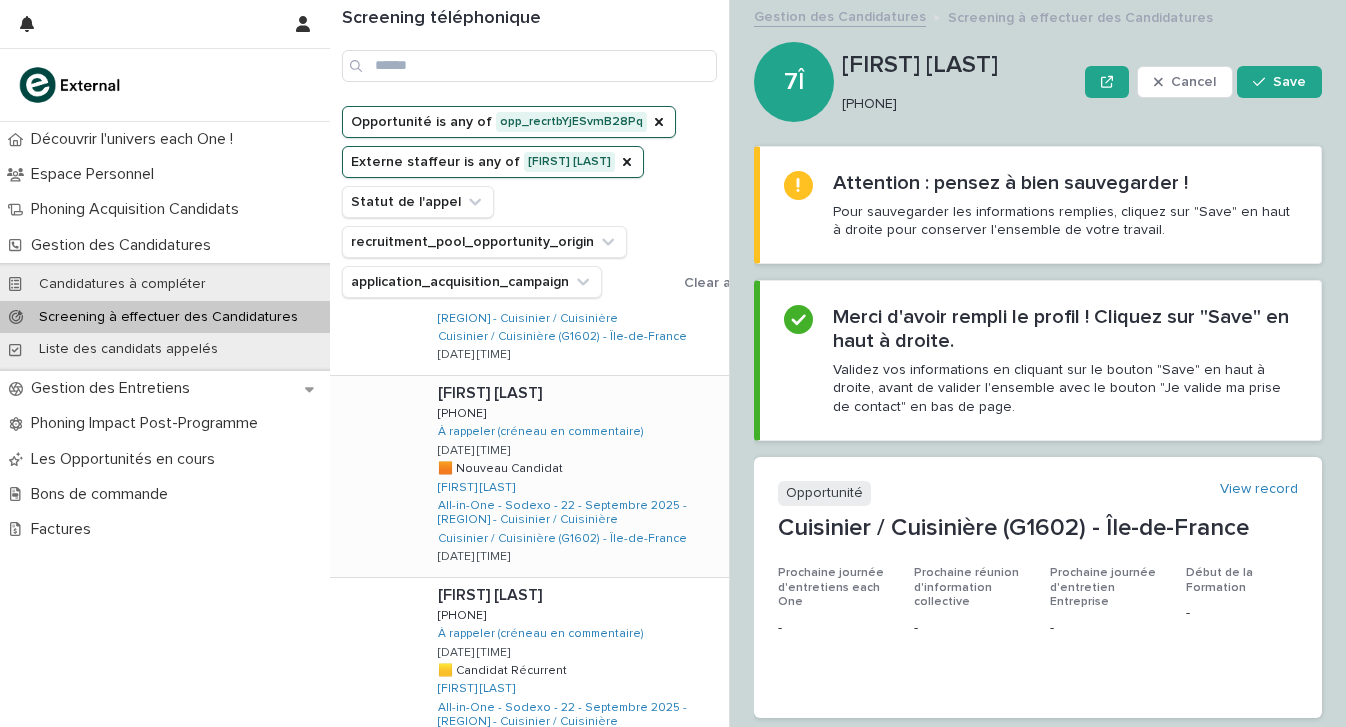 click on "[LAST] [LAST]  [PHONE] [PHONE]  À rappeler (créneau en commentaire)   [DD]/[MM]/[YYYY] [HH]:[MM] 🟧 Nouveau Candidat 🟧 Nouveau Candidat   [LAST] [LAST]   All-in-One - Sodexo - 22 - Septembre 2025 - IDF - Cuisinier / Cuisinière   Cuisinier / Cuisinière (G1602) - Île-de-France   [DD]/[MM]/[YYYY] [HH]:[MM]" at bounding box center (575, 476) 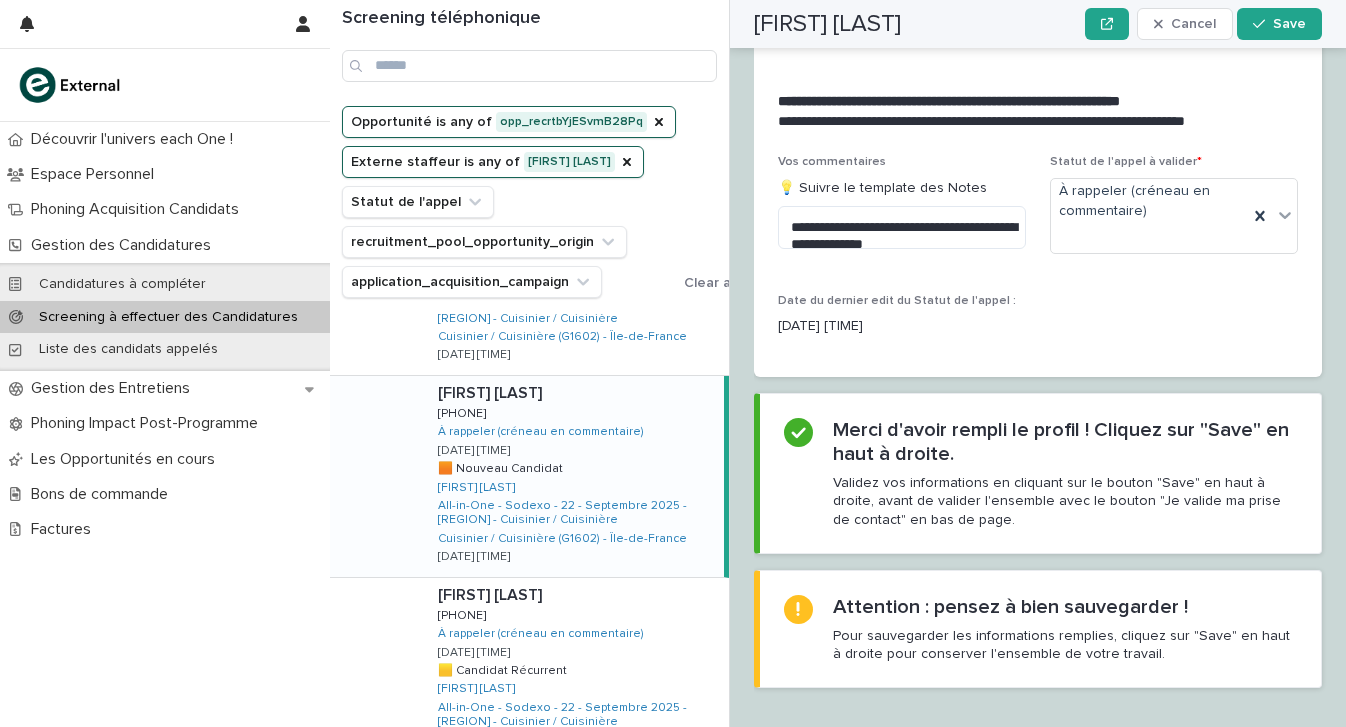 scroll, scrollTop: 2391, scrollLeft: 0, axis: vertical 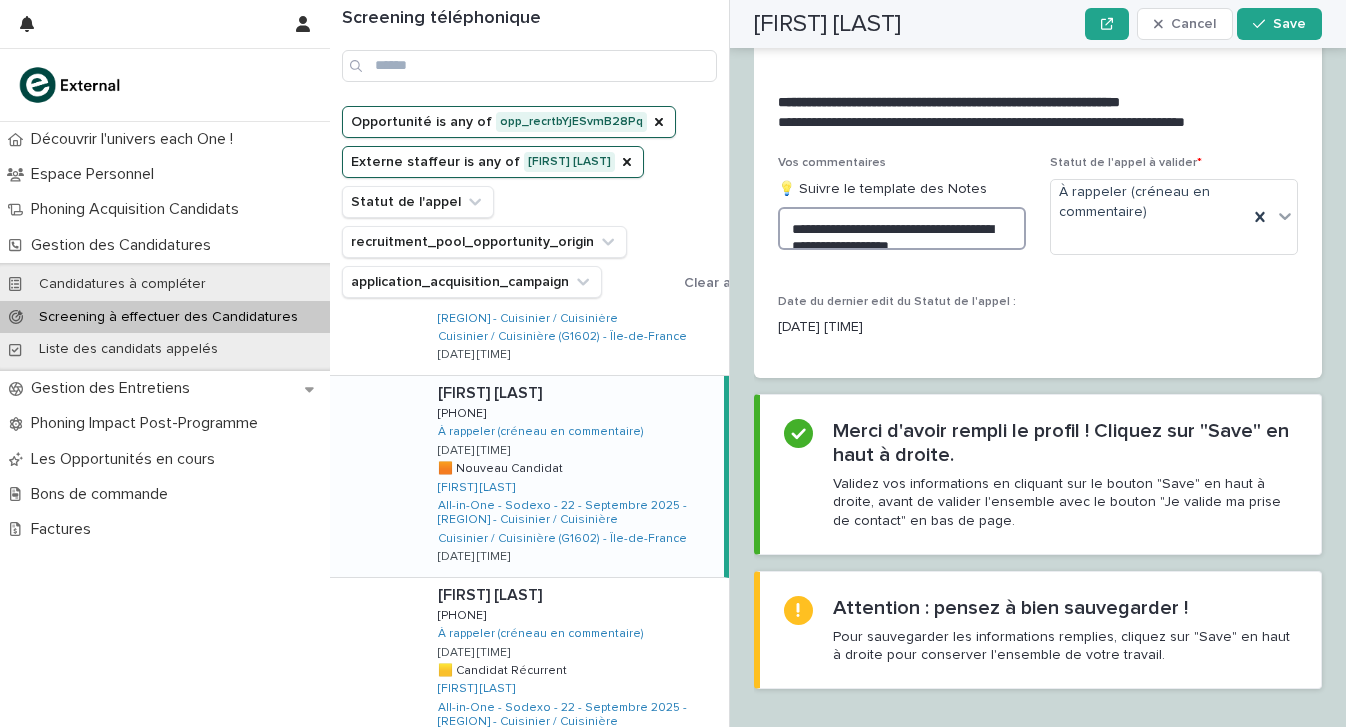 click on "**********" at bounding box center [902, 228] 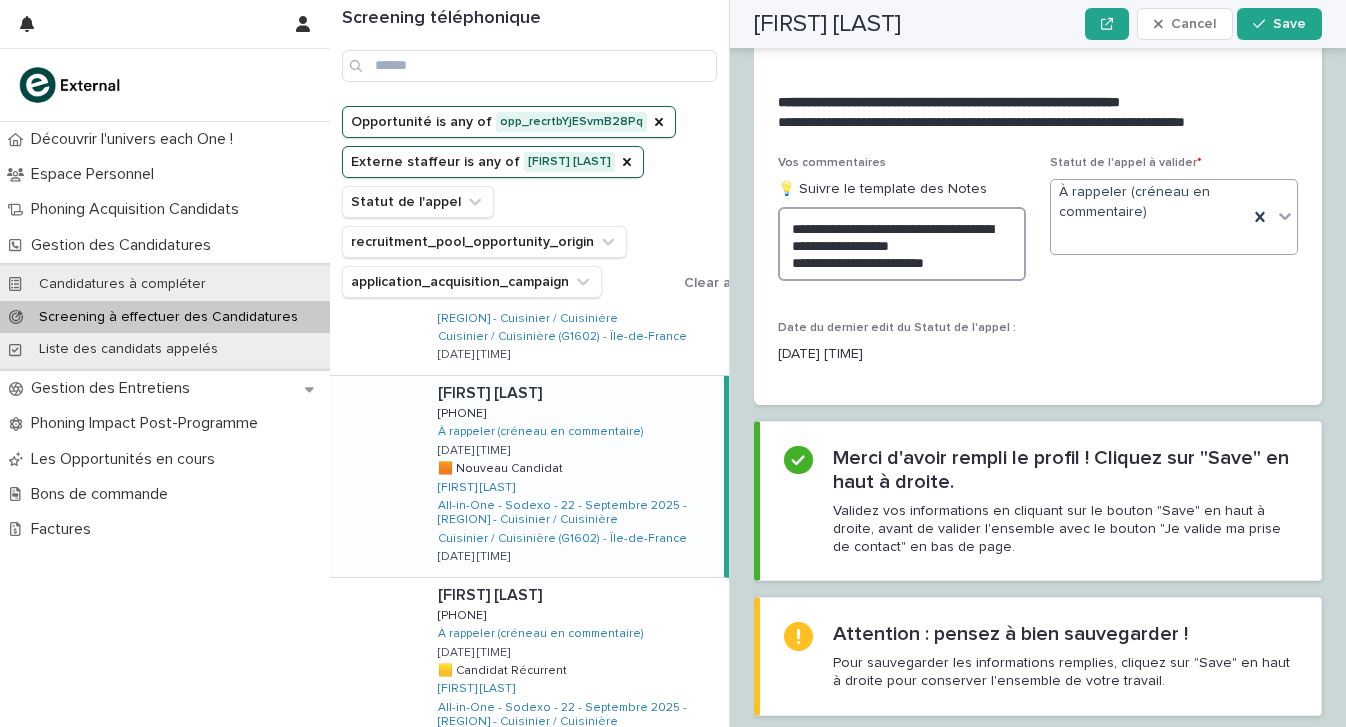 type on "**********" 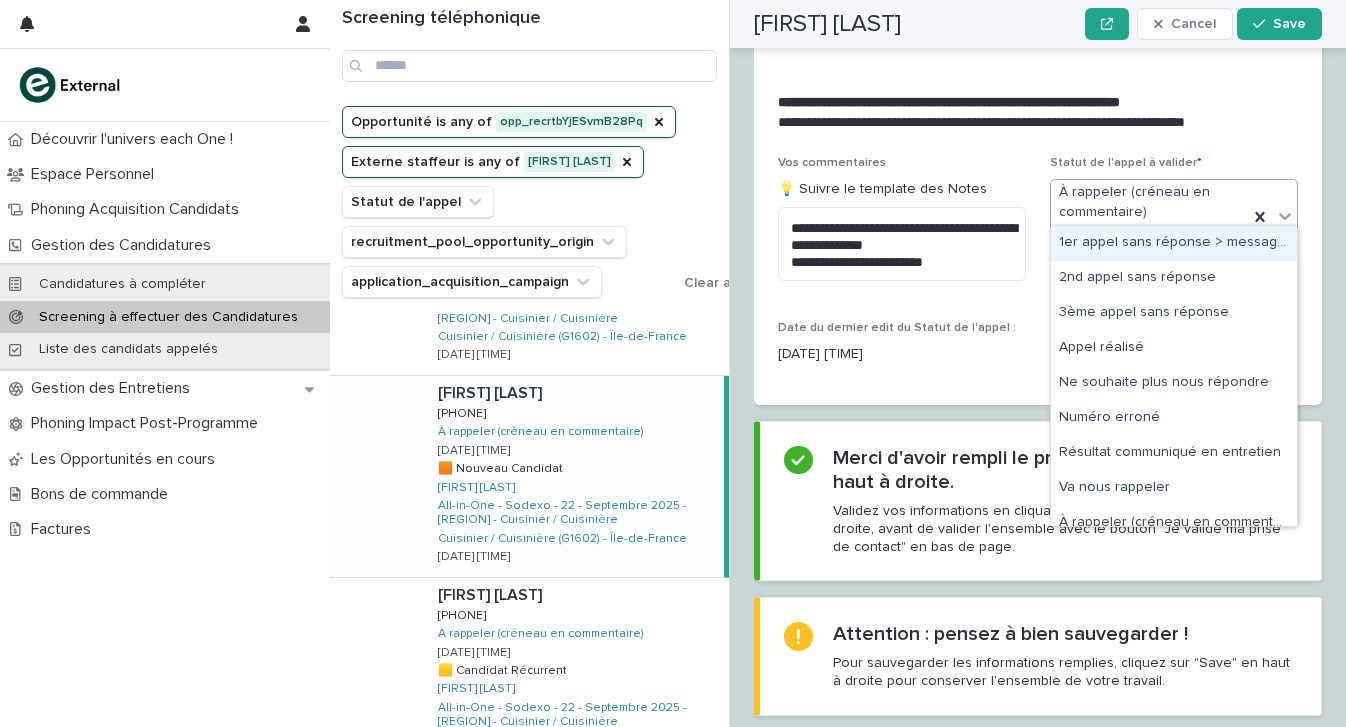 click on "1er appel sans réponse > message laissé" at bounding box center (1174, 243) 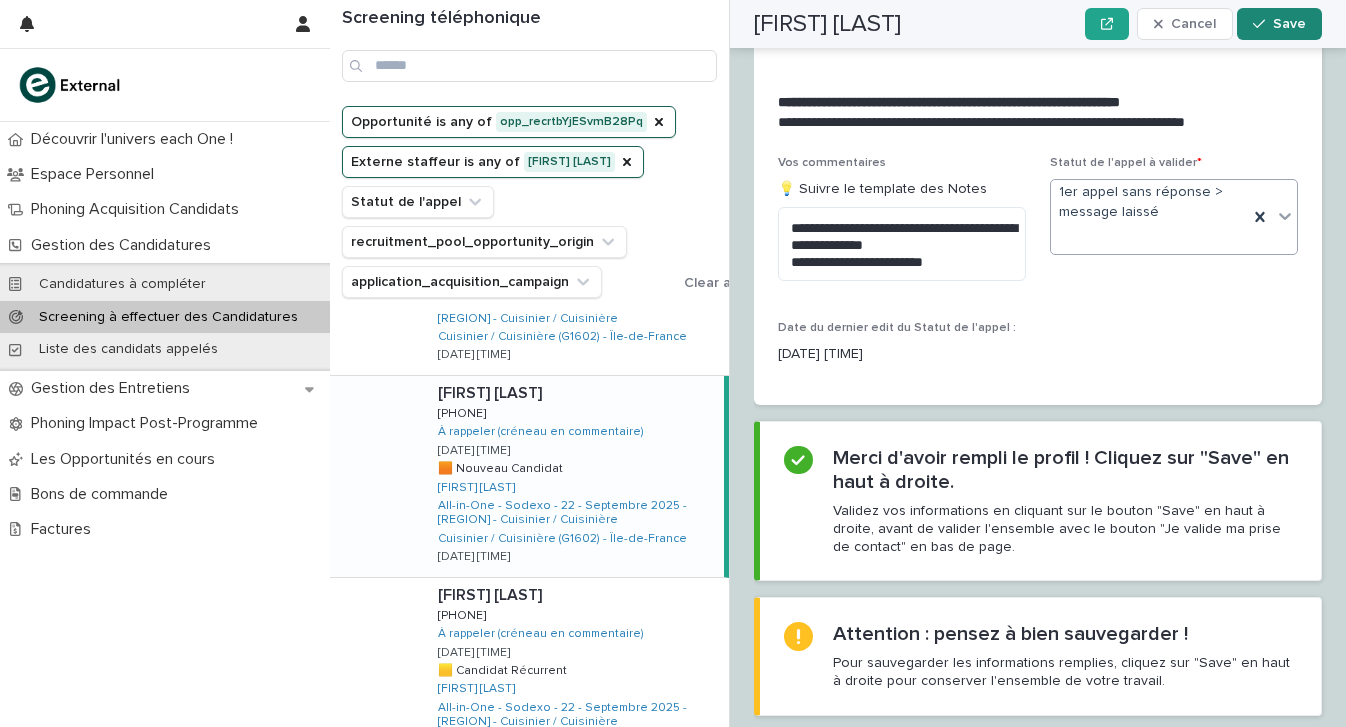 click on "Save" at bounding box center [1289, 24] 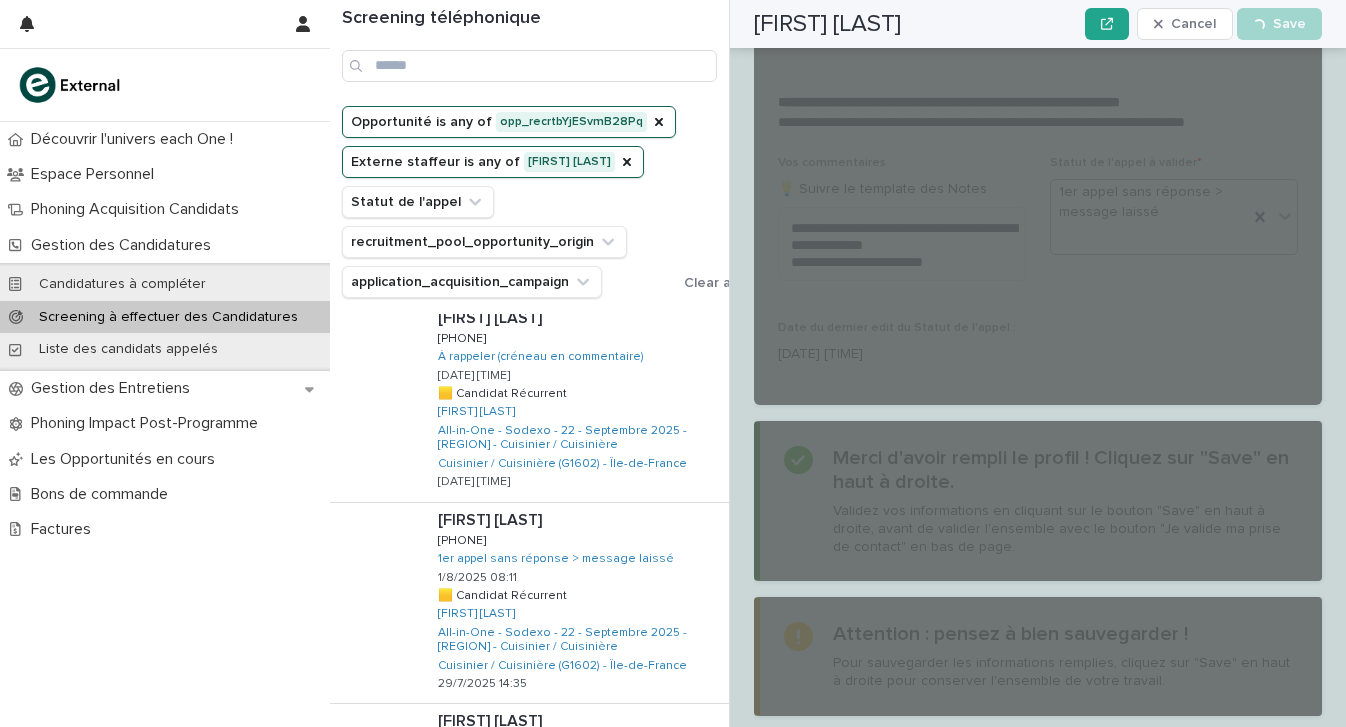 scroll, scrollTop: 1244, scrollLeft: 0, axis: vertical 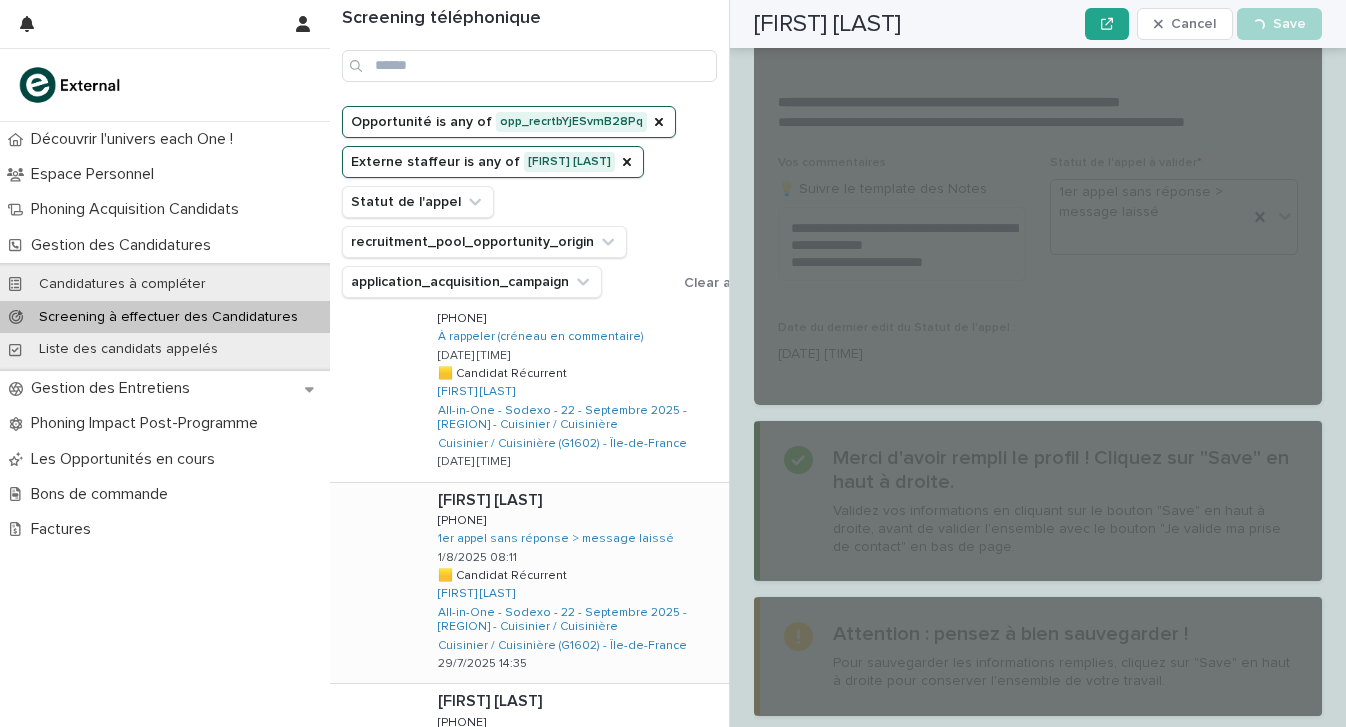 click at bounding box center (579, 500) 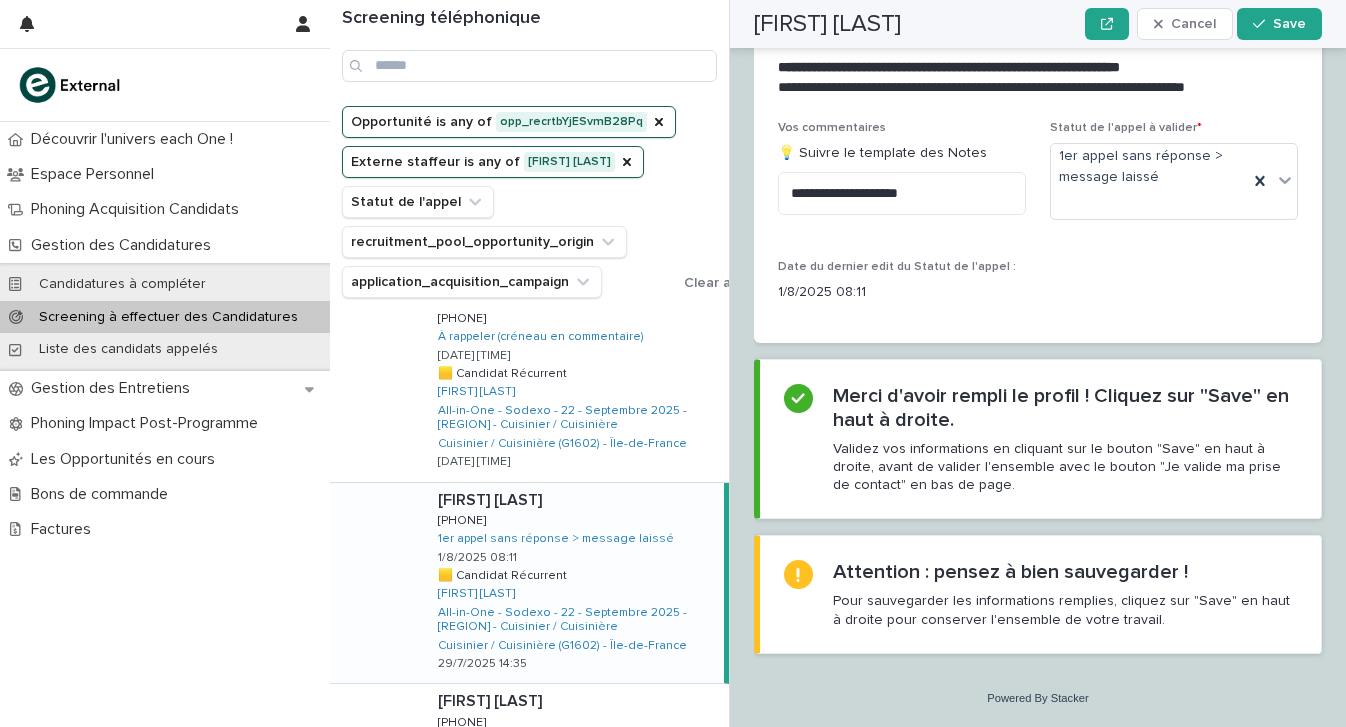 scroll, scrollTop: 2319, scrollLeft: 0, axis: vertical 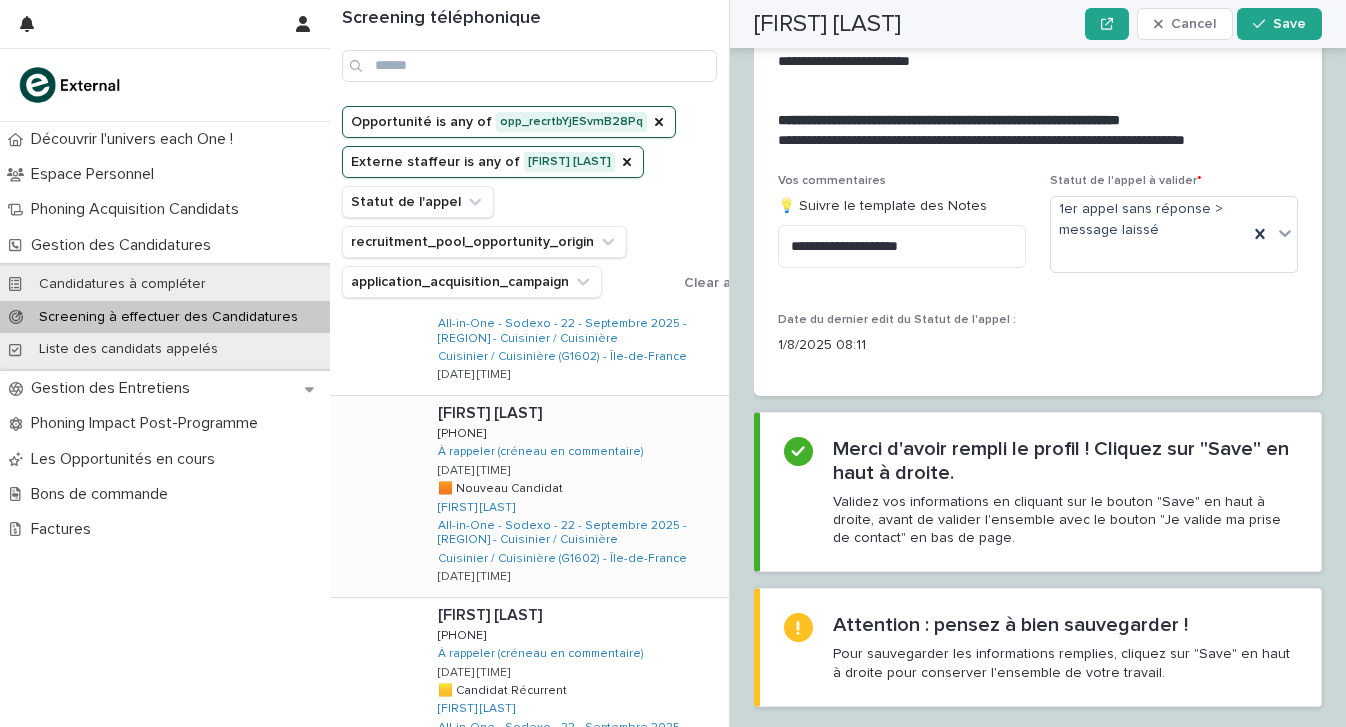 click on "[LAST] [LAST]  [PHONE] [PHONE]  À rappeler (créneau en commentaire)   [DD]/[MM]/[YYYY] [HH]:[MM] 🟧 Nouveau Candidat 🟧 Nouveau Candidat   [LAST] [LAST]   All-in-One - Sodexo - 22 - Septembre 2025 - IDF - Cuisinier / Cuisinière   Cuisinier / Cuisinière (G1602) - Île-de-France   [DD]/[MM]/[YYYY] [HH]:[MM]" at bounding box center (575, 496) 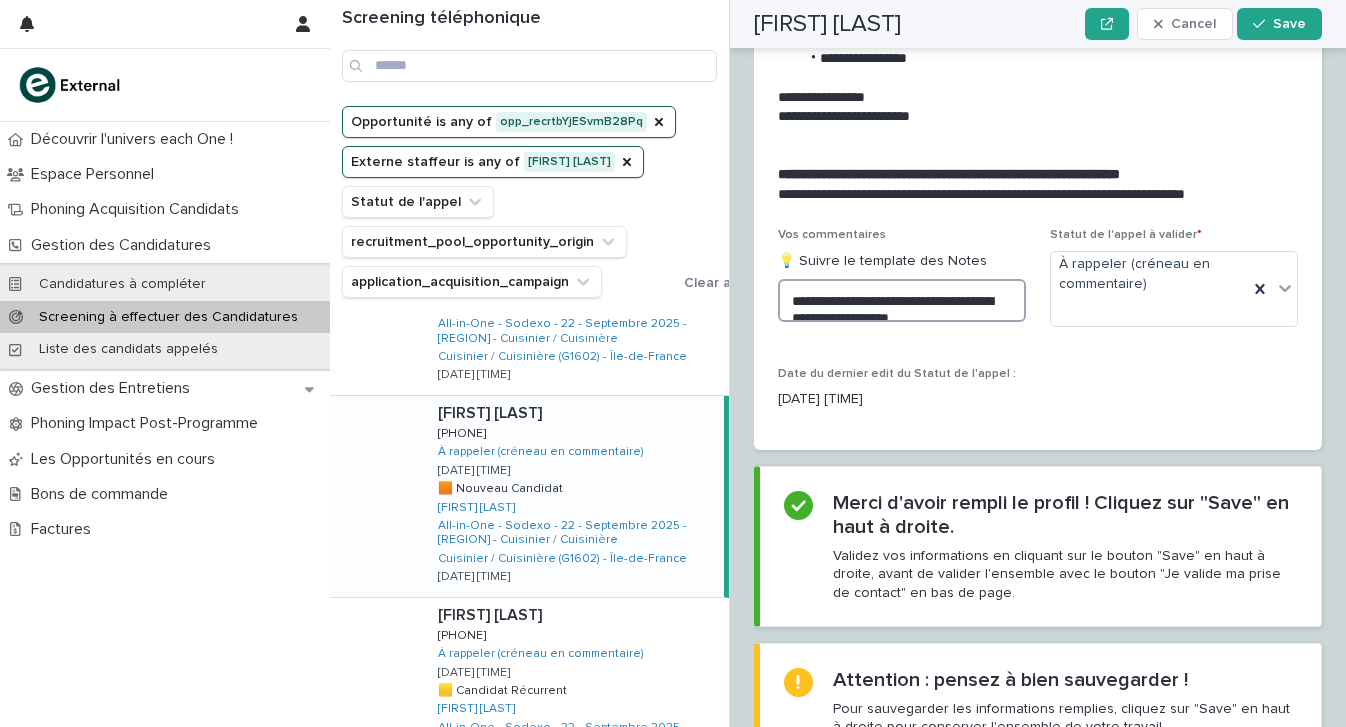 click on "**********" at bounding box center [902, 300] 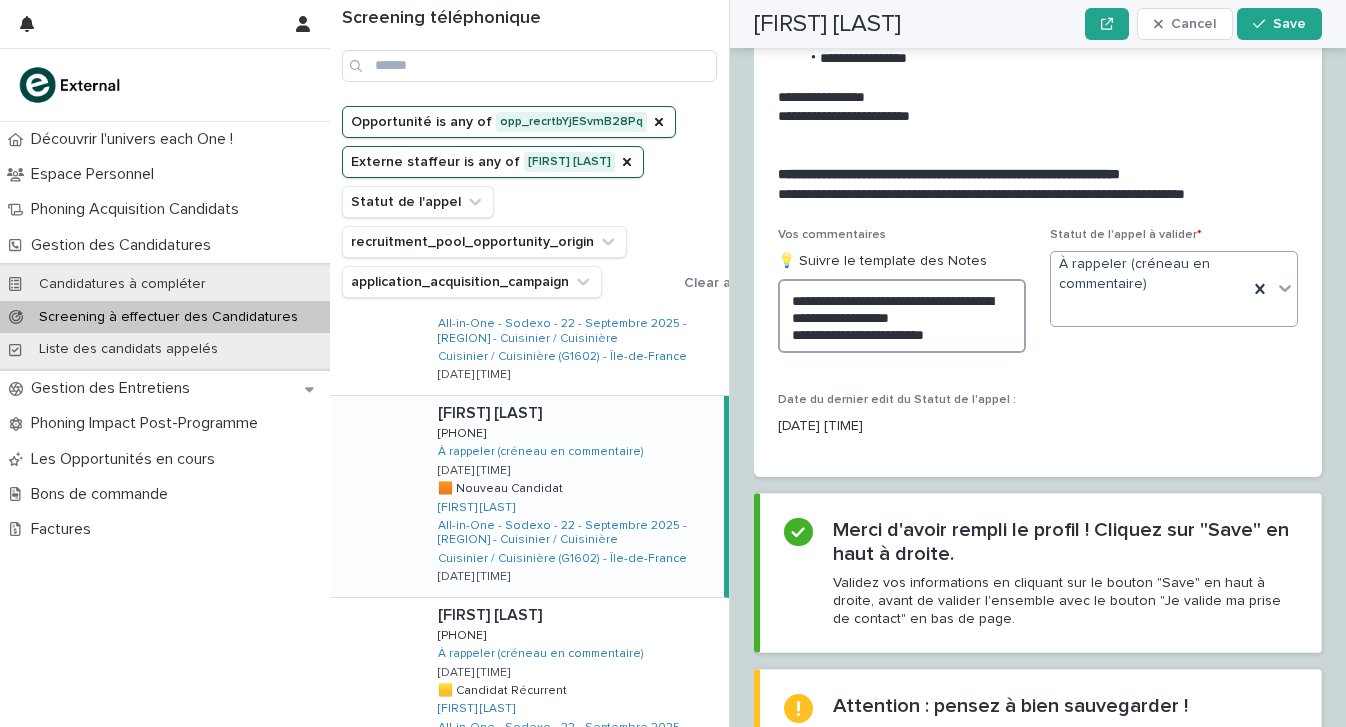 type on "**********" 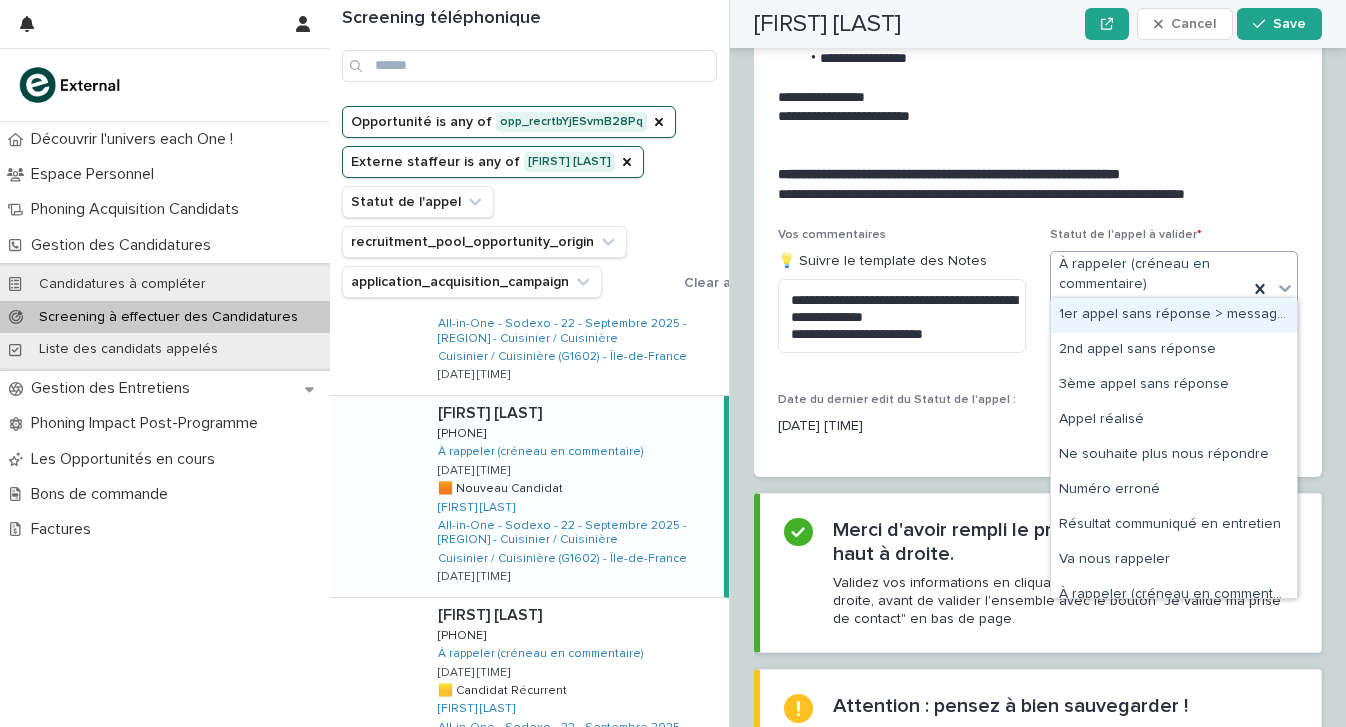 drag, startPoint x: 1102, startPoint y: 269, endPoint x: 1114, endPoint y: 331, distance: 63.15061 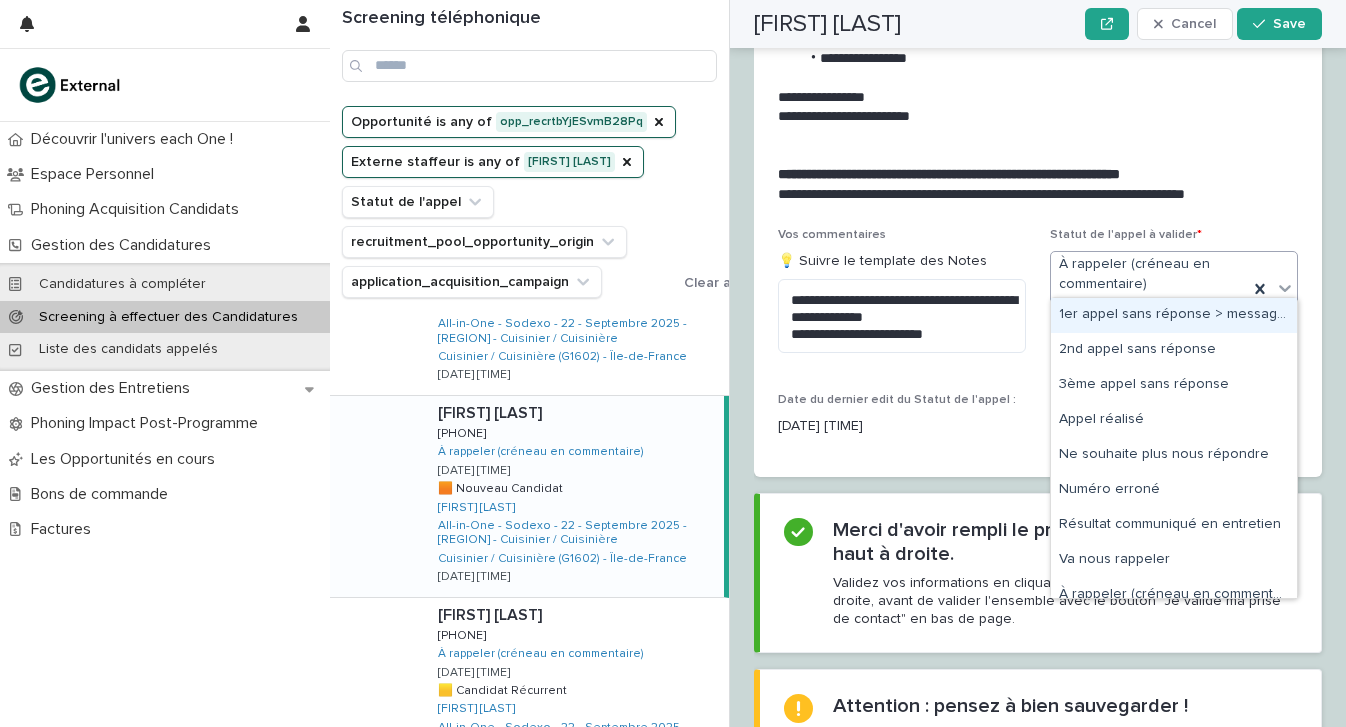 click on "1er appel sans réponse > message laissé" at bounding box center (1174, 315) 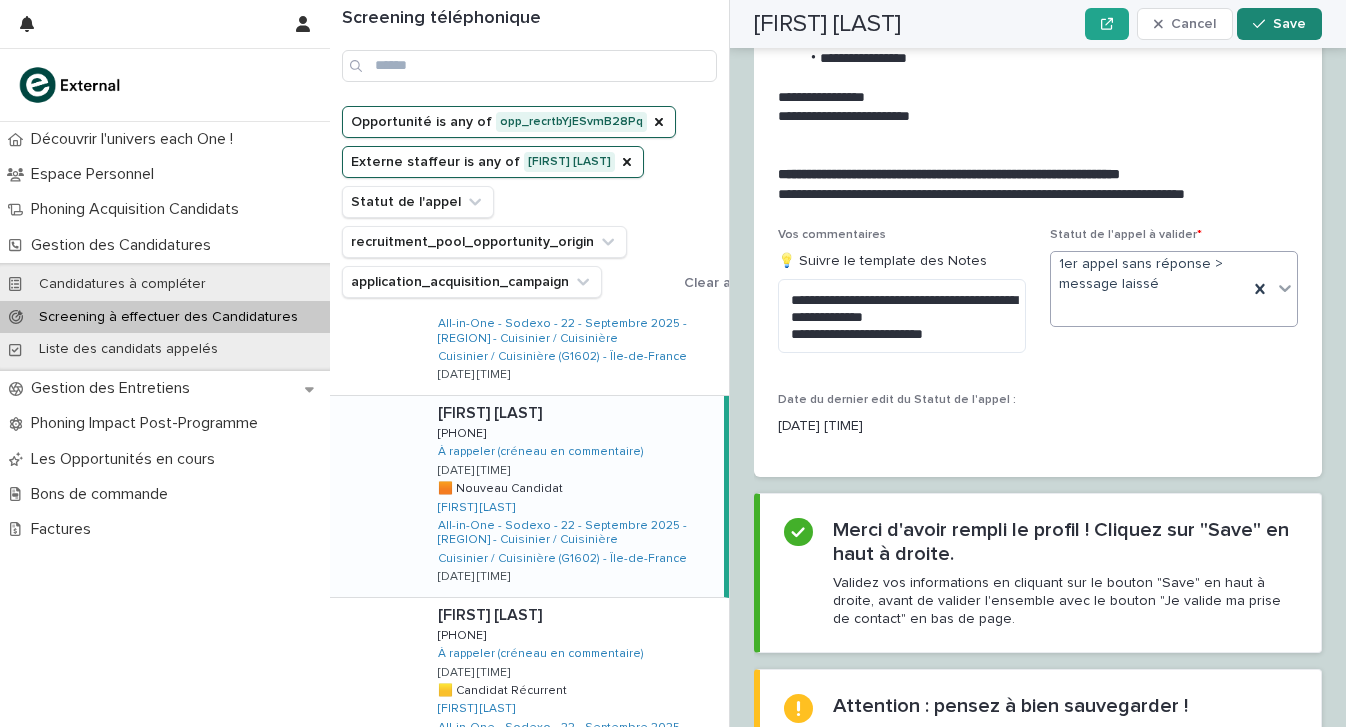 click on "Save" at bounding box center (1279, 24) 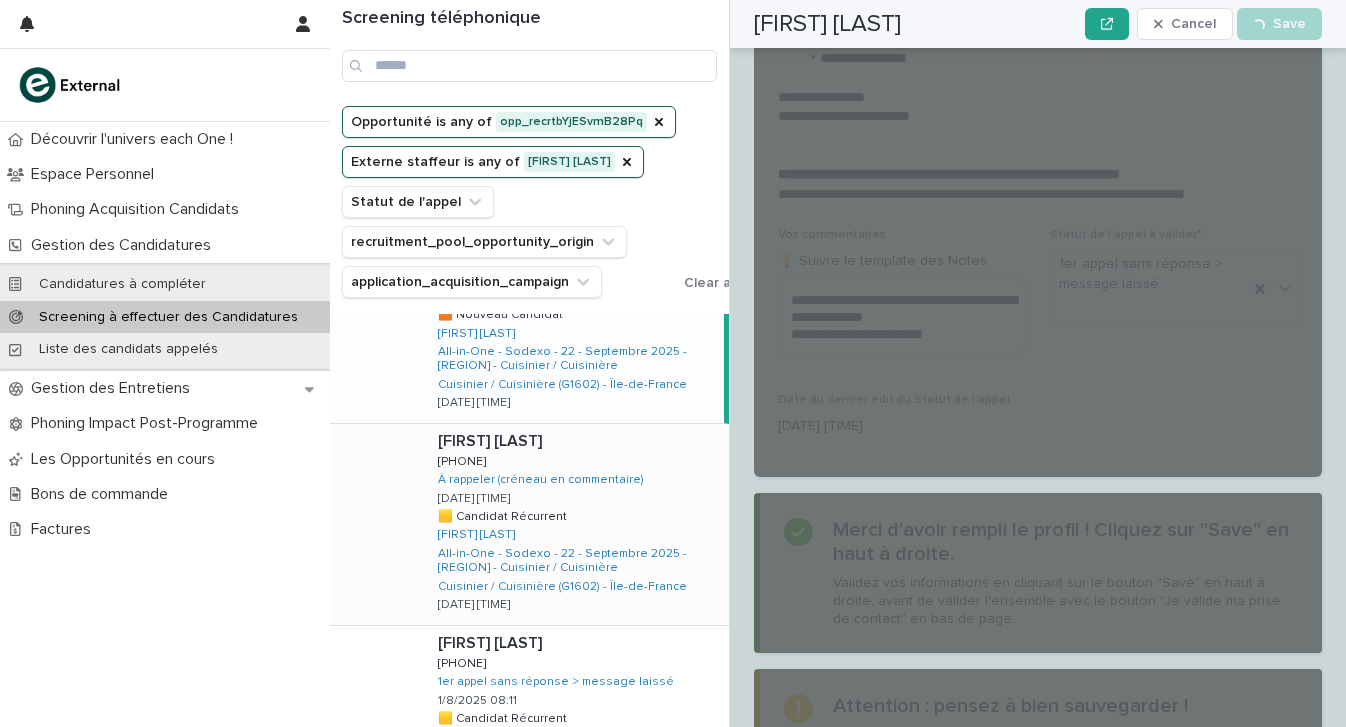 scroll, scrollTop: 1113, scrollLeft: 0, axis: vertical 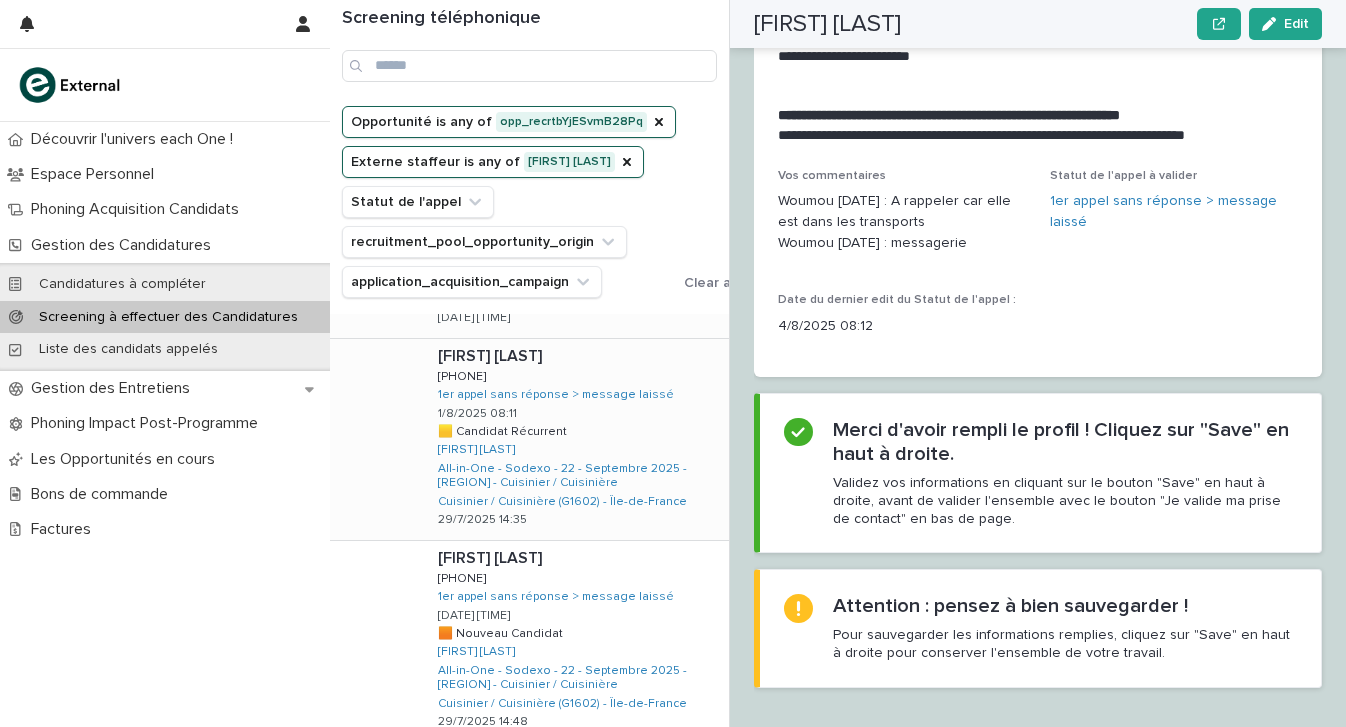 click on "[FIRST] [LAST] [FIRST] [LAST]   [PHONE] [PHONE]   1er appel sans réponse > message laissé   [DATE] [TIME] 🟨 Candidat Récurrent 🟨 Candidat Récurrent   [NAME] [LAST]   All-in-One - Sodexo - 22 - Septembre 2025 - IDF - Cuisinier / Cuisinière   Cuisinier / Cuisinière (G1602) - Île-de-France   [DATE] [TIME]" at bounding box center (575, 439) 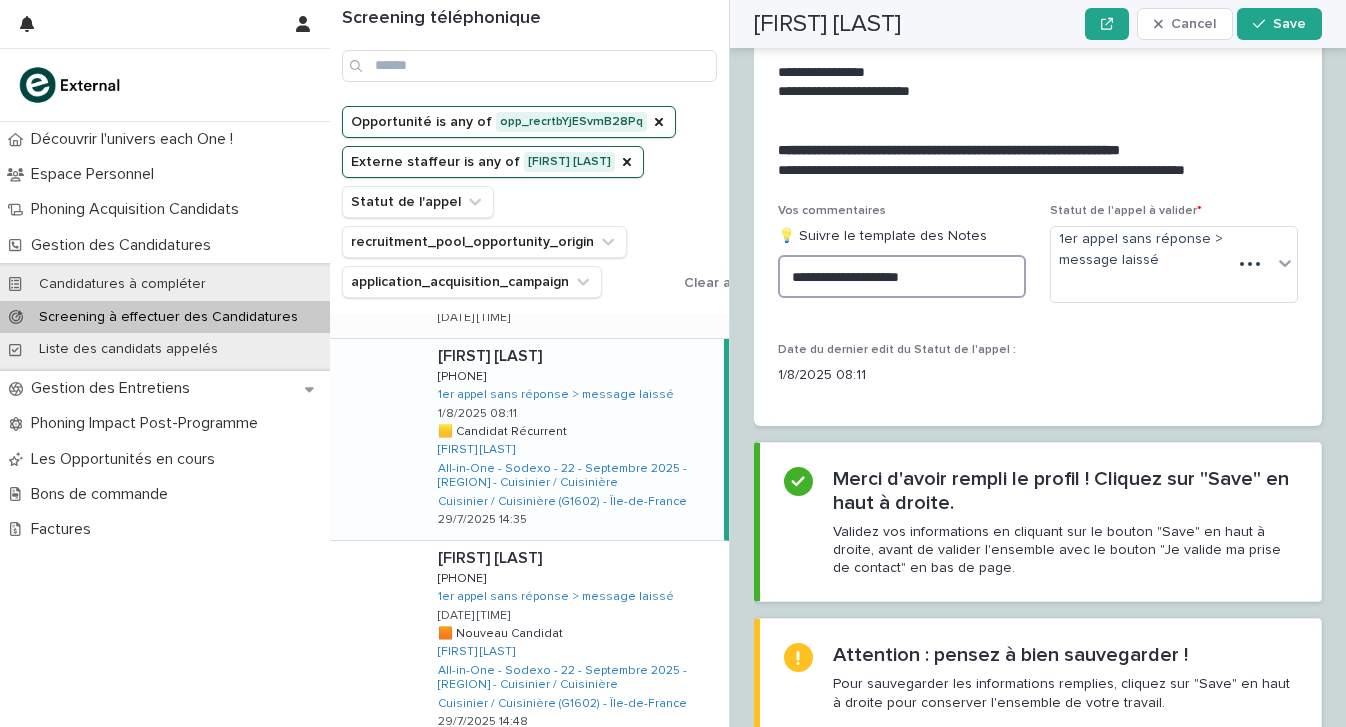 click on "**********" at bounding box center [902, 276] 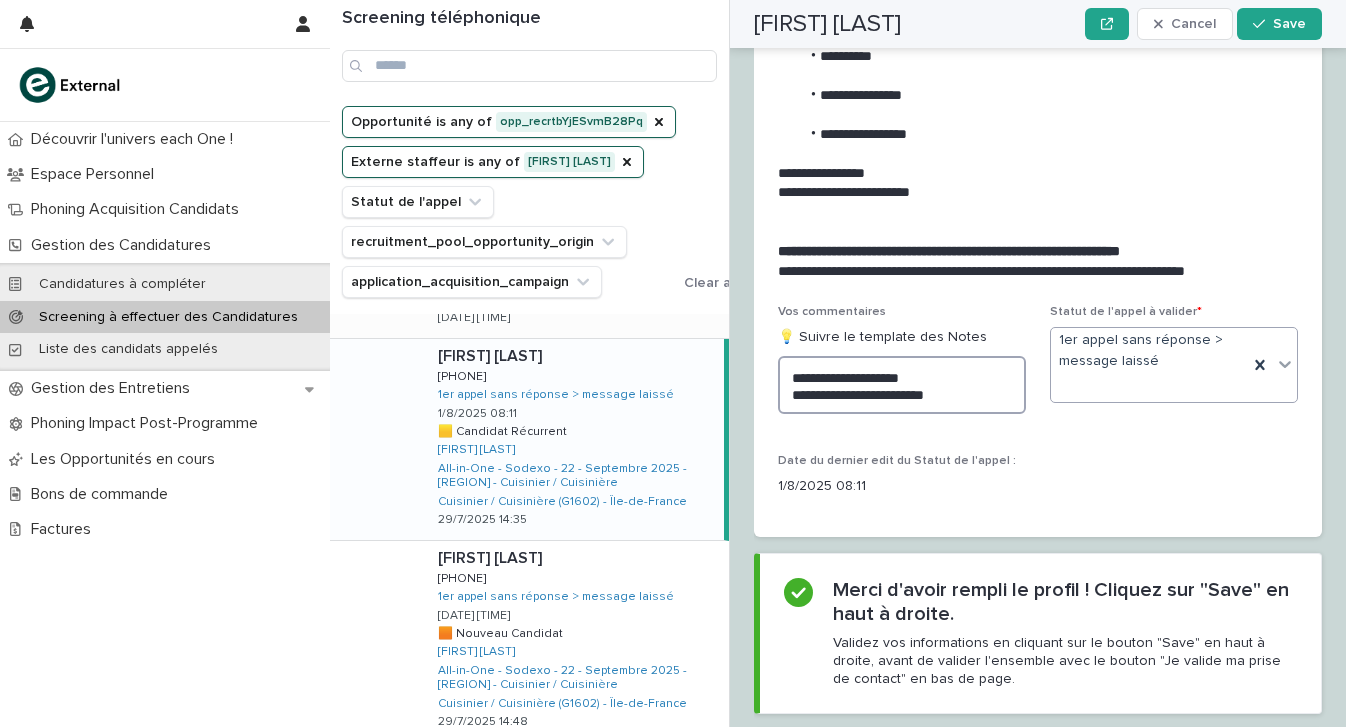 type on "**********" 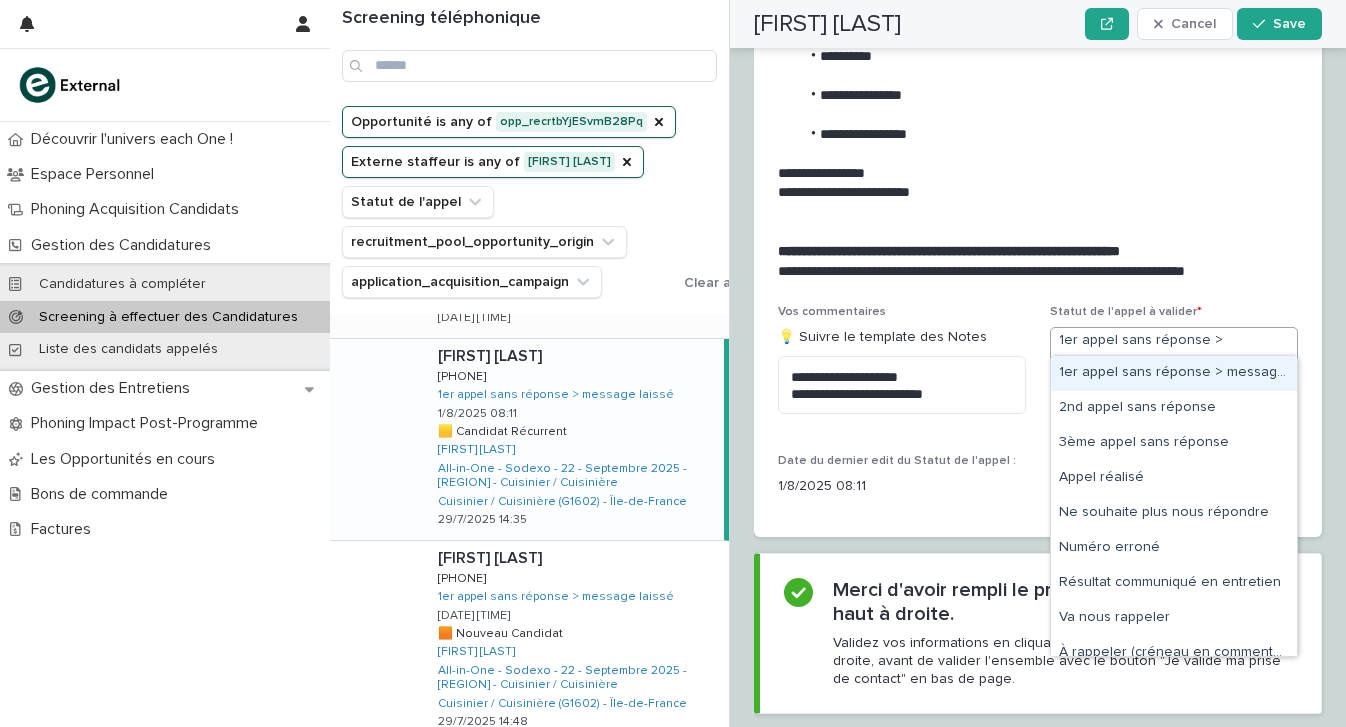 click on "1er appel sans réponse > message laissé" at bounding box center [1149, 365] 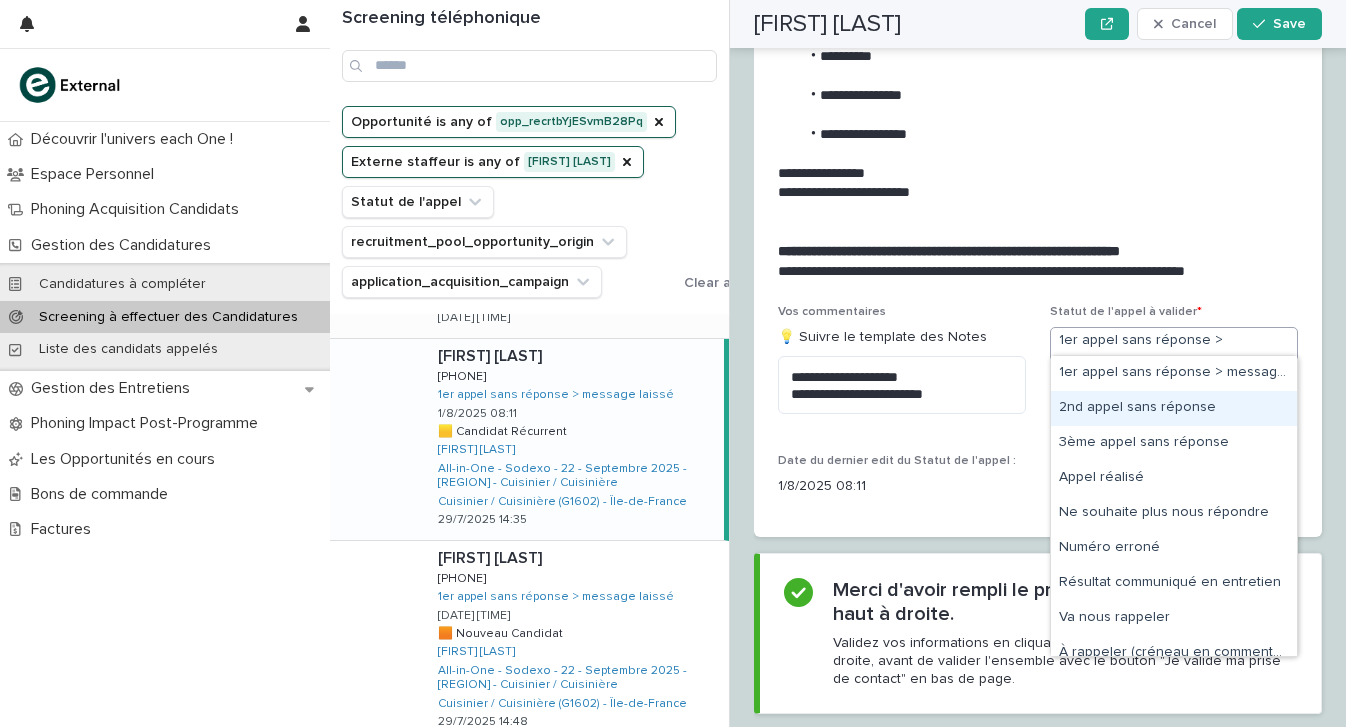 click on "2nd appel sans réponse" at bounding box center (1174, 408) 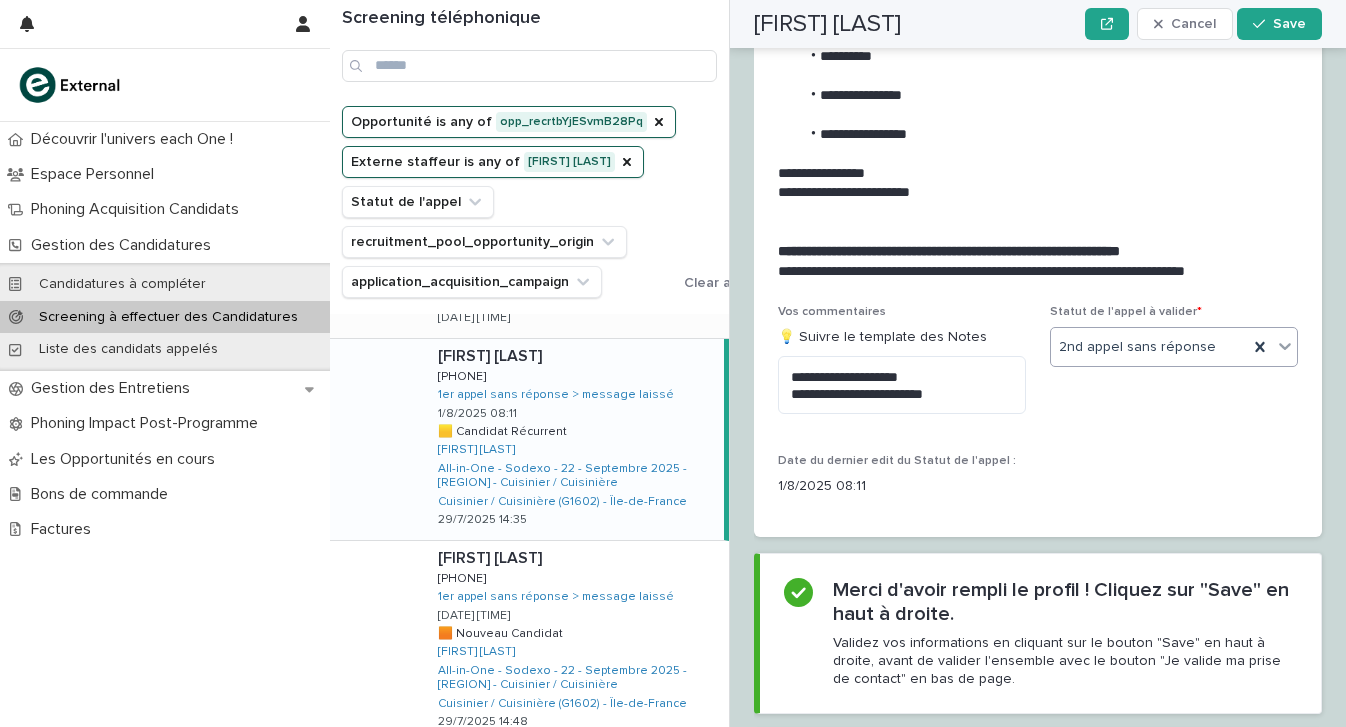 click on "Statut de l'appel à valider *   option 2nd appel sans réponse, selected.     0 results available. Select is focused ,type to refine list, press Down to open the menu,  2nd appel sans réponse" at bounding box center (1174, 344) 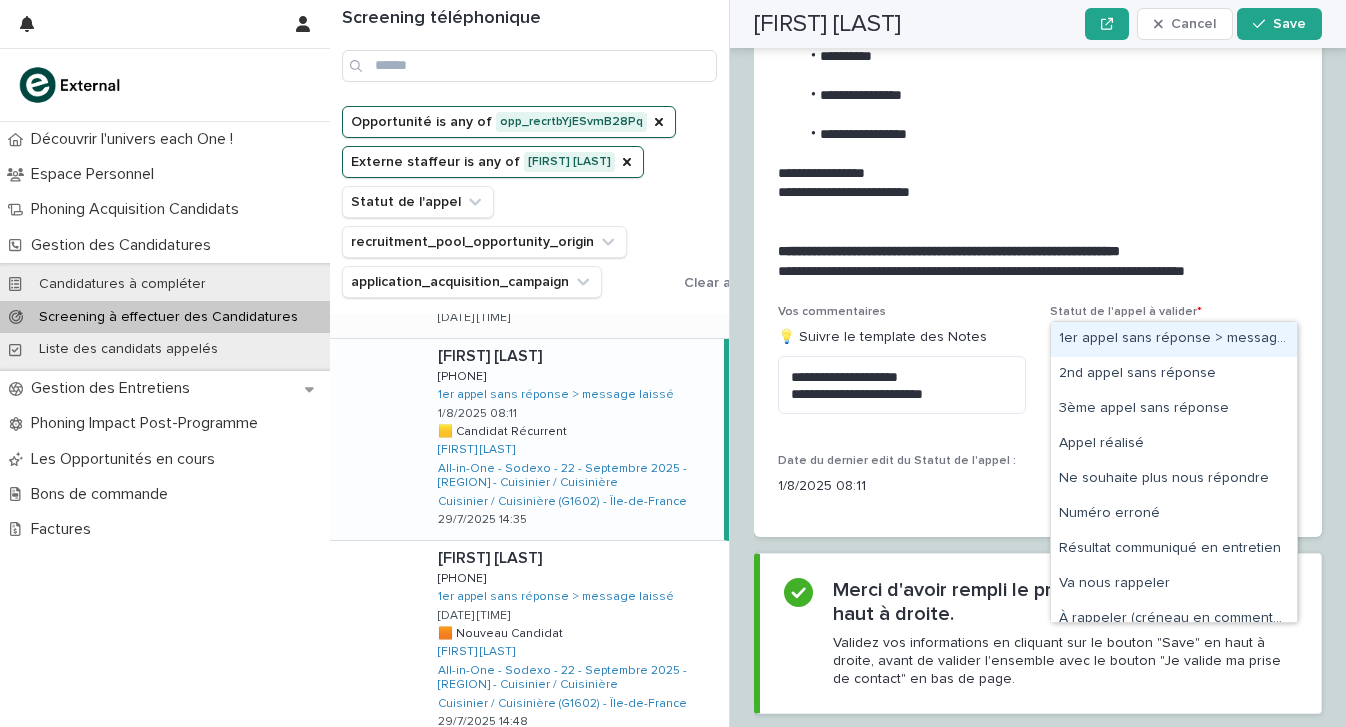 click on "2nd appel sans réponse" at bounding box center (1137, 347) 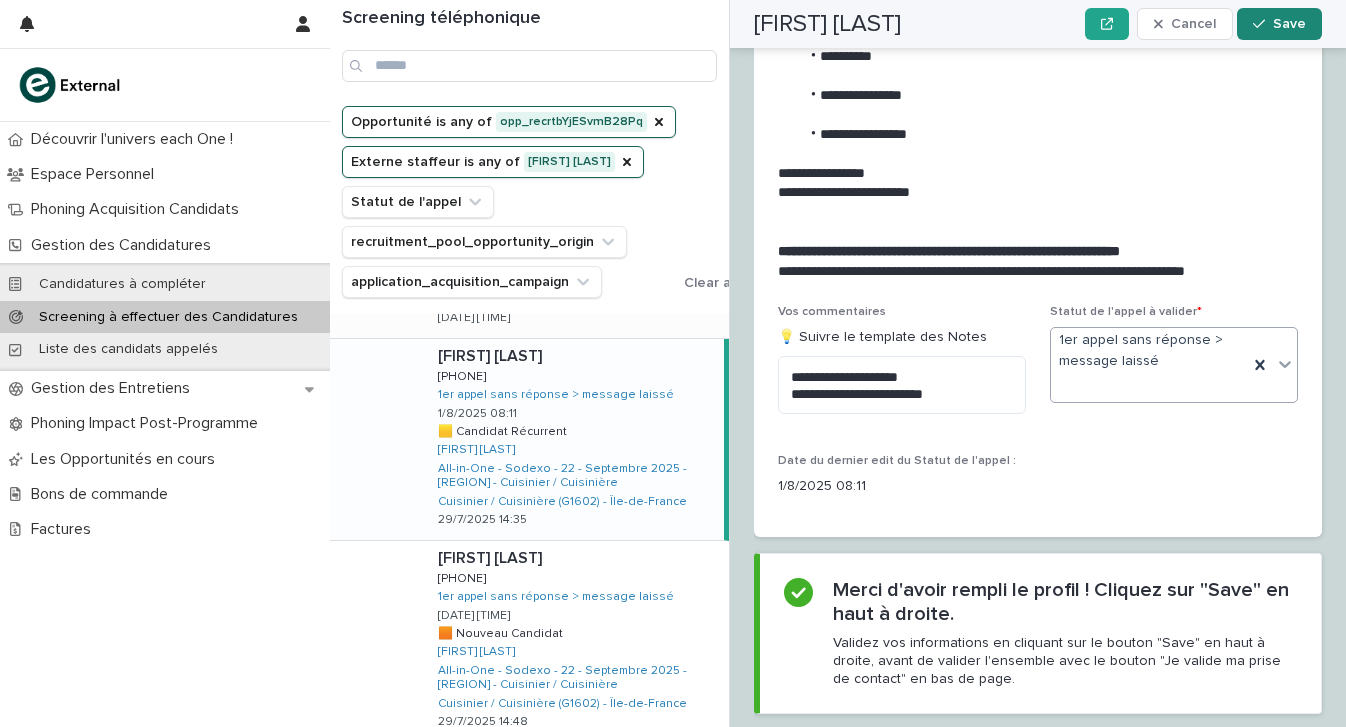 click on "Save" at bounding box center (1279, 24) 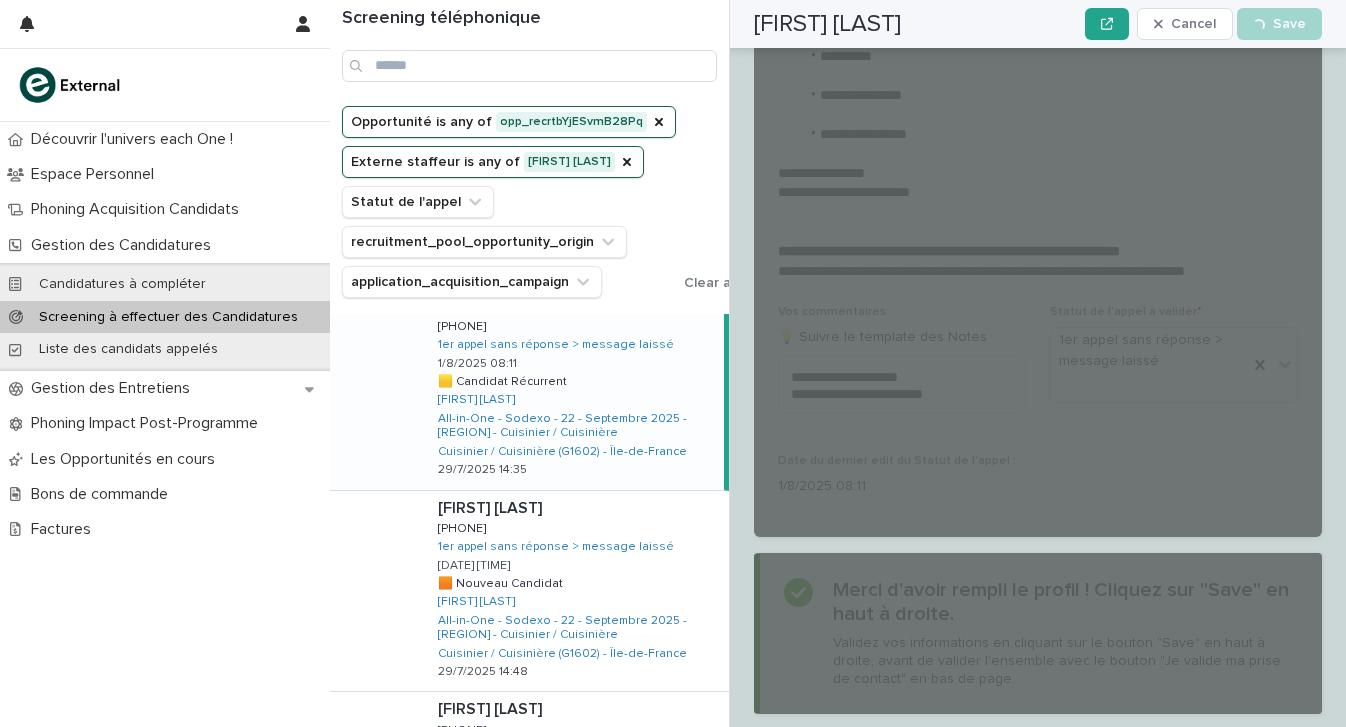 scroll, scrollTop: 1265, scrollLeft: 0, axis: vertical 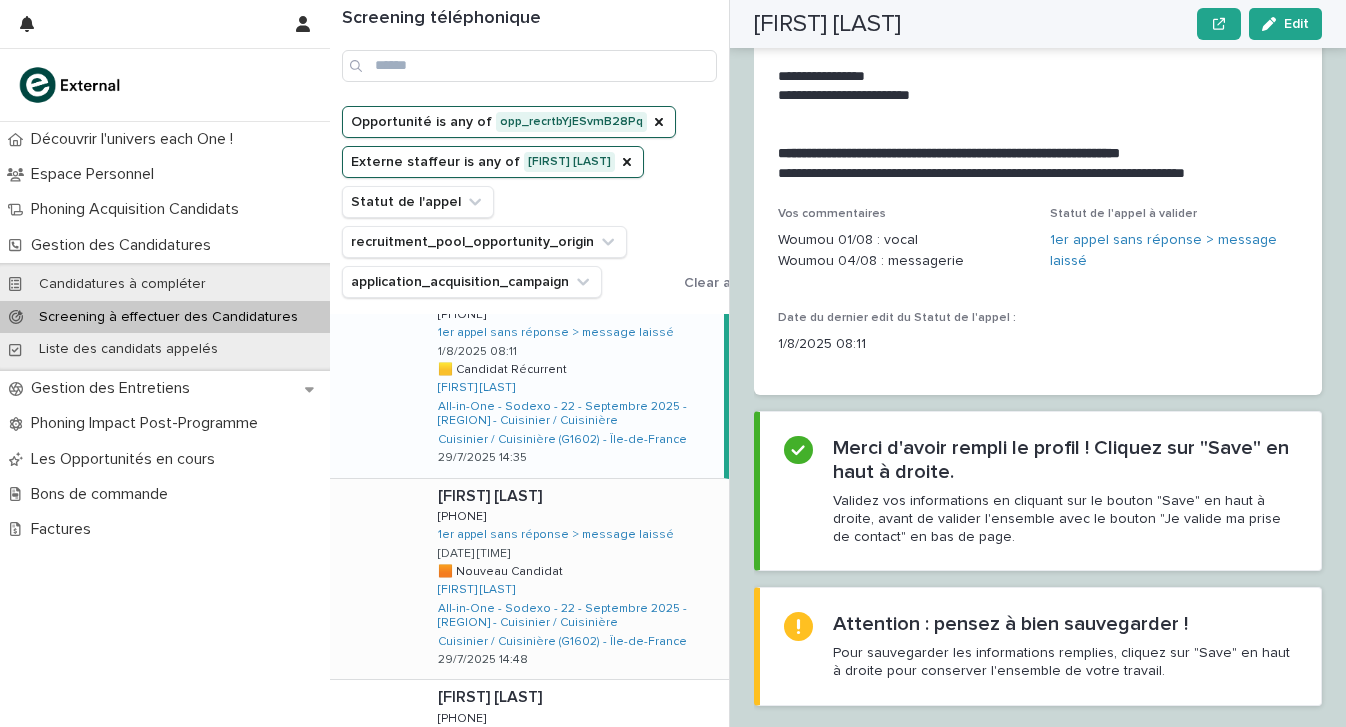 click at bounding box center (579, 496) 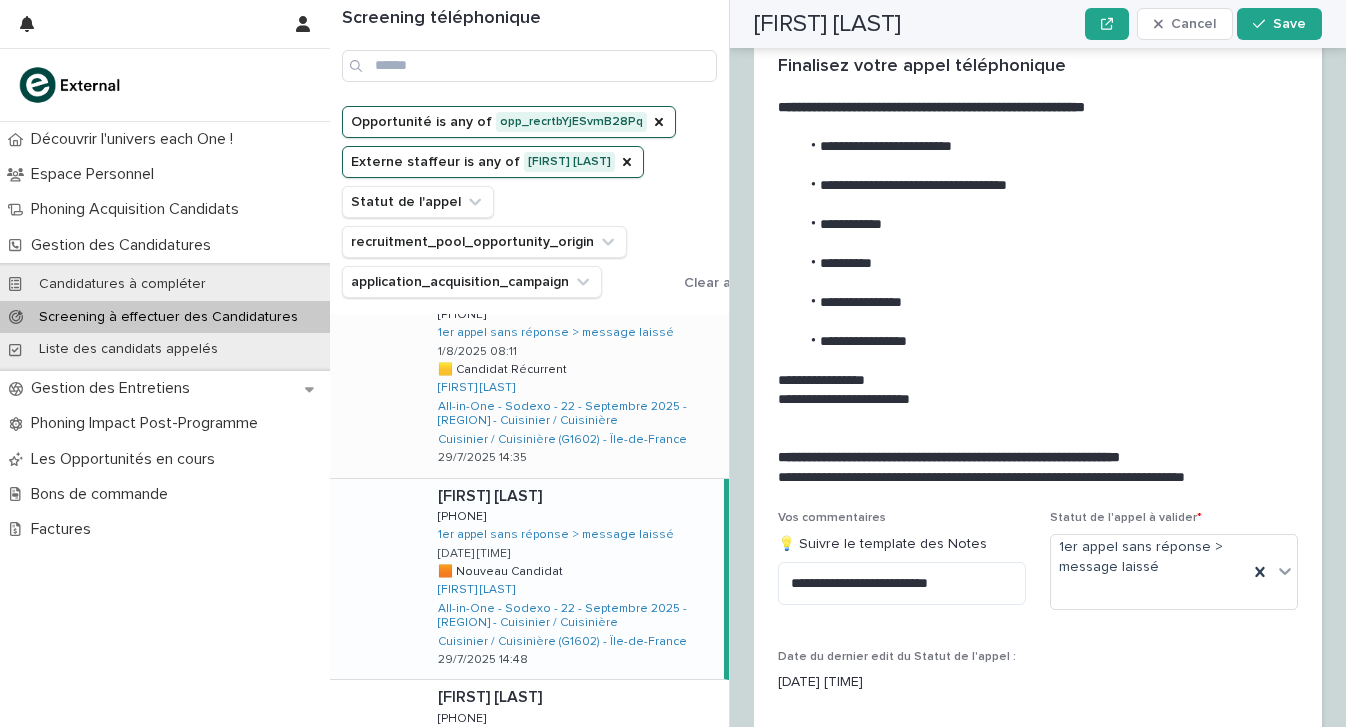 scroll, scrollTop: 1091, scrollLeft: 0, axis: vertical 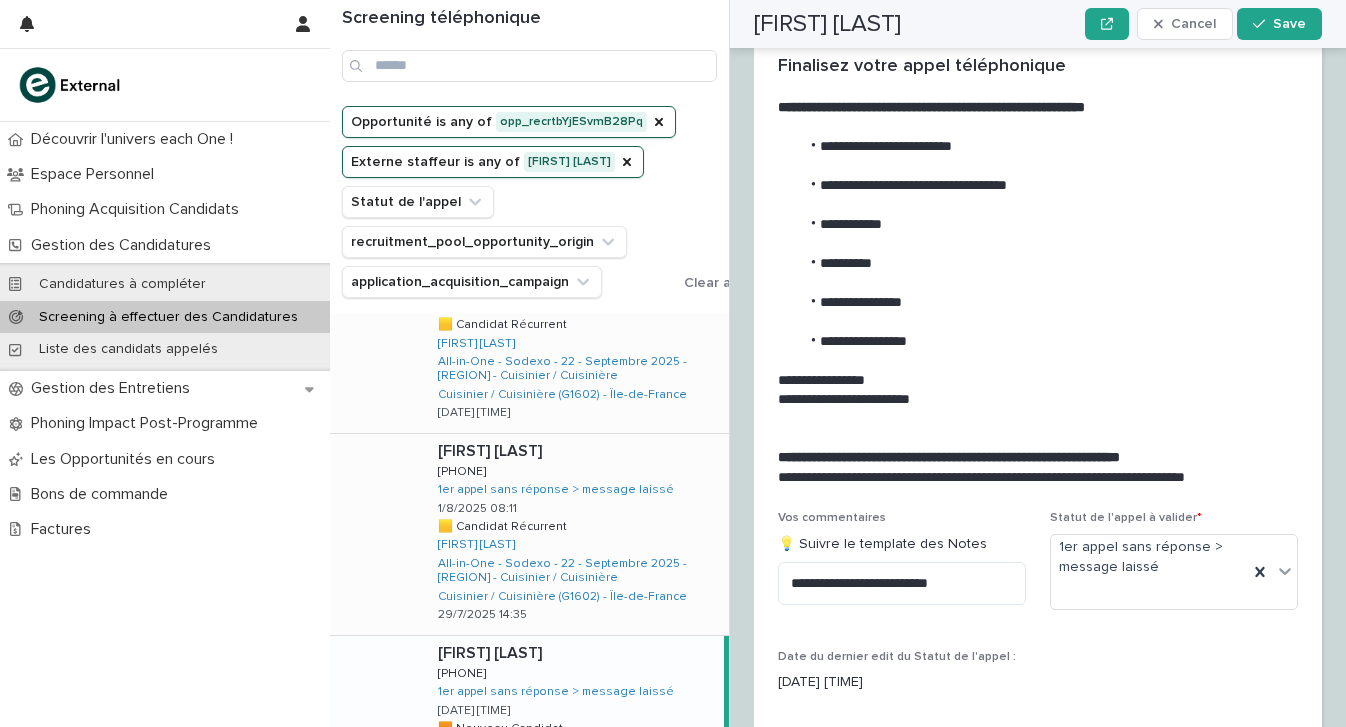 click on "[FIRST] [LAST] [FIRST] [LAST]   [PHONE] [PHONE]   1er appel sans réponse > message laissé   [DATE] [TIME] 🟨 Candidat Récurrent 🟨 Candidat Récurrent   [NAME] [LAST]   All-in-One - Sodexo - 22 - Septembre 2025 - IDF - Cuisinier / Cuisinière   Cuisinier / Cuisinière (G1602) - Île-de-France   [DATE] [TIME]" at bounding box center (575, 534) 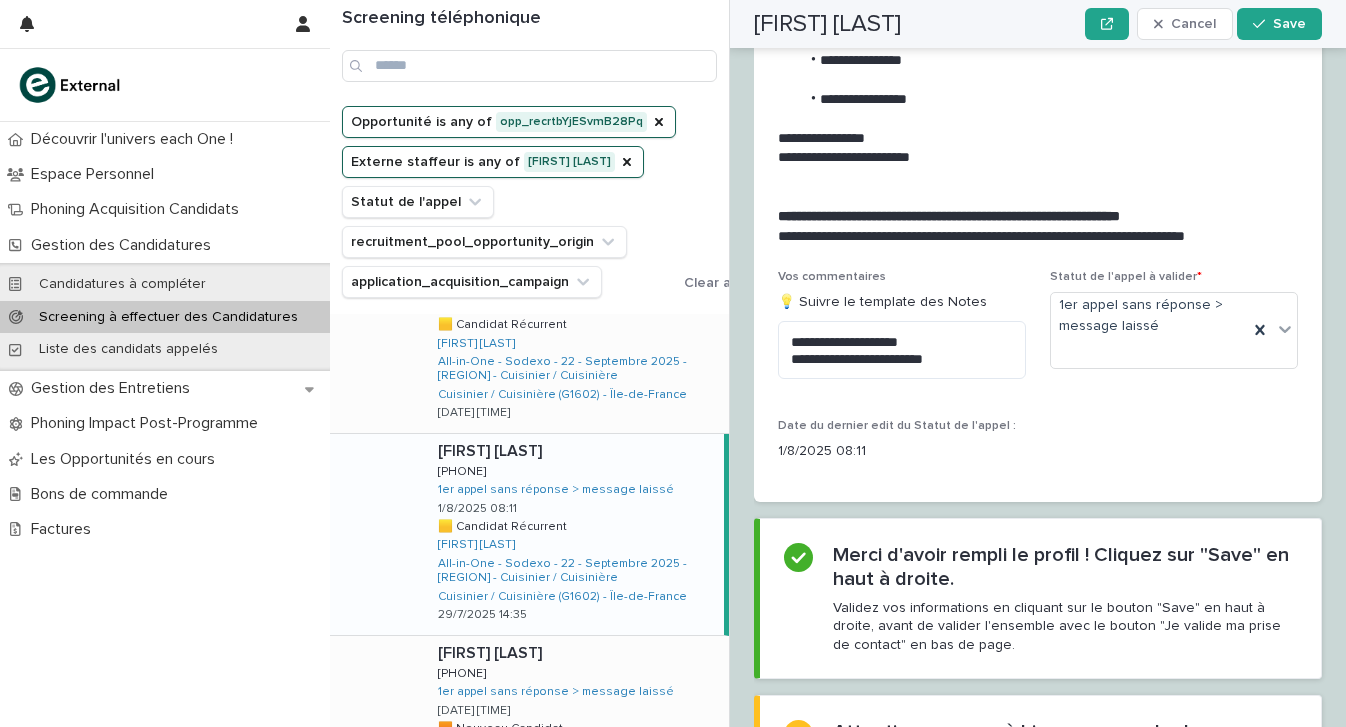 click at bounding box center (577, 451) 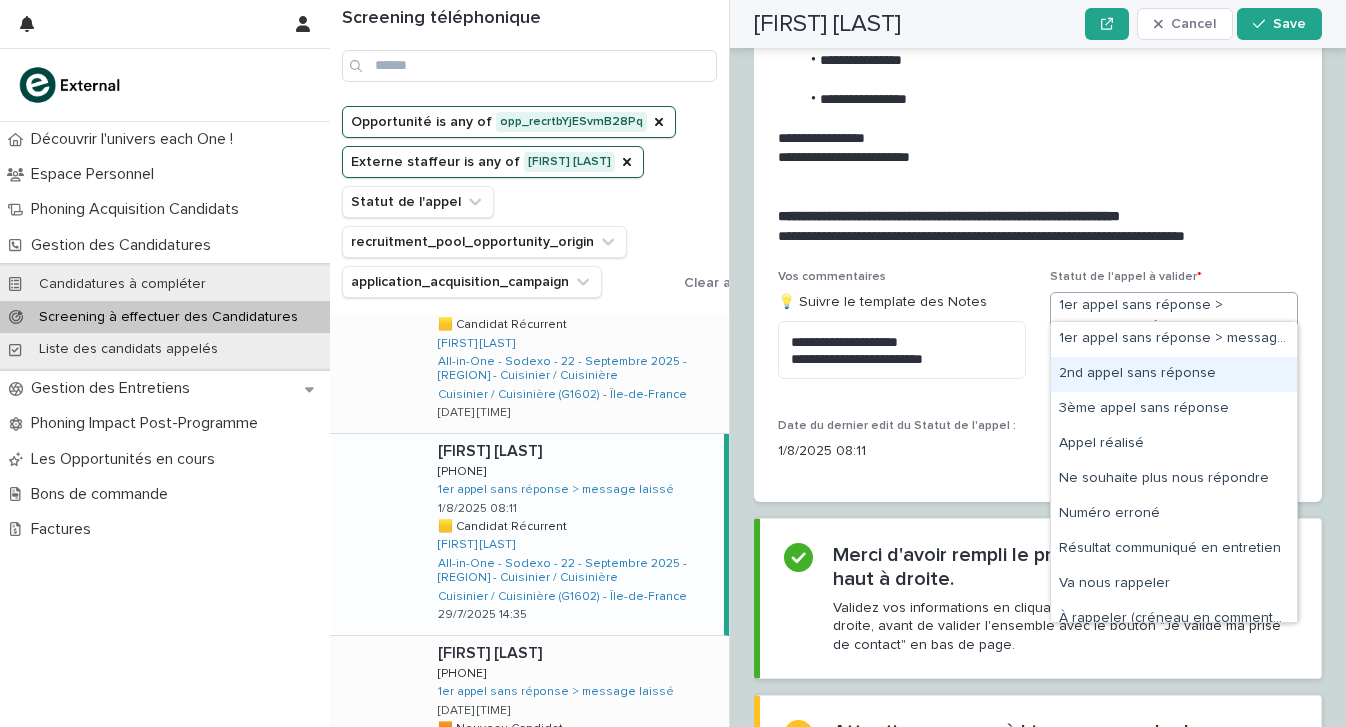 click on "2nd appel sans réponse" at bounding box center [1174, 374] 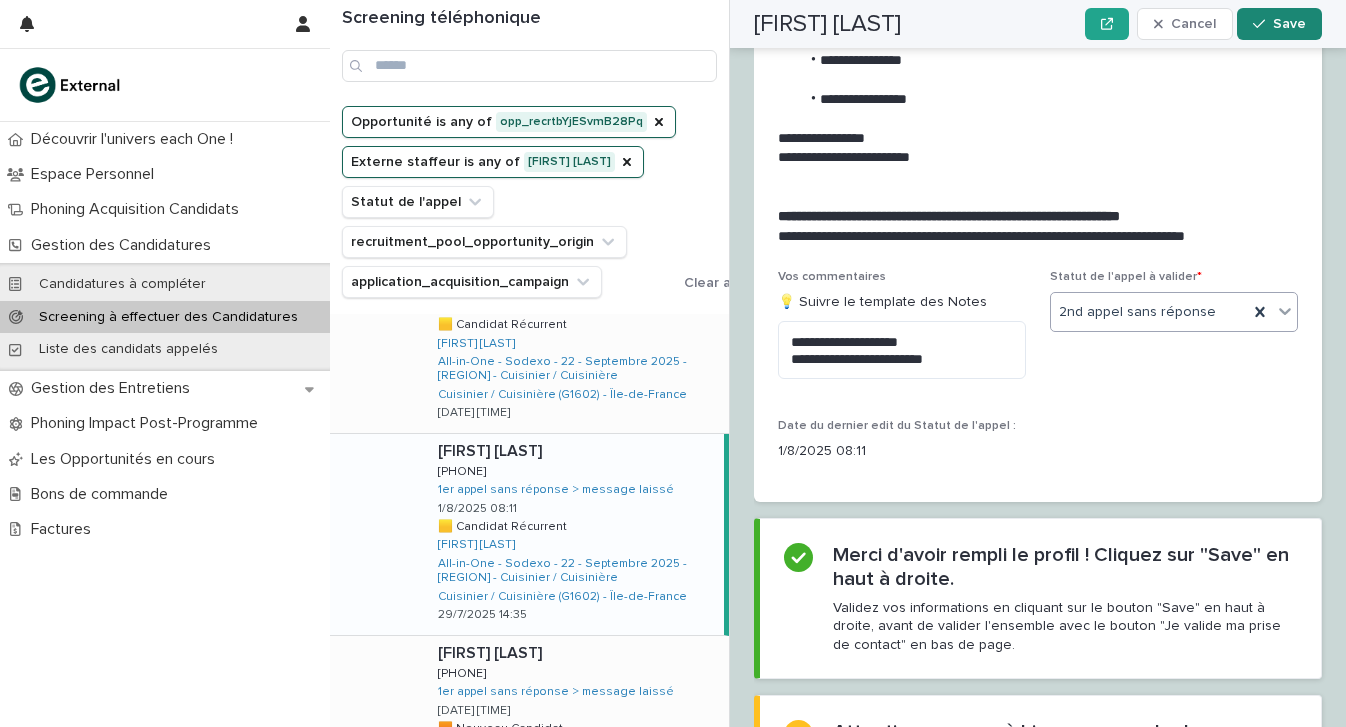click on "Save" at bounding box center (1279, 24) 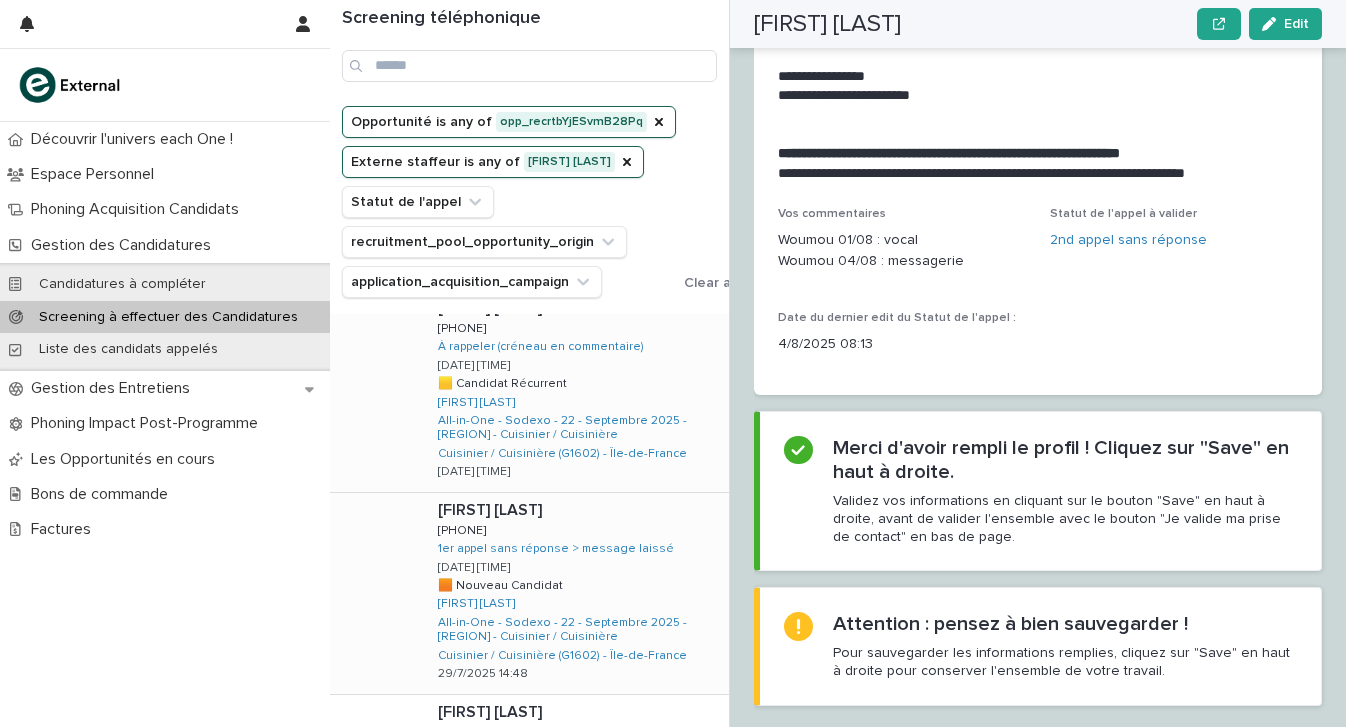 scroll, scrollTop: 1054, scrollLeft: 0, axis: vertical 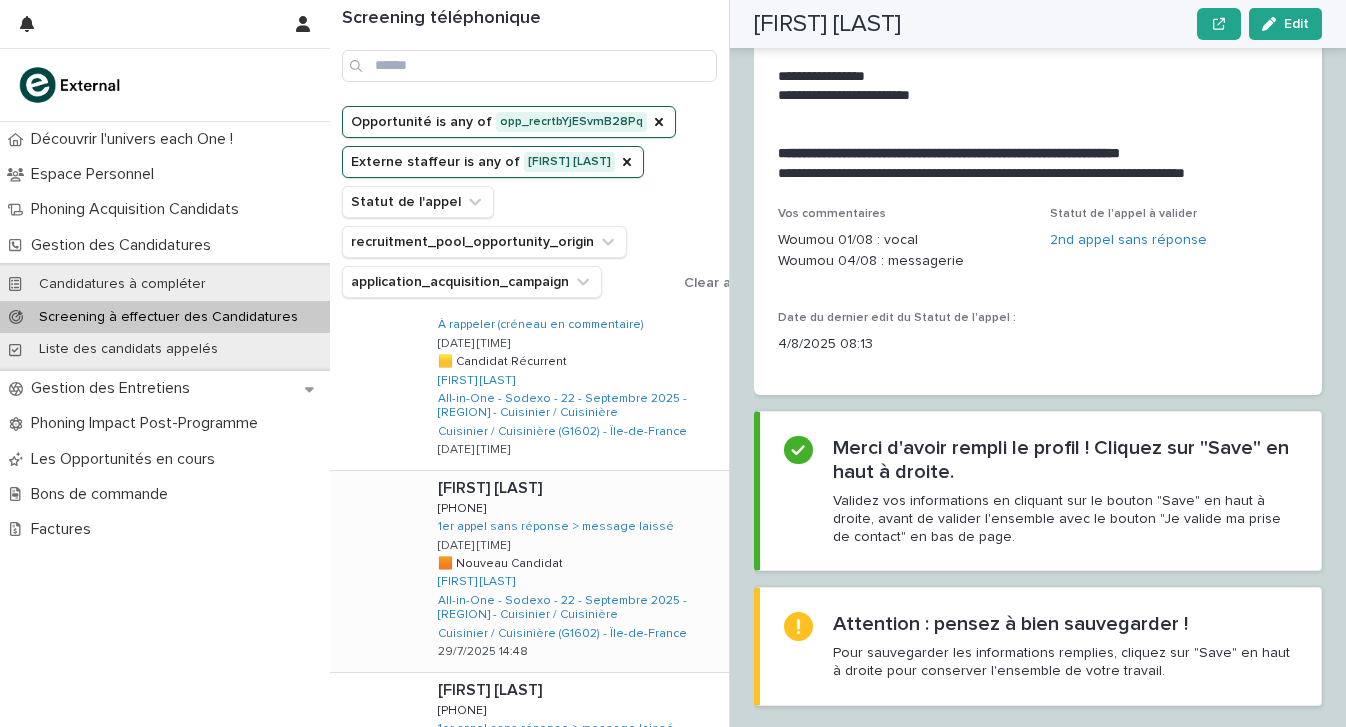 click on "[FIRST] [LAST] [FIRST] [LAST]  [PHONE] [PHONE]  1er appel sans réponse > message laissé   1/8/2025 08:12 🟧 Nouveau Candidat 🟧 Nouveau Candidat  Woumou SOUARE   All-in-One - Sodexo - 22 - Septembre 2025 - IDF - Cuisinier / Cuisinière   Cuisinier / Cuisinière (G1602) - Île-de-France   29/7/2025 14:48" at bounding box center [575, 571] 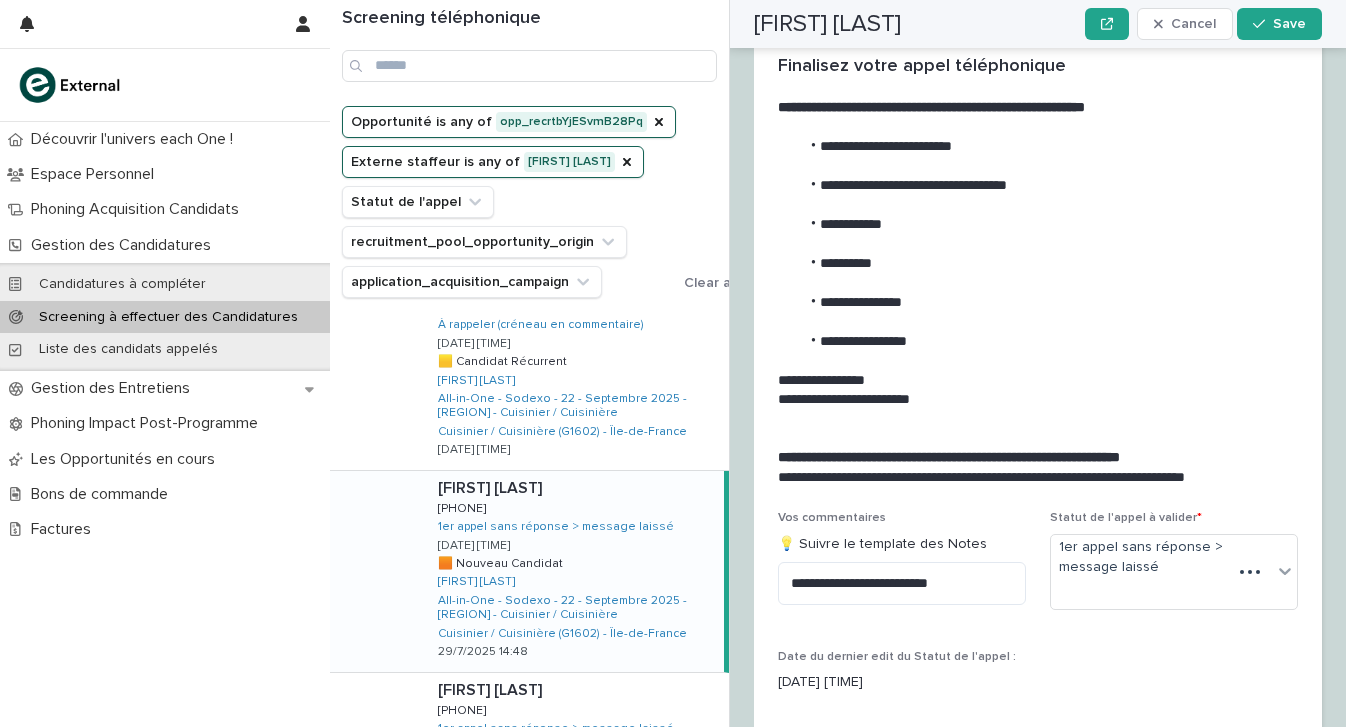 scroll, scrollTop: 1255, scrollLeft: 0, axis: vertical 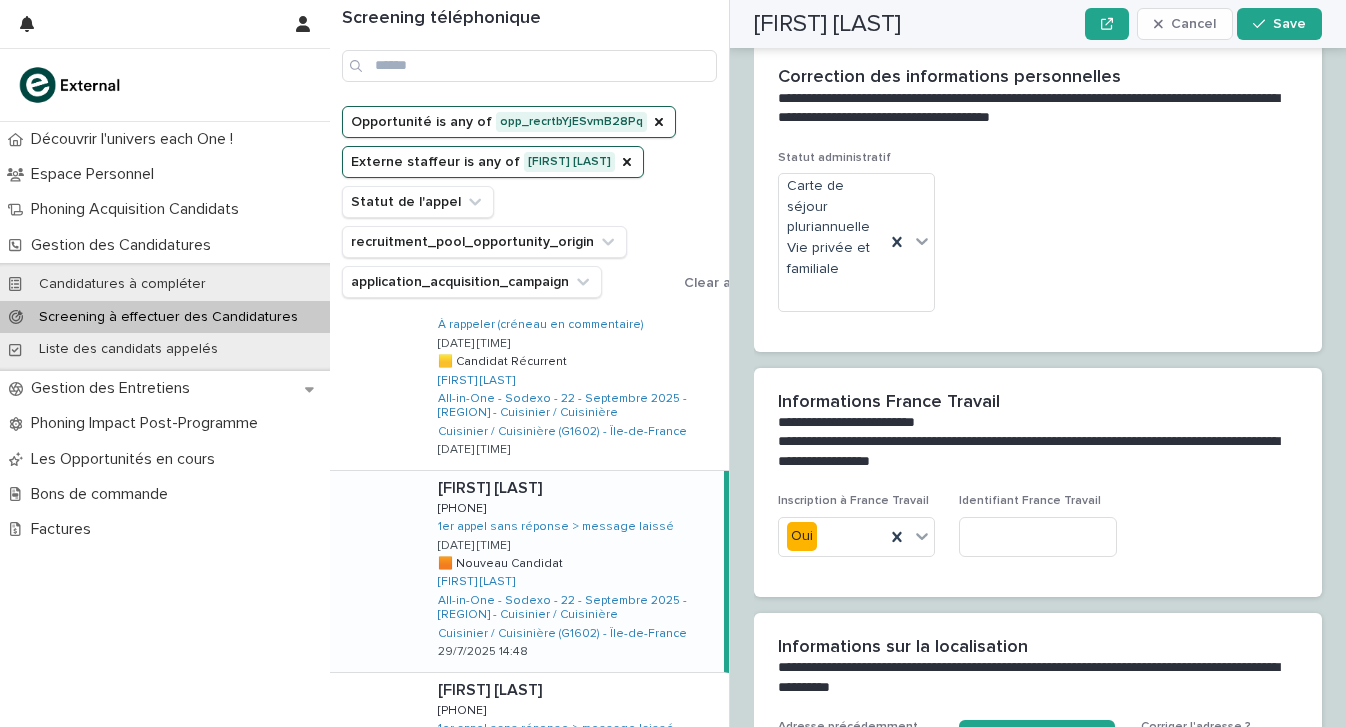click on "[PHONE]" at bounding box center (955, -1151) 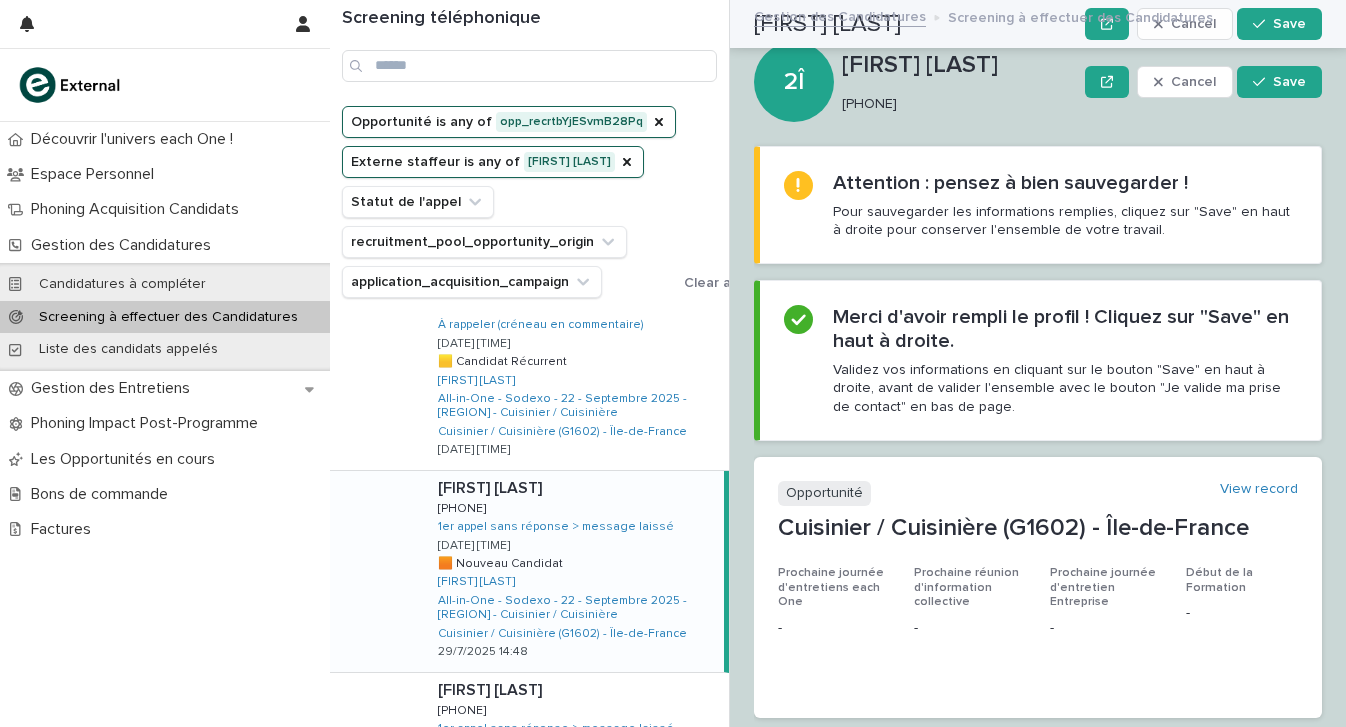 click on "[PHONE]" at bounding box center [955, 104] 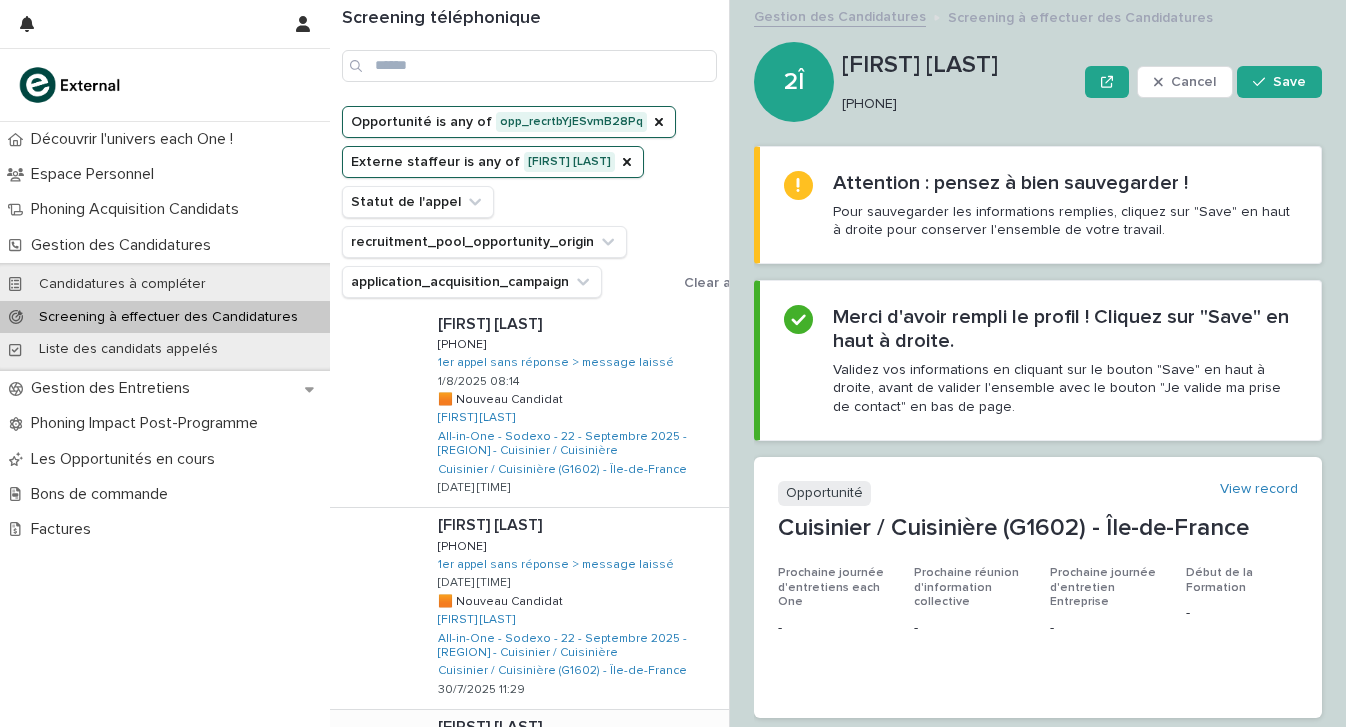 scroll, scrollTop: 1521, scrollLeft: 0, axis: vertical 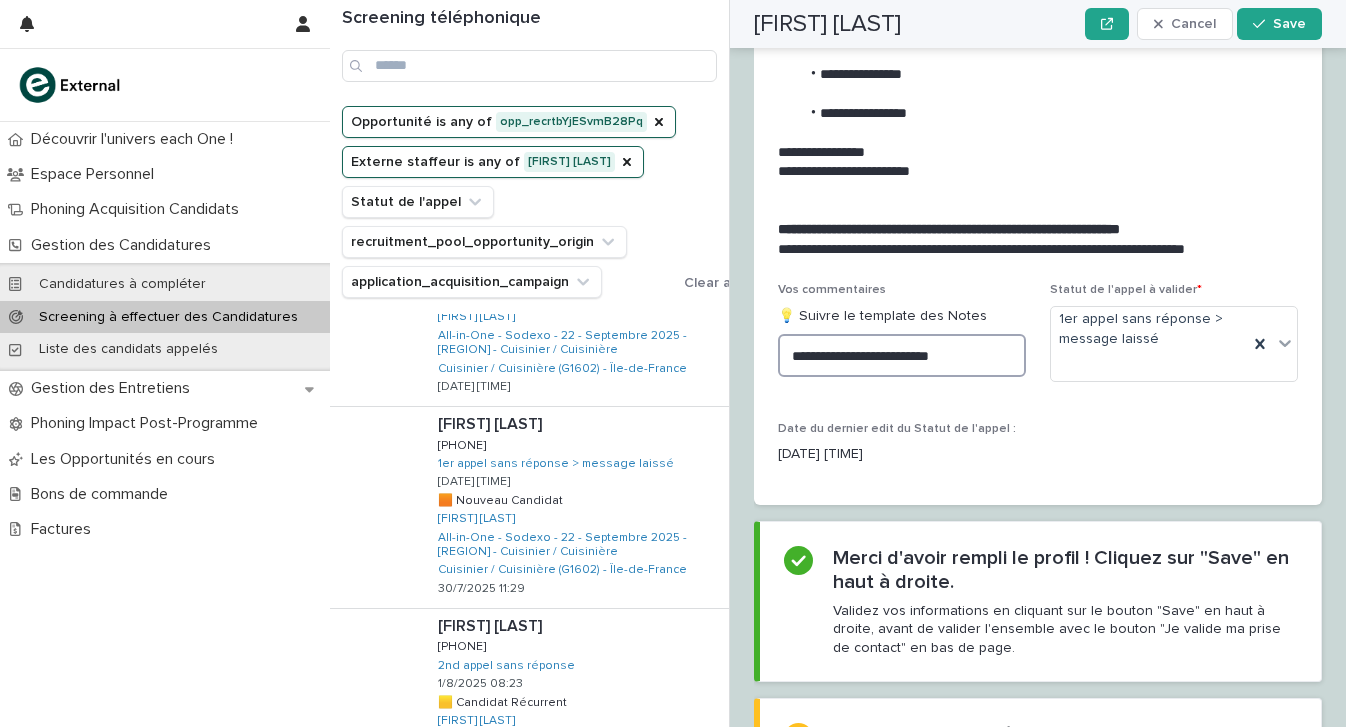 click on "**********" at bounding box center (902, 355) 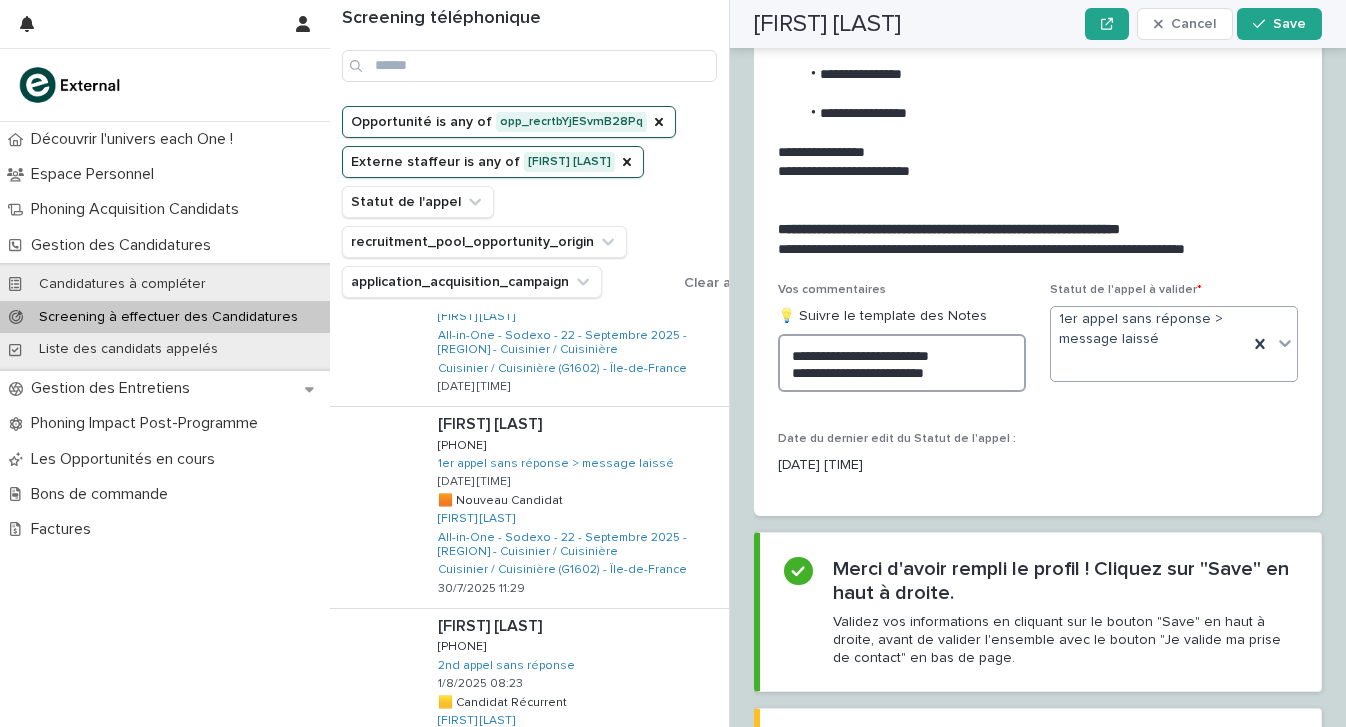 type on "**********" 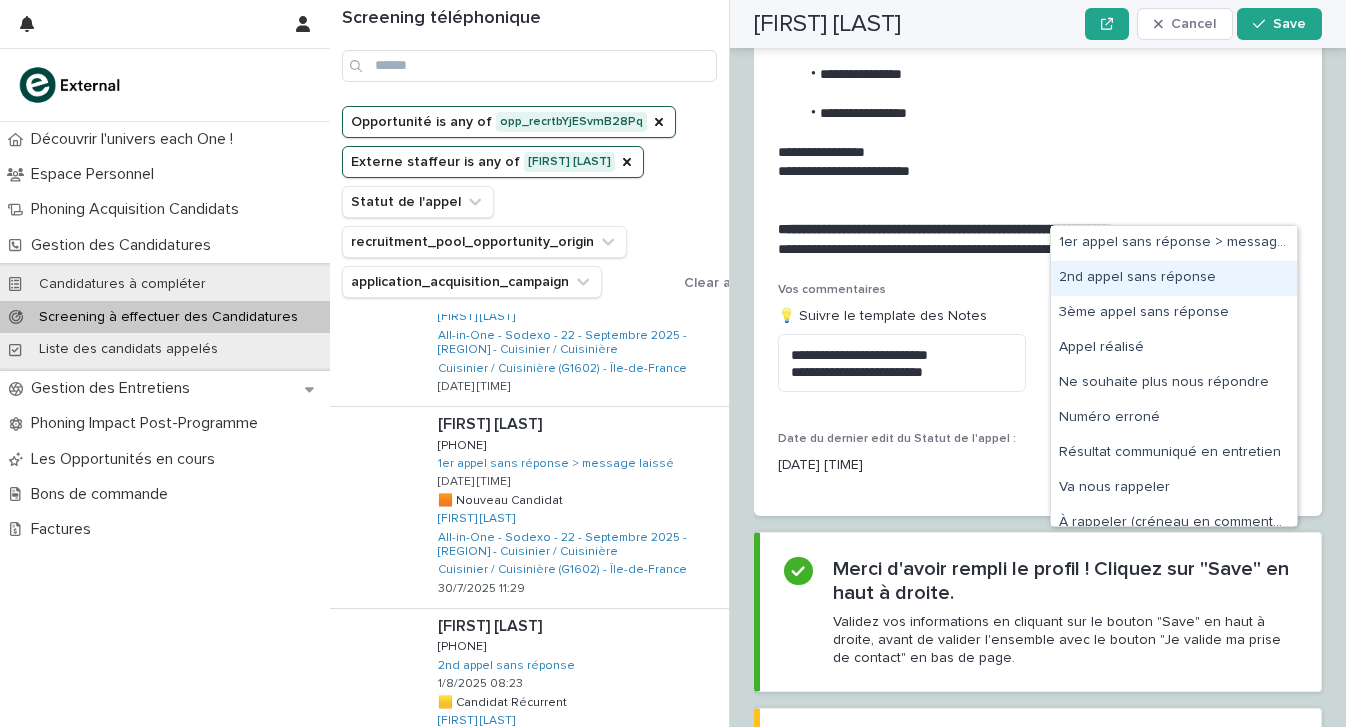 click on "2nd appel sans réponse" at bounding box center [1174, 278] 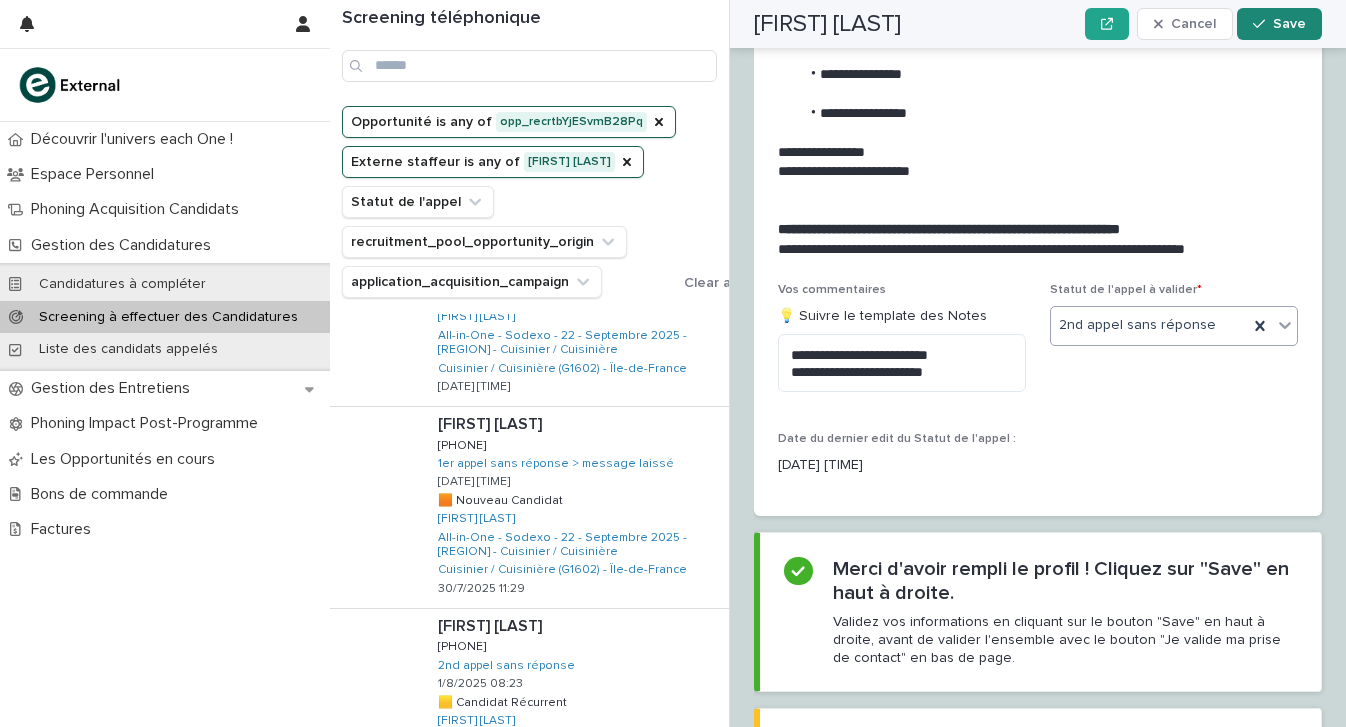 click on "Save" at bounding box center [1279, 24] 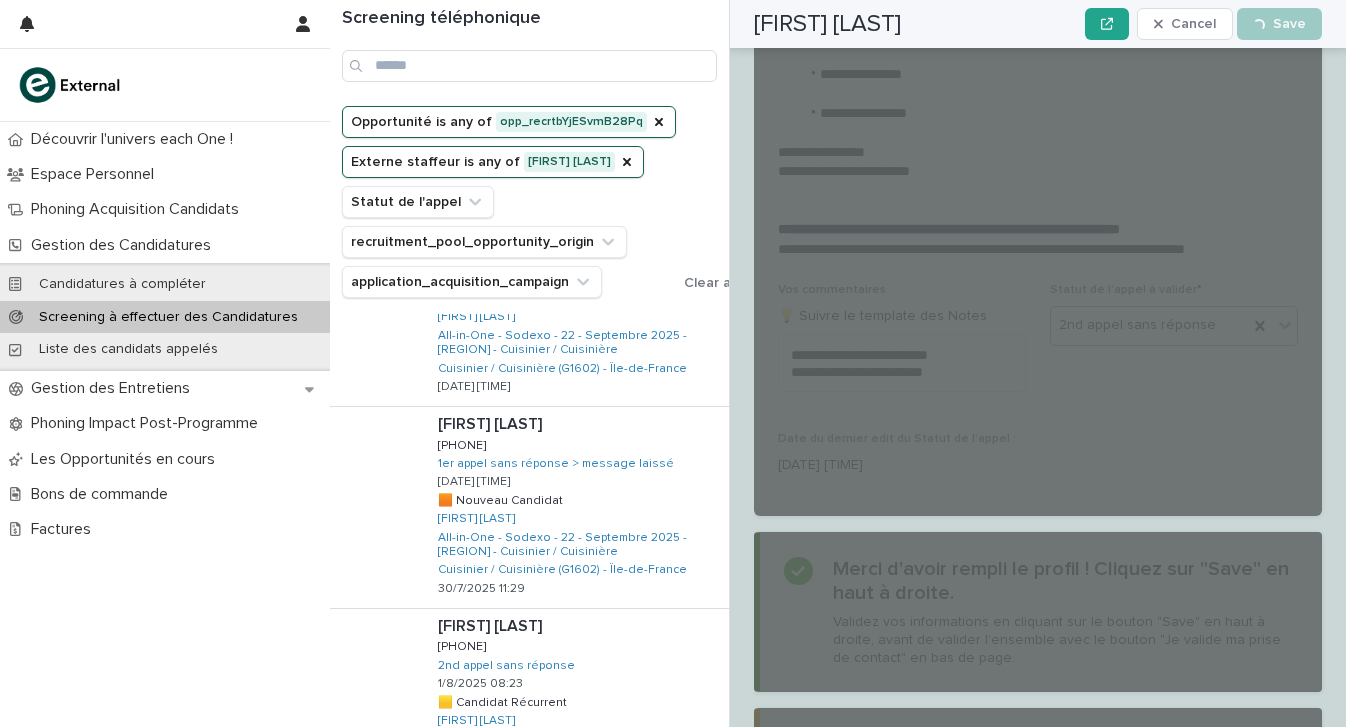 scroll, scrollTop: 2451, scrollLeft: 0, axis: vertical 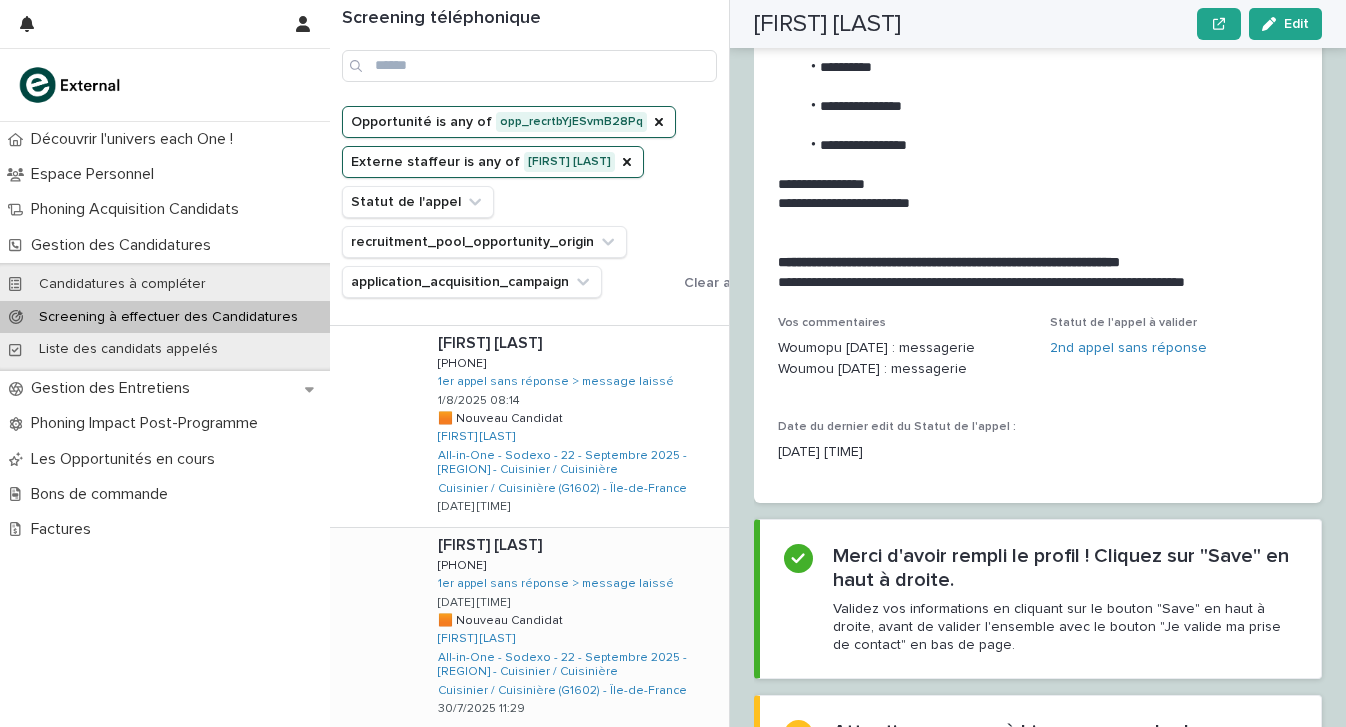 click on "[FIRST] [LAST] [FIRST] [LAST]   [PHONE] [PHONE]   1er appel sans réponse > message laissé   [DATE] [TIME] 🟧 Nouveau Candidat 🟧 Nouveau Candidat   [NAME] [LAST]   All-in-One - Sodexo - 22 - Septembre 2025 - [REGION] - Cuisinier / Cuisinière   Cuisinier / Cuisinière (G1602) - [REGION]   [DATE] [TIME]" at bounding box center [575, 628] 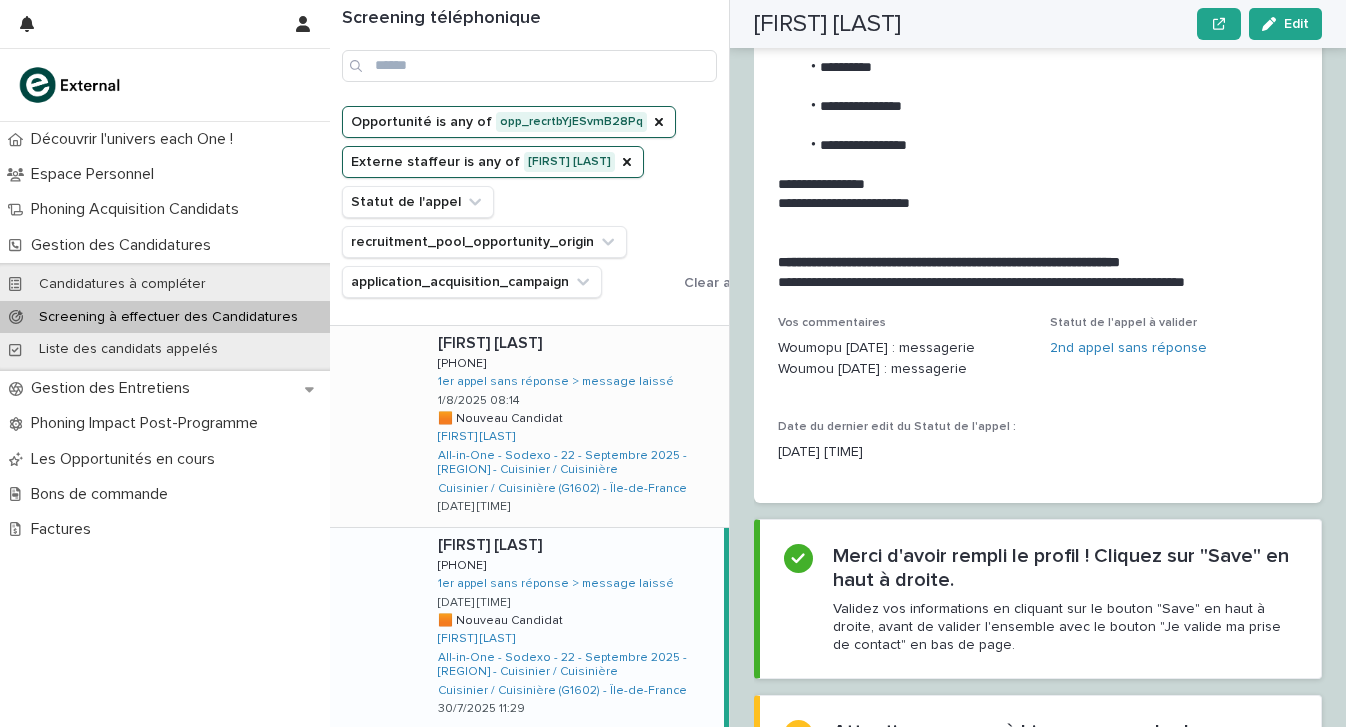 click on "[FIRST] [LAST] [FIRST] [LAST]  [PHONE] [PHONE]  1er appel sans réponse > message laissé   1/8/2025 08:14 🟧 Nouveau Candidat 🟧 Nouveau Candidat  Woumou SOUARE   All-in-One - Sodexo - 22 - Septembre 2025 - IDF - Cuisinier / Cuisinière   Cuisinier / Cuisinière (G1602) - Île-de-France   30/7/2025 07:23" at bounding box center [575, 426] 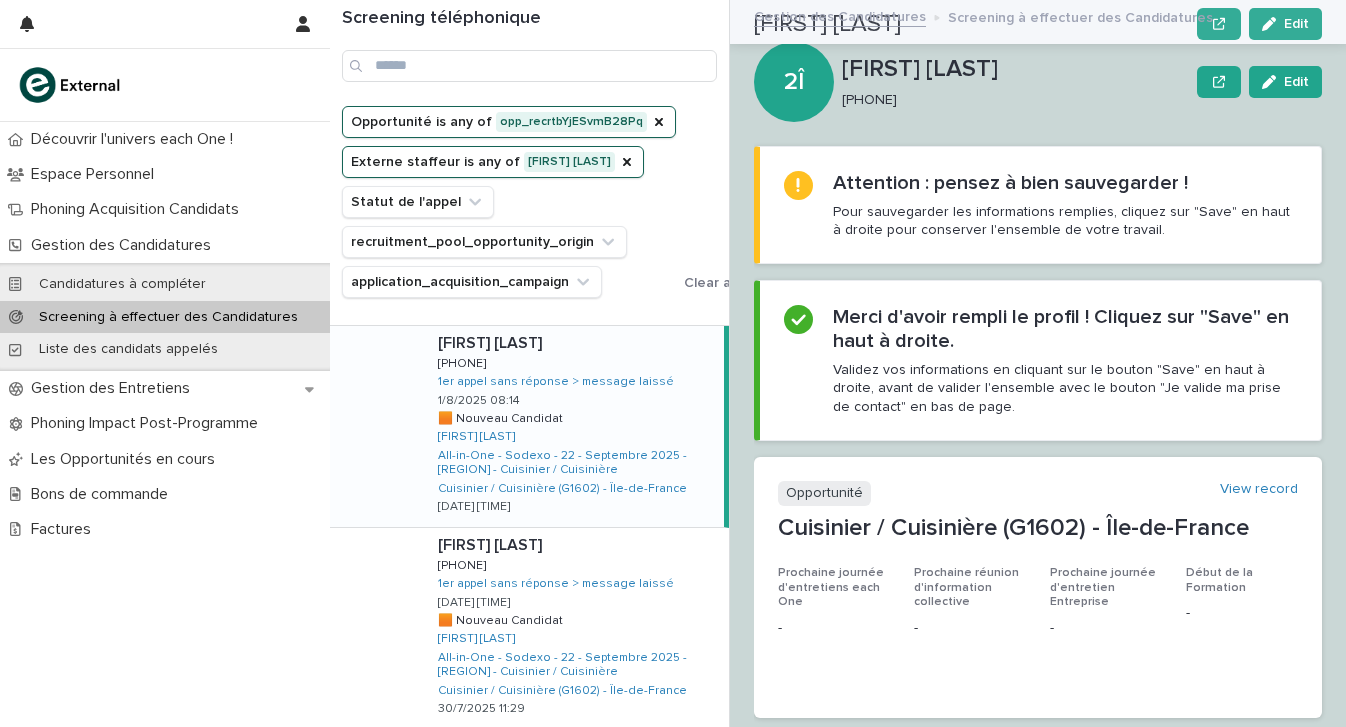 scroll, scrollTop: 0, scrollLeft: 0, axis: both 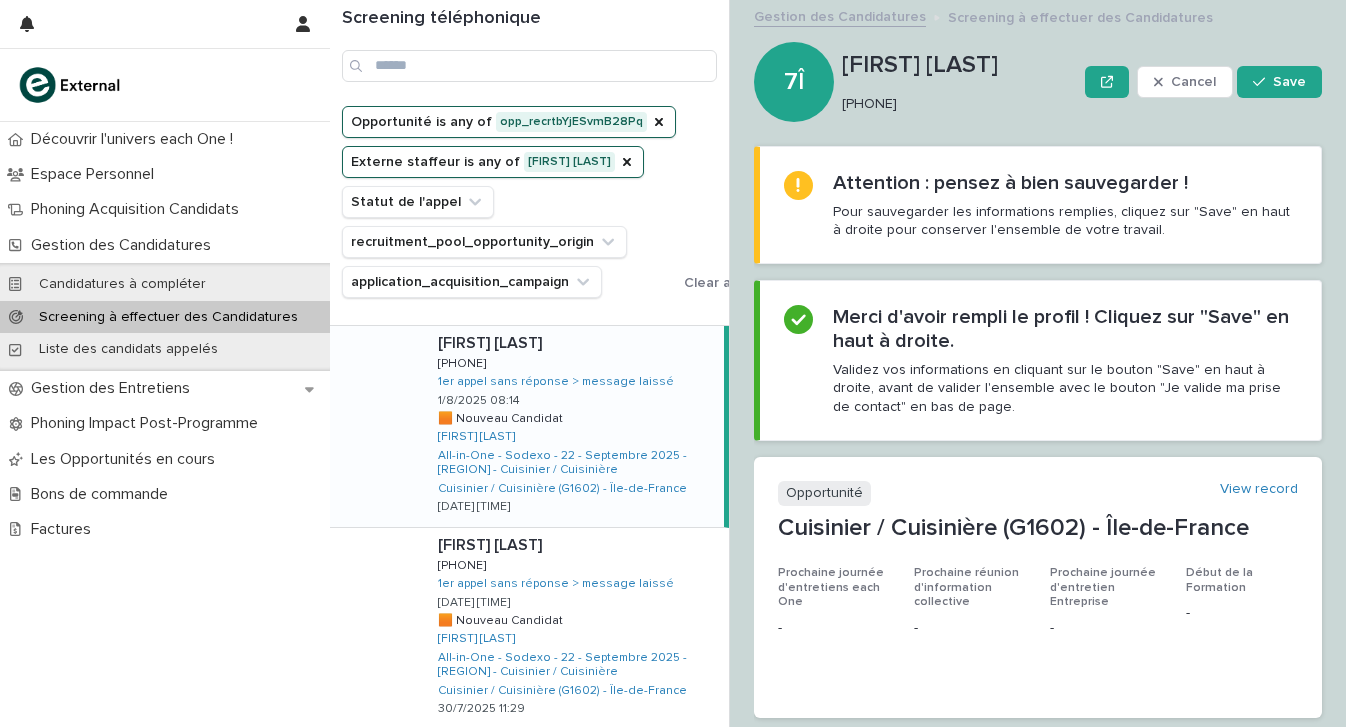 click on "[PHONE]" at bounding box center [955, 104] 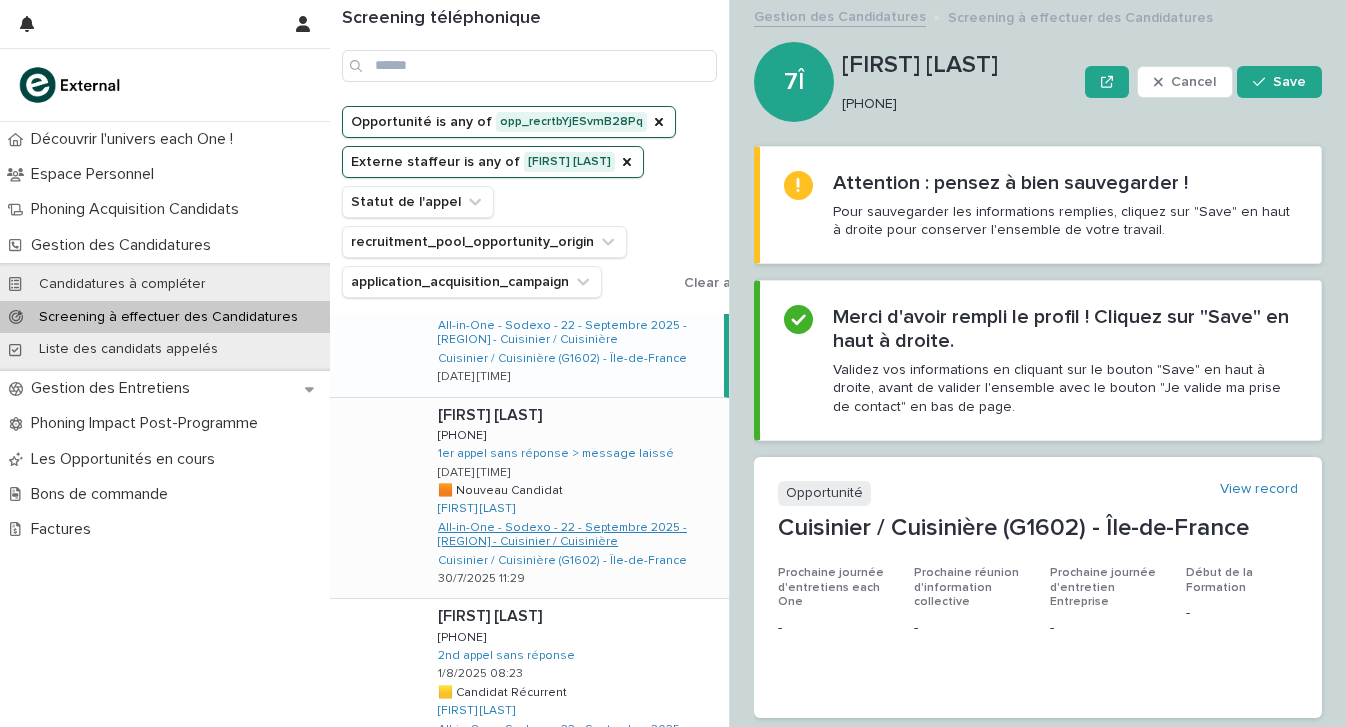 scroll, scrollTop: 1321, scrollLeft: 0, axis: vertical 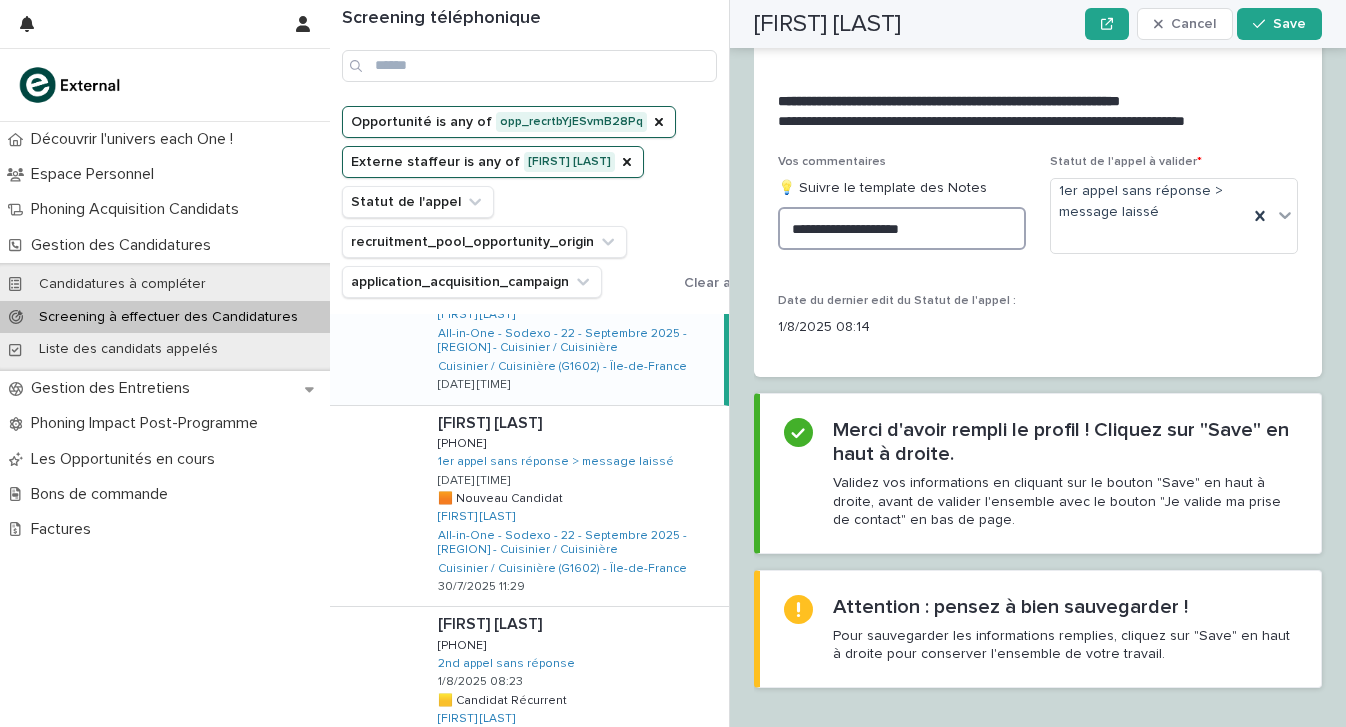 click on "**********" at bounding box center (902, 228) 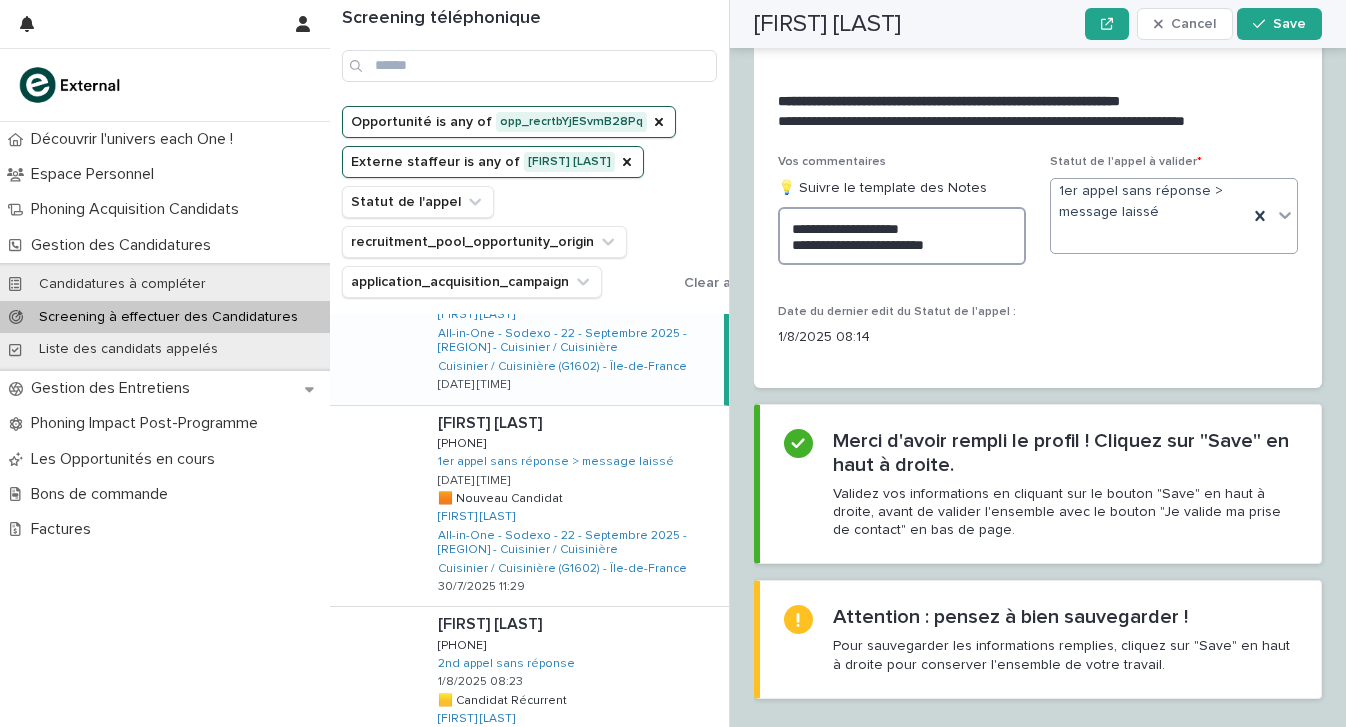 type on "**********" 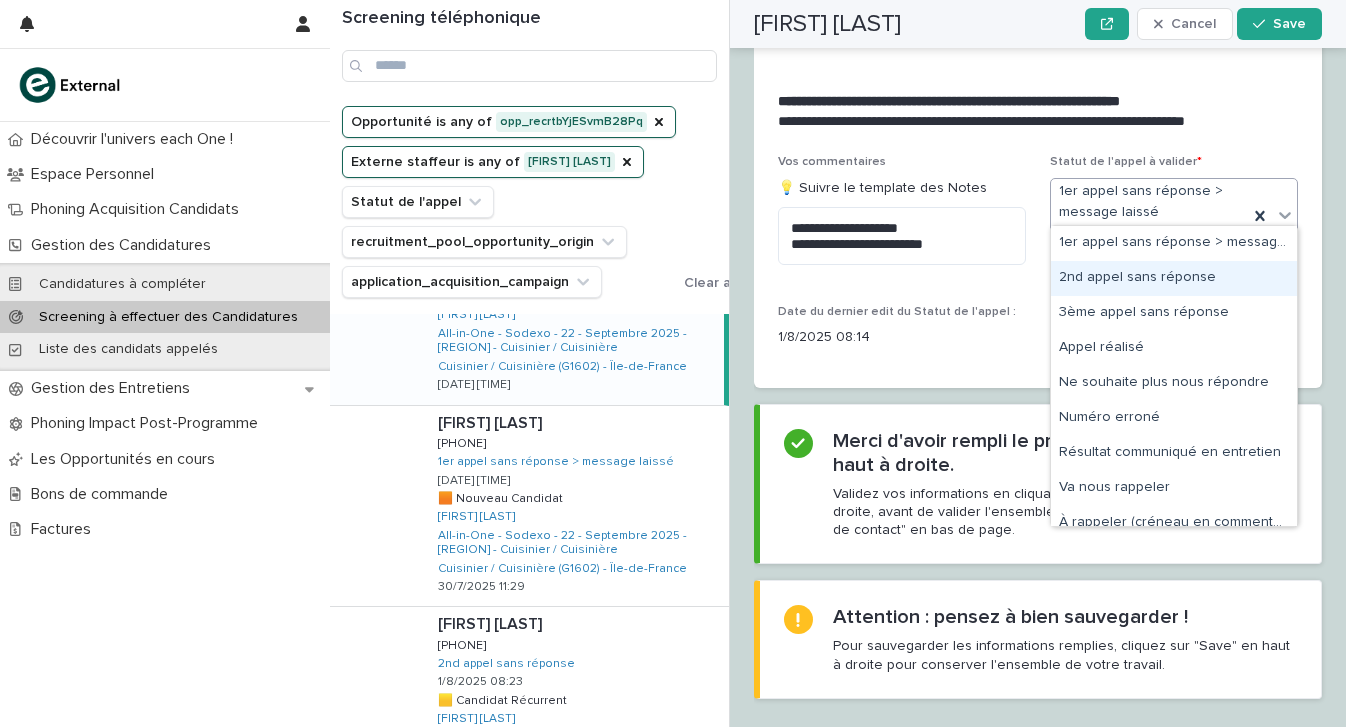 click on "2nd appel sans réponse" at bounding box center (1174, 278) 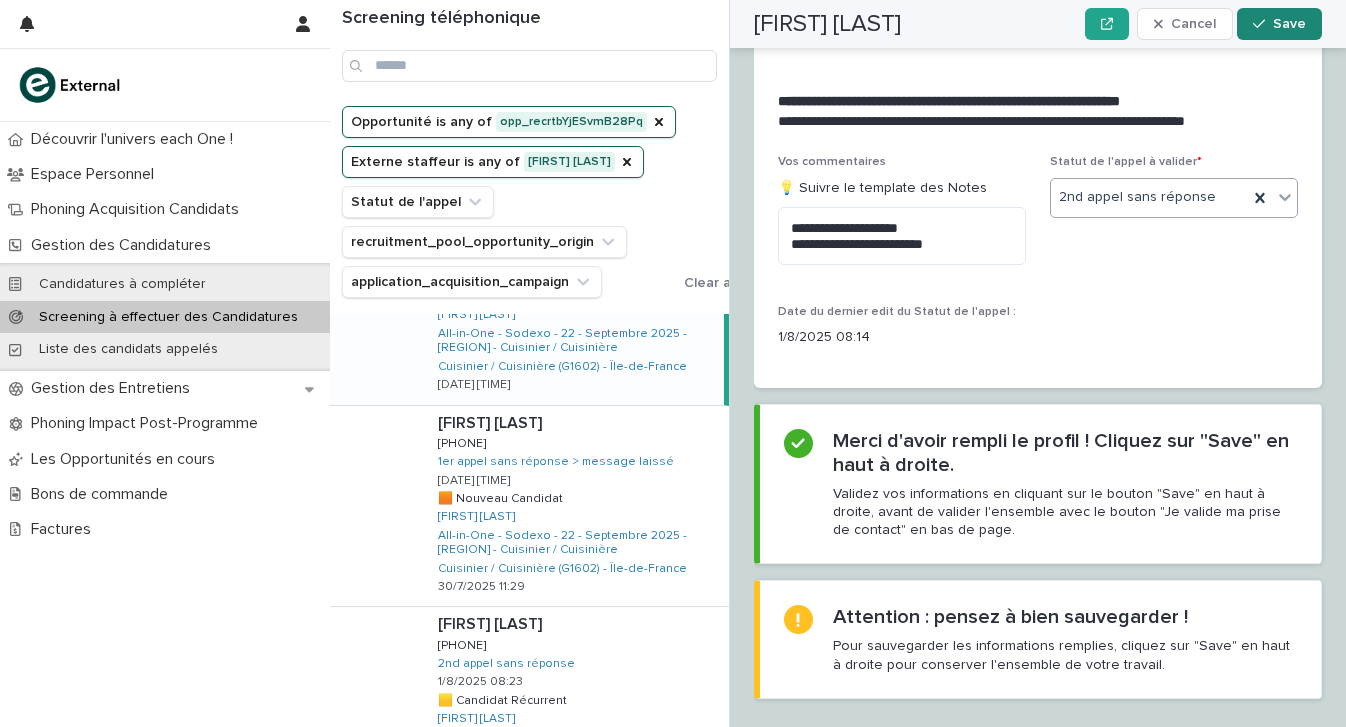click on "Save" at bounding box center (1289, 24) 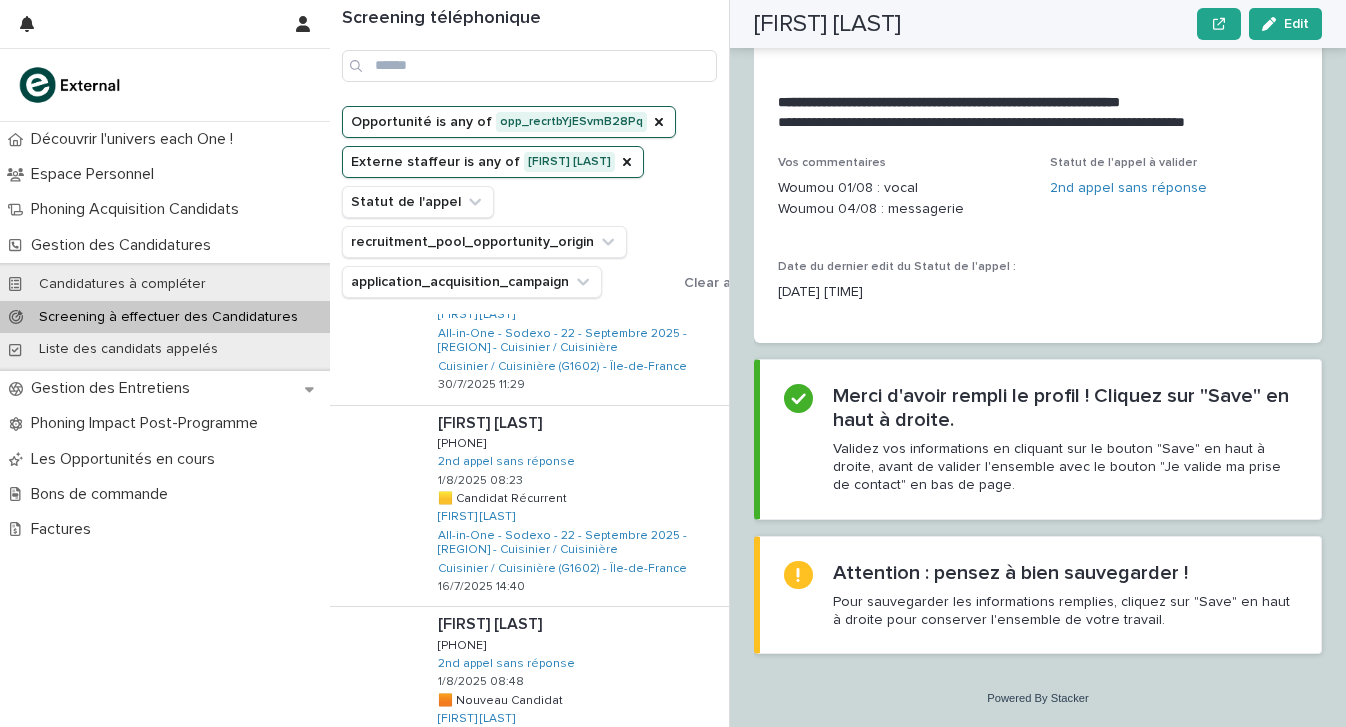 scroll, scrollTop: 2249, scrollLeft: 0, axis: vertical 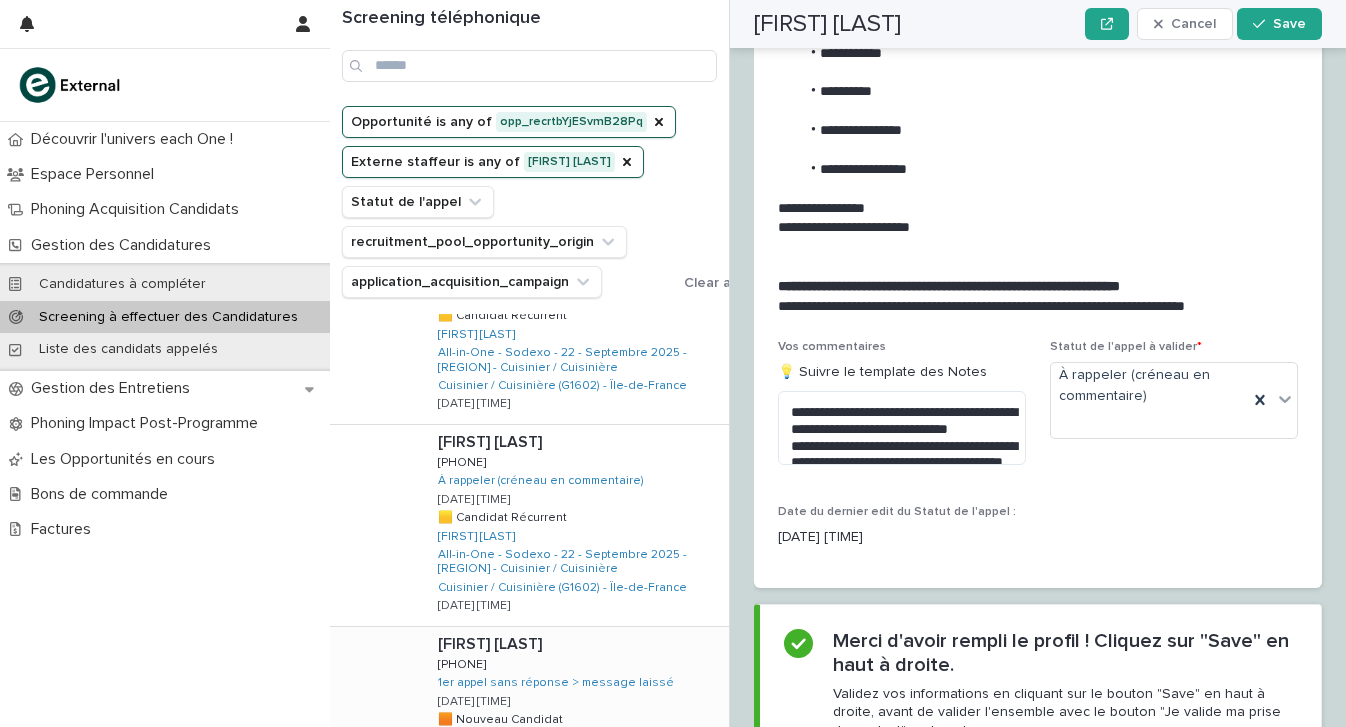 click at bounding box center [579, 644] 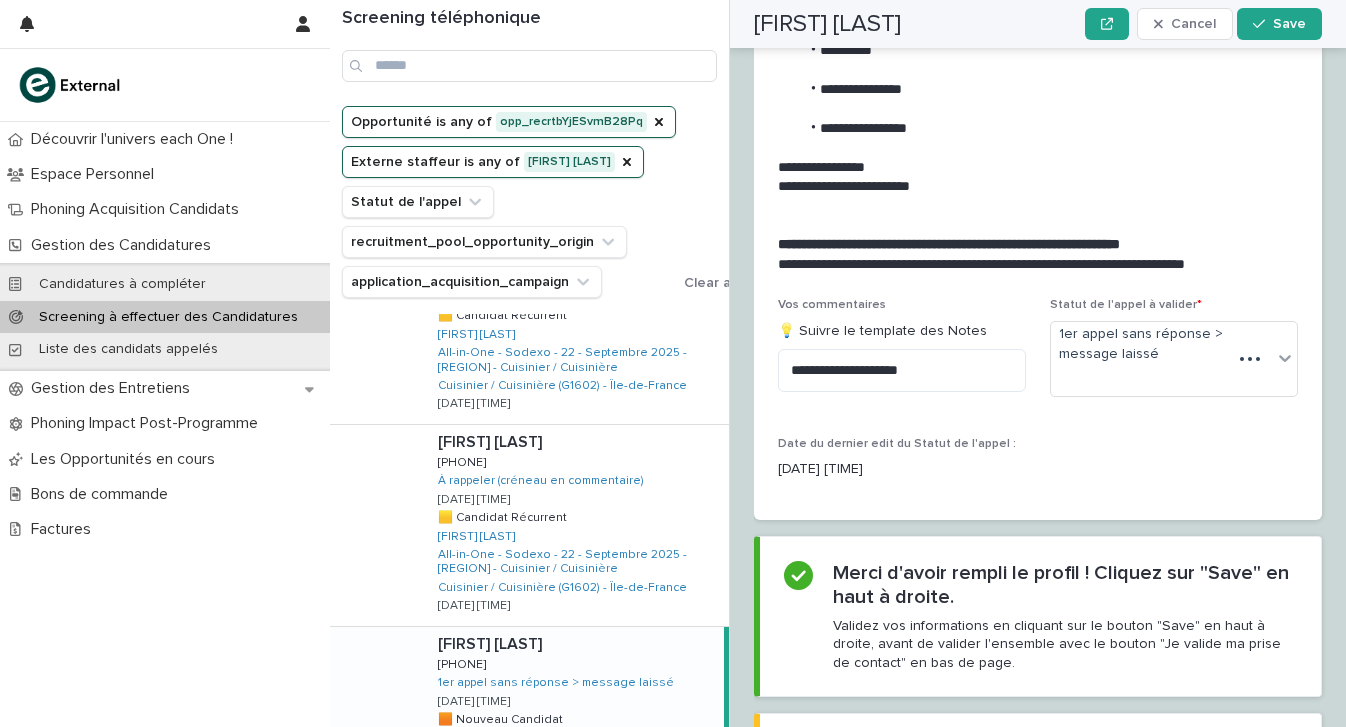 scroll, scrollTop: 0, scrollLeft: 0, axis: both 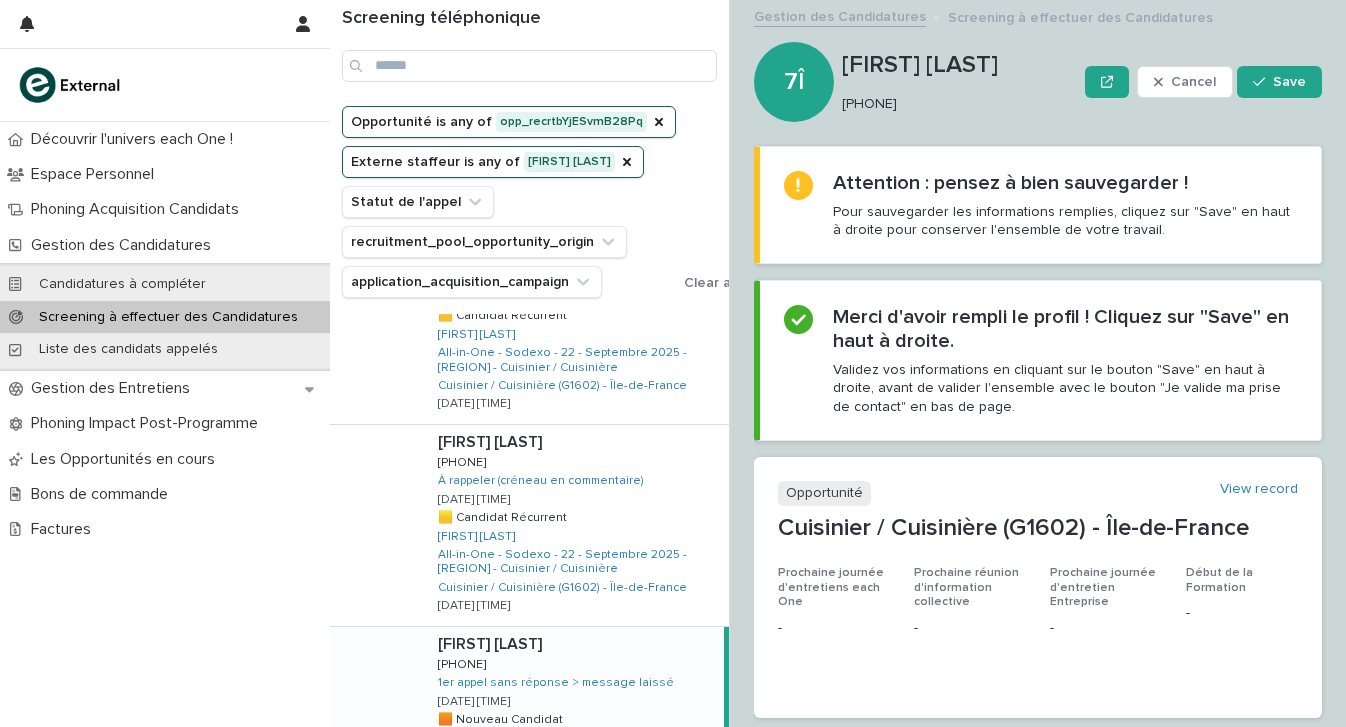 click on "[PHONE]" at bounding box center (955, 104) 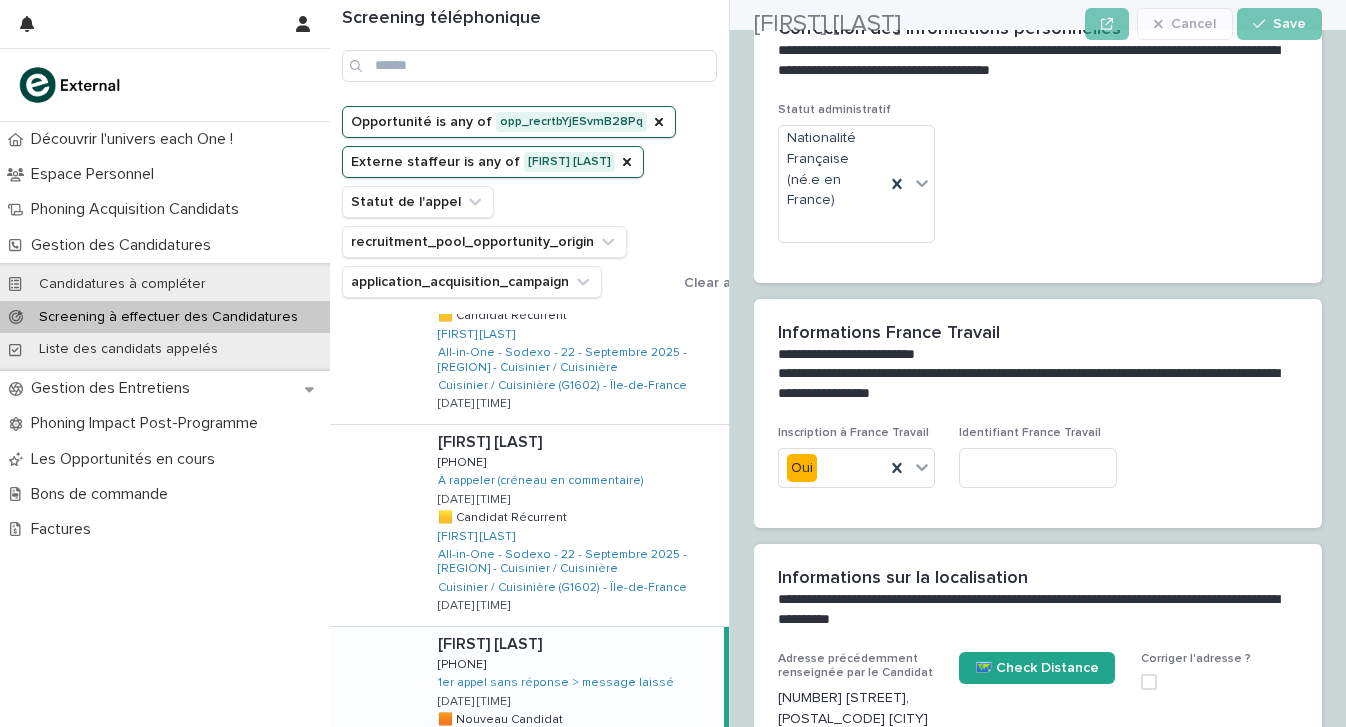 scroll, scrollTop: 2391, scrollLeft: 0, axis: vertical 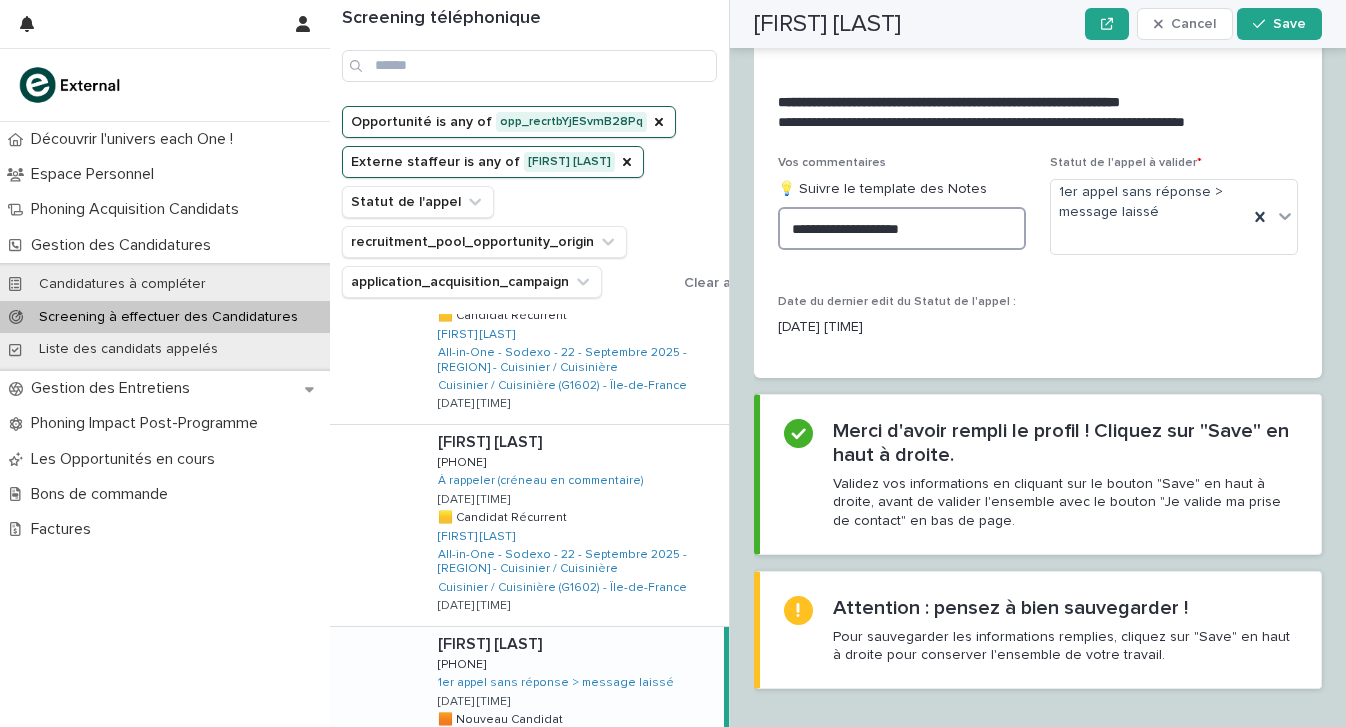 click on "**********" at bounding box center [902, 228] 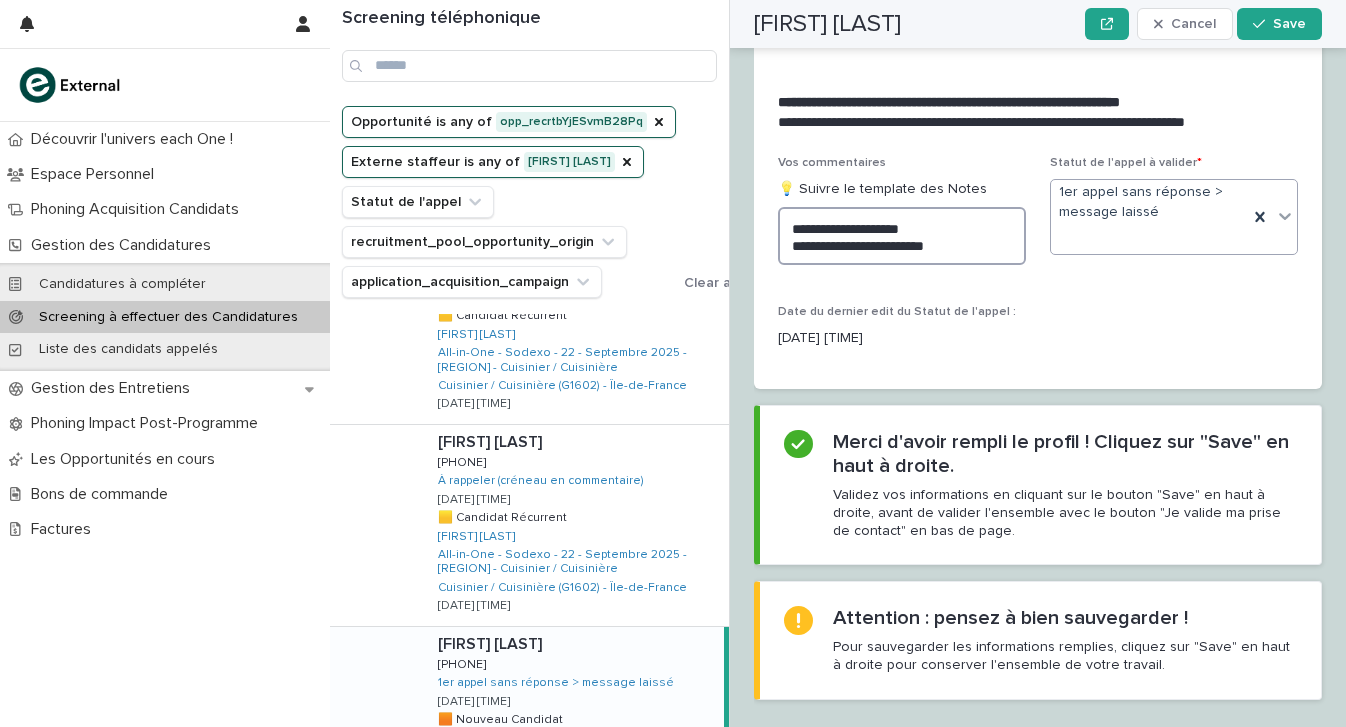 type on "**********" 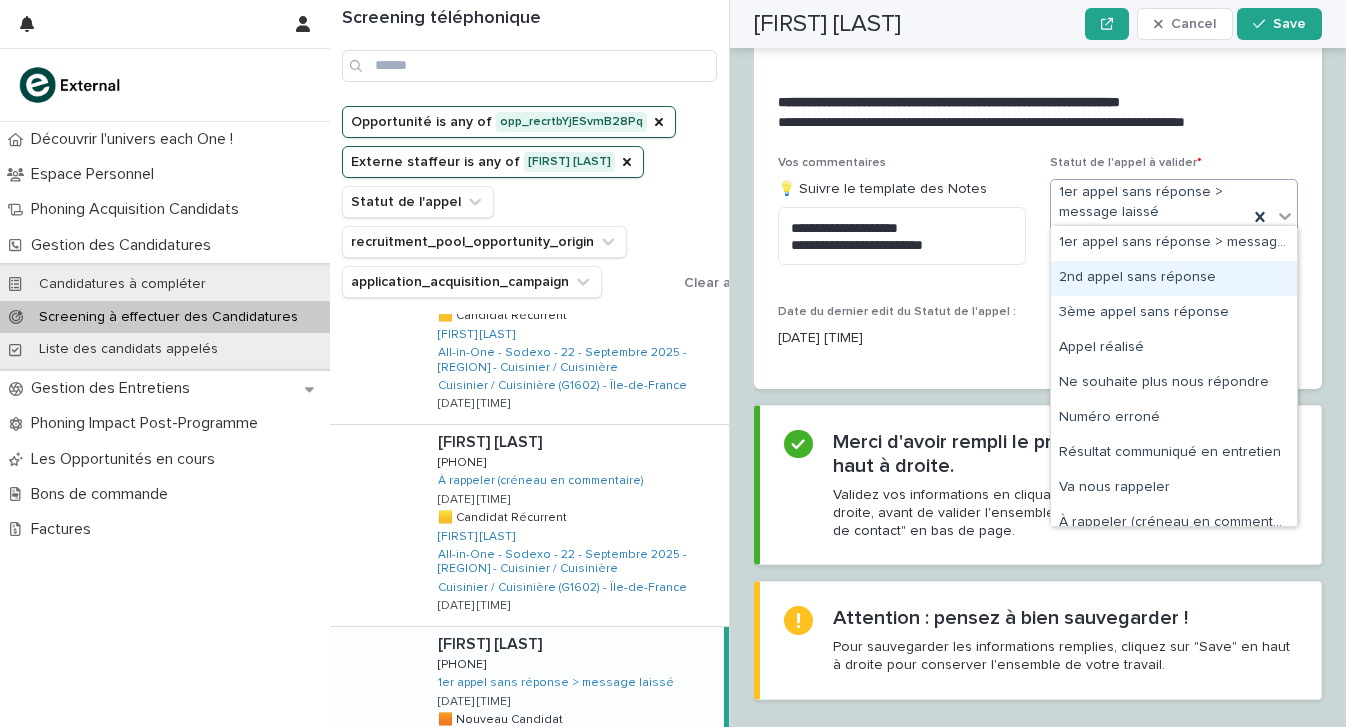 click on "2nd appel sans réponse" at bounding box center [1174, 278] 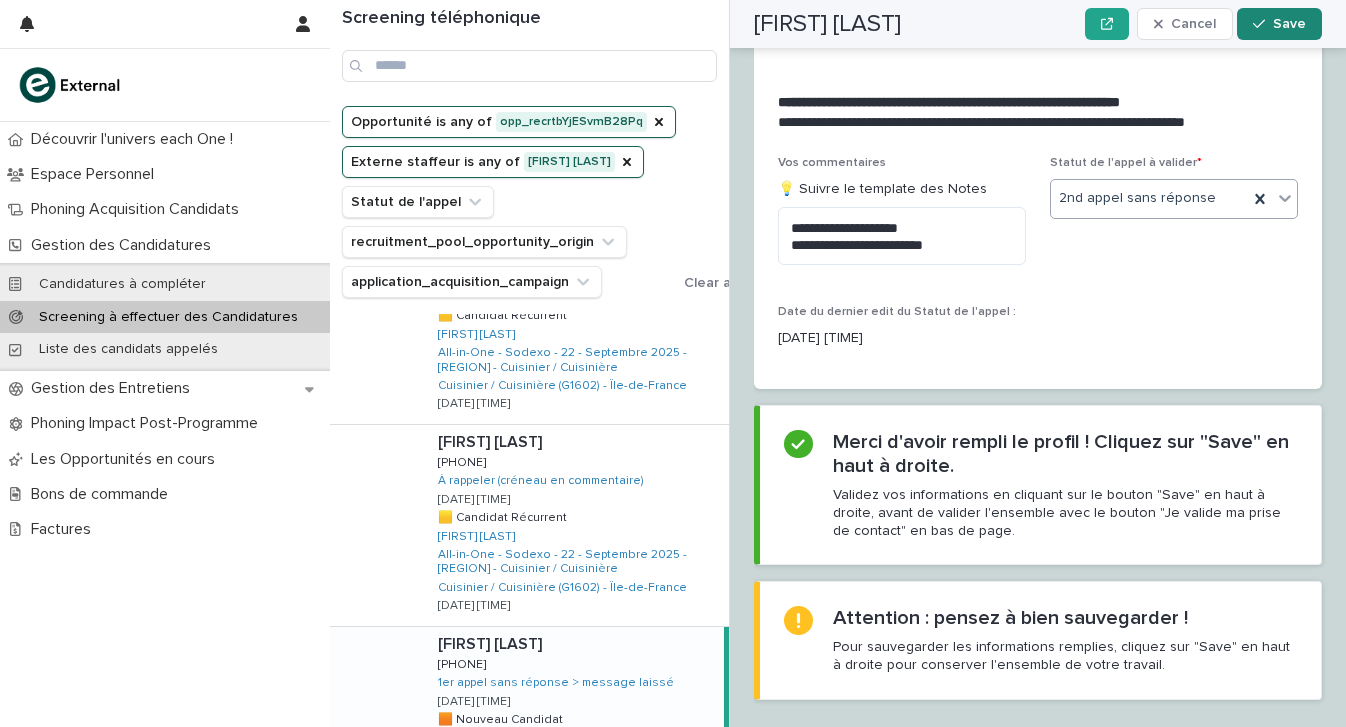 click on "Save" at bounding box center (1279, 24) 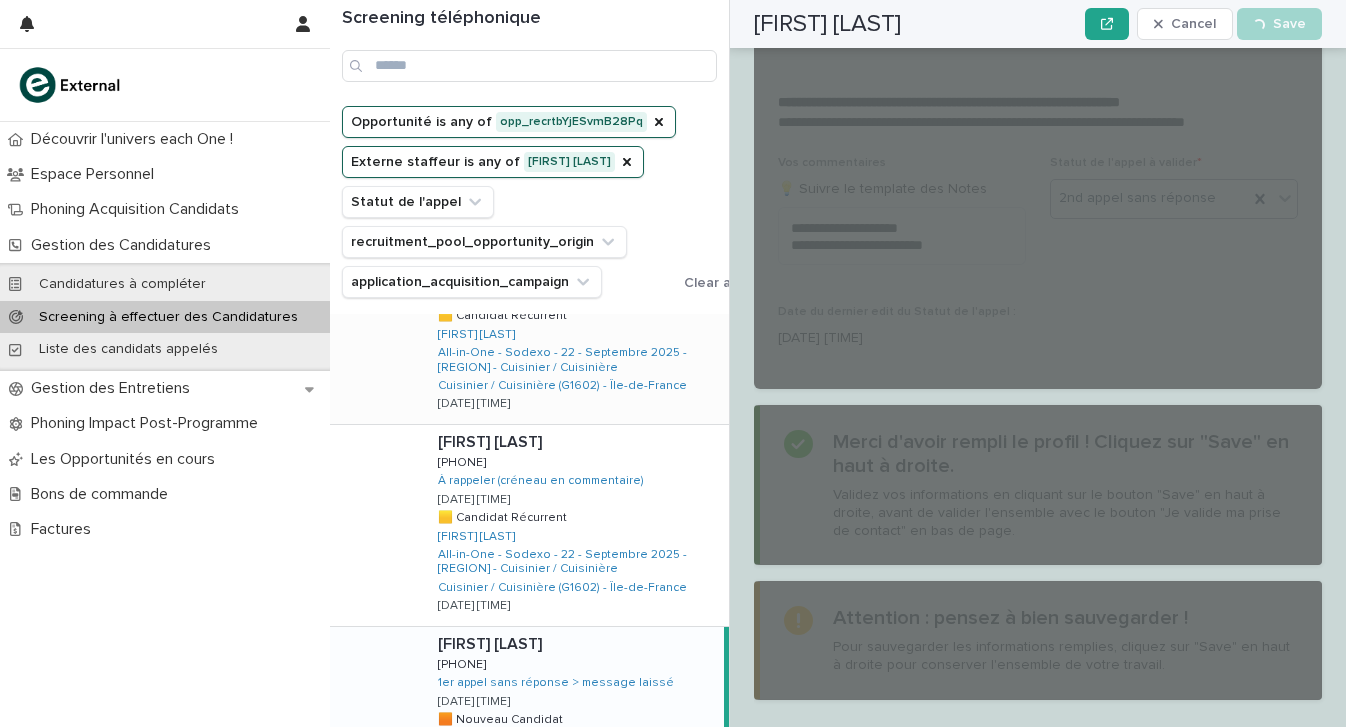 scroll, scrollTop: 2391, scrollLeft: 0, axis: vertical 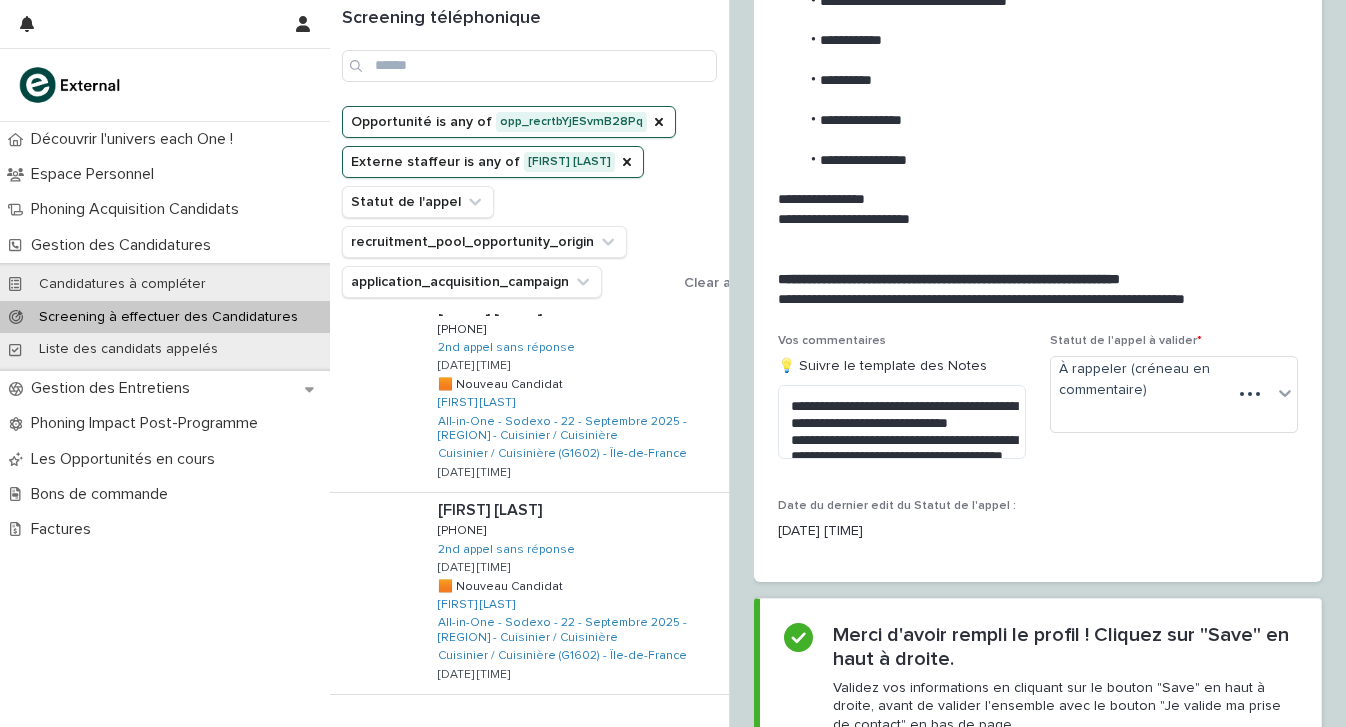click on "Next" at bounding box center [674, 736] 